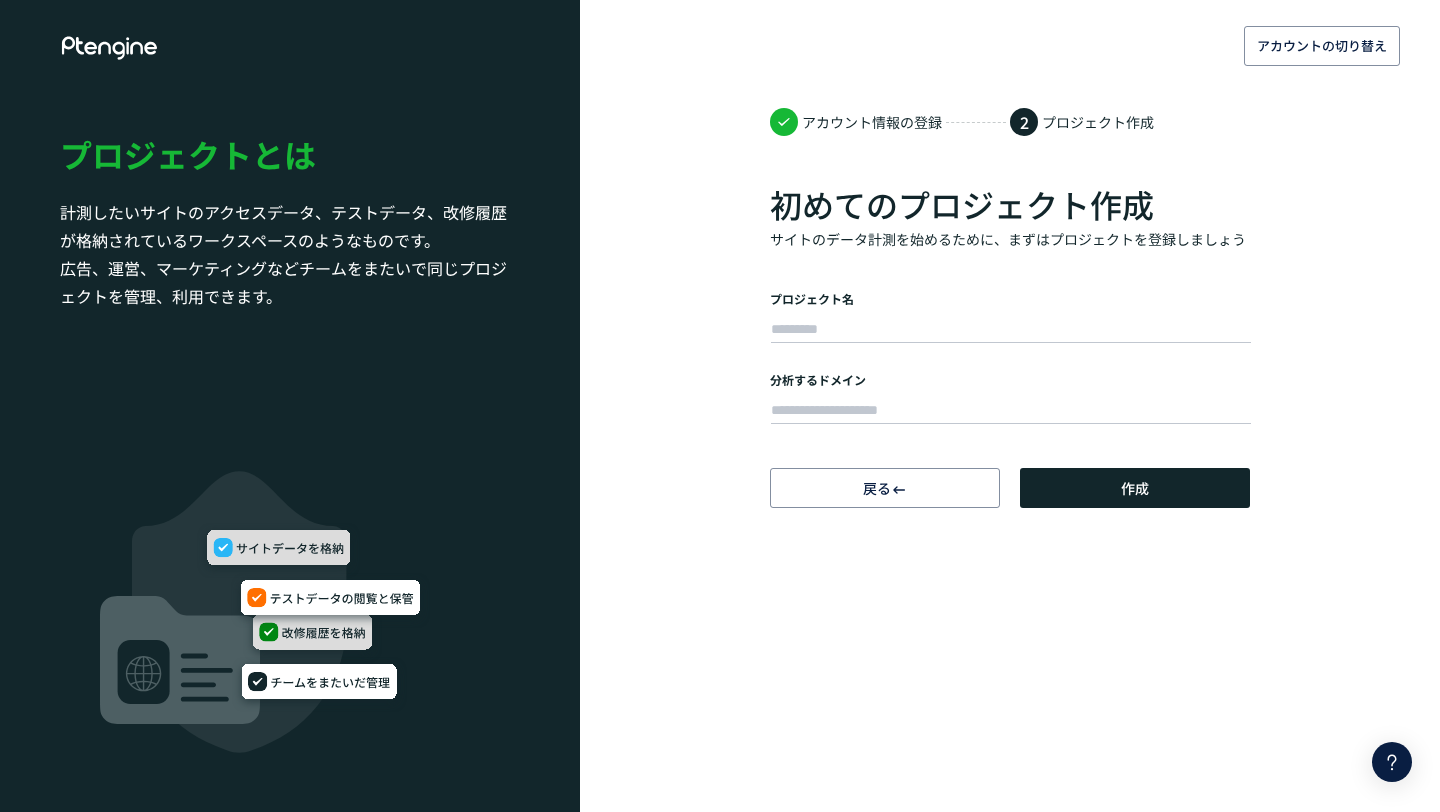 scroll, scrollTop: 0, scrollLeft: 0, axis: both 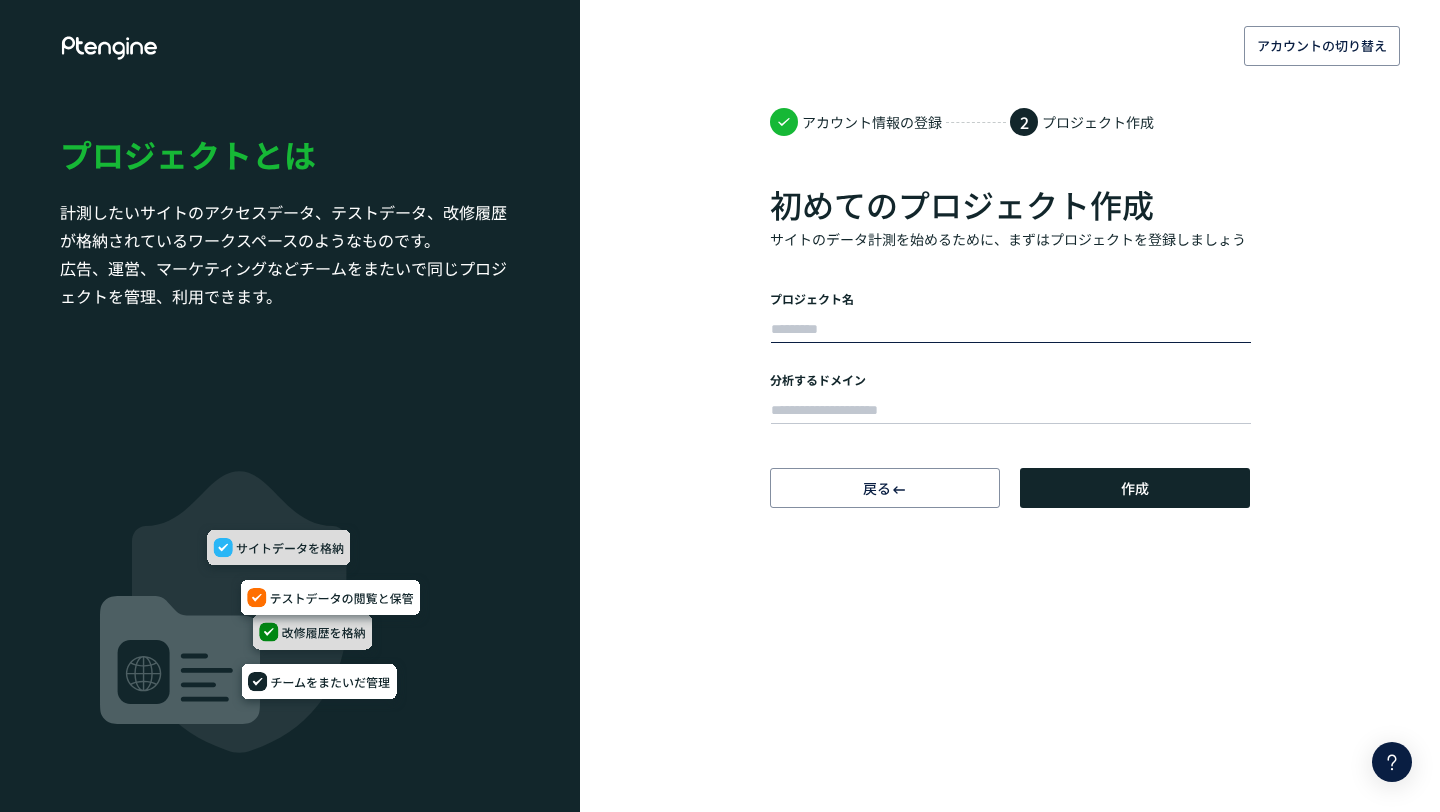 click at bounding box center [1011, 330] 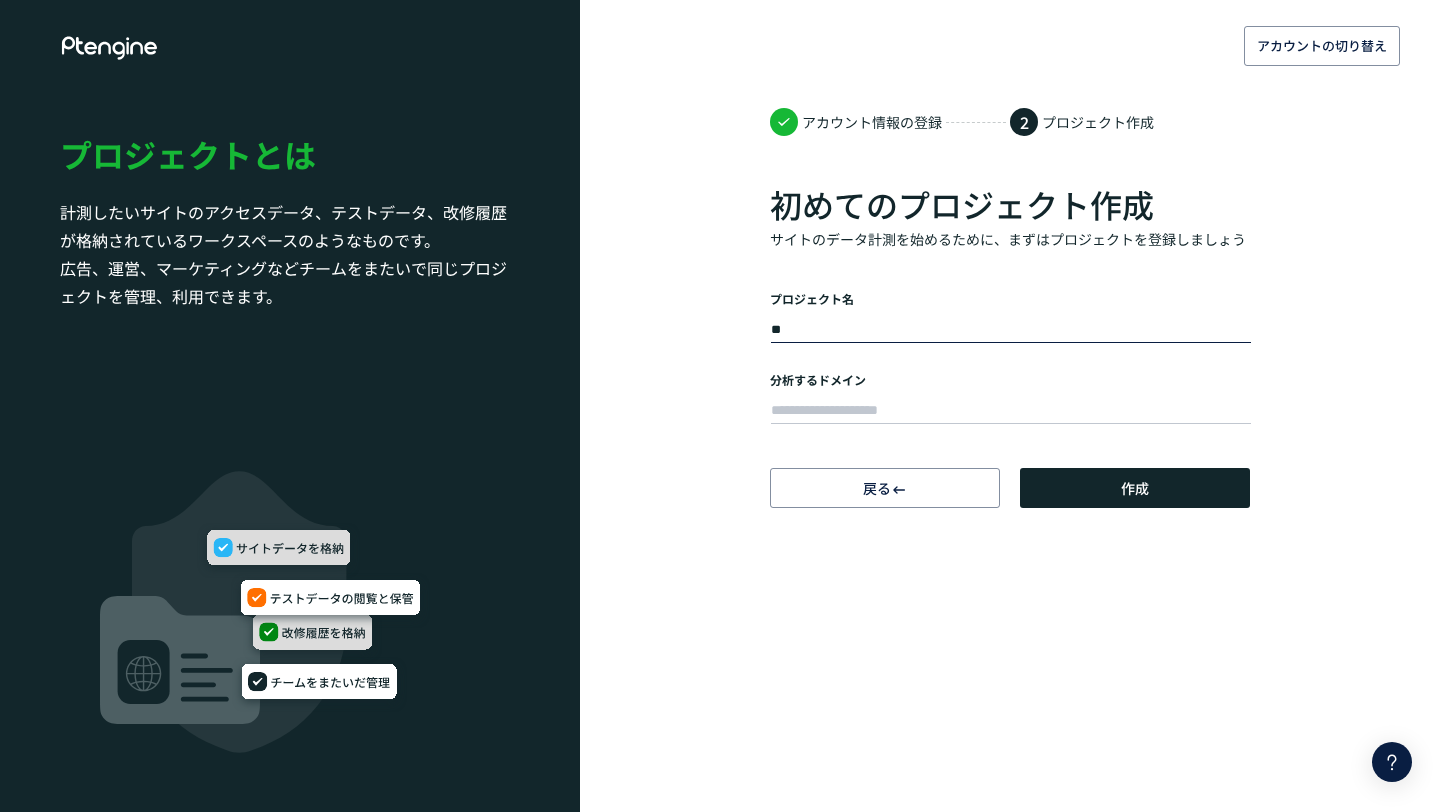 type on "**********" 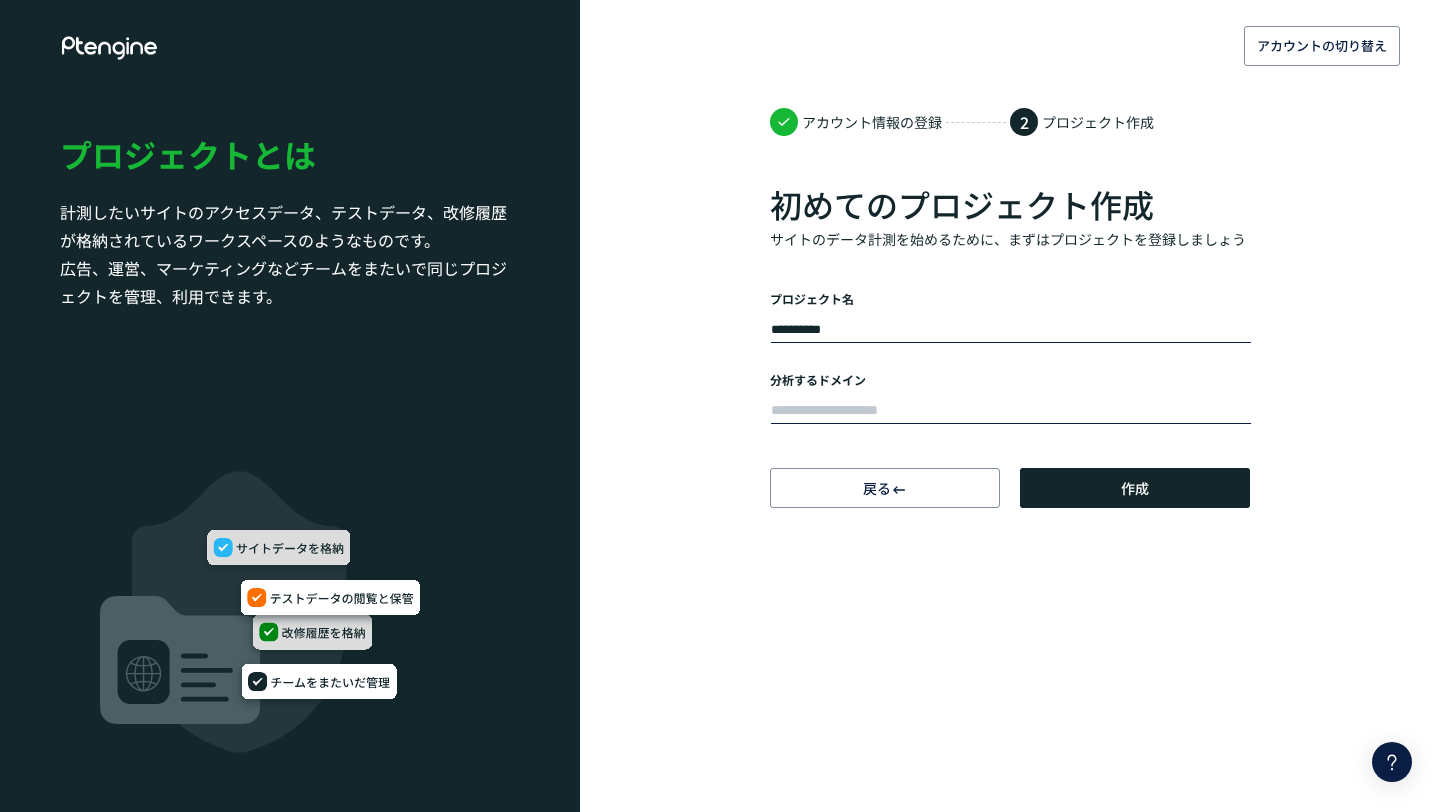 click at bounding box center [1011, 411] 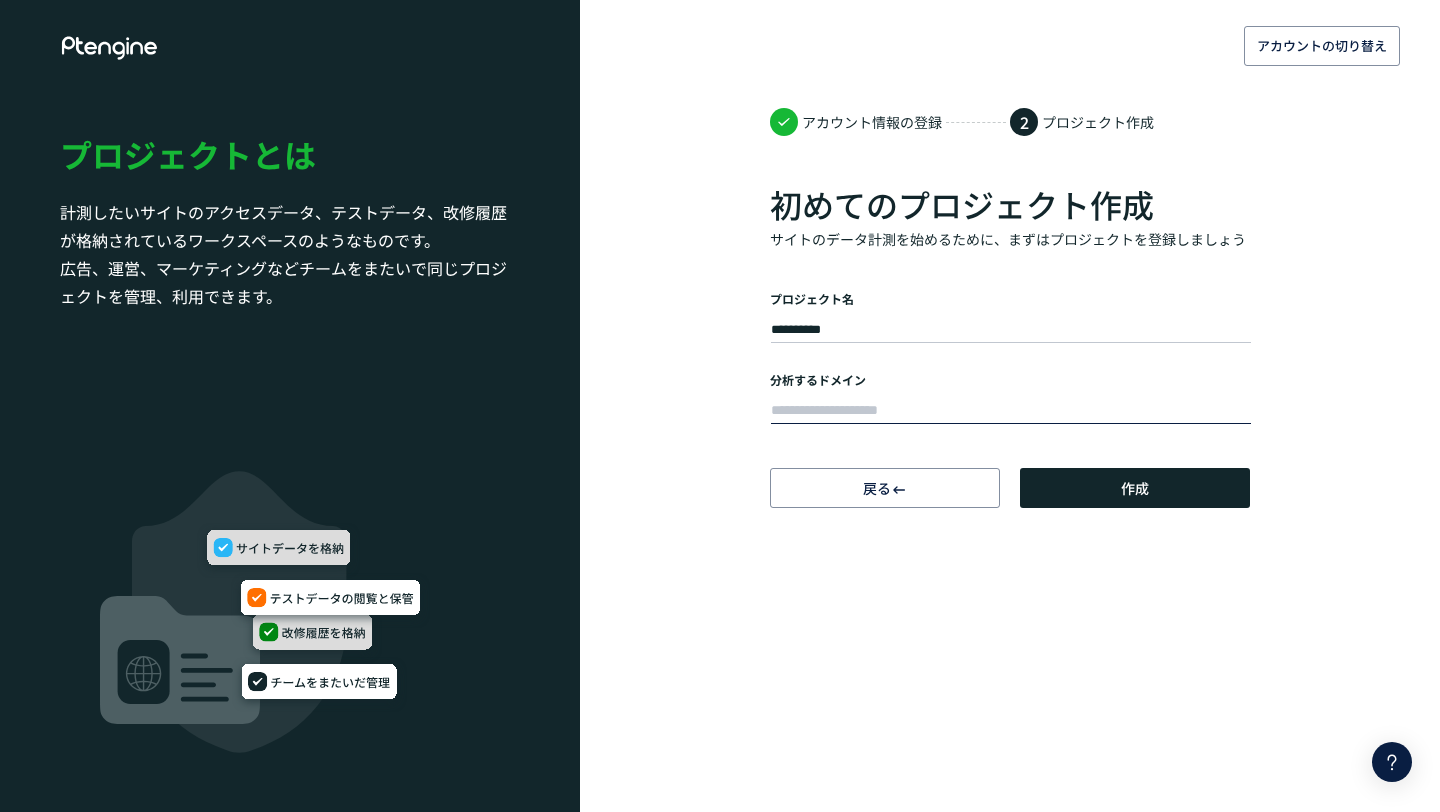 paste on "**********" 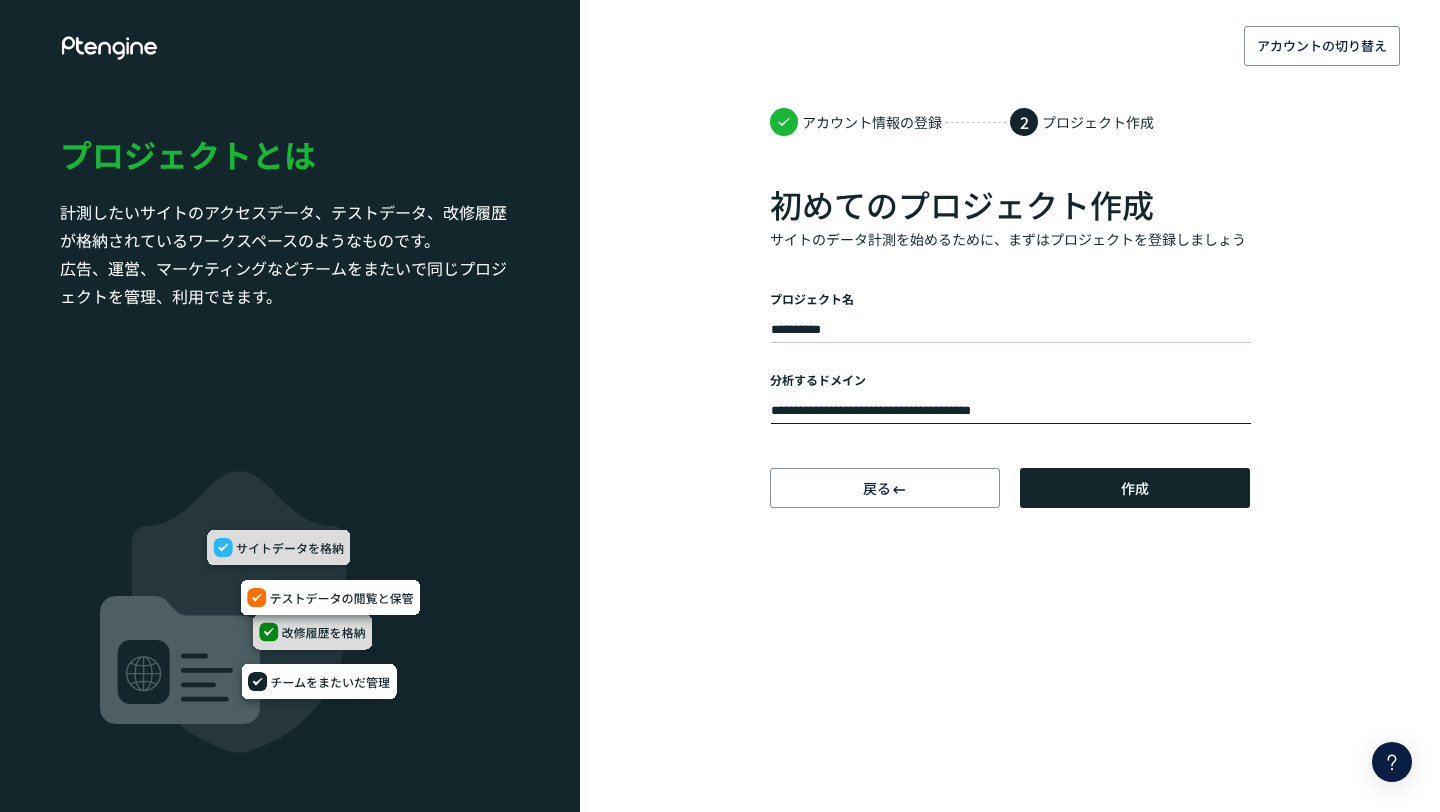 click on "**********" at bounding box center (1011, 411) 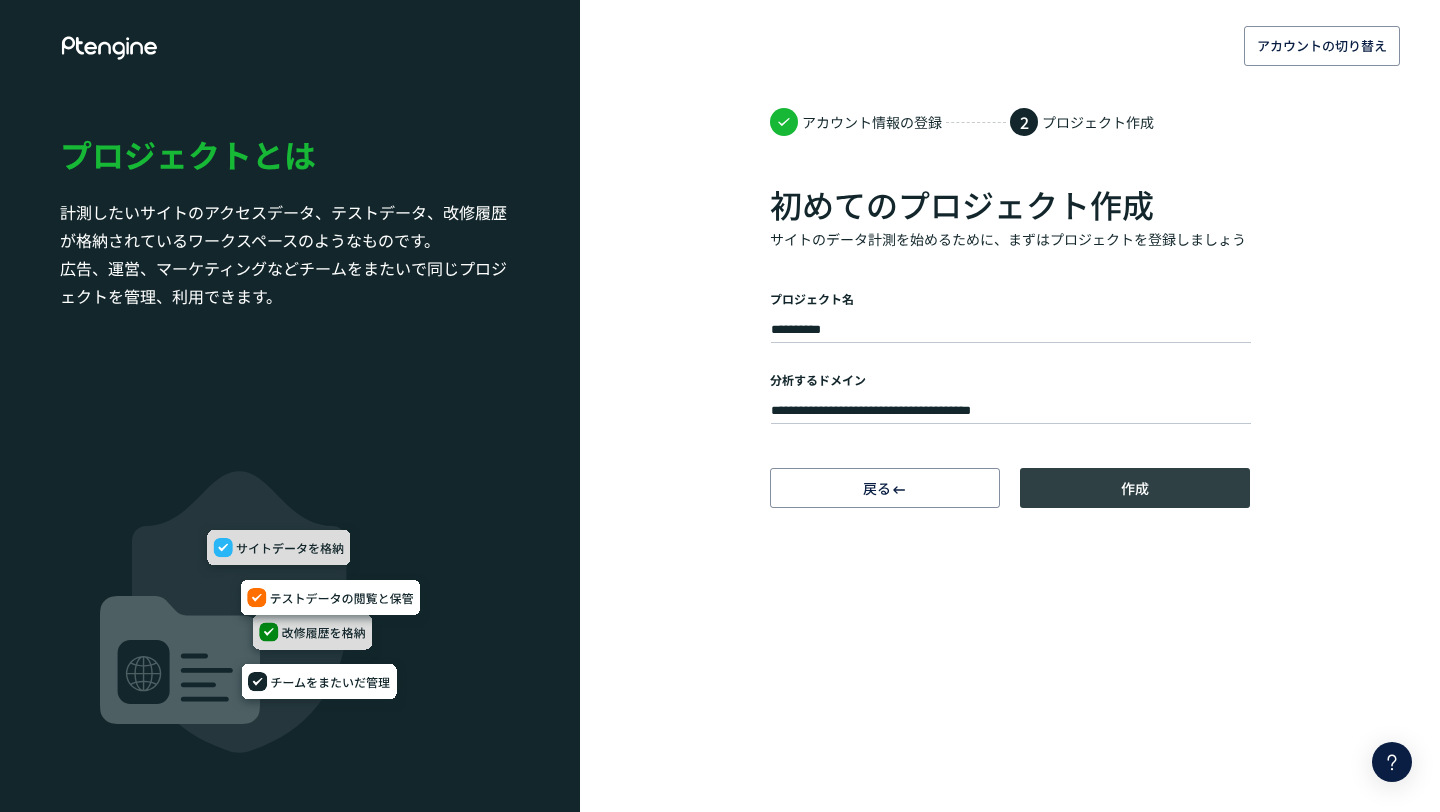 click on "作成" at bounding box center (1135, 488) 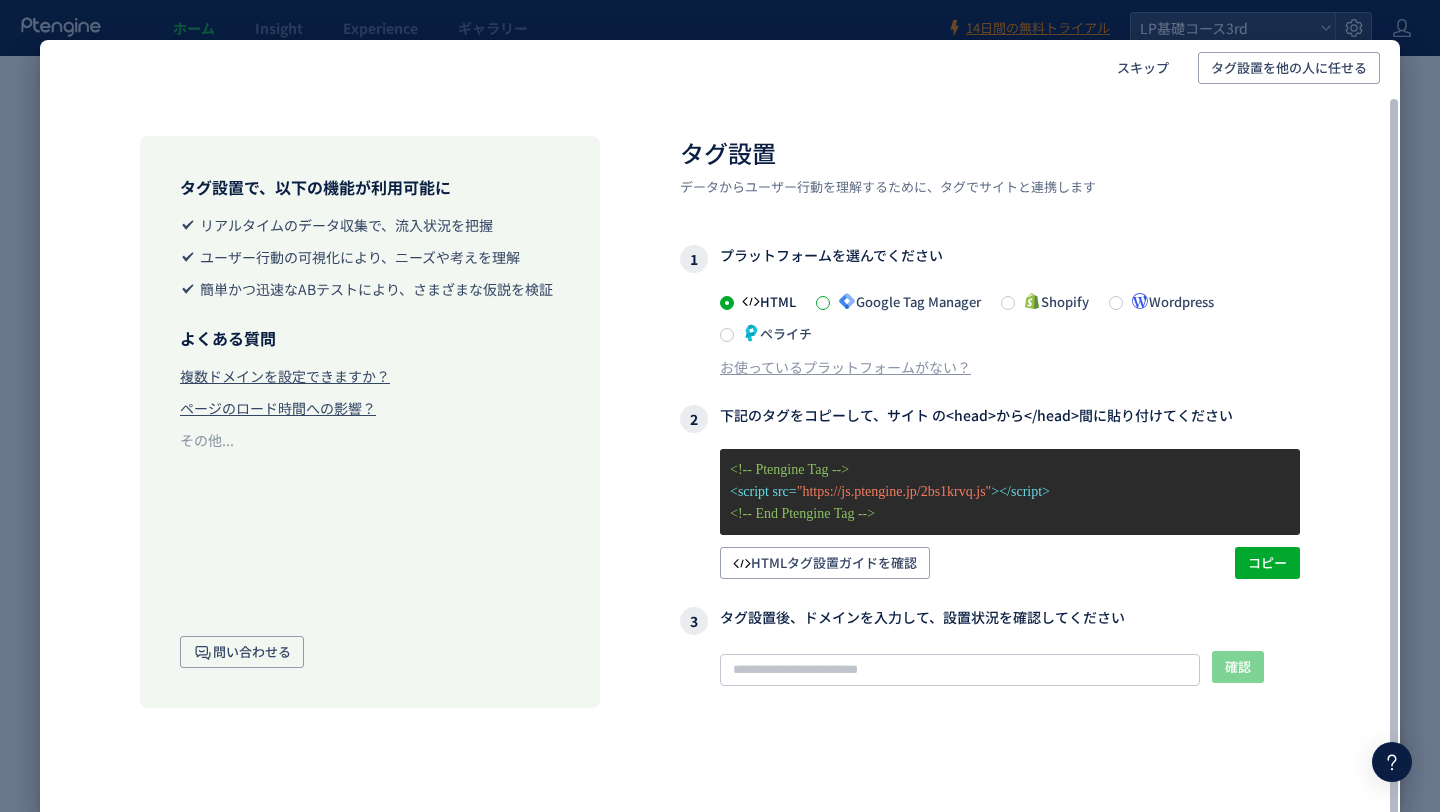 click at bounding box center (823, 303) 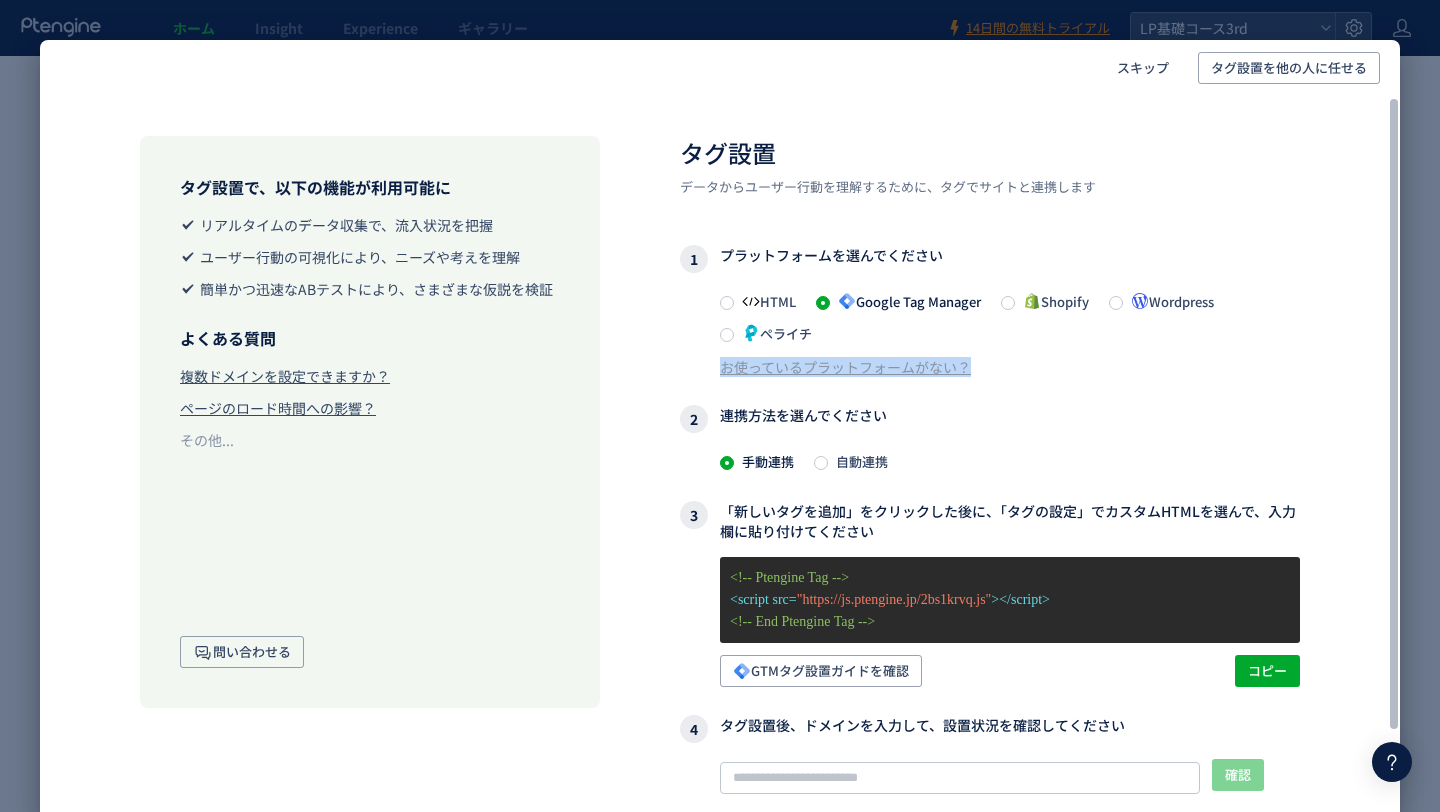 drag, startPoint x: 992, startPoint y: 301, endPoint x: 830, endPoint y: 377, distance: 178.94133 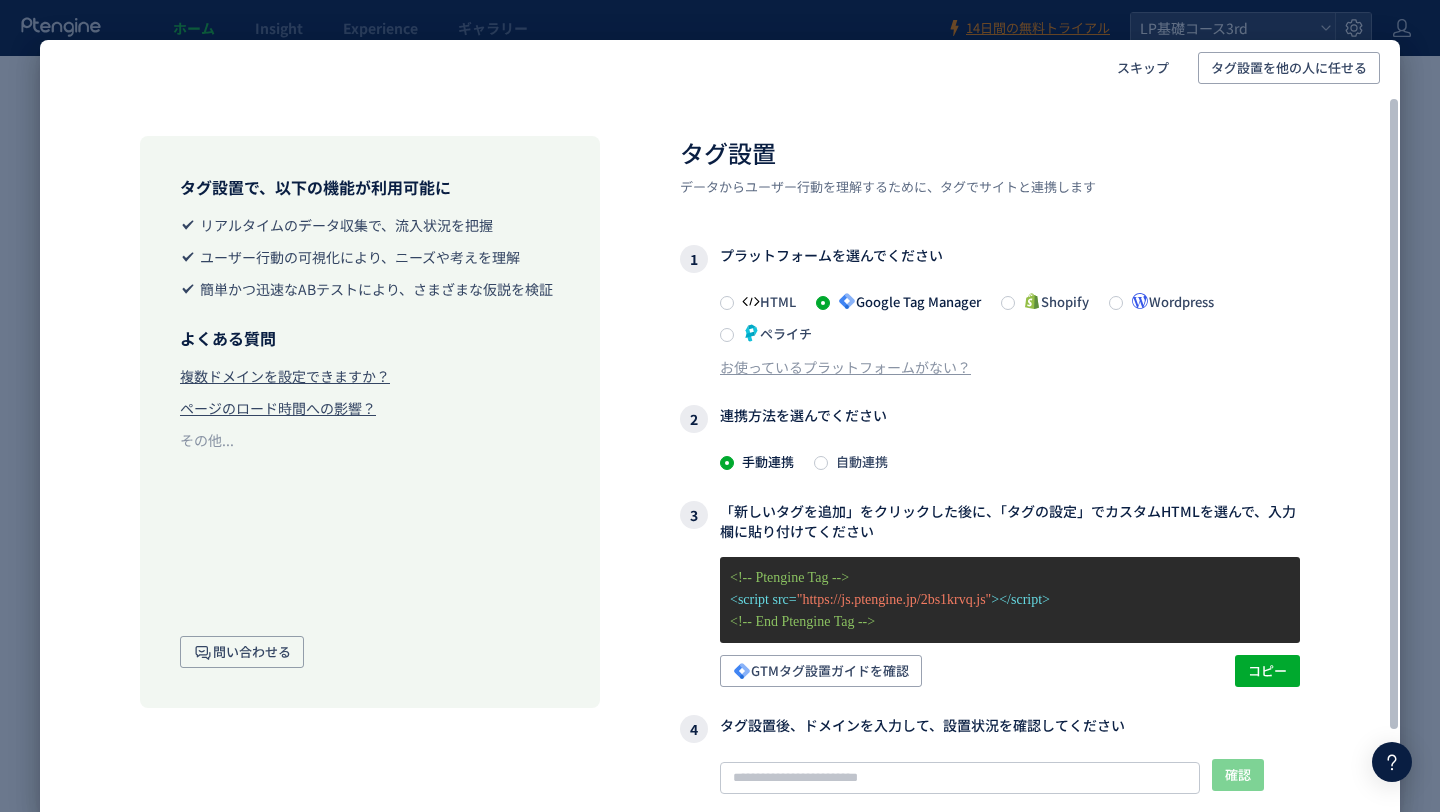 click on "2  連携方法を選んでください" at bounding box center [990, 419] 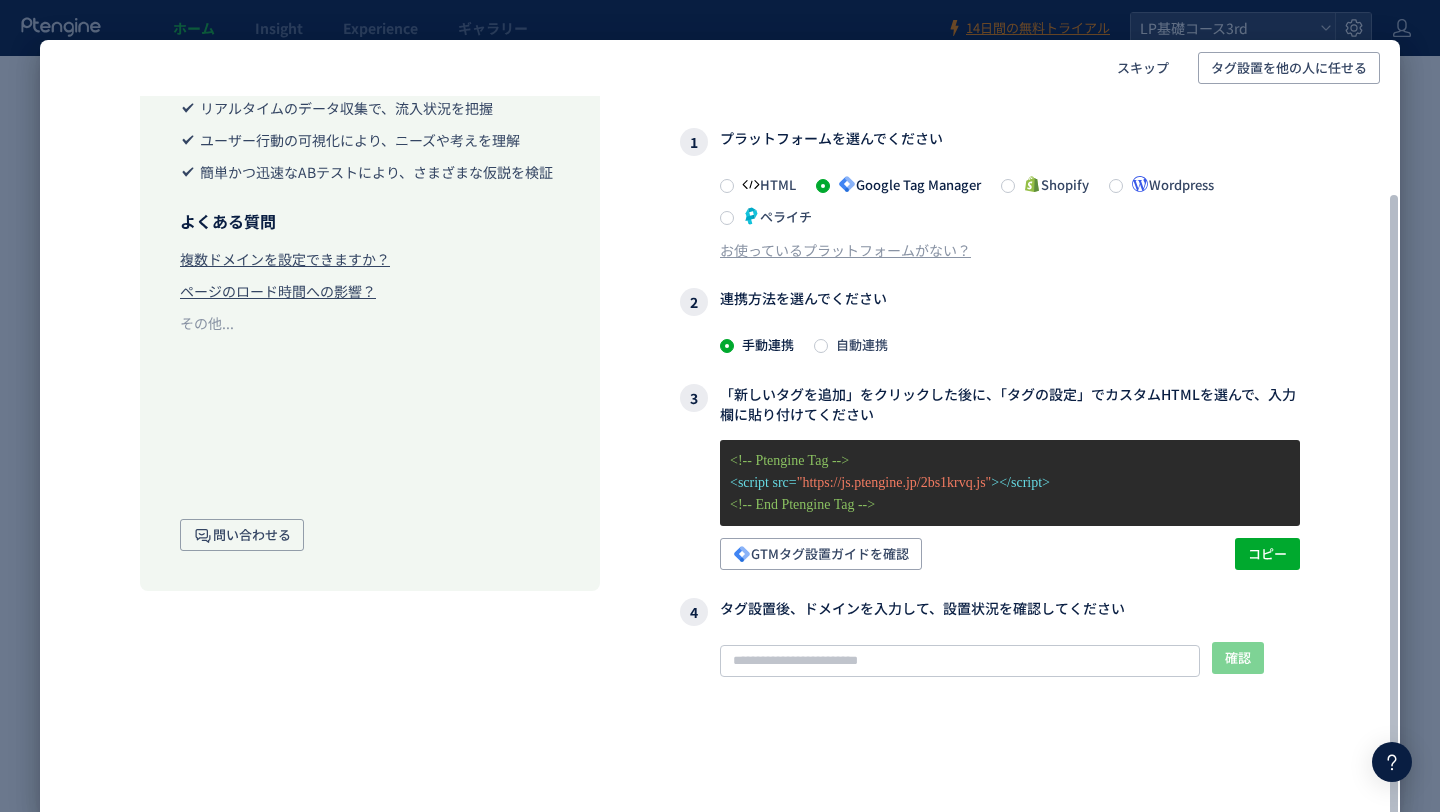 click on "自動連携" at bounding box center (858, 344) 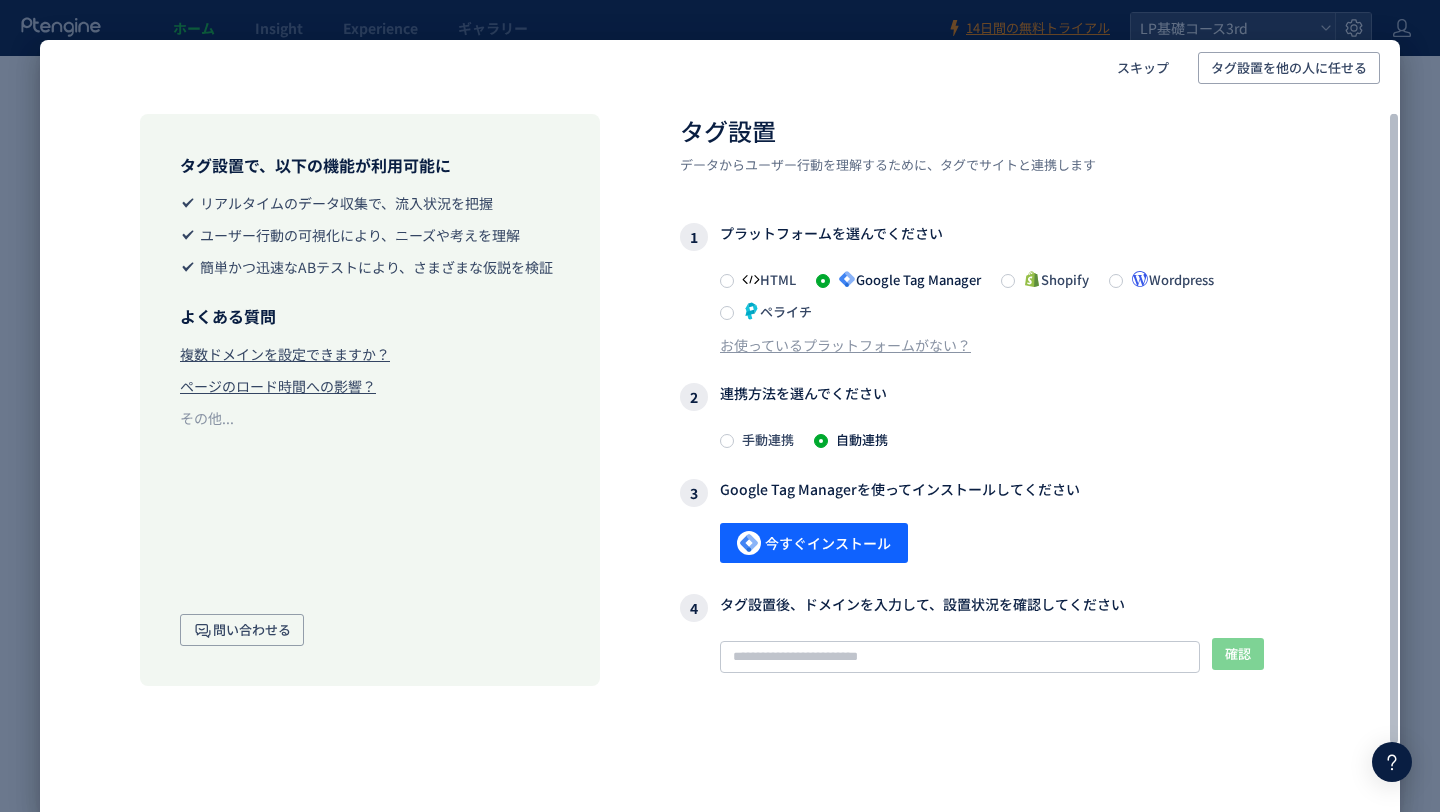 scroll, scrollTop: 18, scrollLeft: 0, axis: vertical 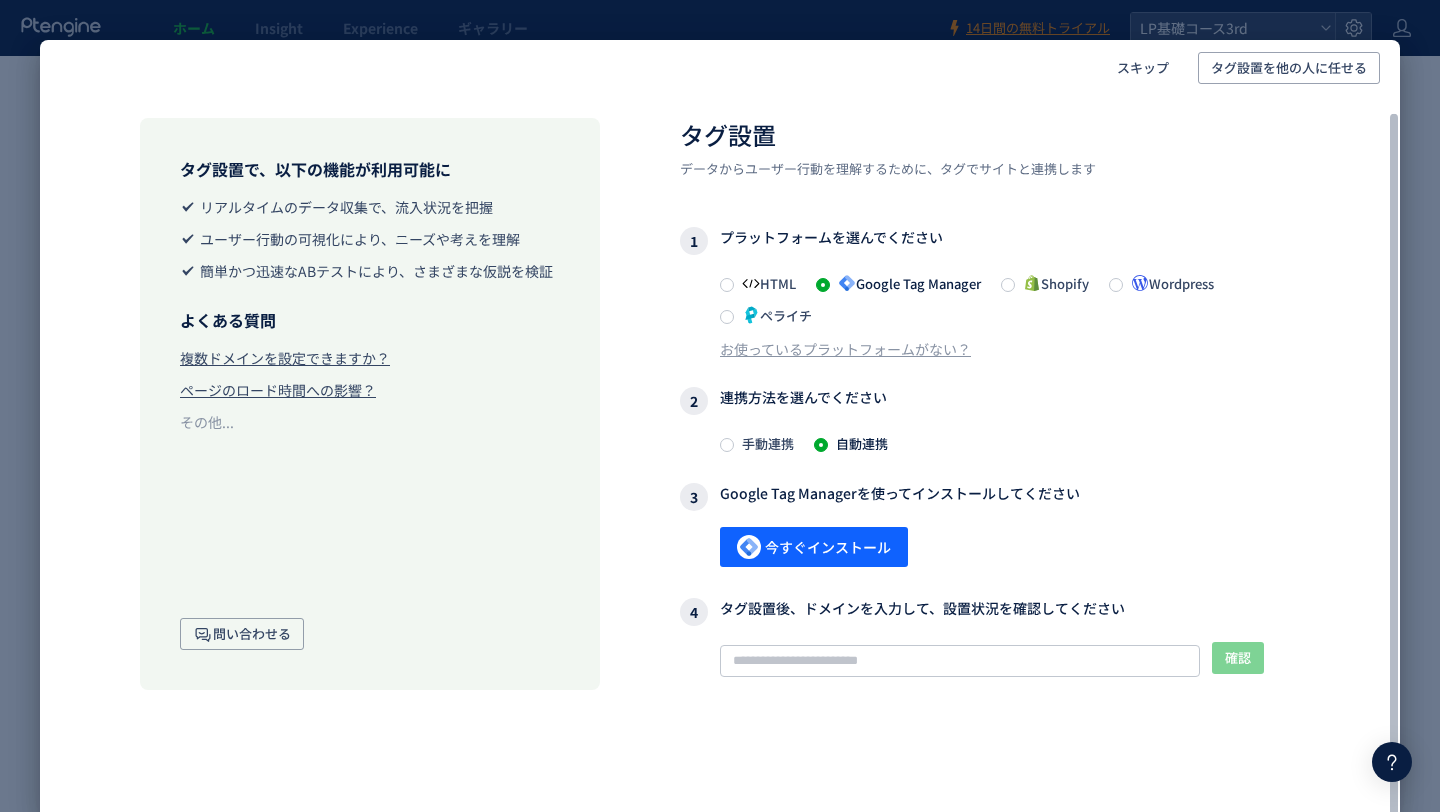 click on "今すぐインストール" at bounding box center (1010, 548) 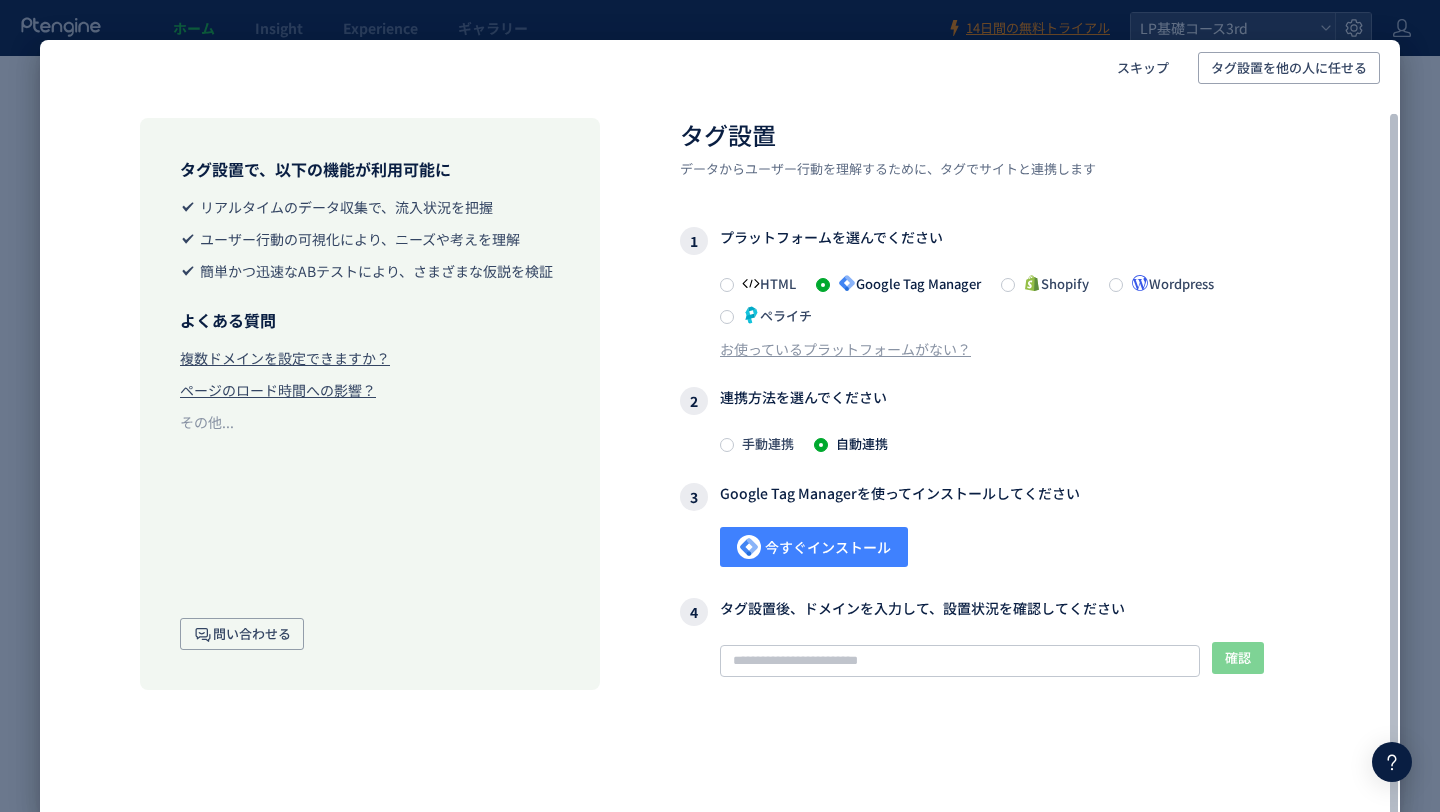 click on "今すぐインストール" at bounding box center (814, 547) 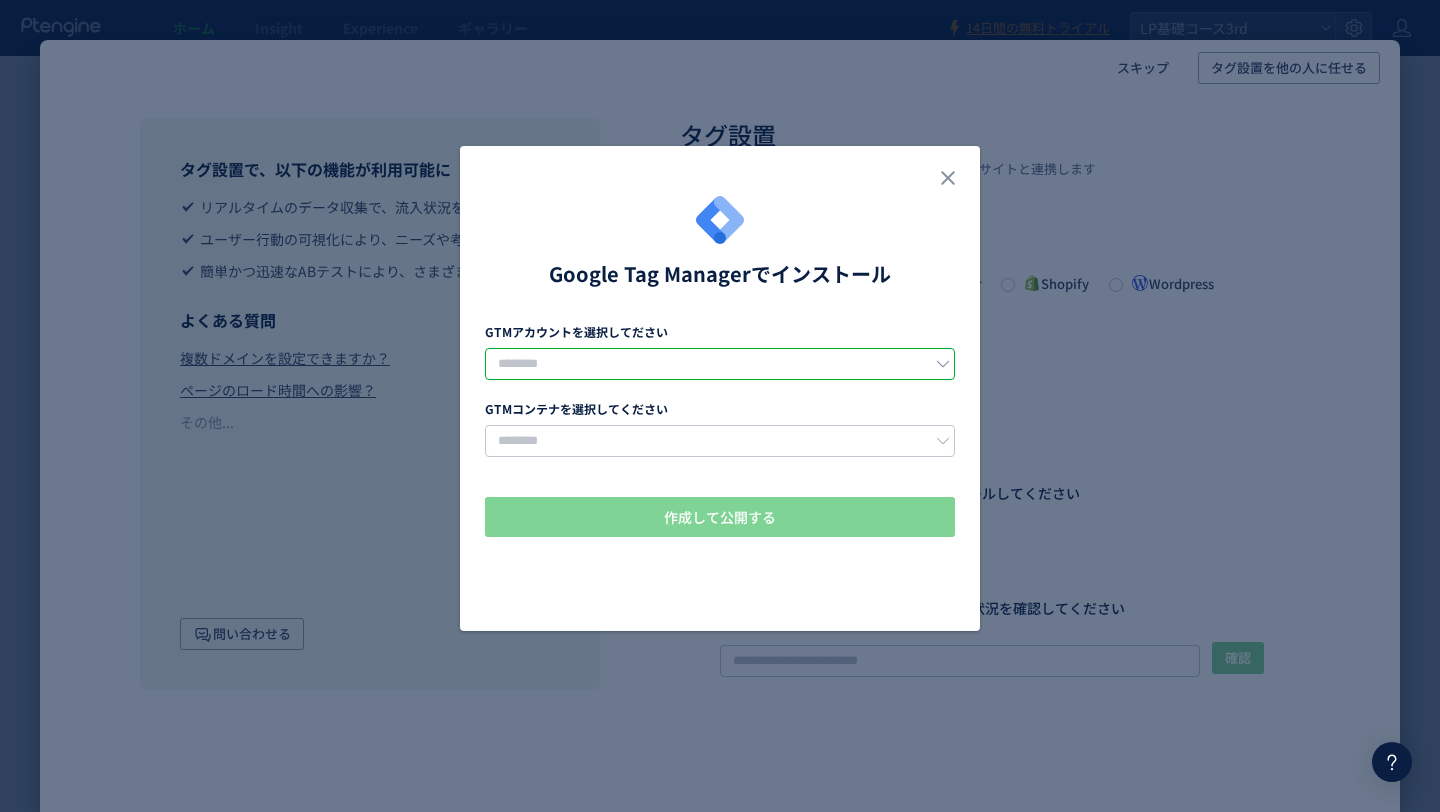 click 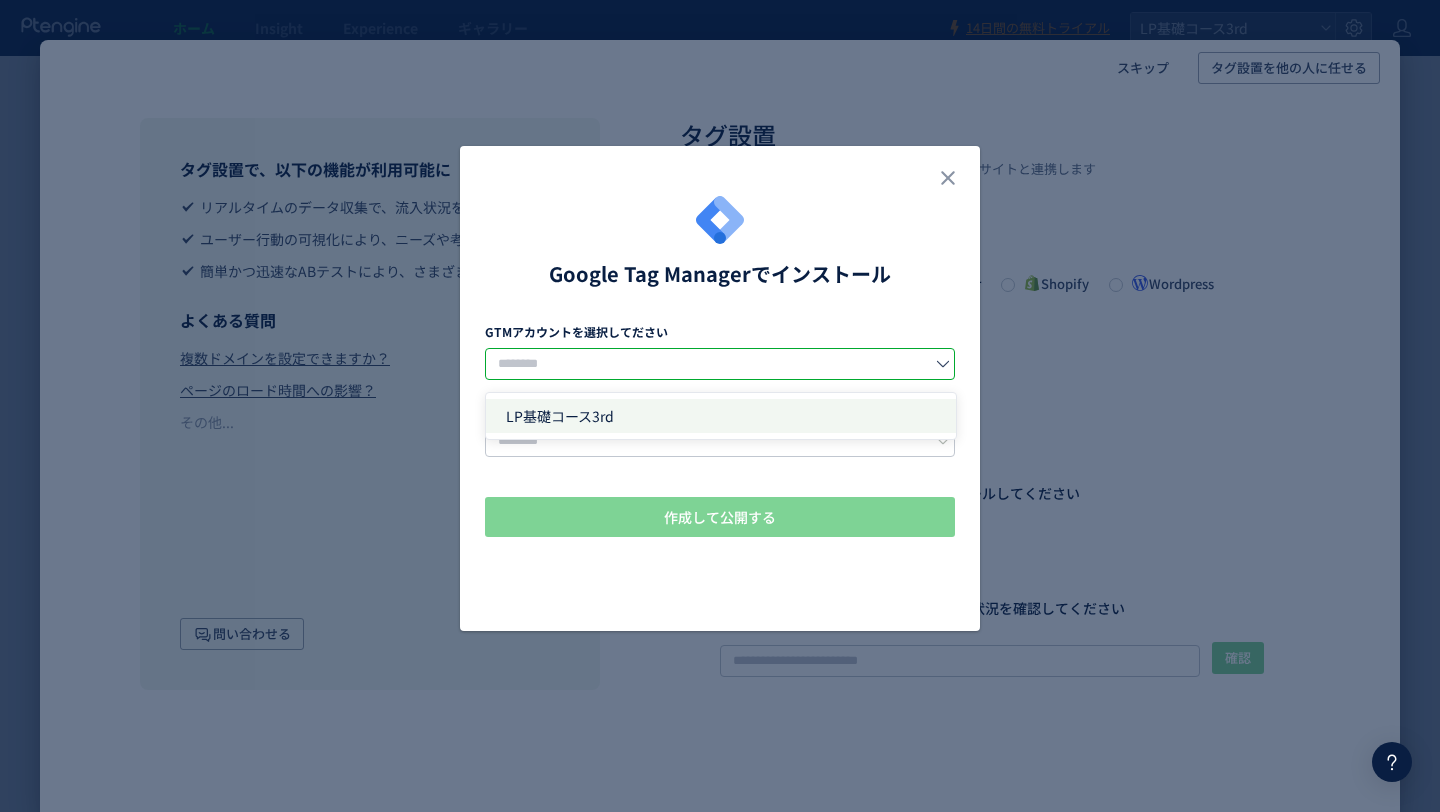 click on "LP基礎コース3rd" 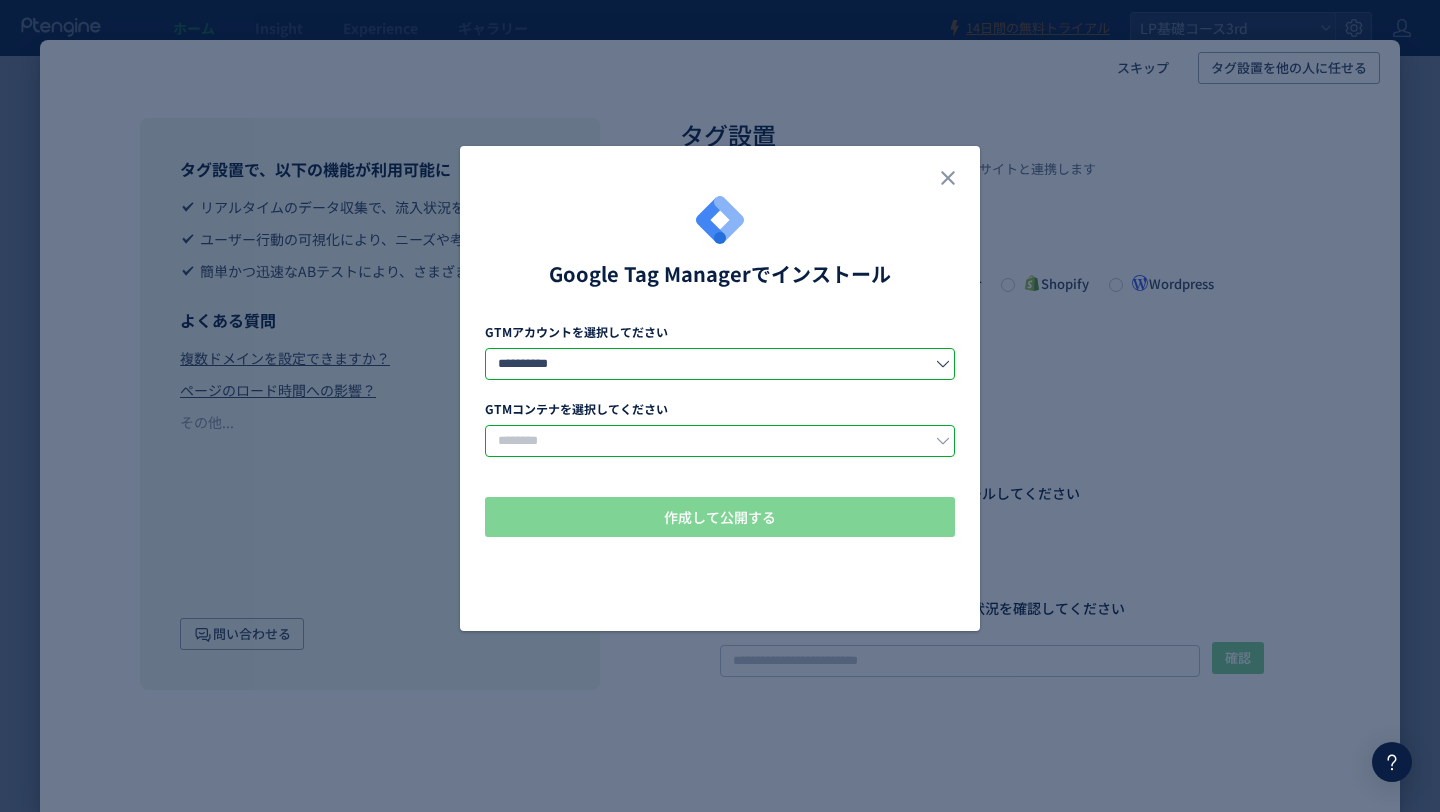 click 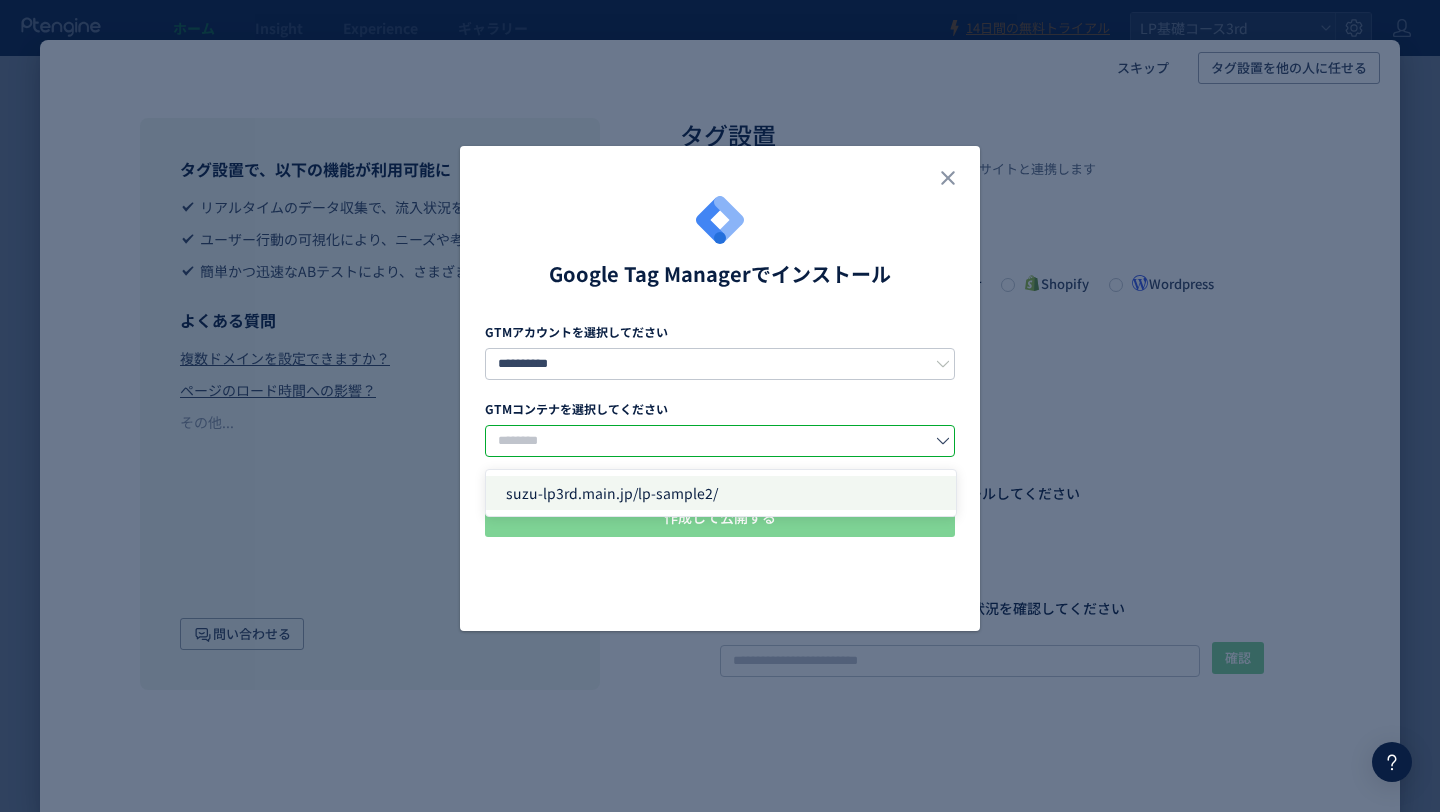 click on "suzu-lp3rd.main.jp/lp-sample2/" 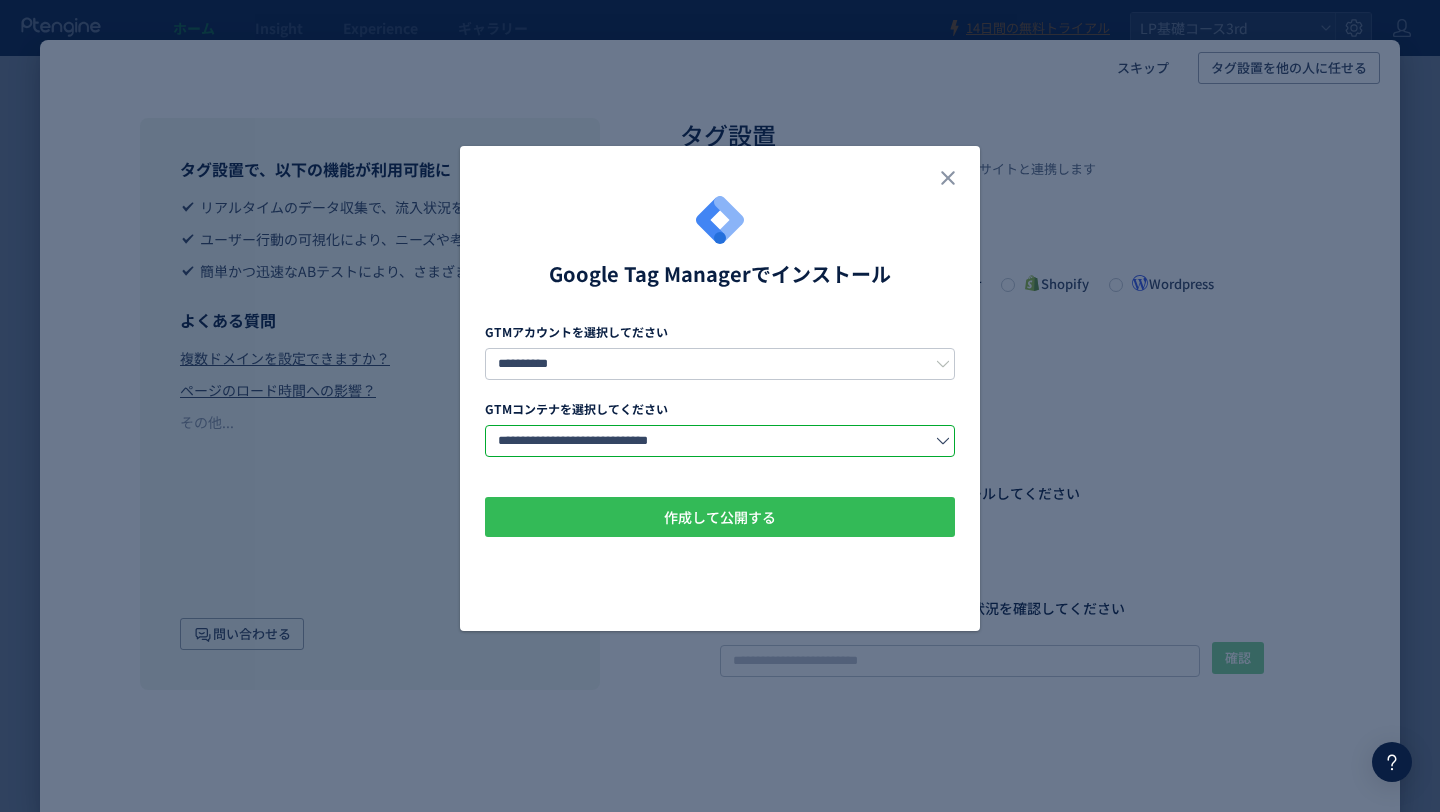 click on "作成して公開する" at bounding box center (720, 517) 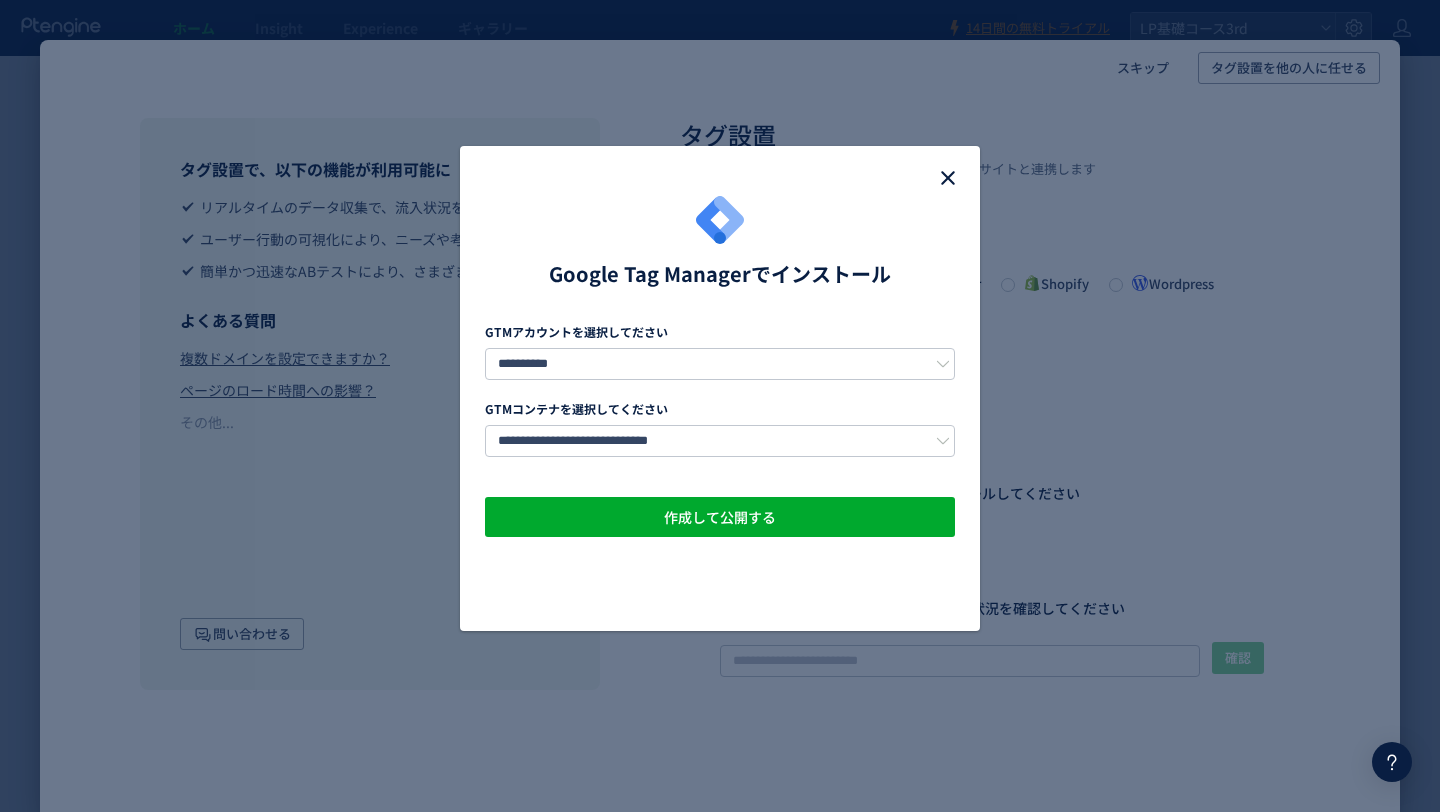click 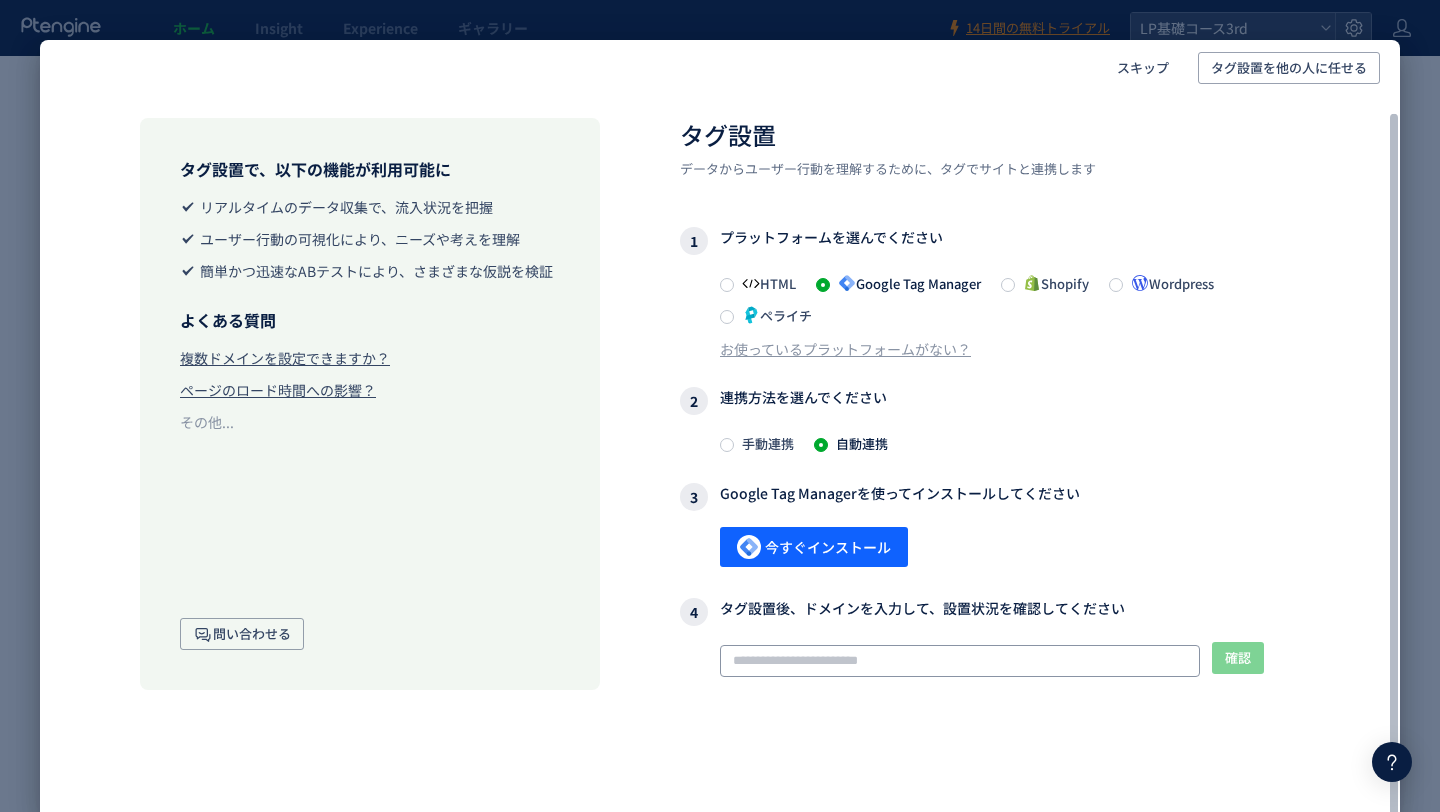 click 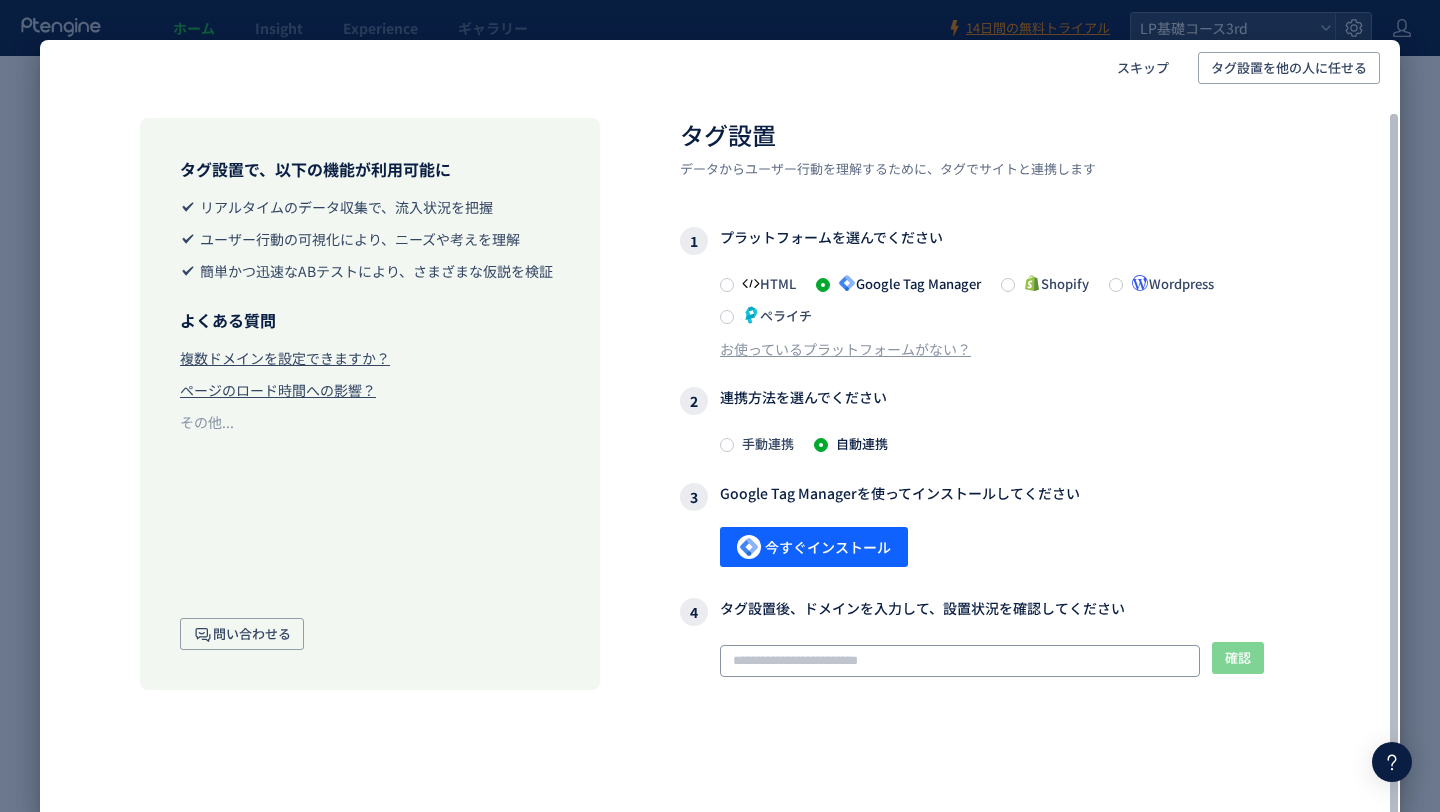 click 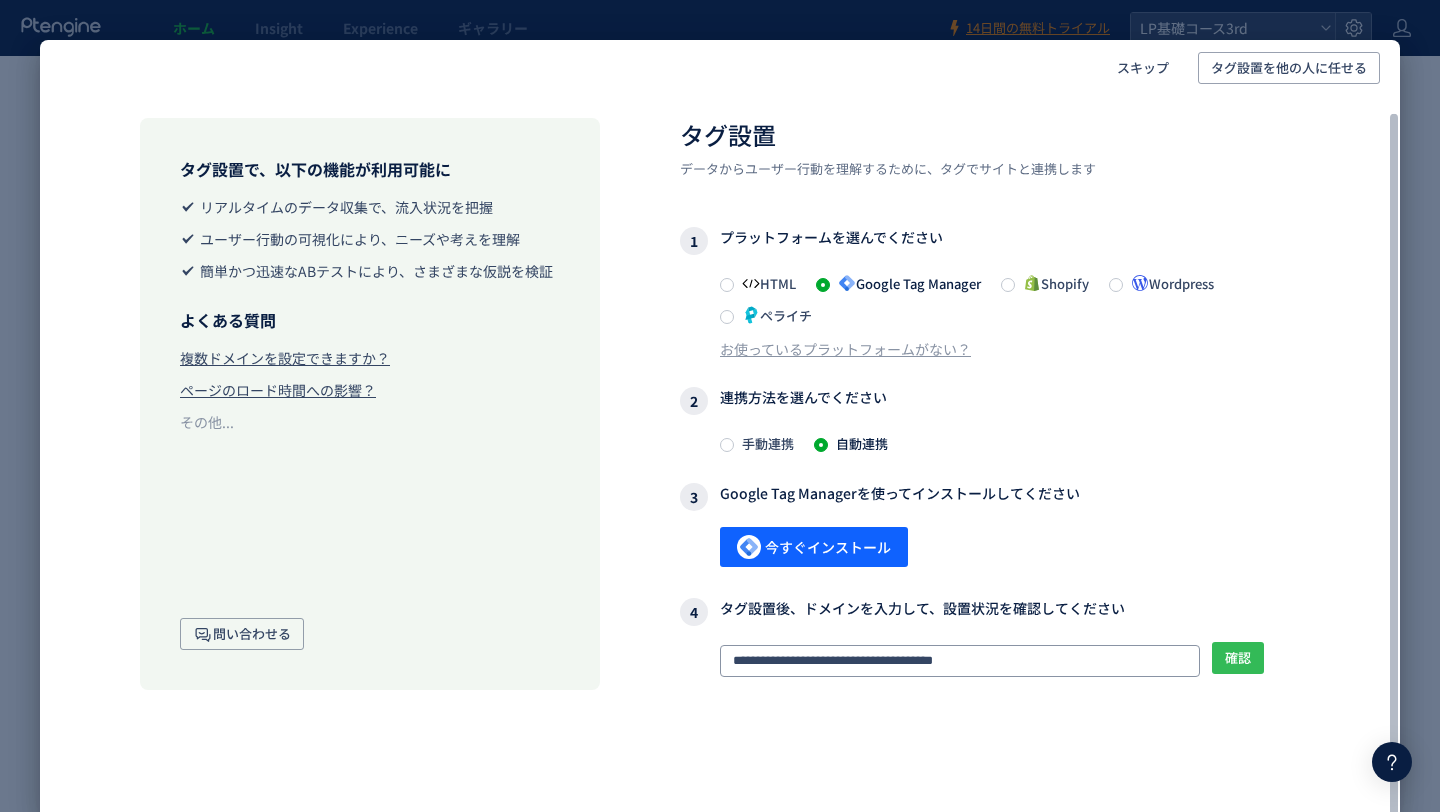 type on "**********" 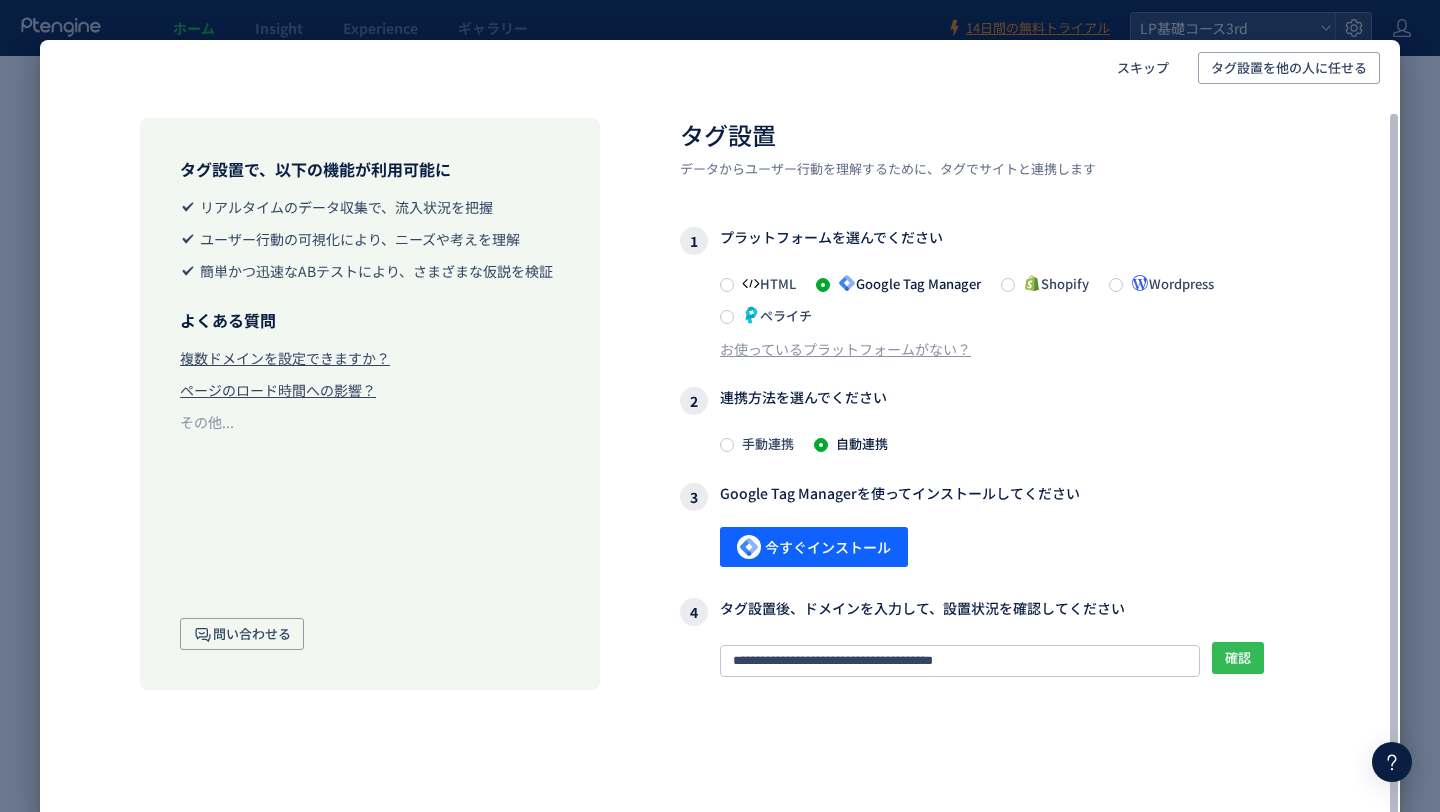 click on "確認" at bounding box center [1238, 658] 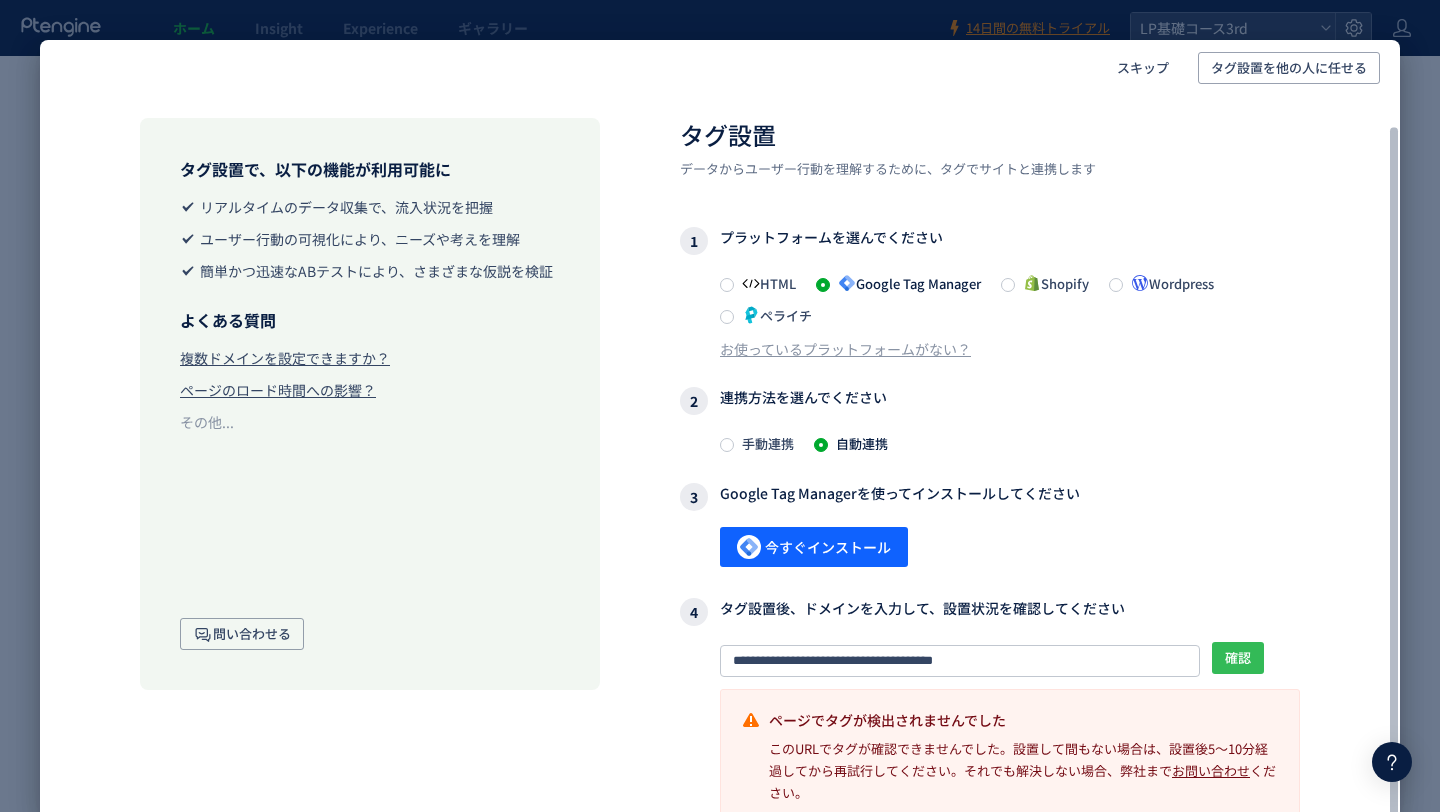 scroll, scrollTop: 40, scrollLeft: 0, axis: vertical 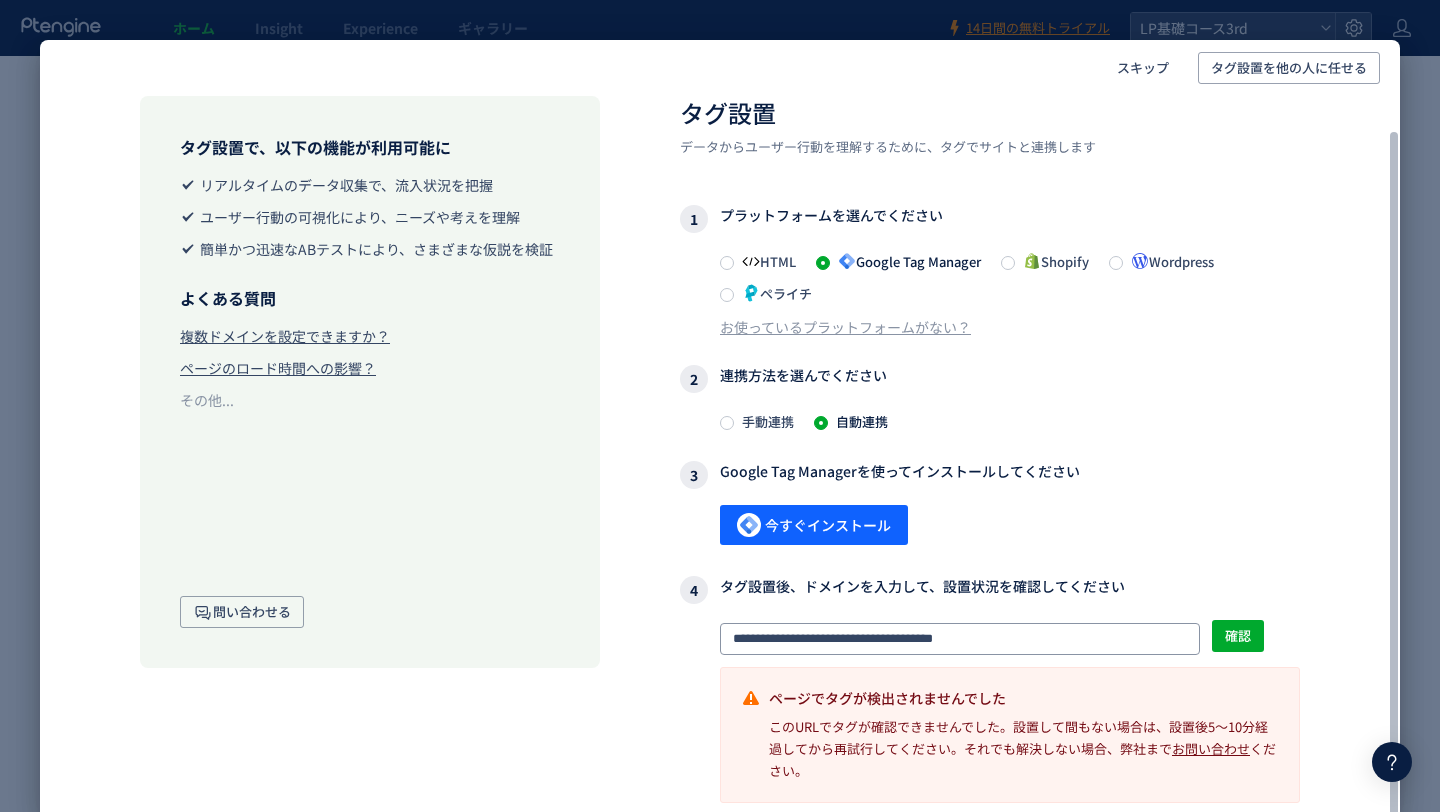 click on "**********" at bounding box center (990, 689) 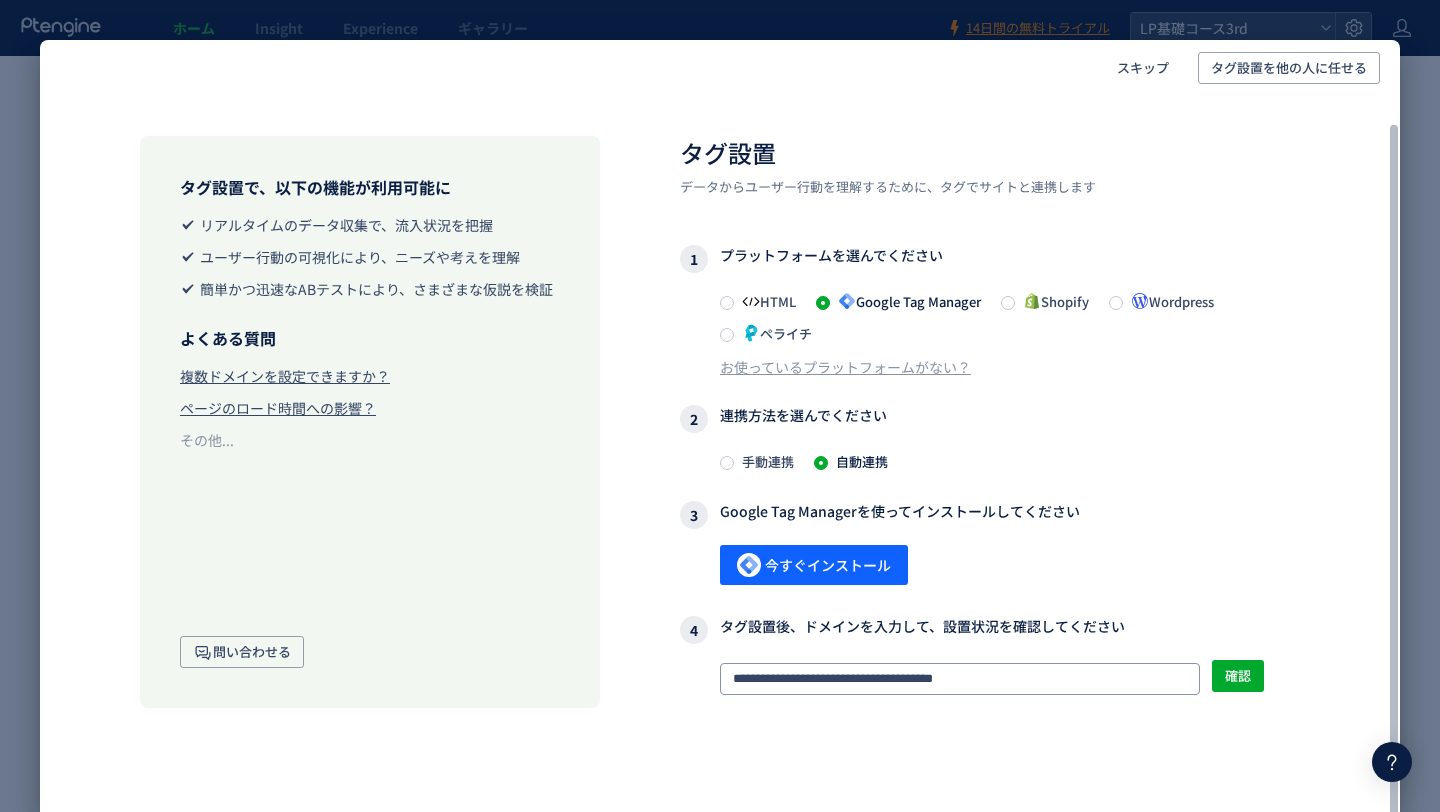 scroll, scrollTop: 40, scrollLeft: 0, axis: vertical 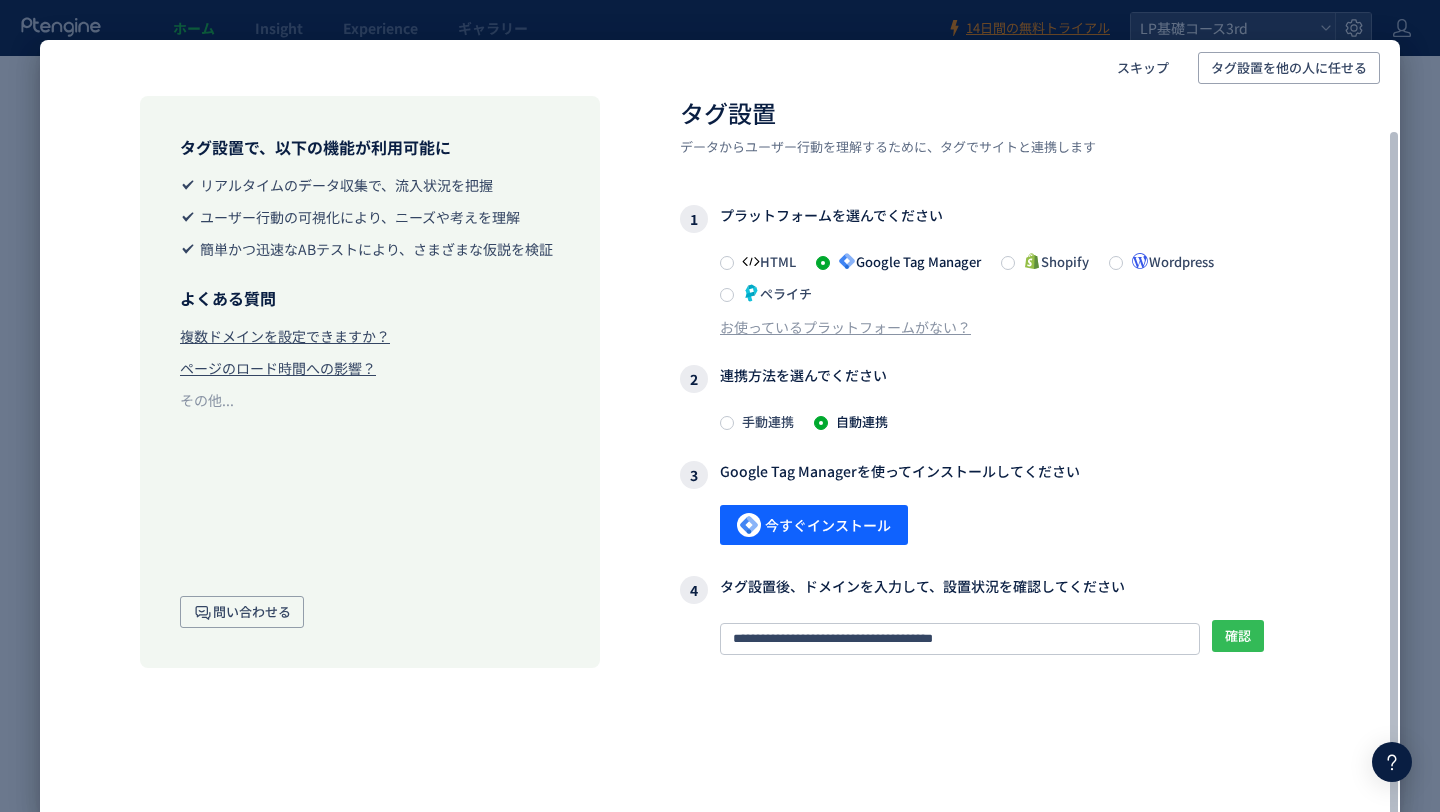 click on "確認" at bounding box center (1238, 636) 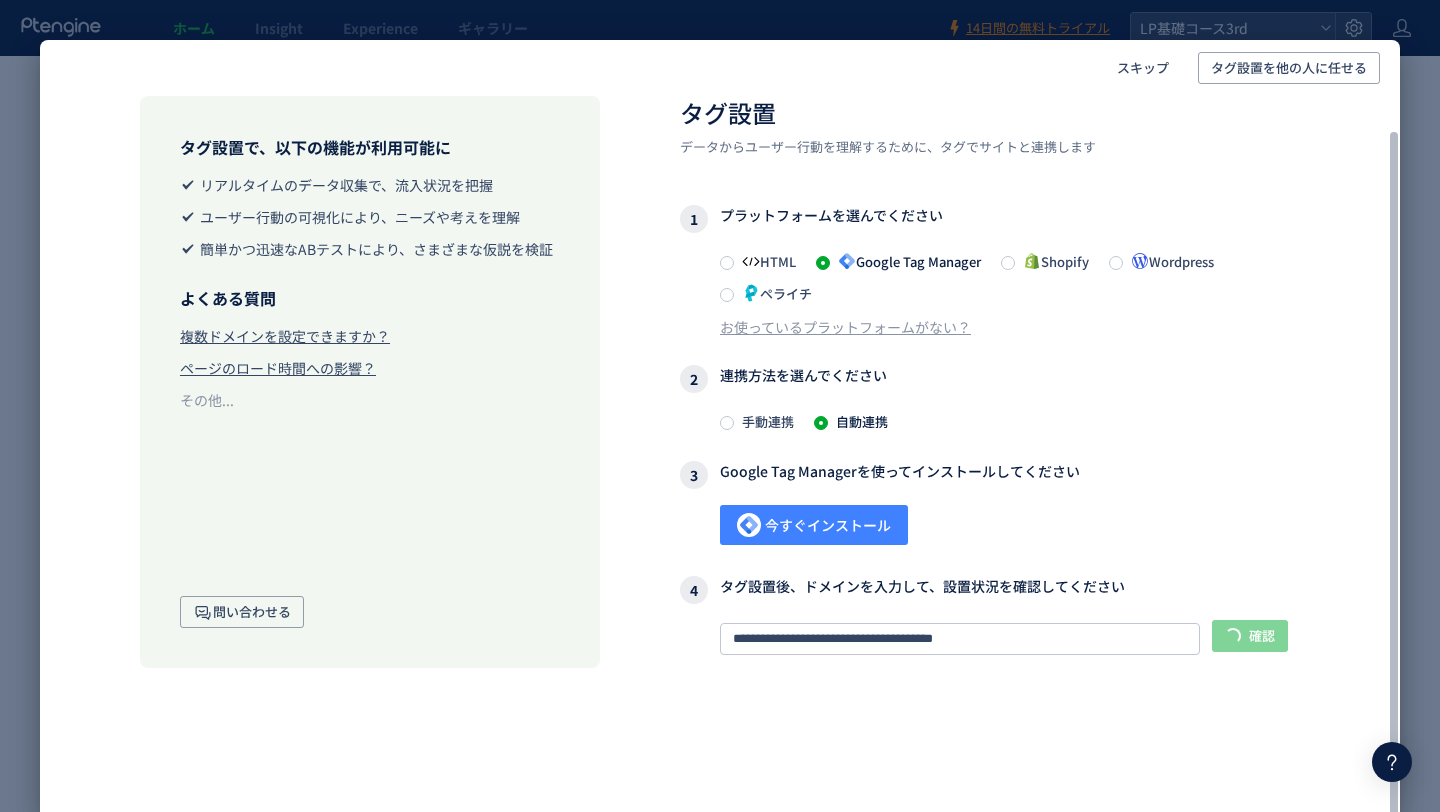 click on "今すぐインストール" at bounding box center [814, 525] 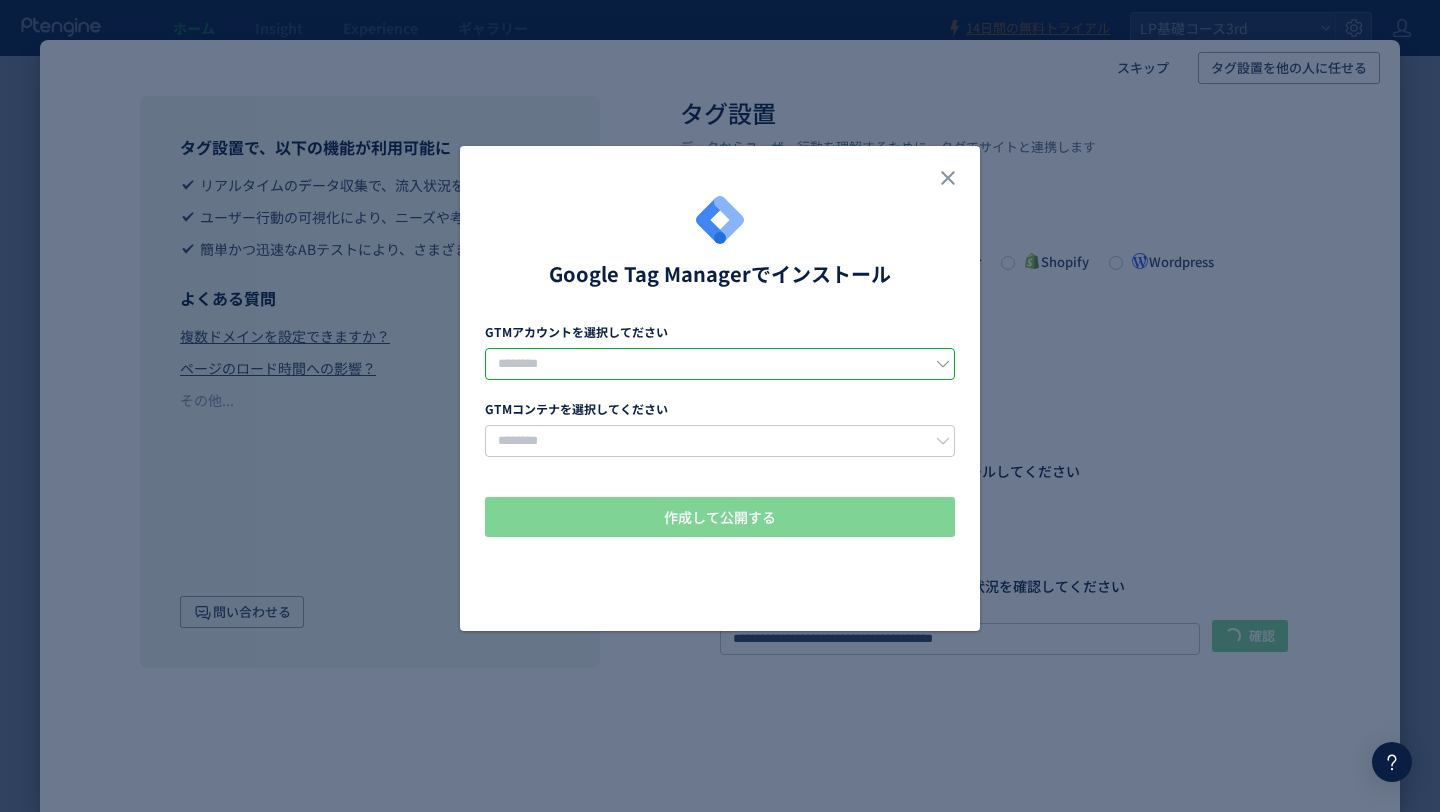 click 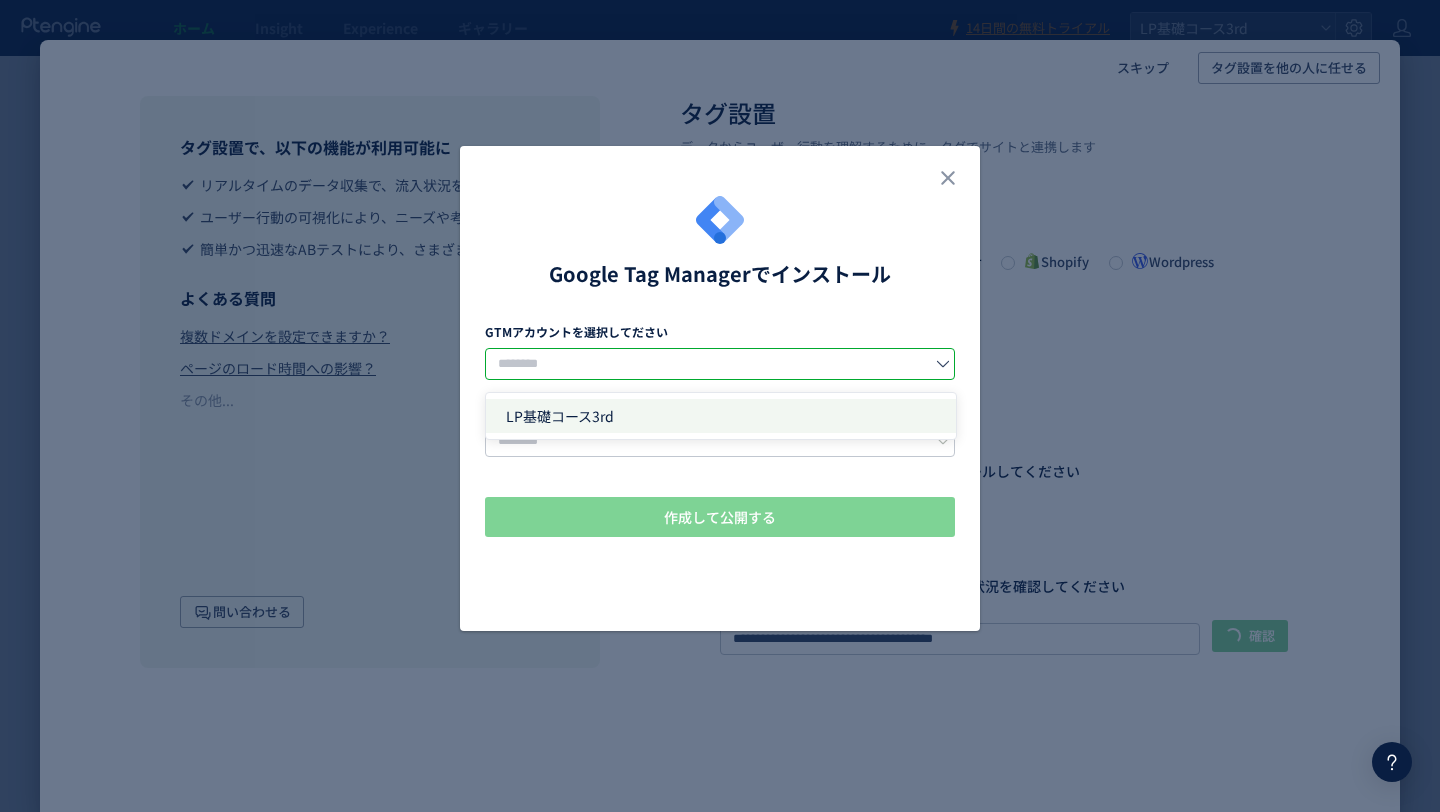 click on "LP基礎コース3rd" 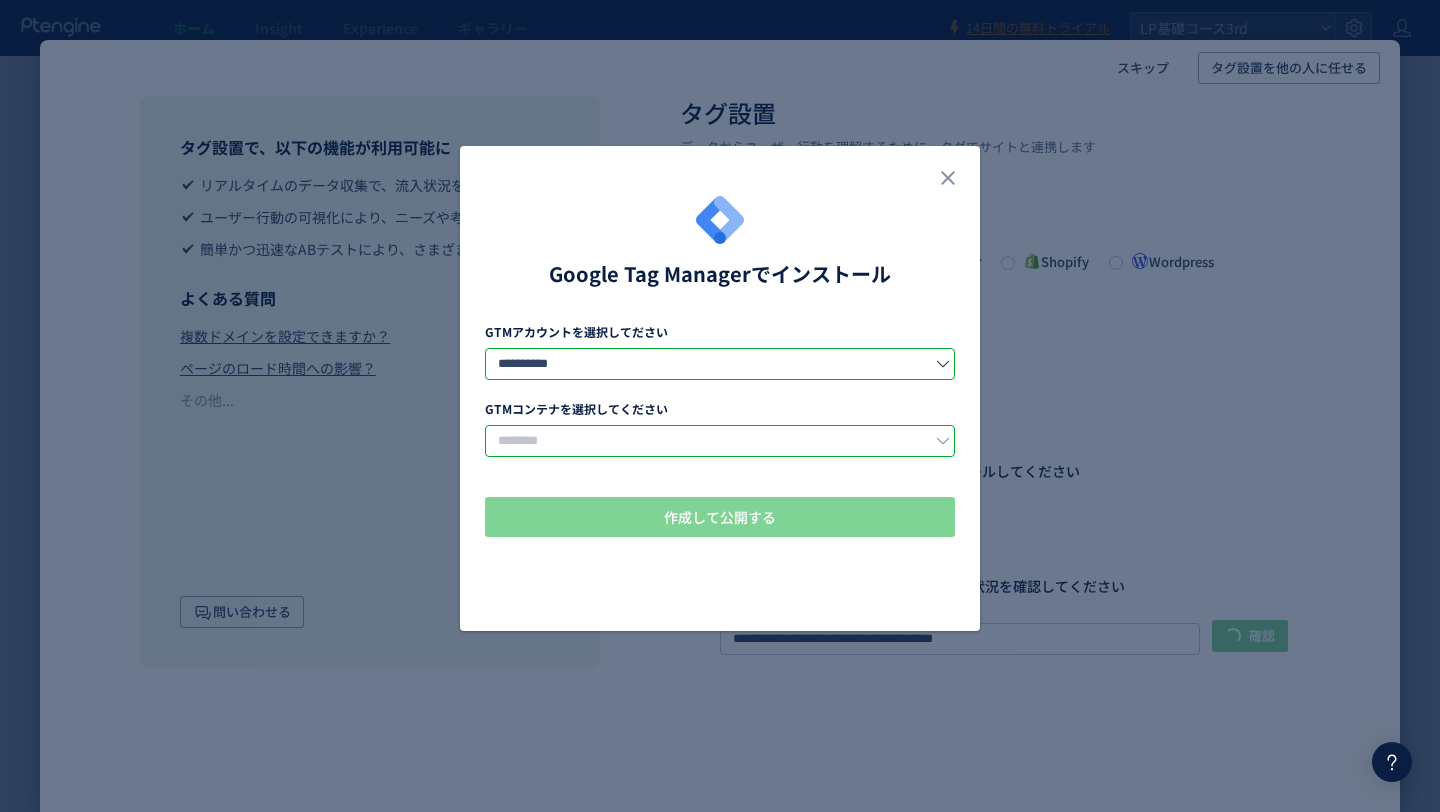 click 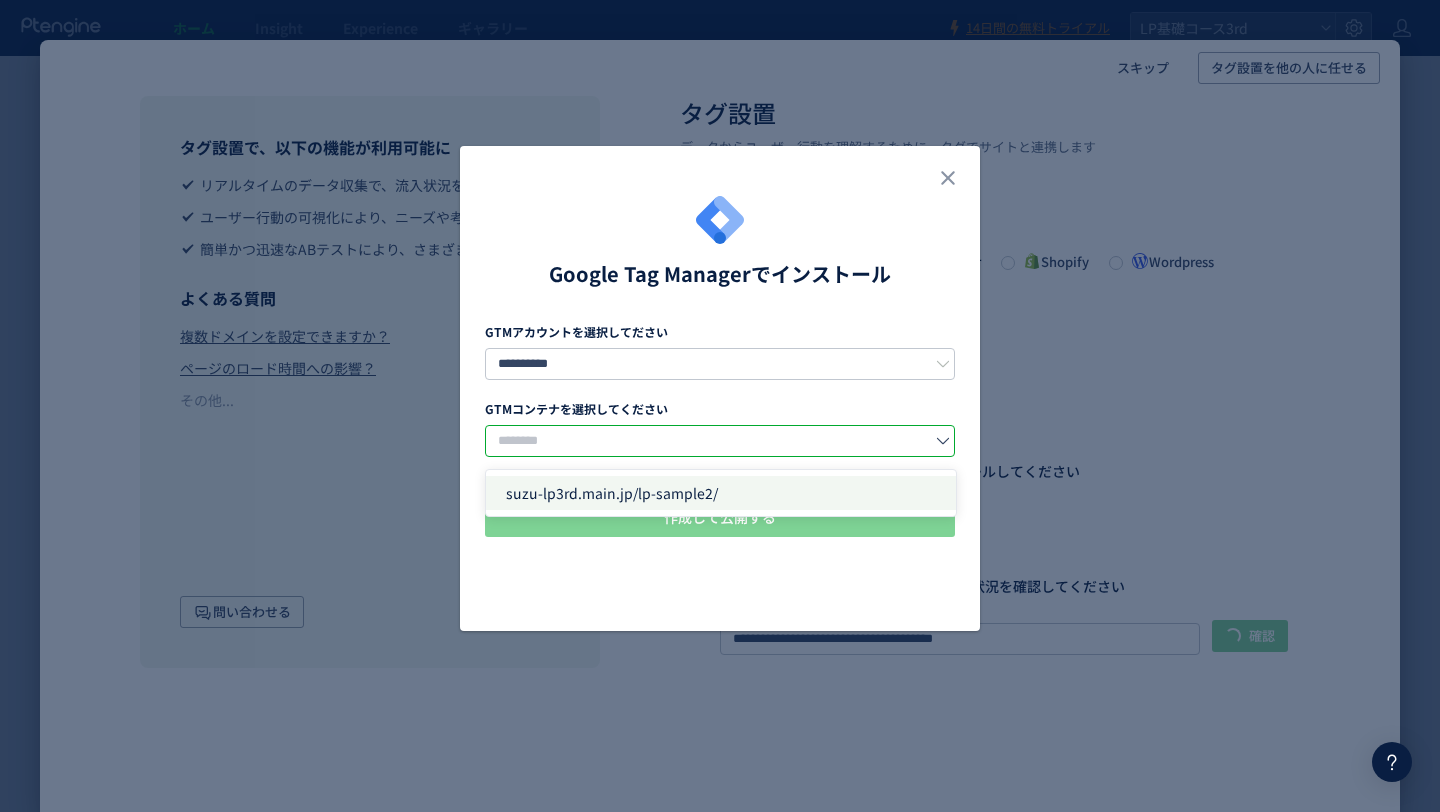 click on "suzu-lp3rd.main.jp/lp-sample2/" 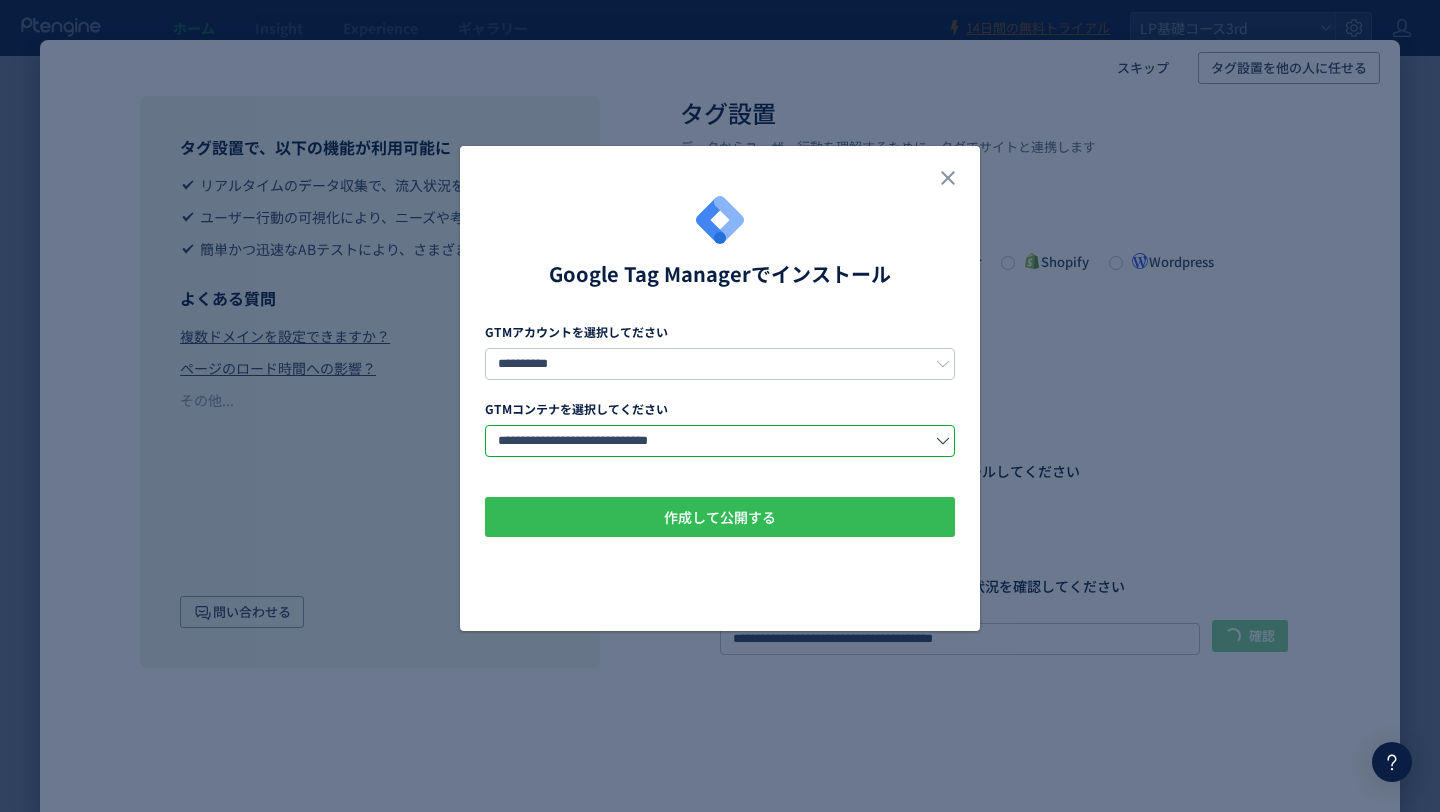 click on "作成して公開する" at bounding box center [720, 517] 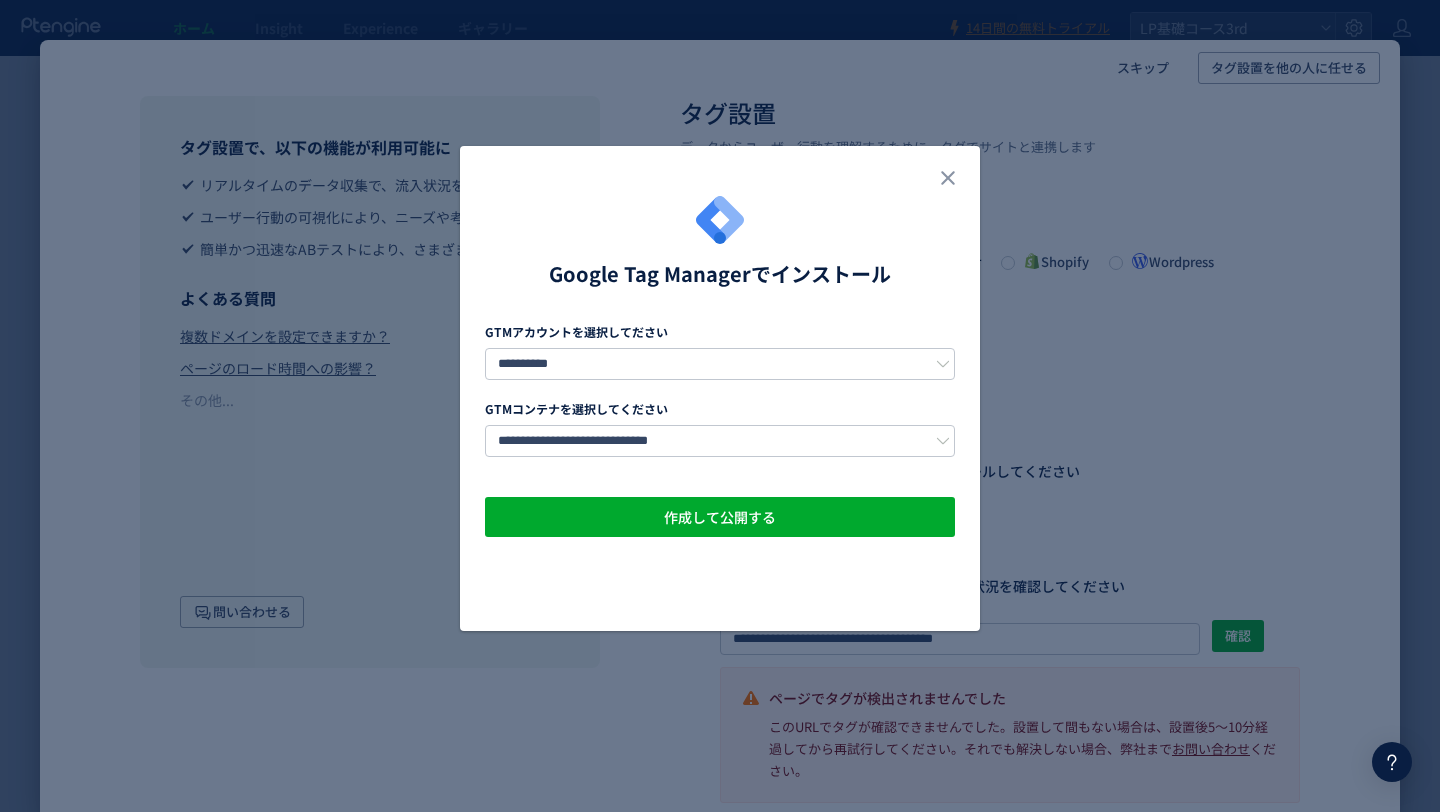 click on "**********" 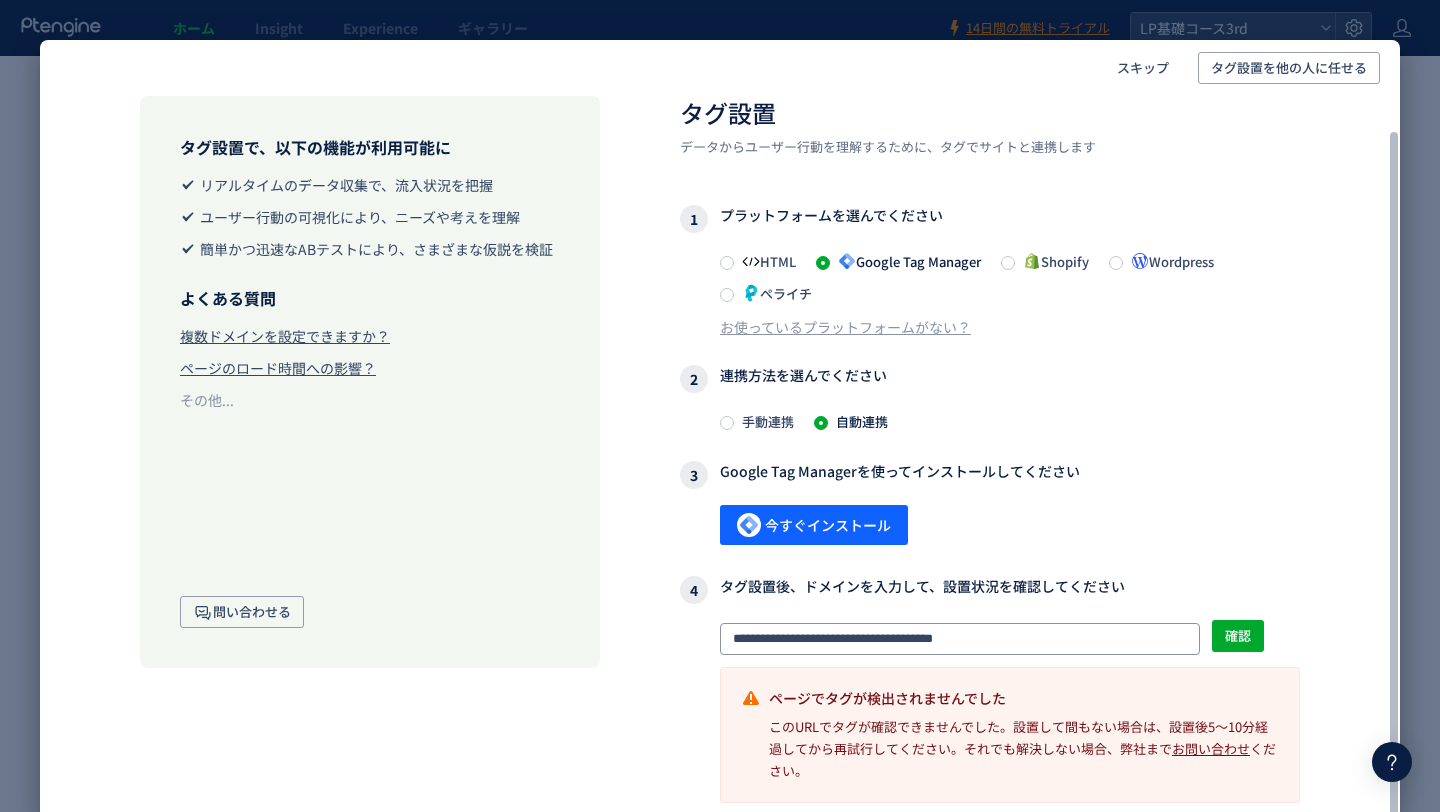 click on "**********" at bounding box center (990, 689) 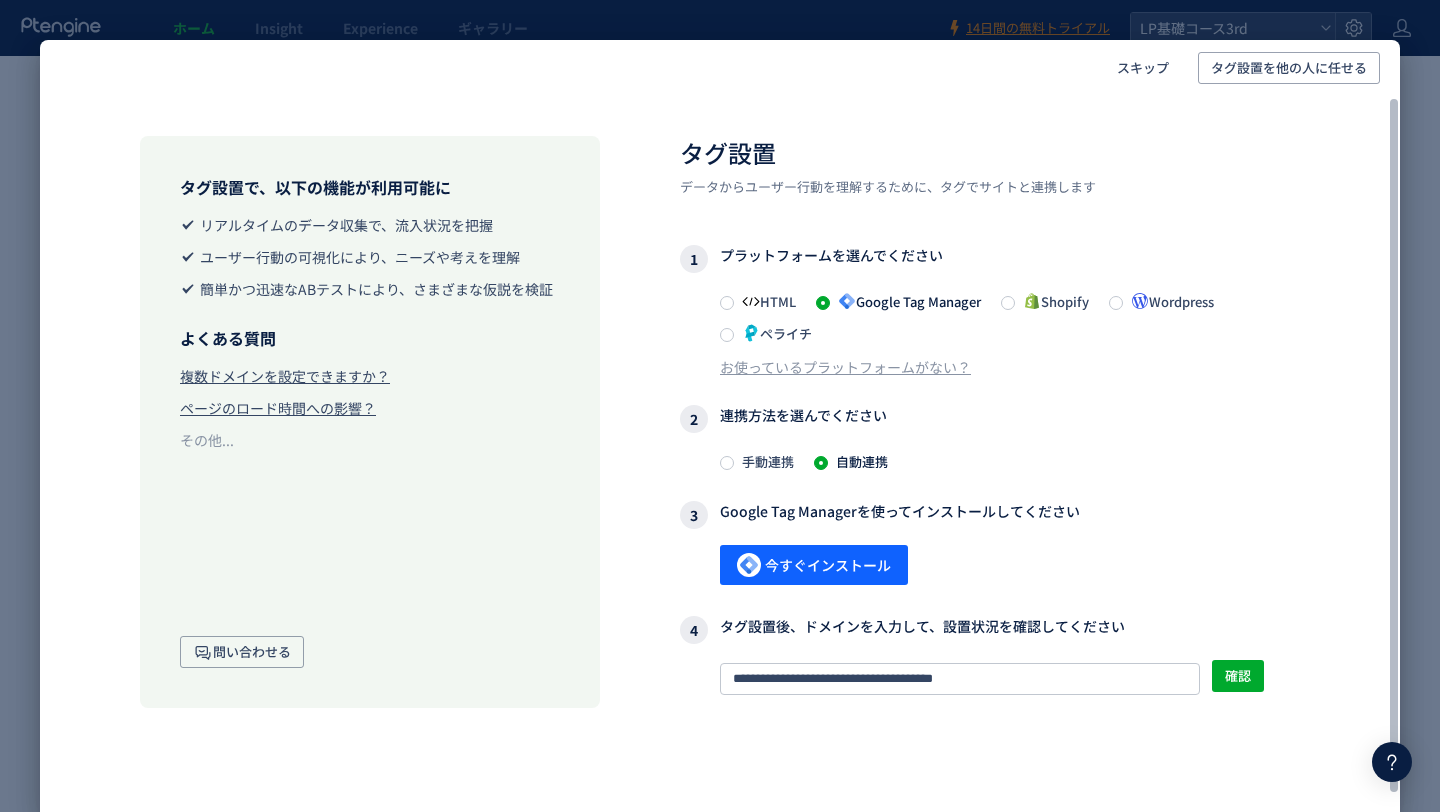 click on "3  Google Tag Managerを使ってインストールしてください" at bounding box center [990, 515] 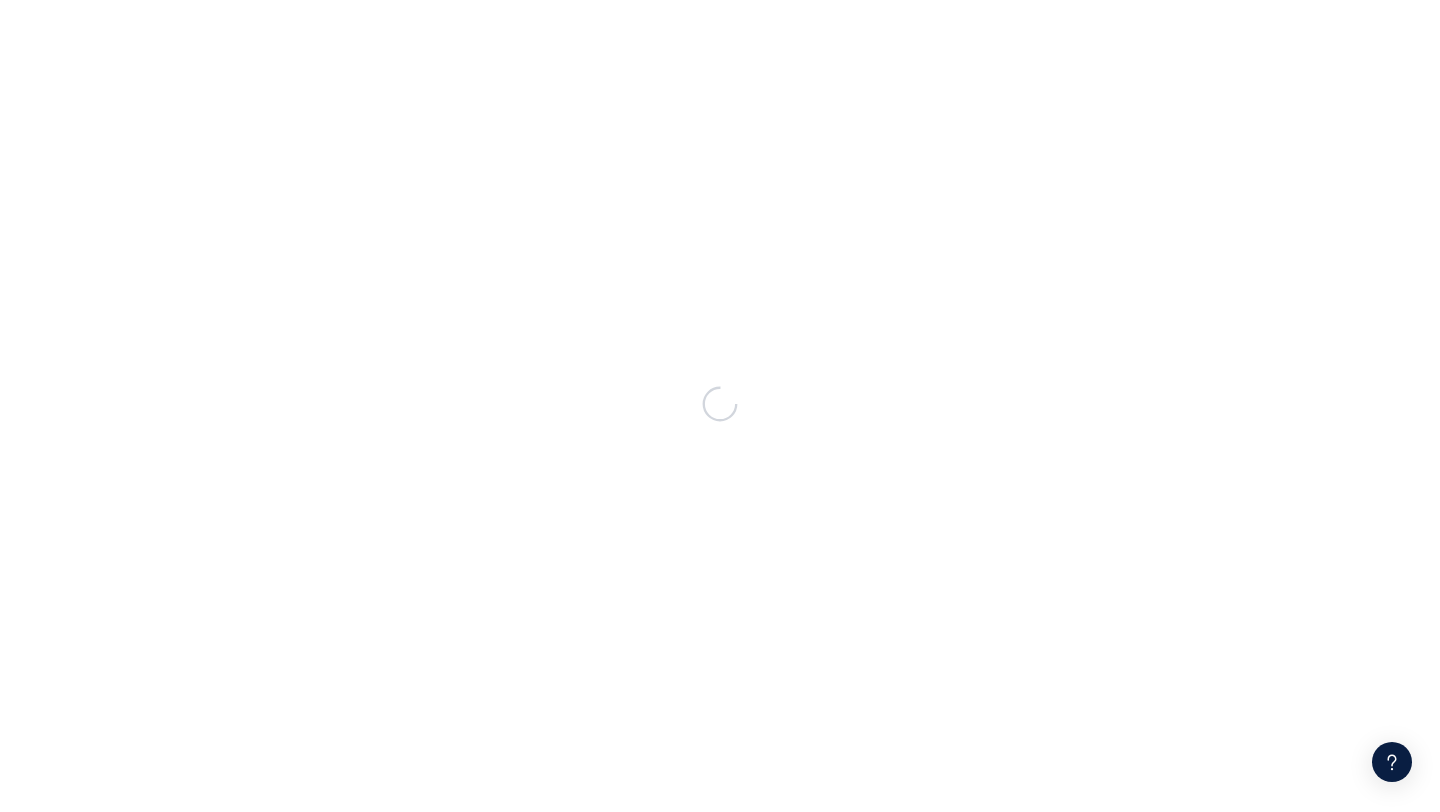 scroll, scrollTop: 0, scrollLeft: 0, axis: both 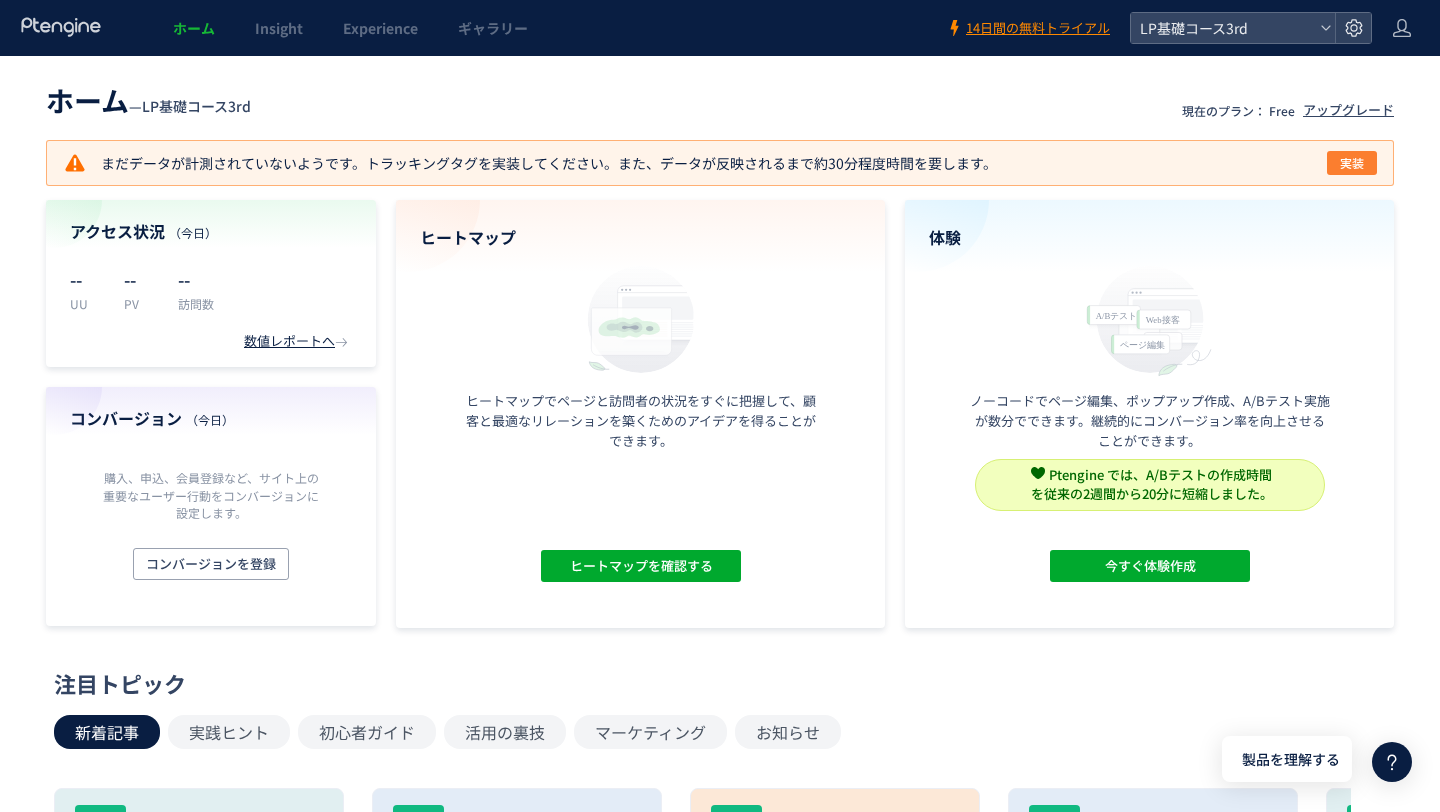 click on "実装" at bounding box center (1352, 163) 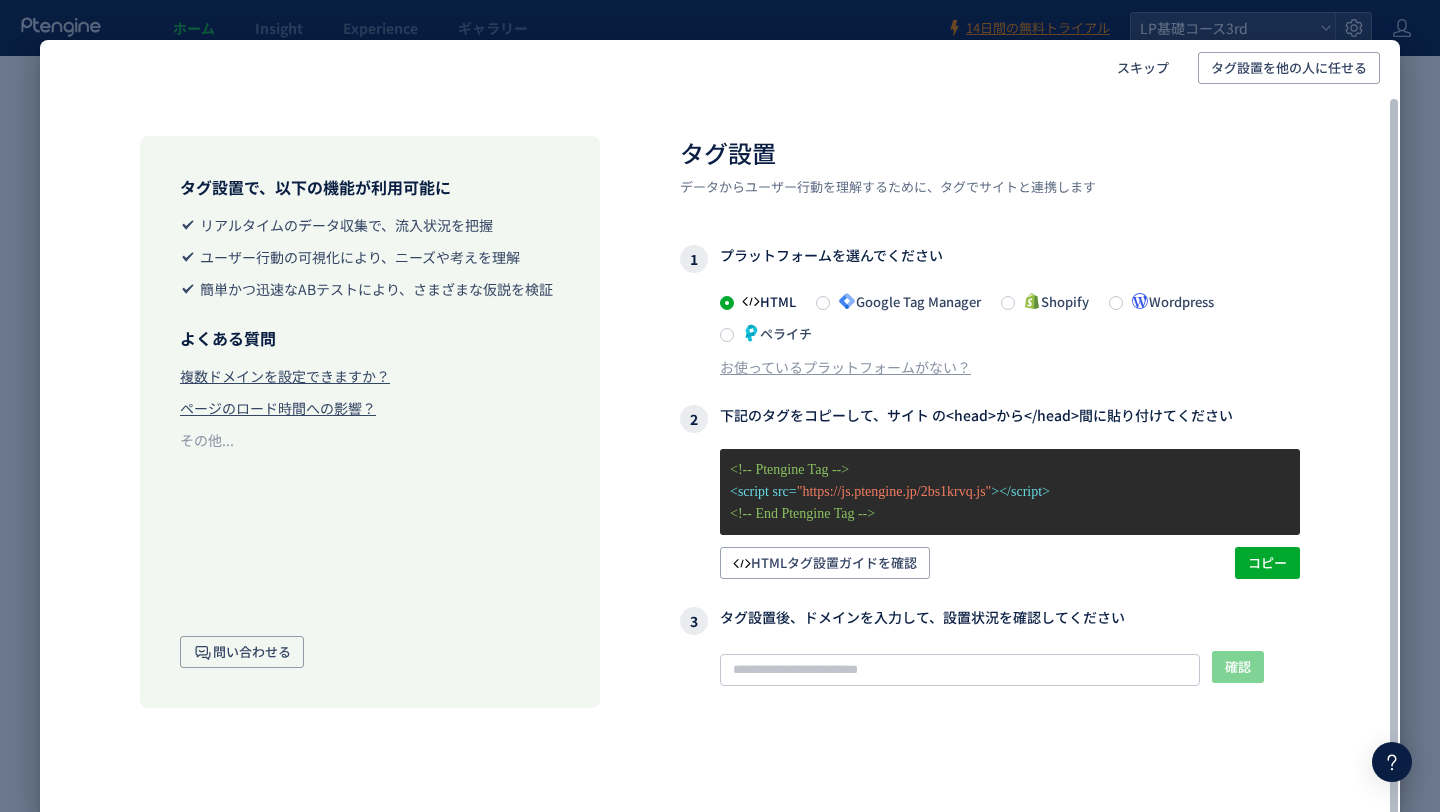 click on "Google Tag Manager" at bounding box center (905, 301) 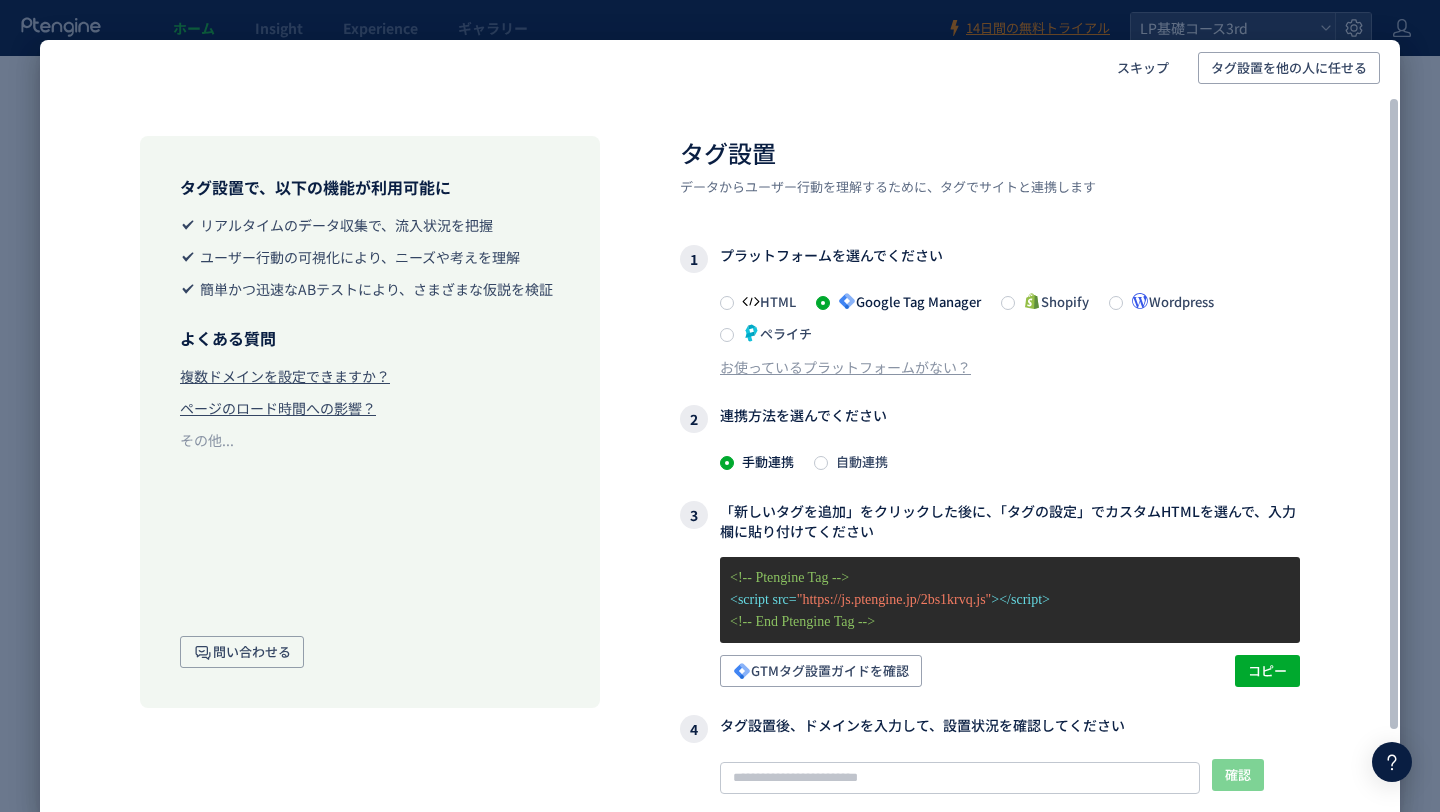 click on "自動連携" at bounding box center [858, 461] 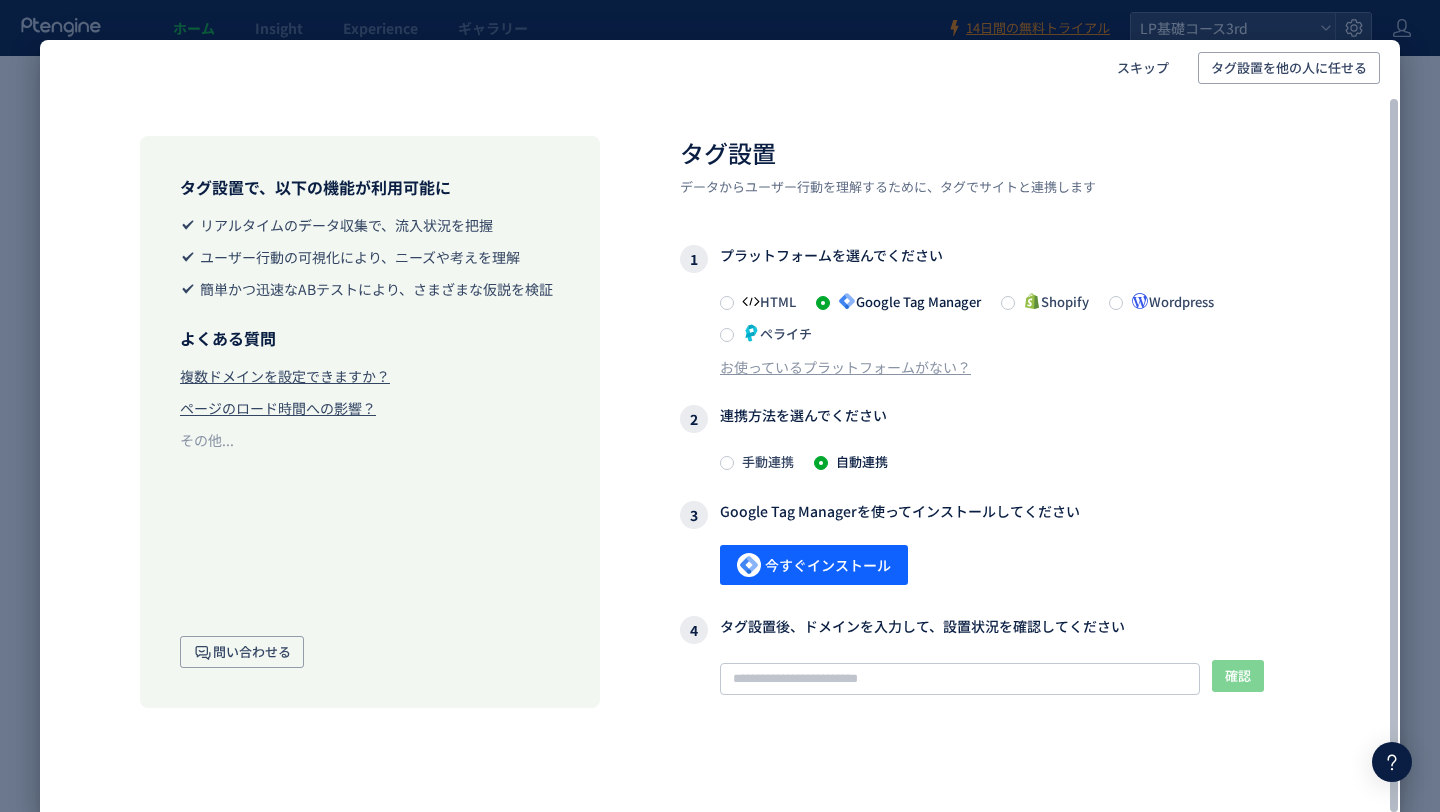 scroll, scrollTop: 18, scrollLeft: 0, axis: vertical 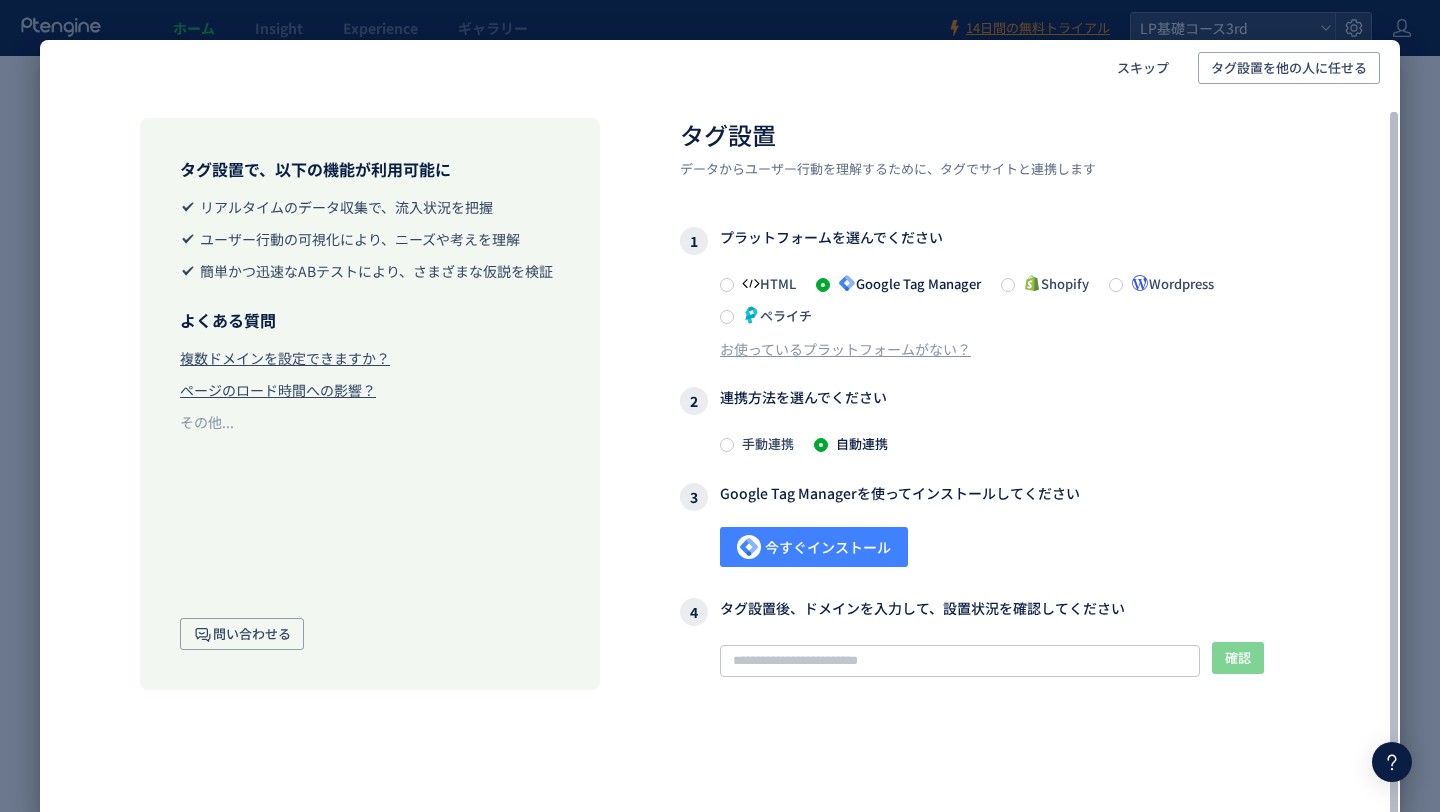 click on "今すぐインストール" at bounding box center [814, 547] 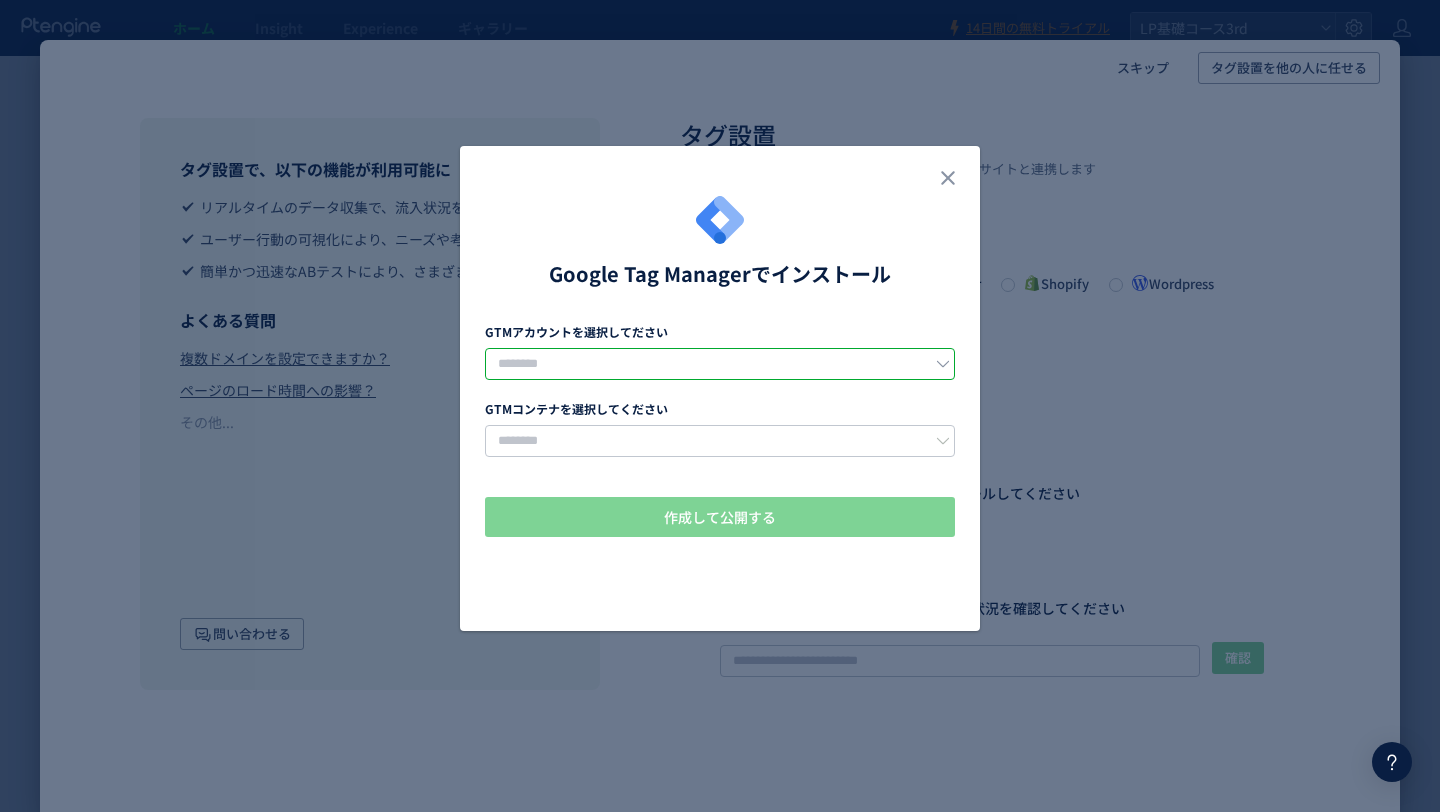 click 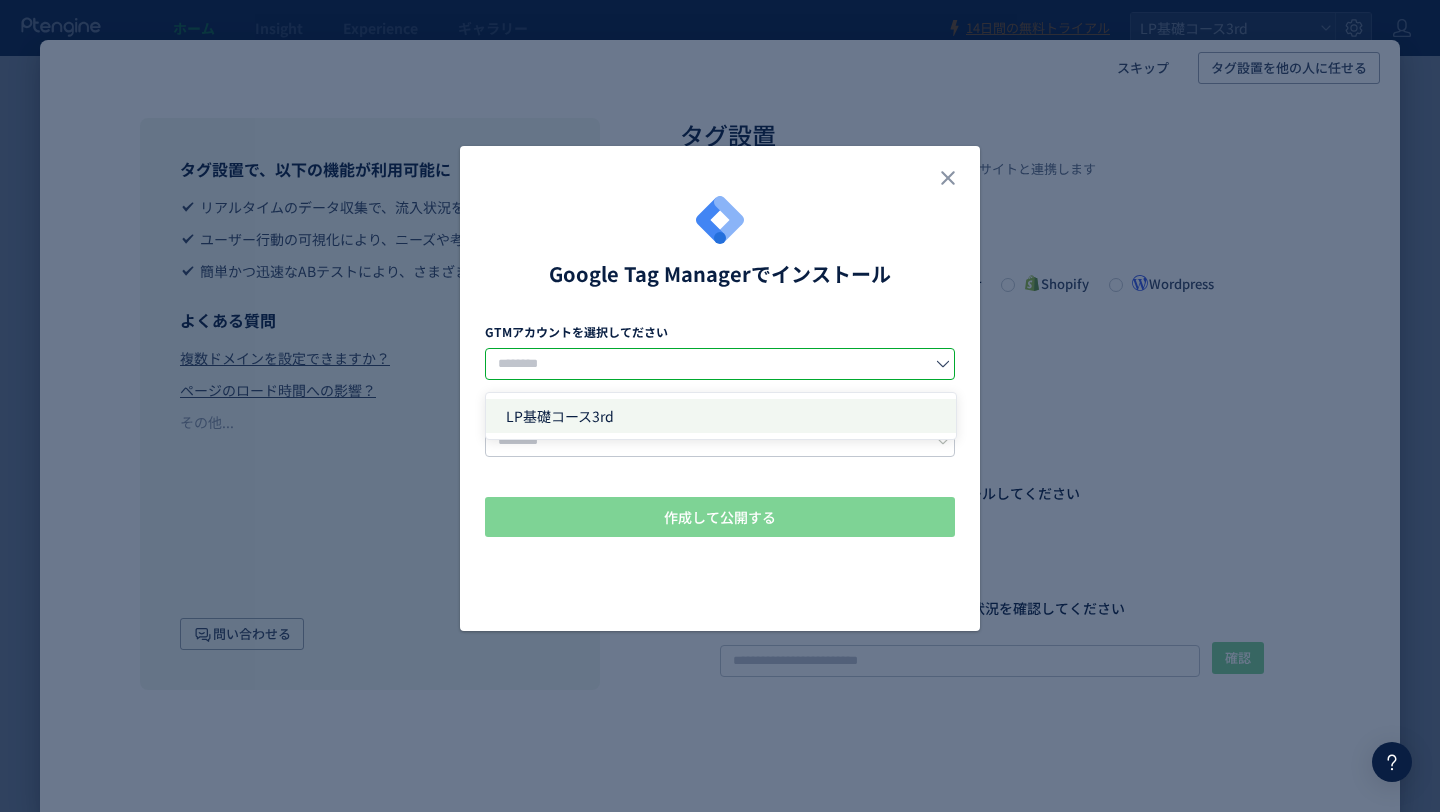 click on "LP基礎コース3rd" 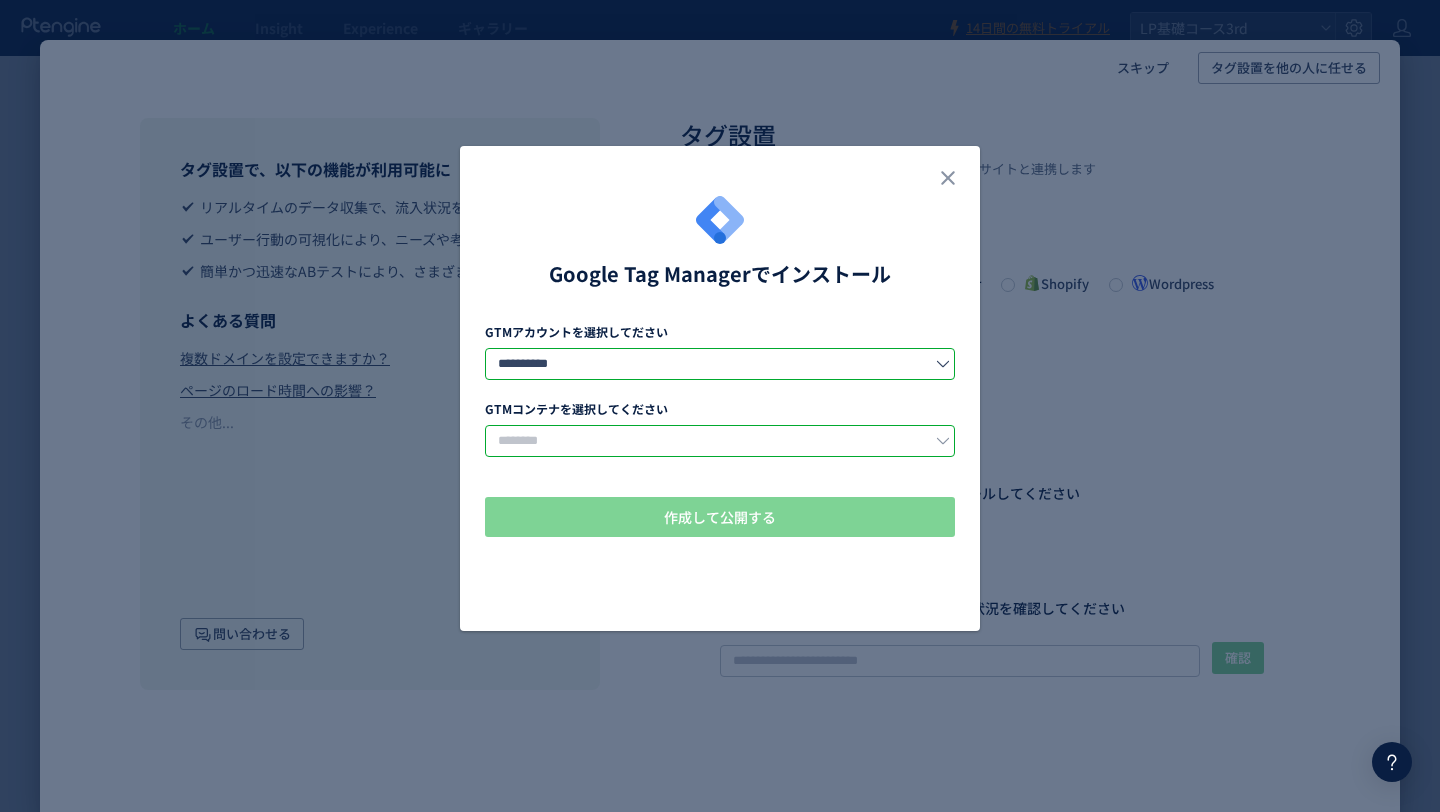 click 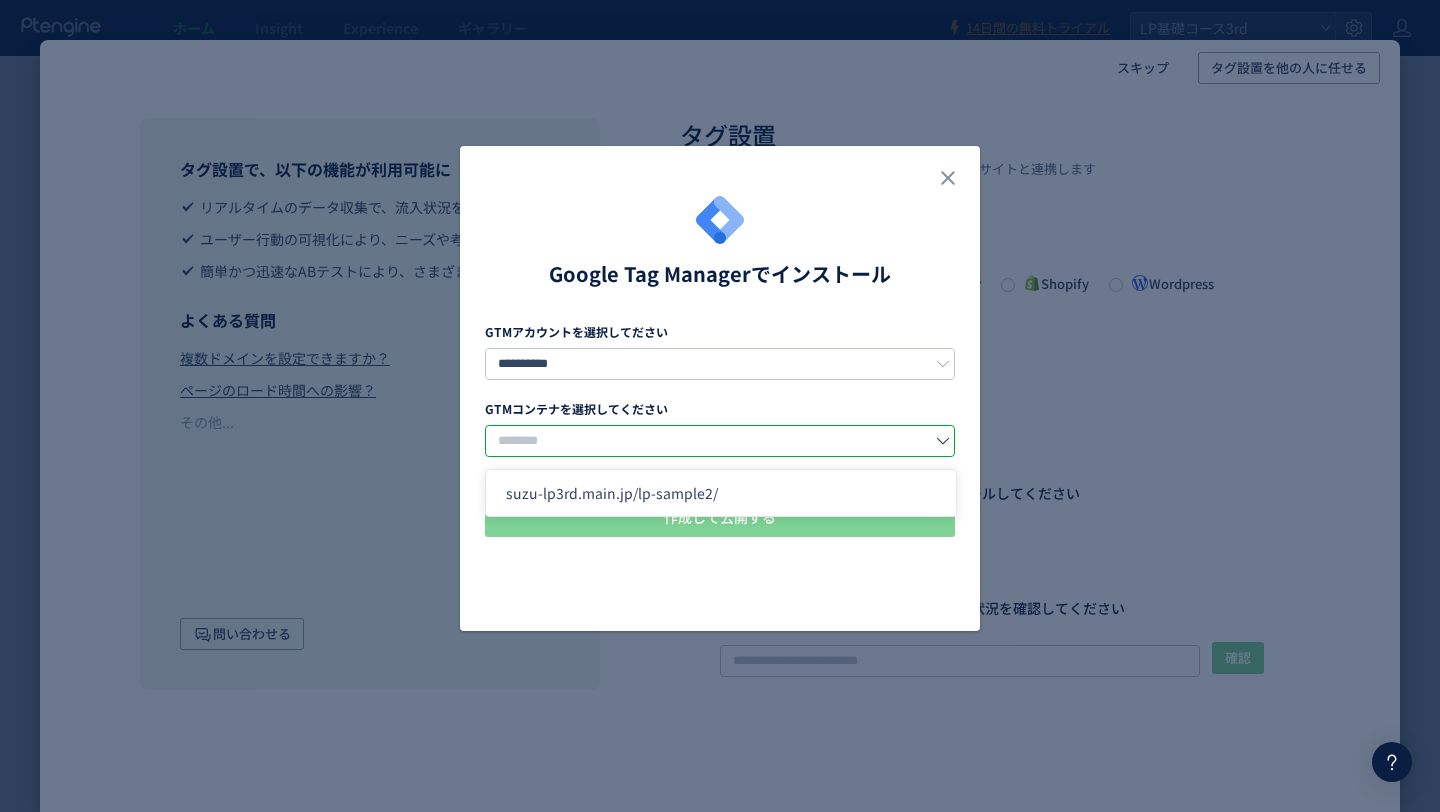 click on "suzu-lp3rd.main.jp/lp-sample2/" 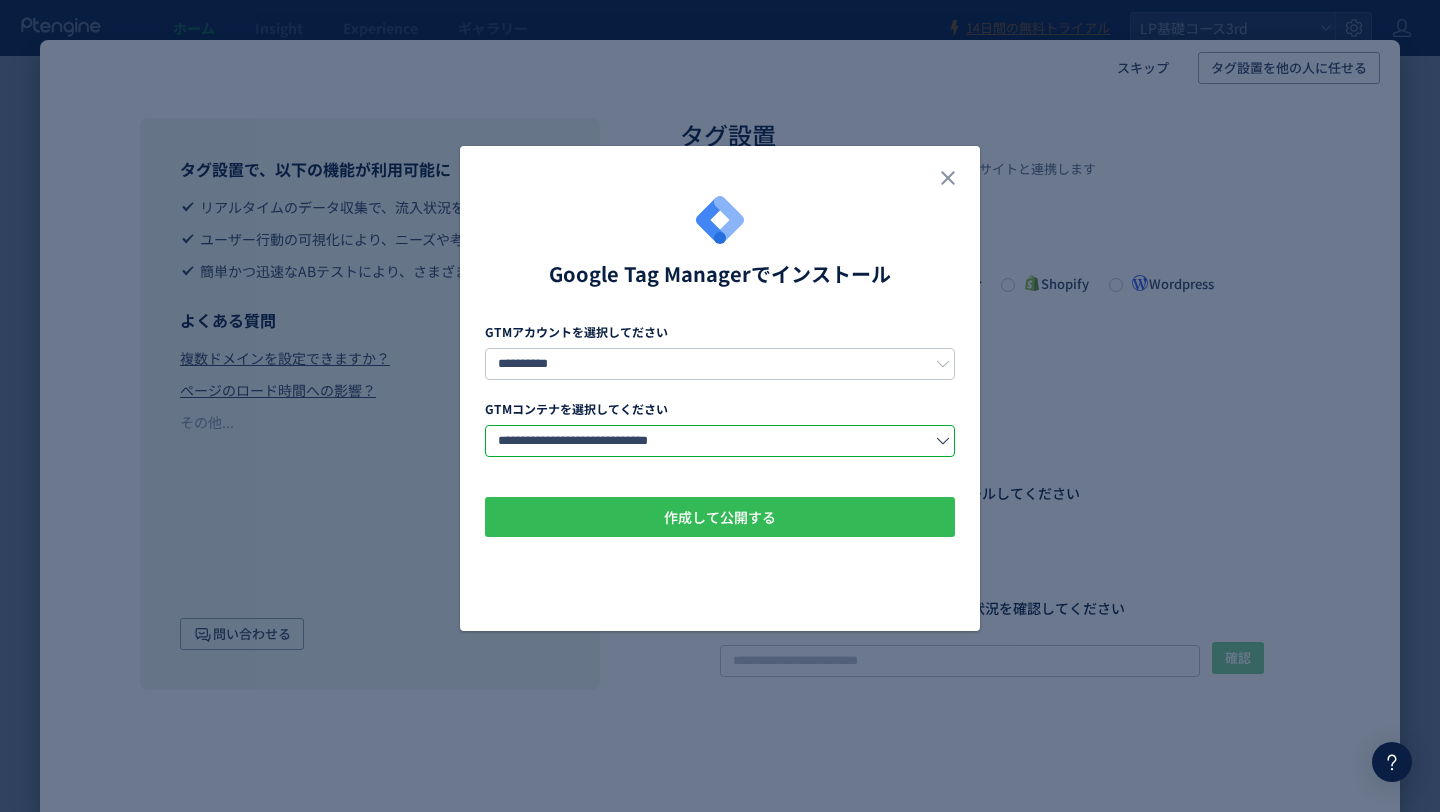 click on "作成して公開する" at bounding box center (720, 517) 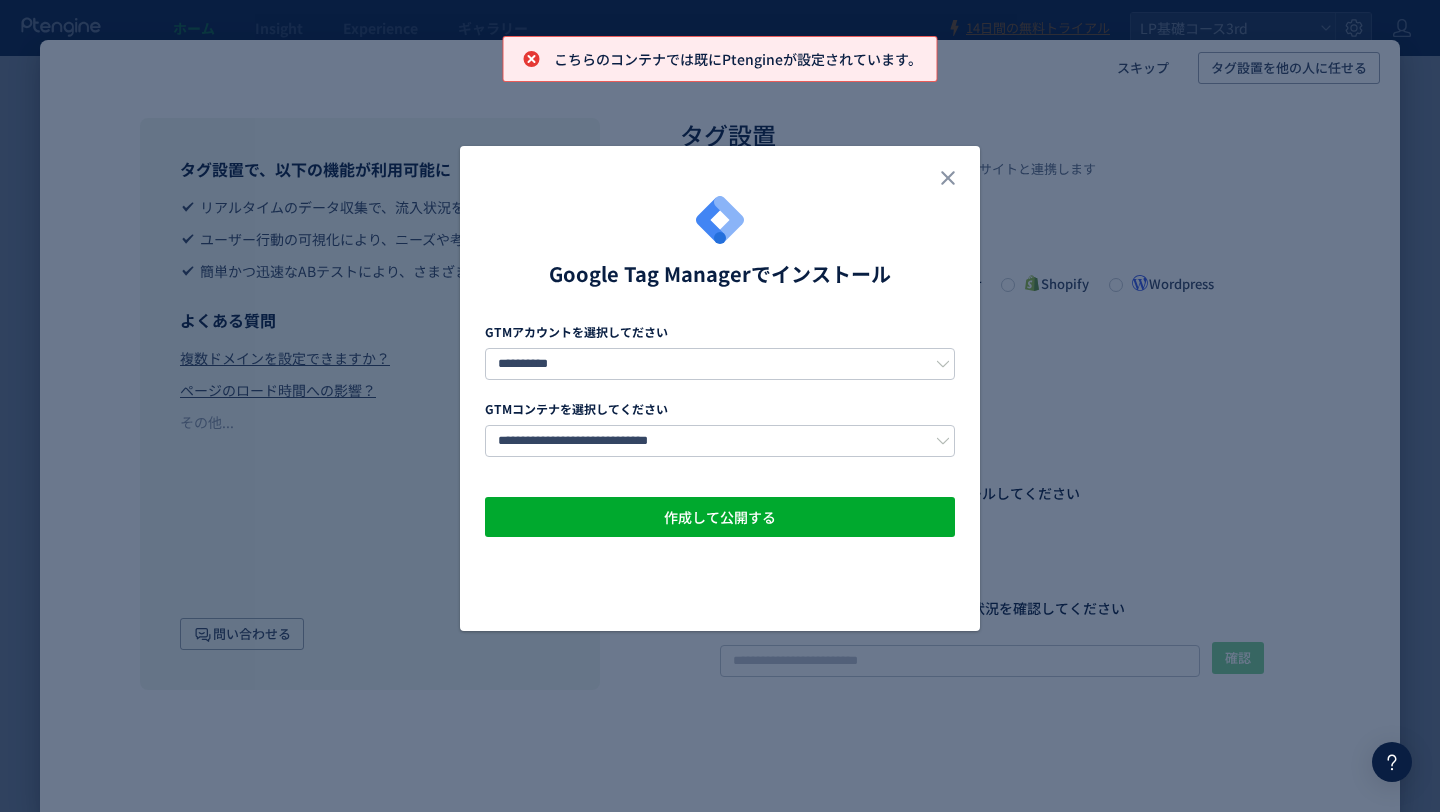 click on "**********" 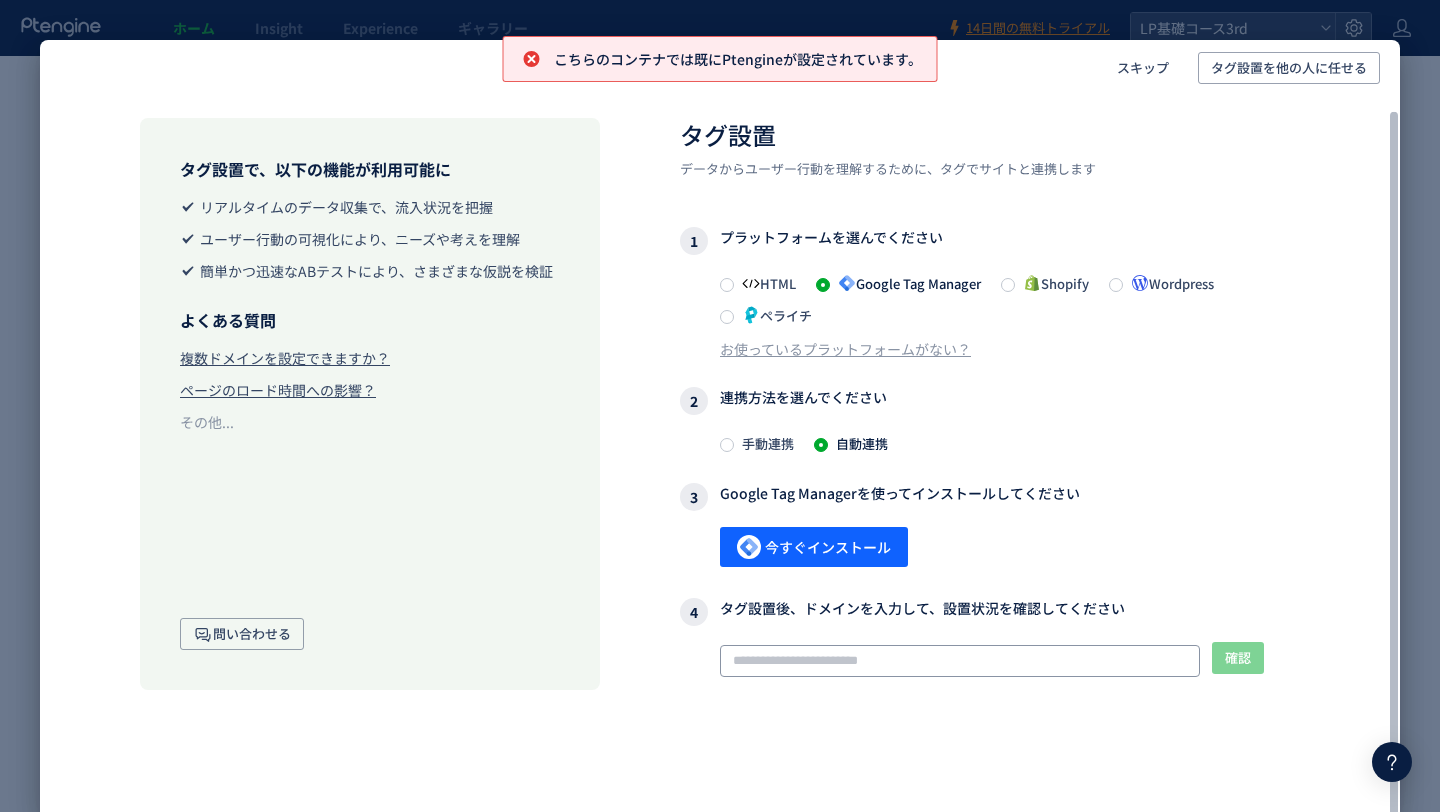 click 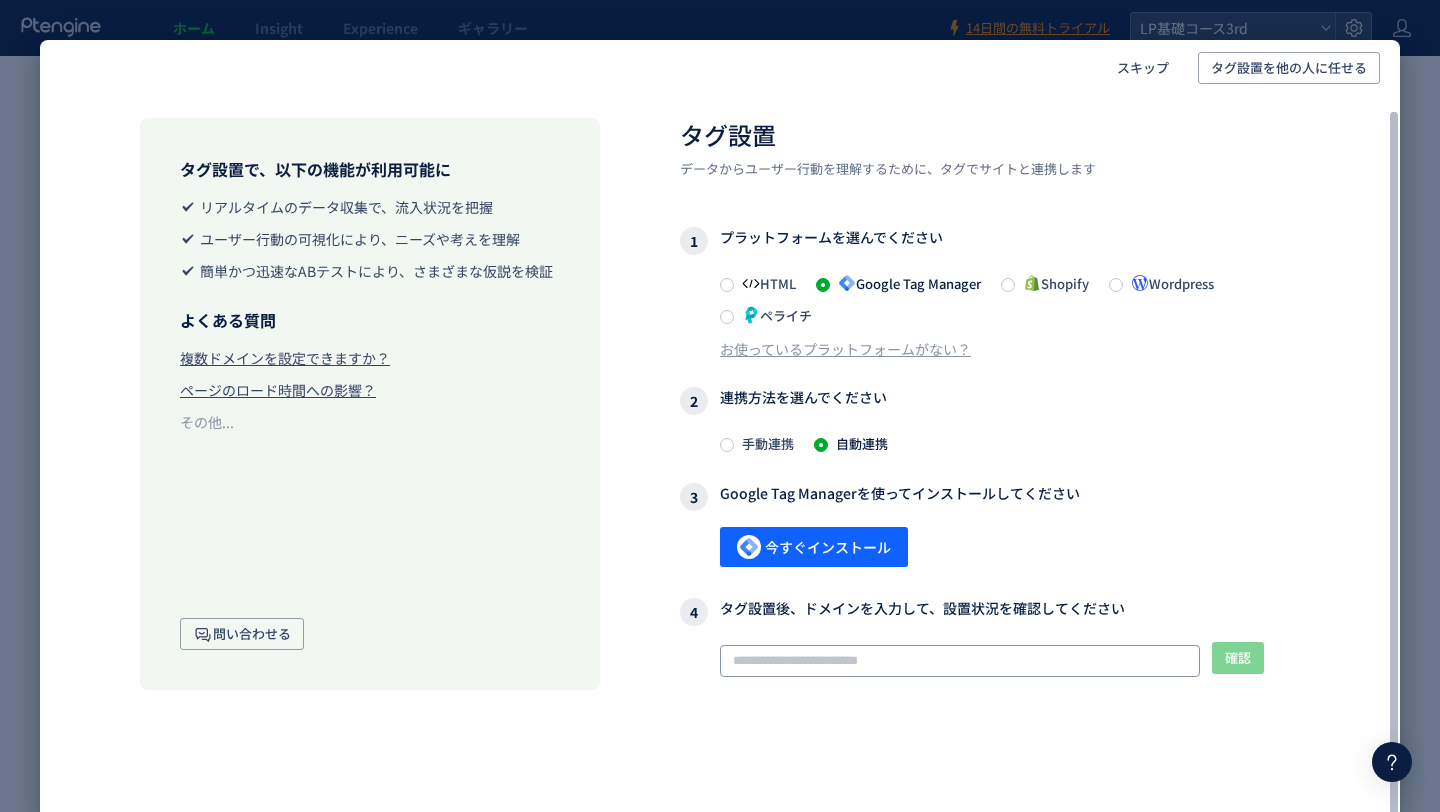 paste on "**********" 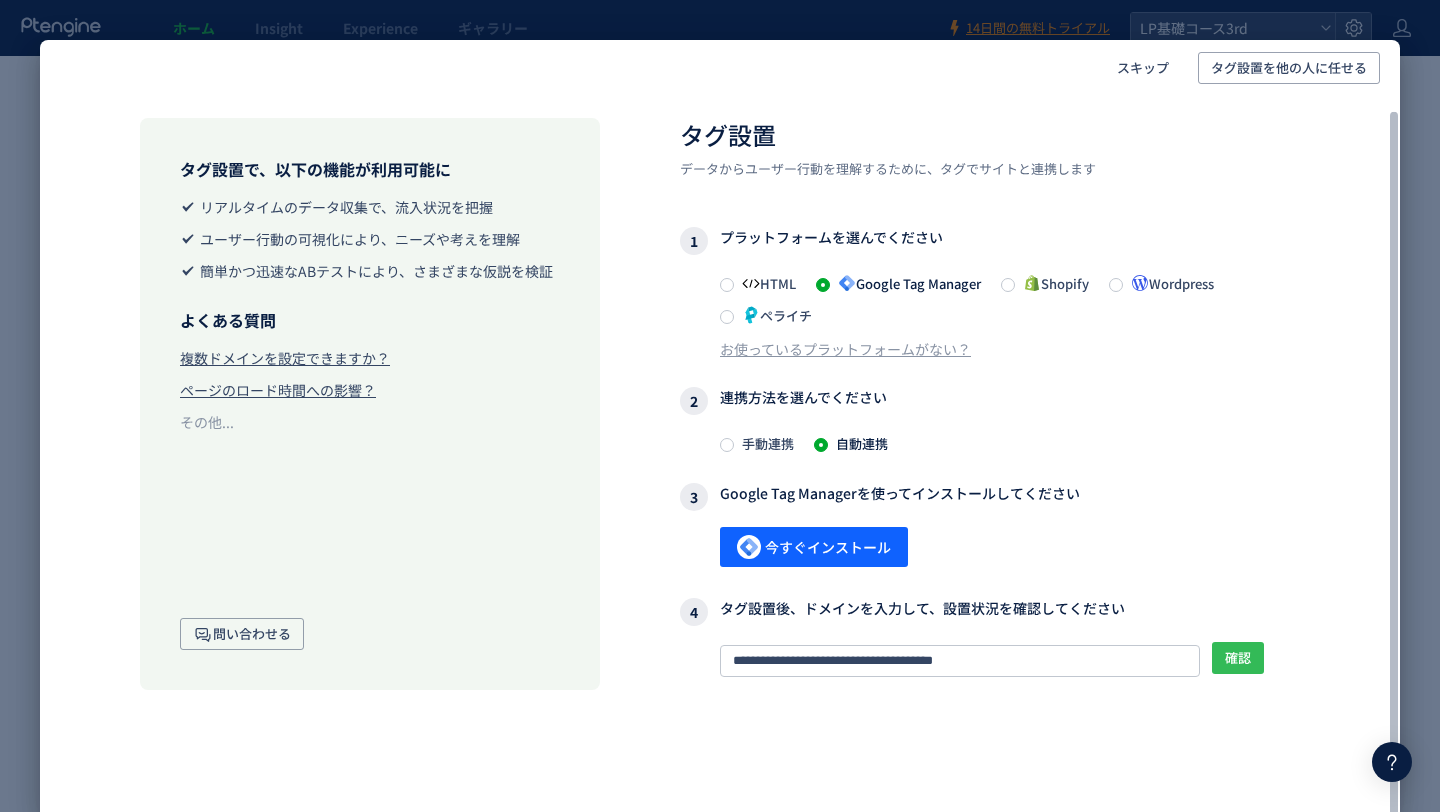 click on "確認" at bounding box center [1238, 658] 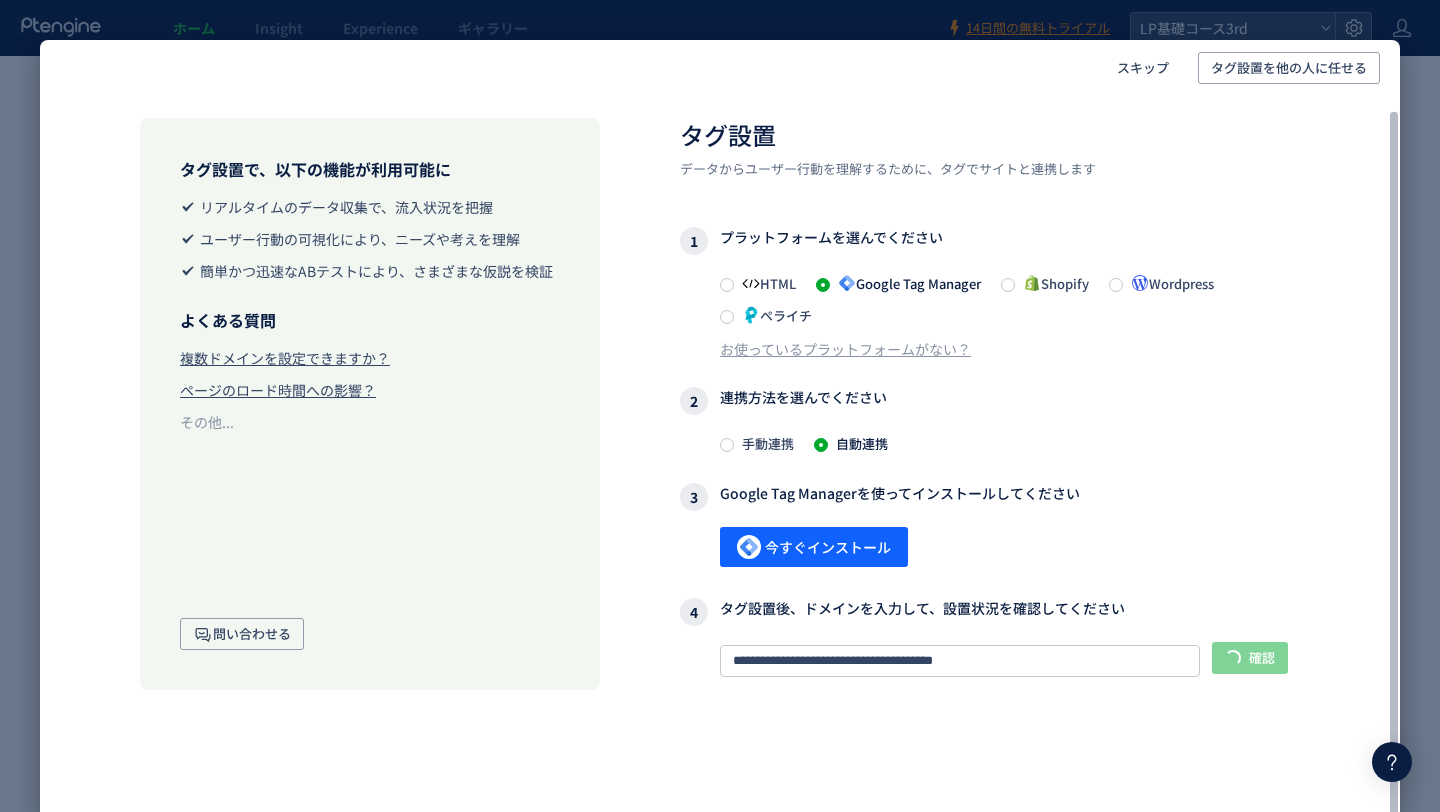 scroll, scrollTop: 40, scrollLeft: 0, axis: vertical 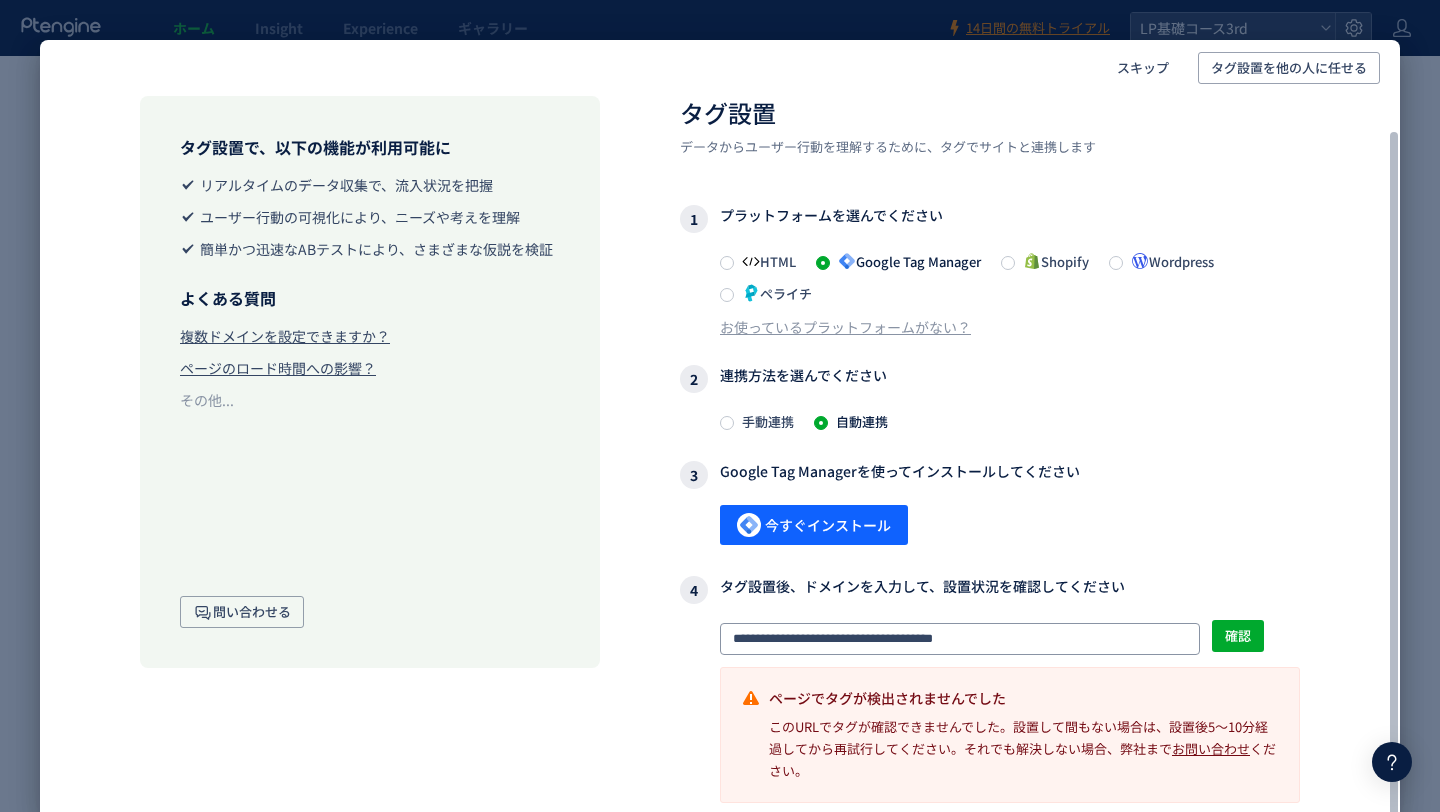 click on "**********" at bounding box center [990, 689] 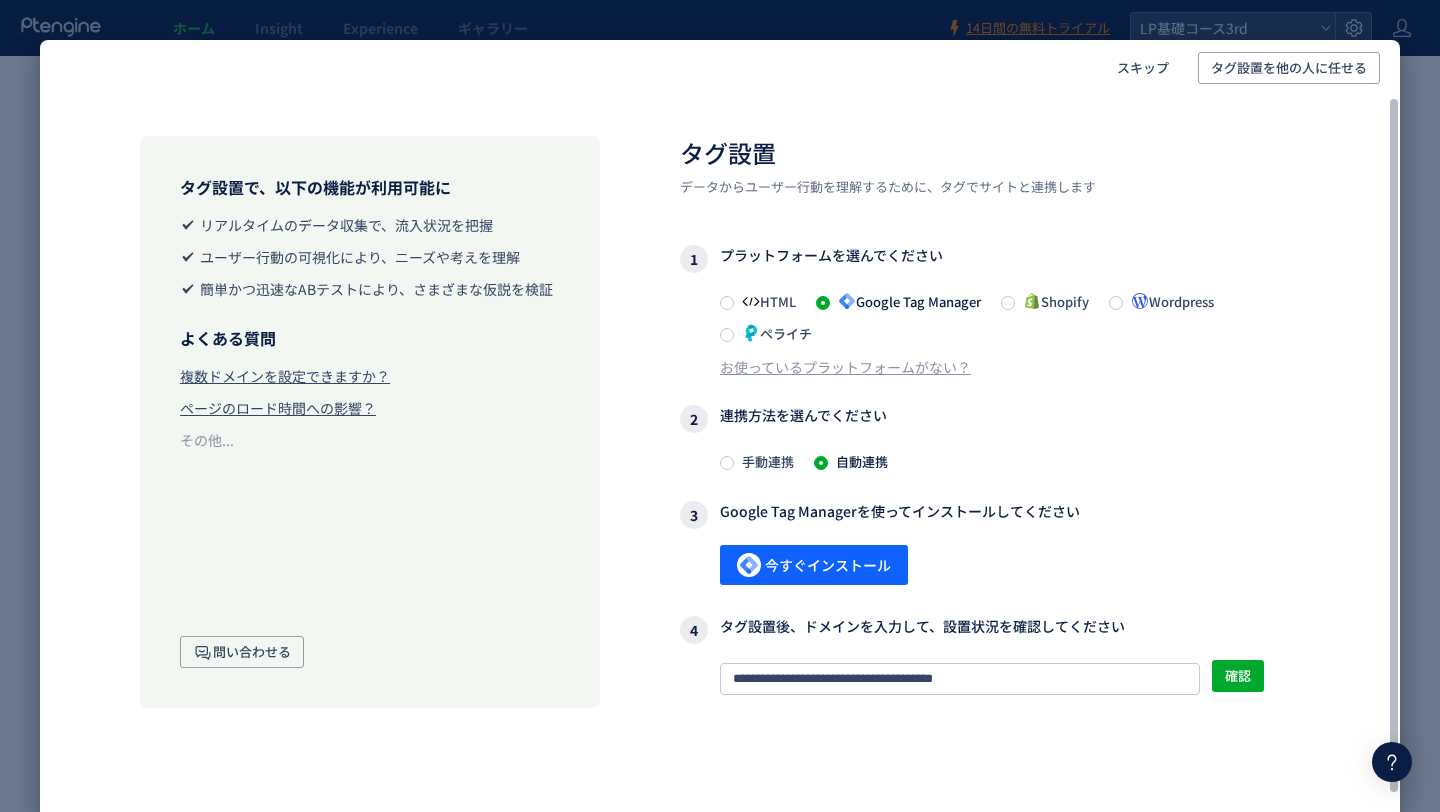 click on "**********" 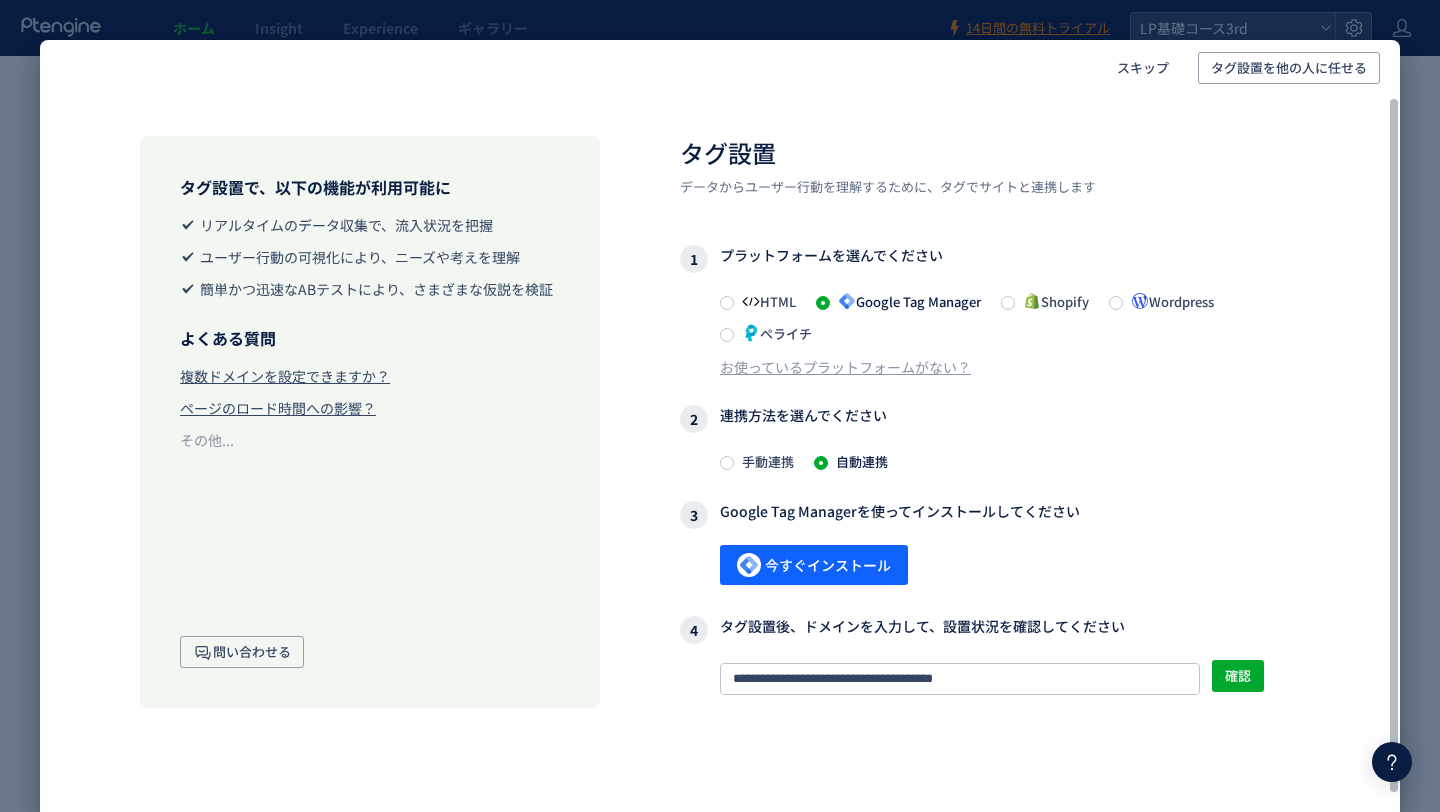 scroll, scrollTop: 40, scrollLeft: 0, axis: vertical 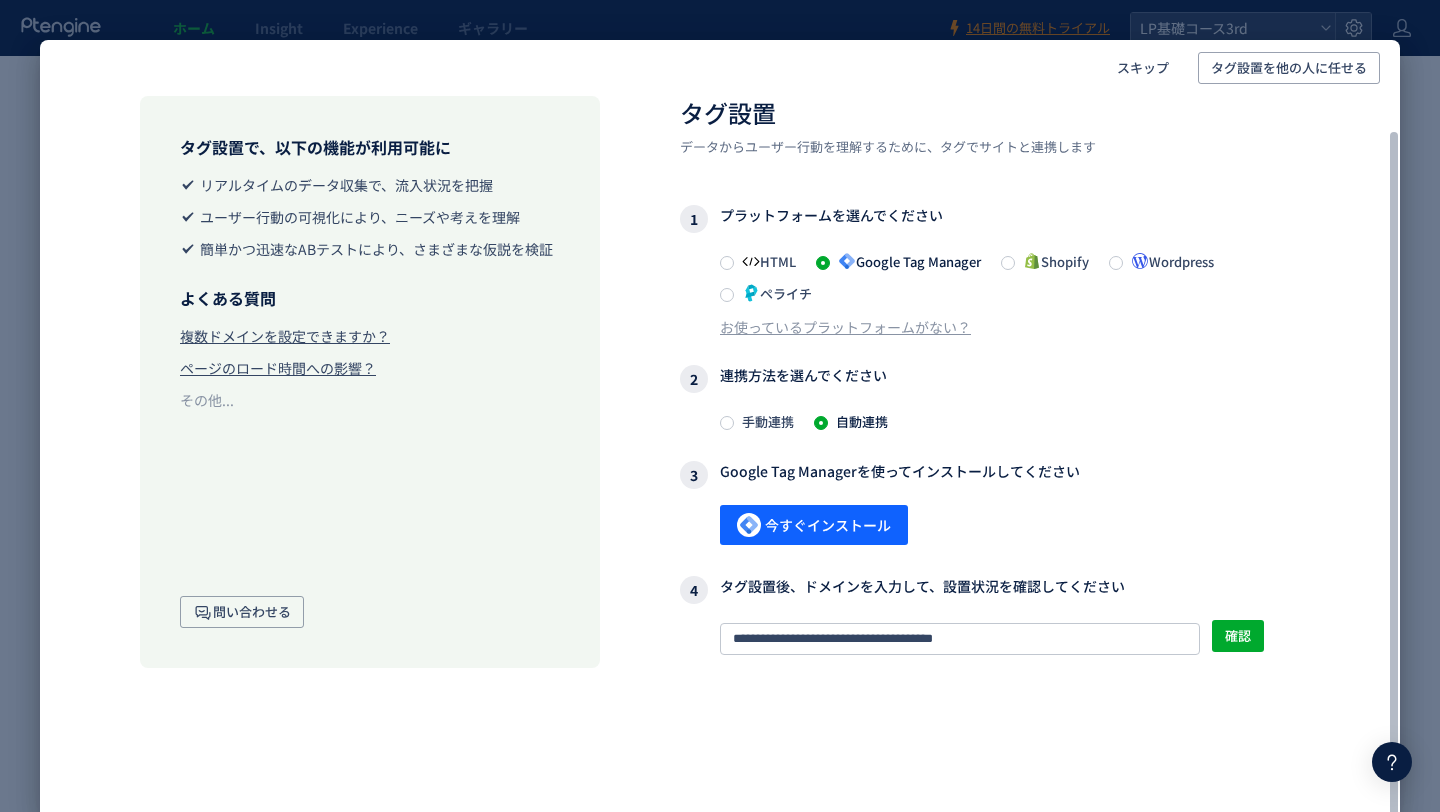 click on "**********" 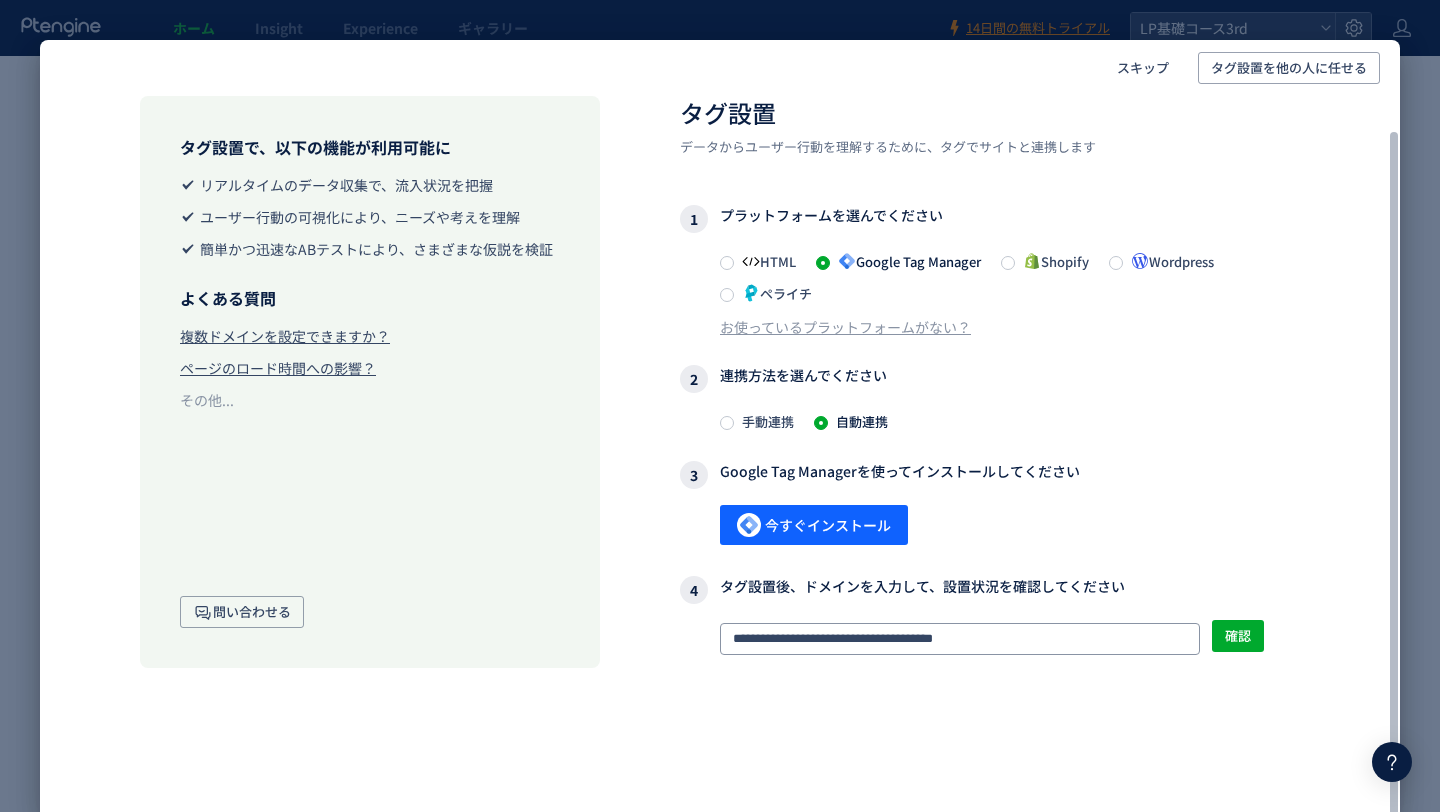 click on "**********" 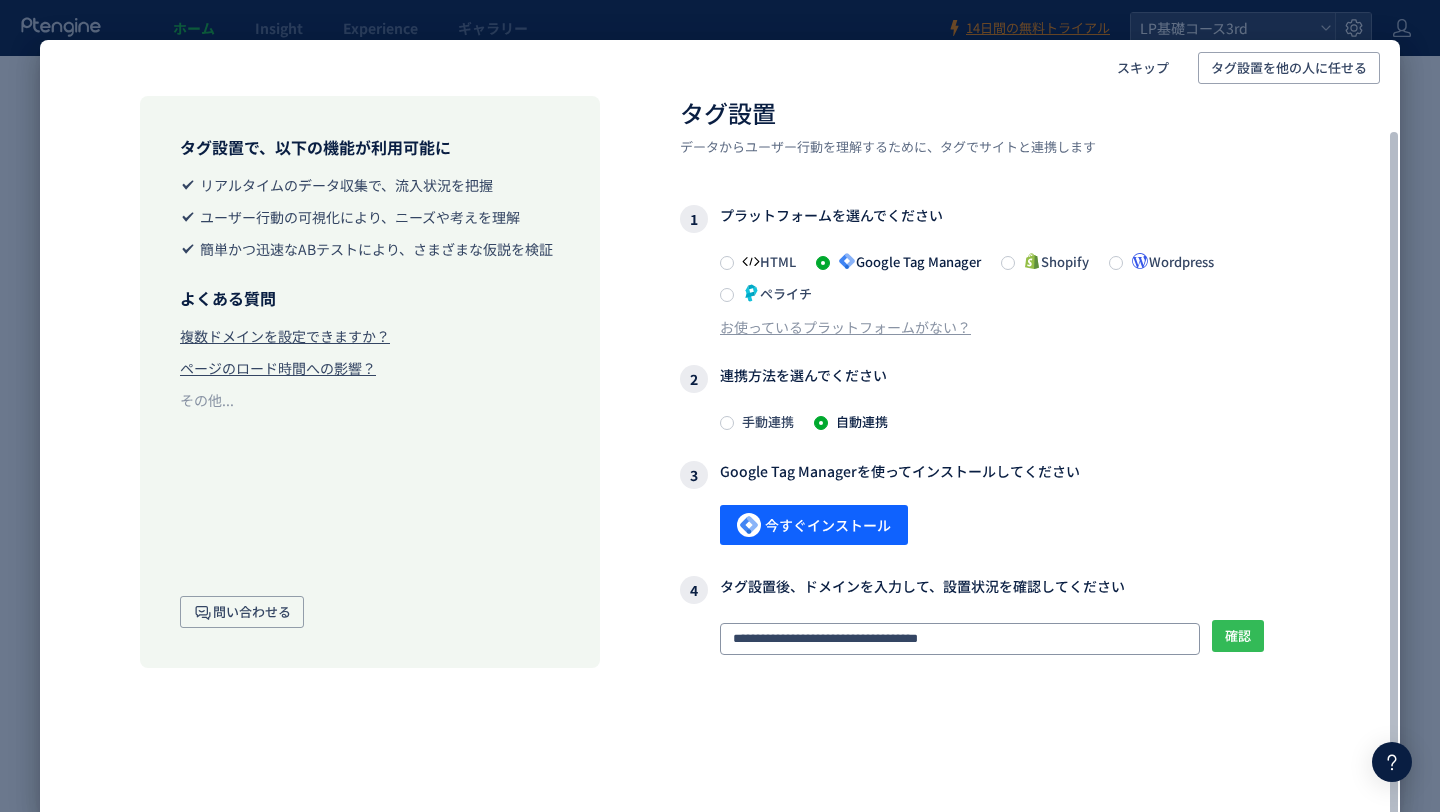 type on "**********" 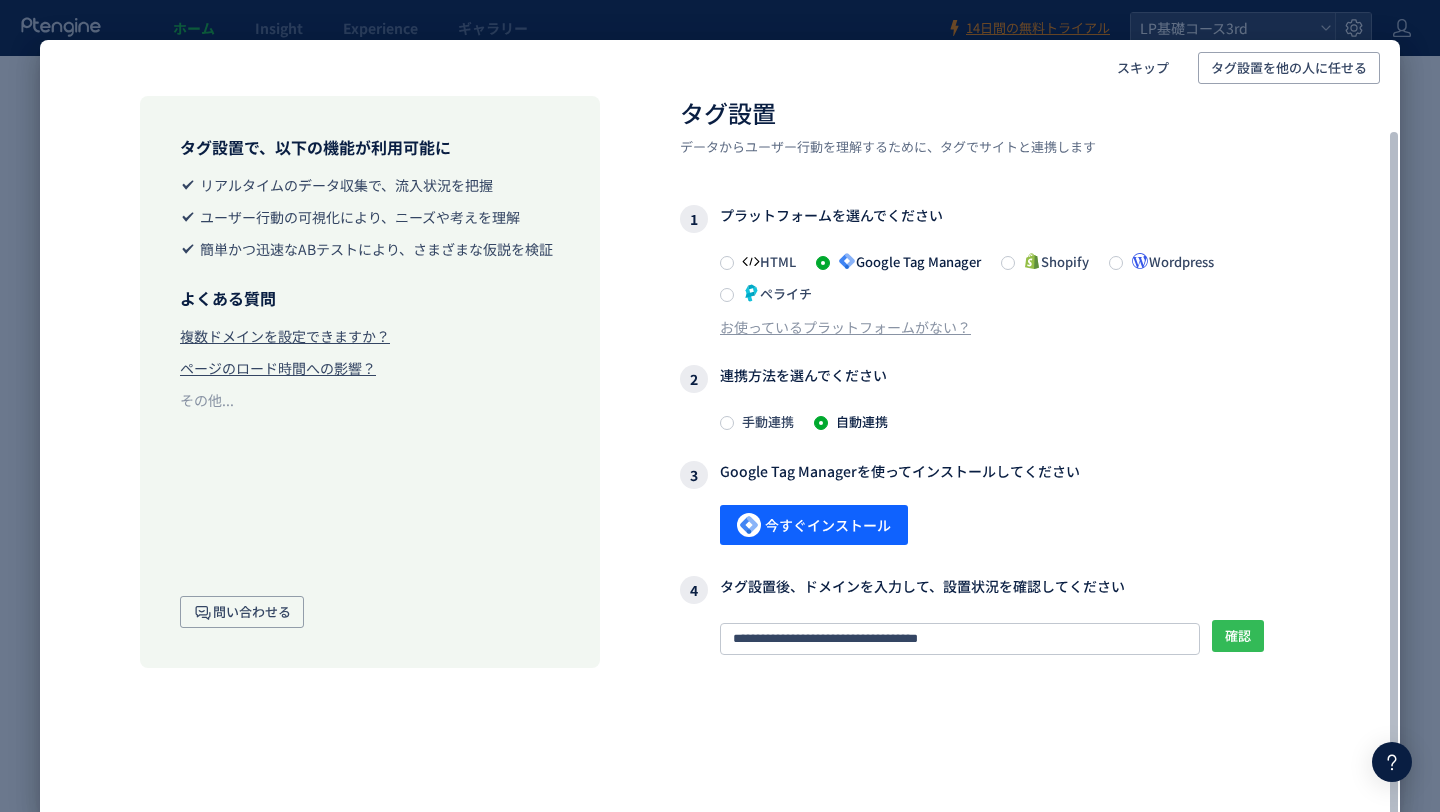 click on "確認" at bounding box center [1238, 636] 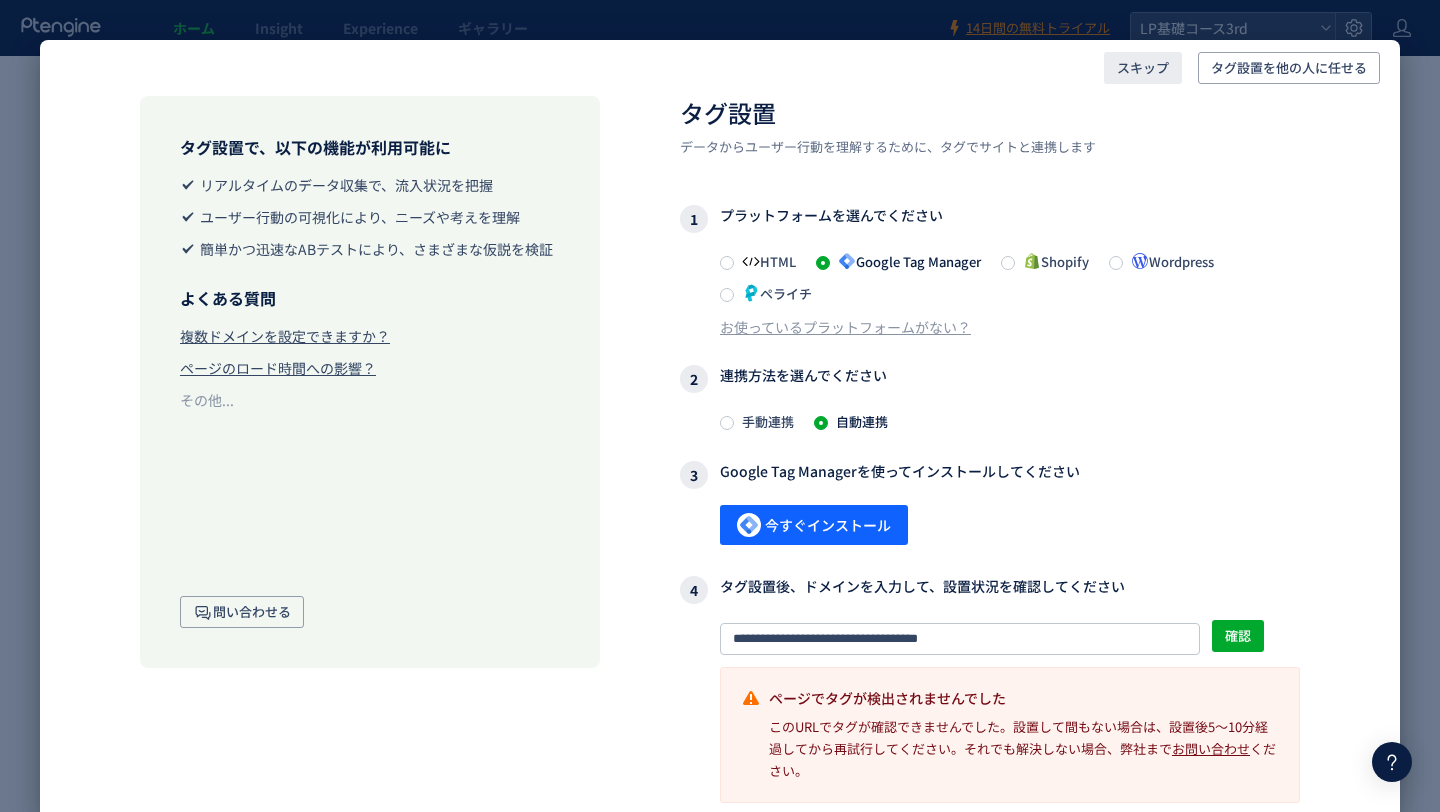 click on "スキップ" at bounding box center [1143, 68] 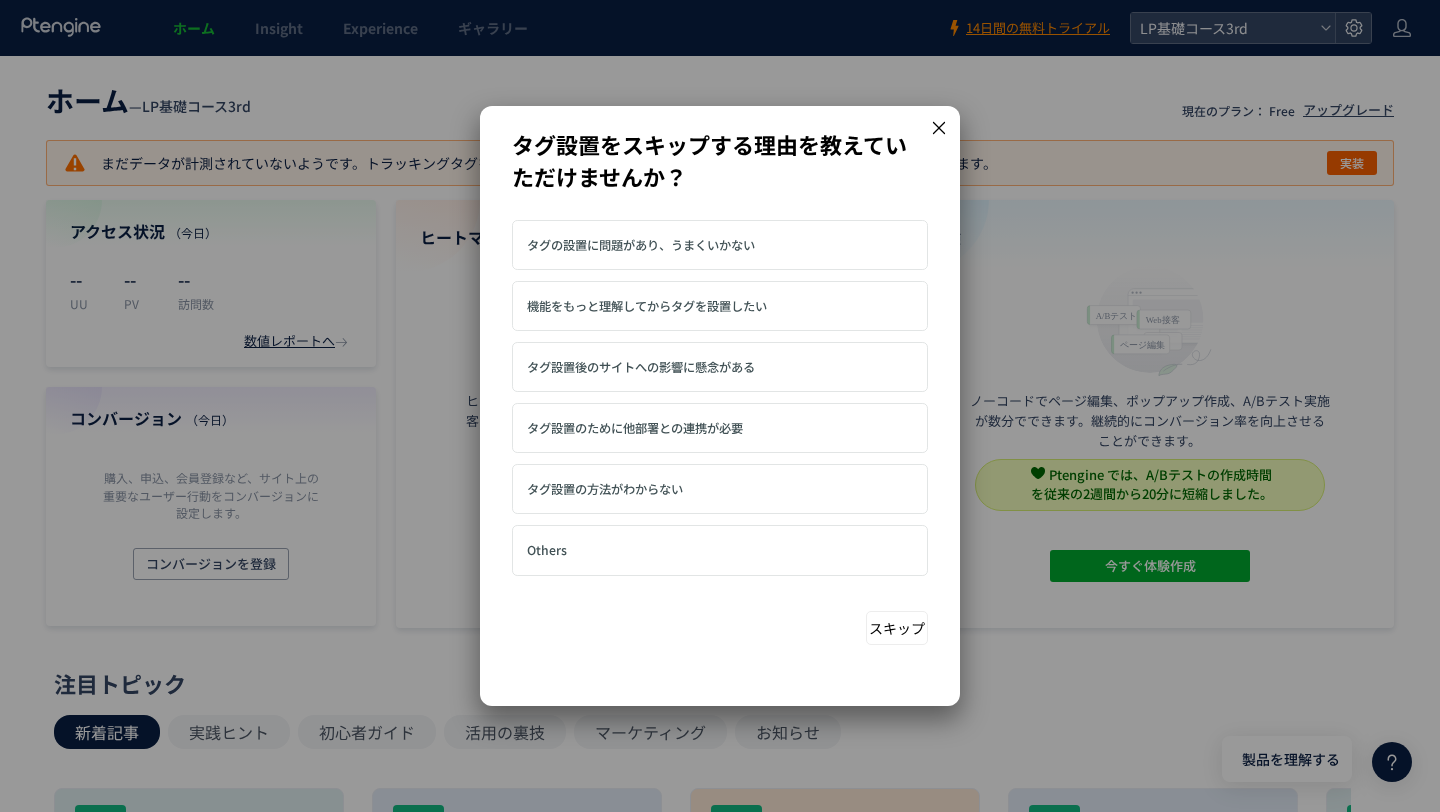 click on "タグの設置に問題があり、うまくいかない" at bounding box center (641, 245) 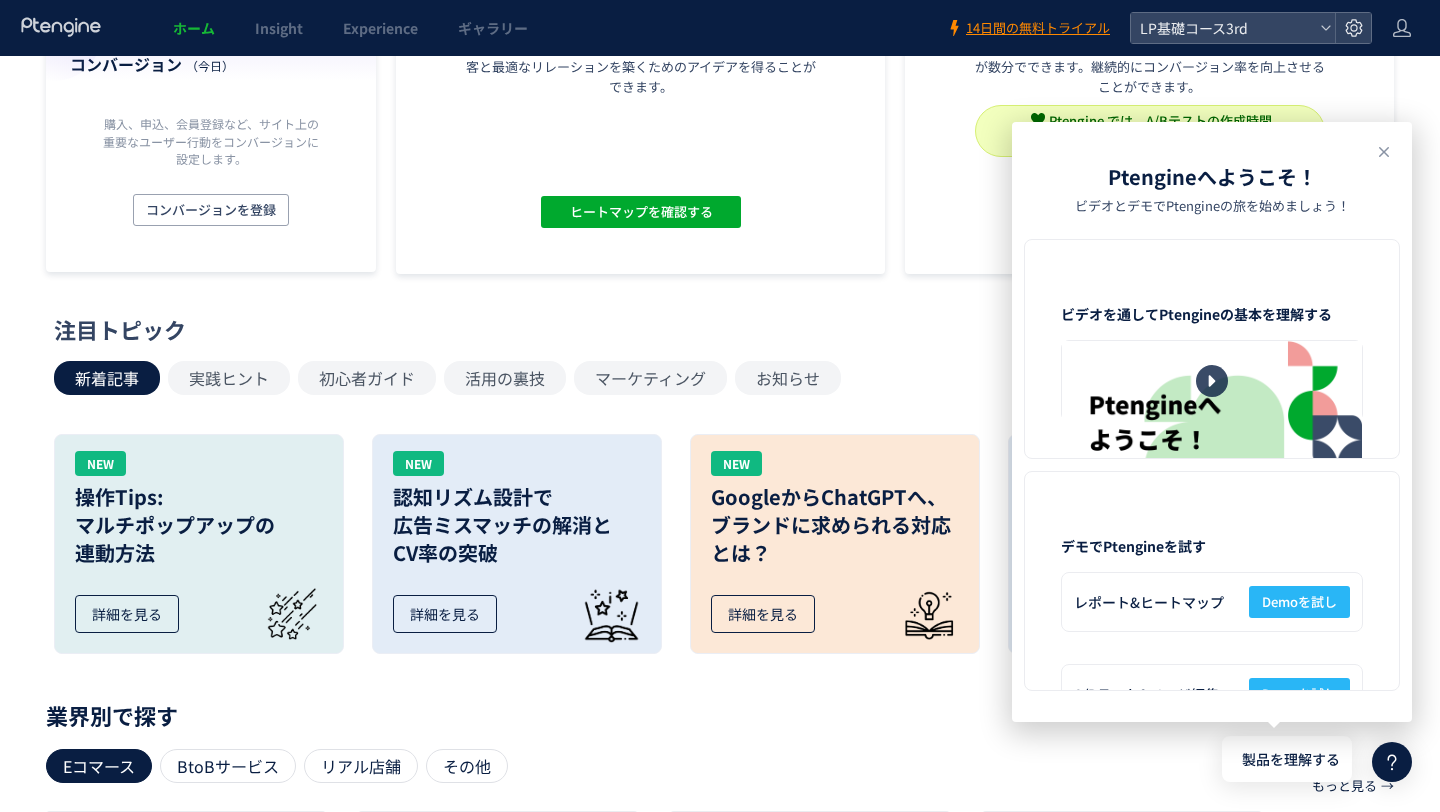 scroll, scrollTop: 357, scrollLeft: 0, axis: vertical 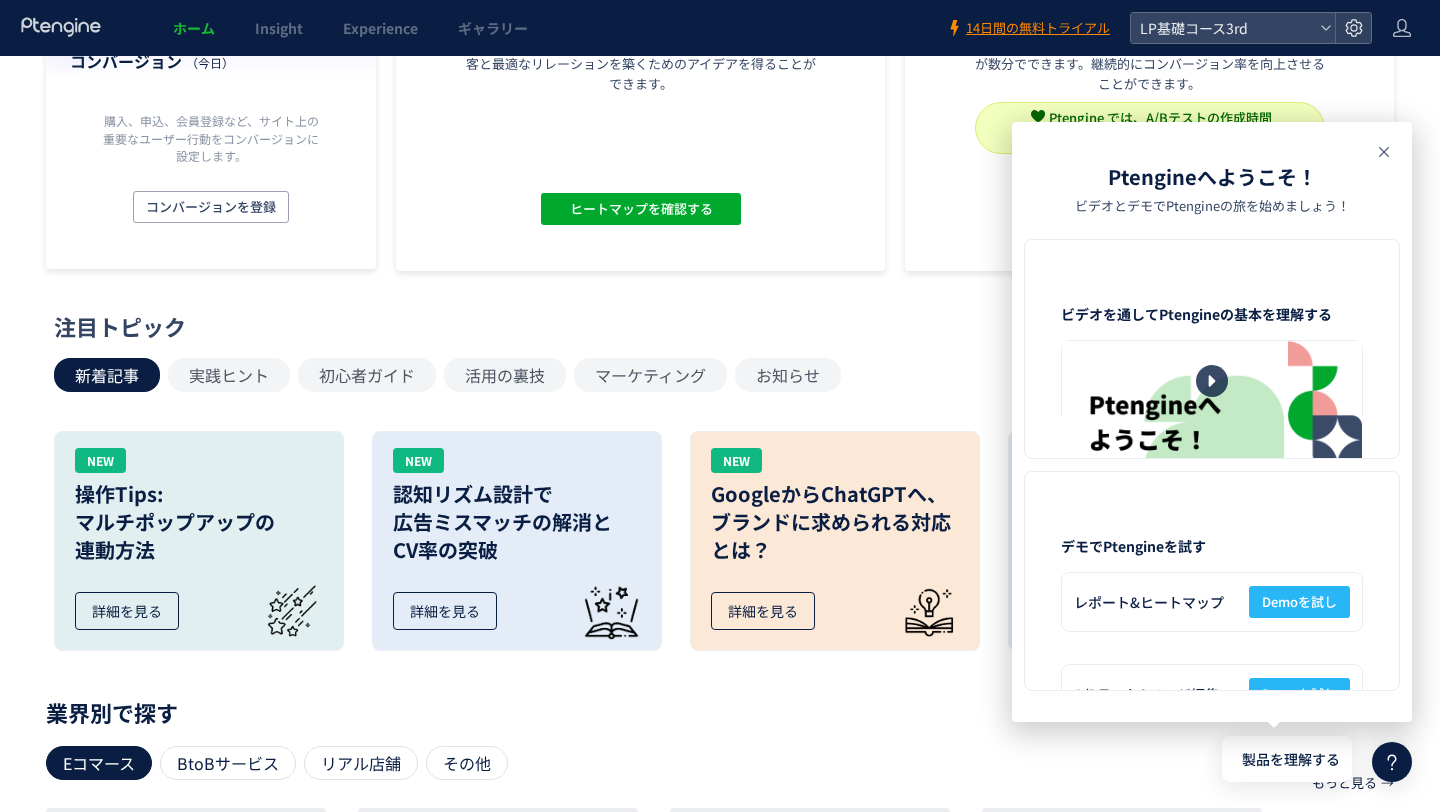 click 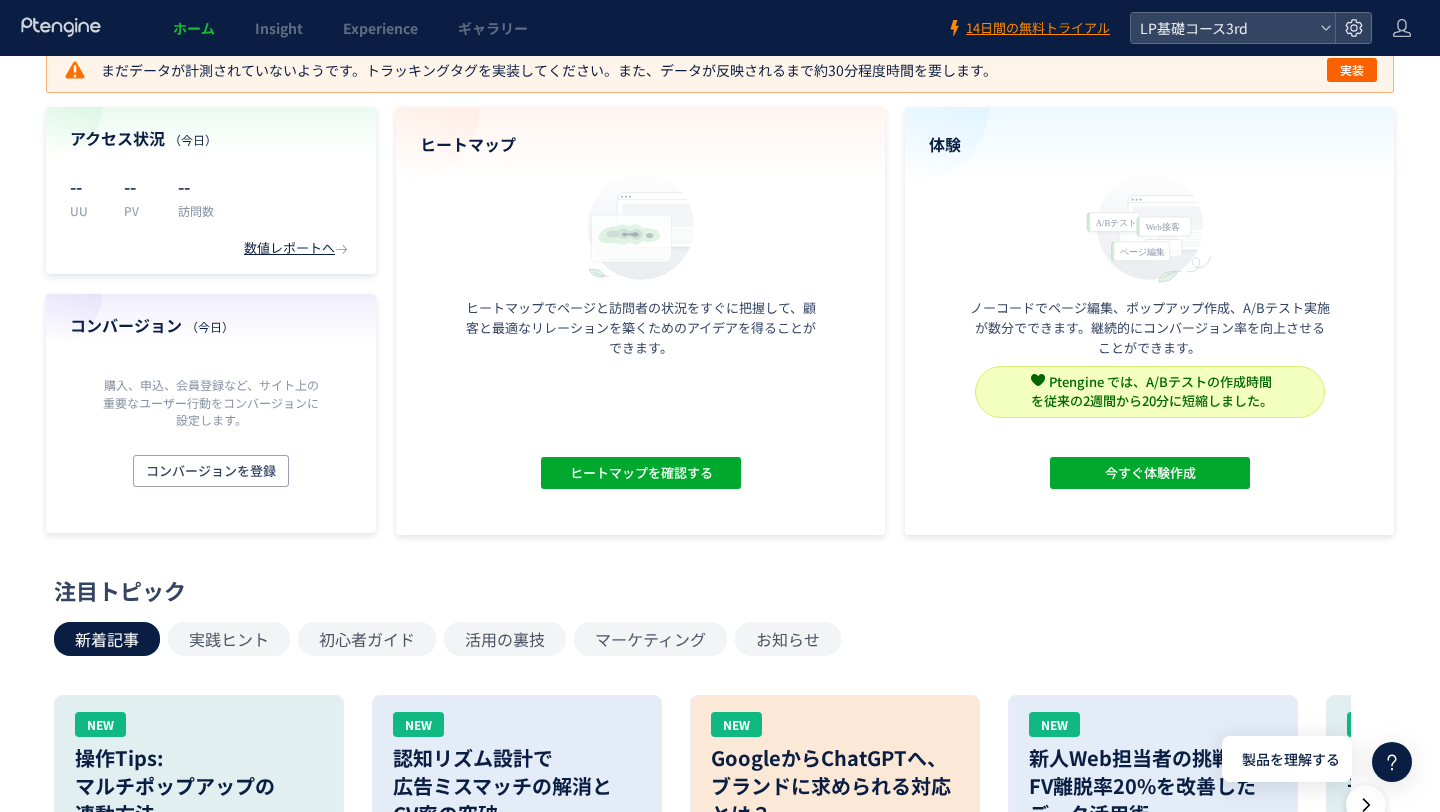 scroll, scrollTop: 0, scrollLeft: 0, axis: both 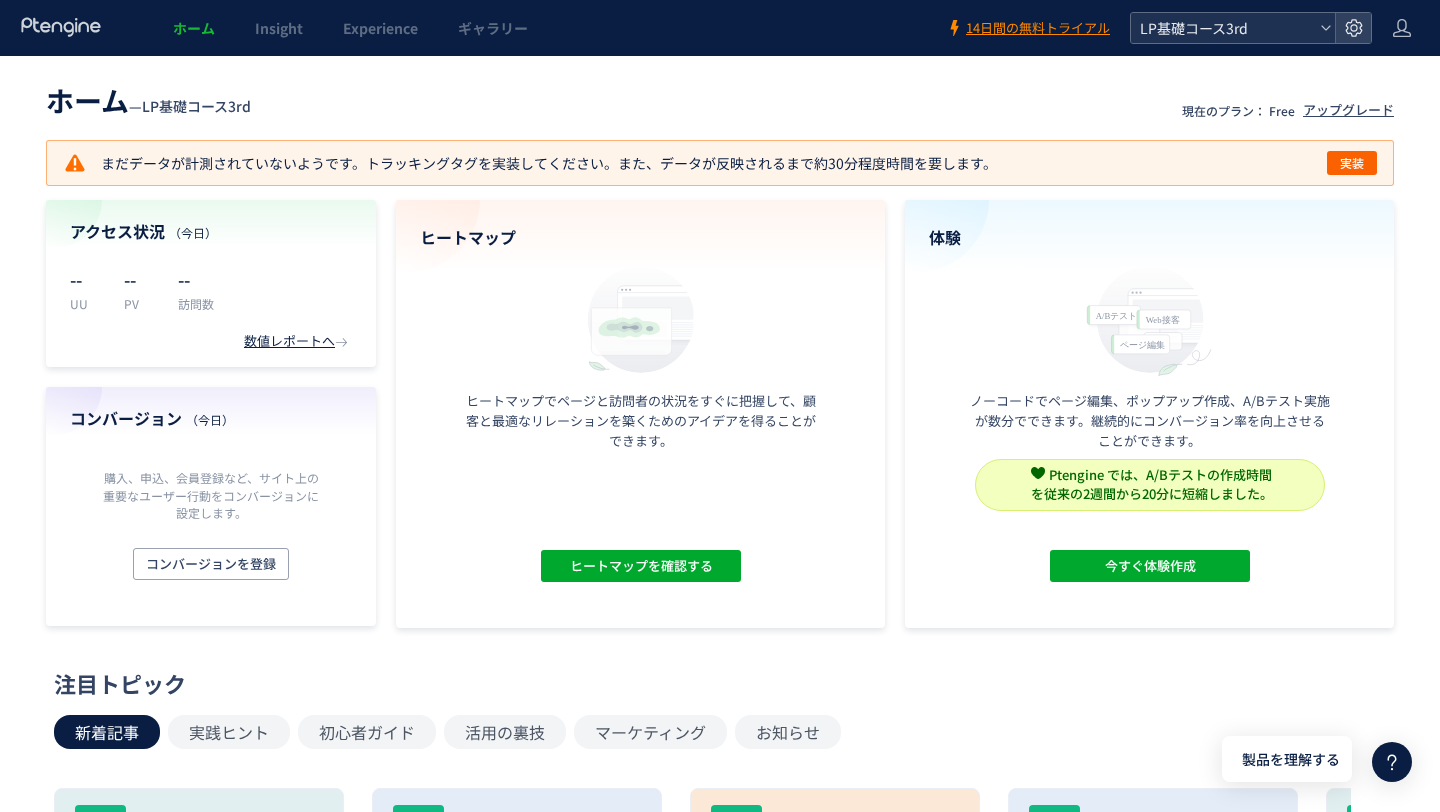 click on "LP基礎コース3rd" 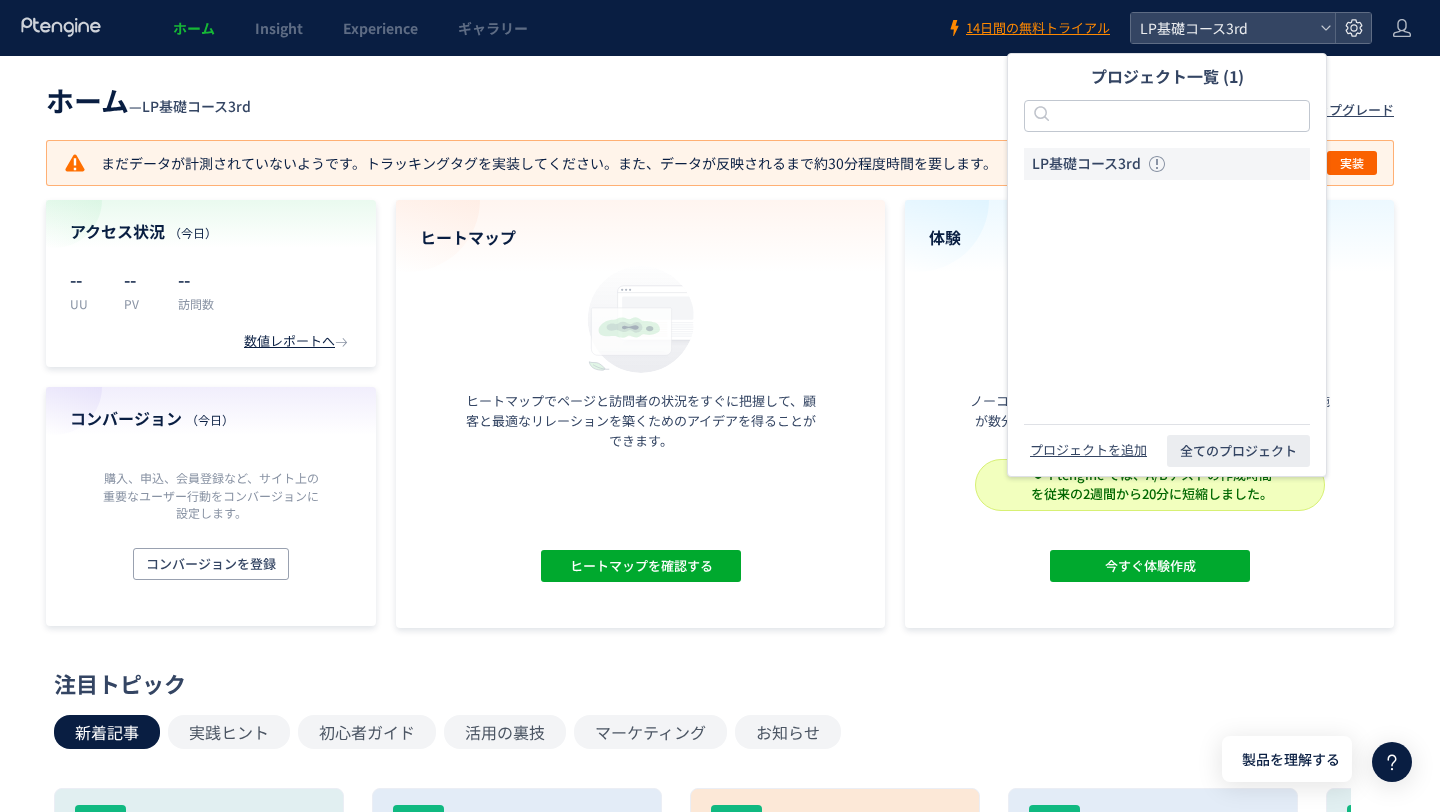 click on "ホーム  —  LP基礎コース3rd 現在のプラン： Free アップグレード" at bounding box center [720, 98] 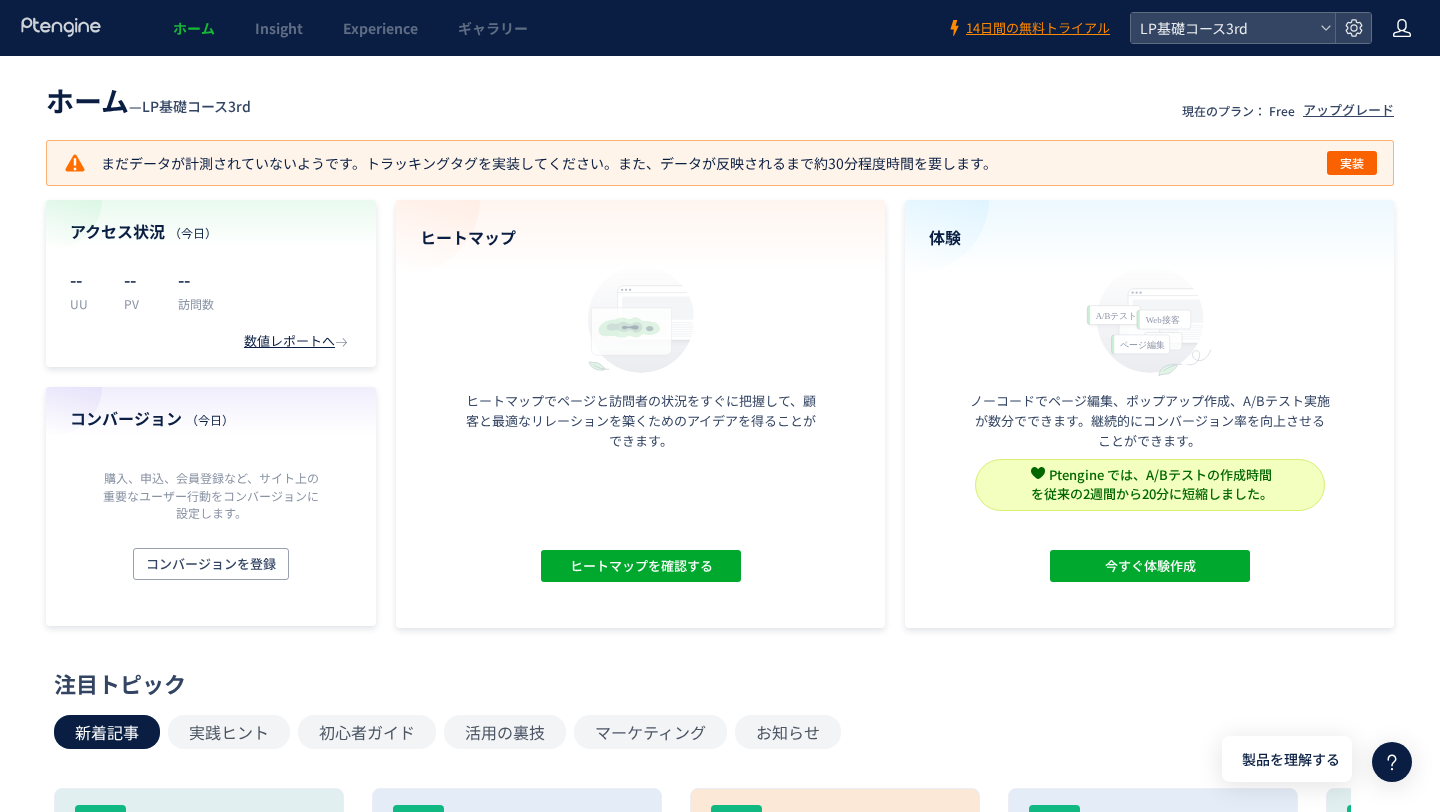 click 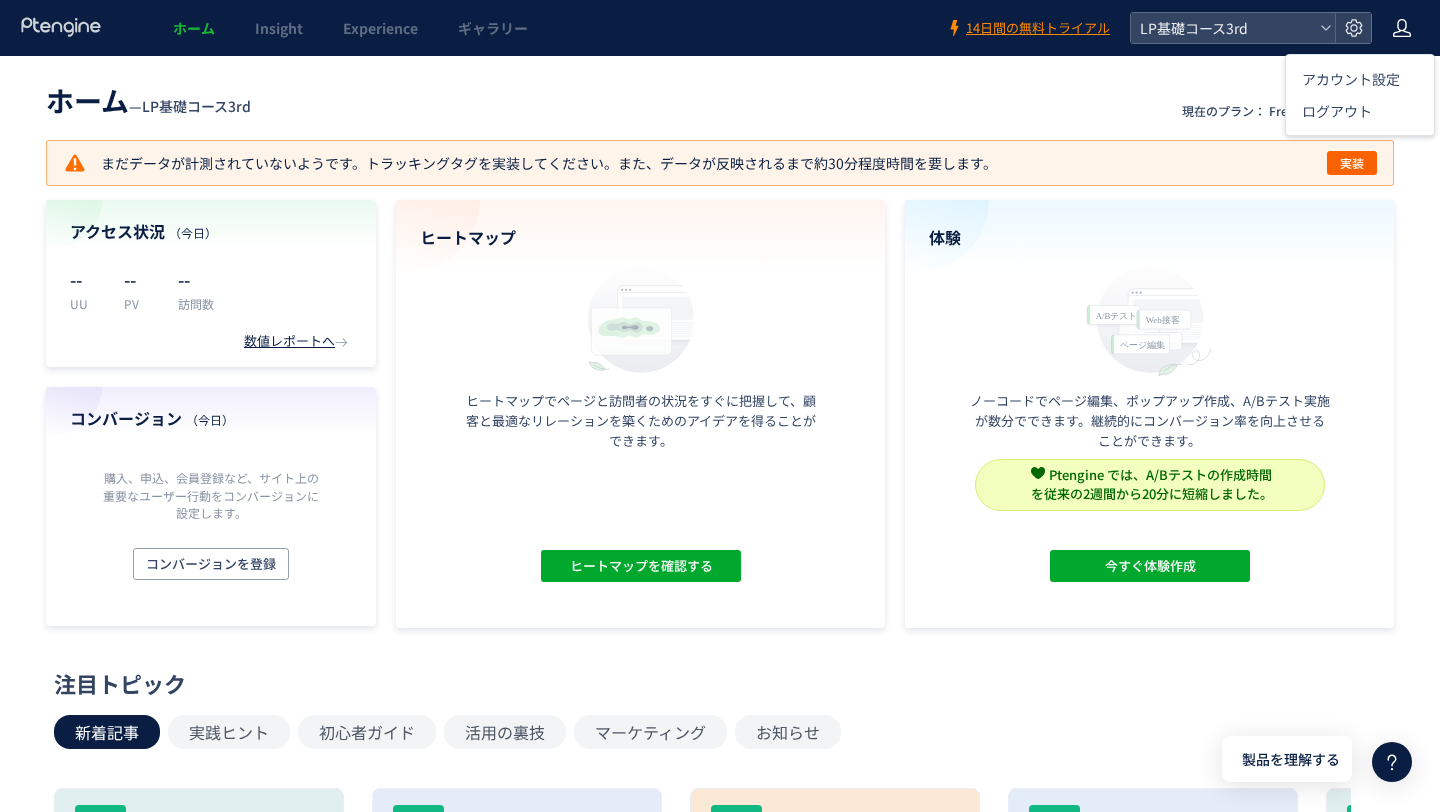 click on "ホーム  —  LP基礎コース3rd 現在のプラン： Free アップグレード" at bounding box center [720, 98] 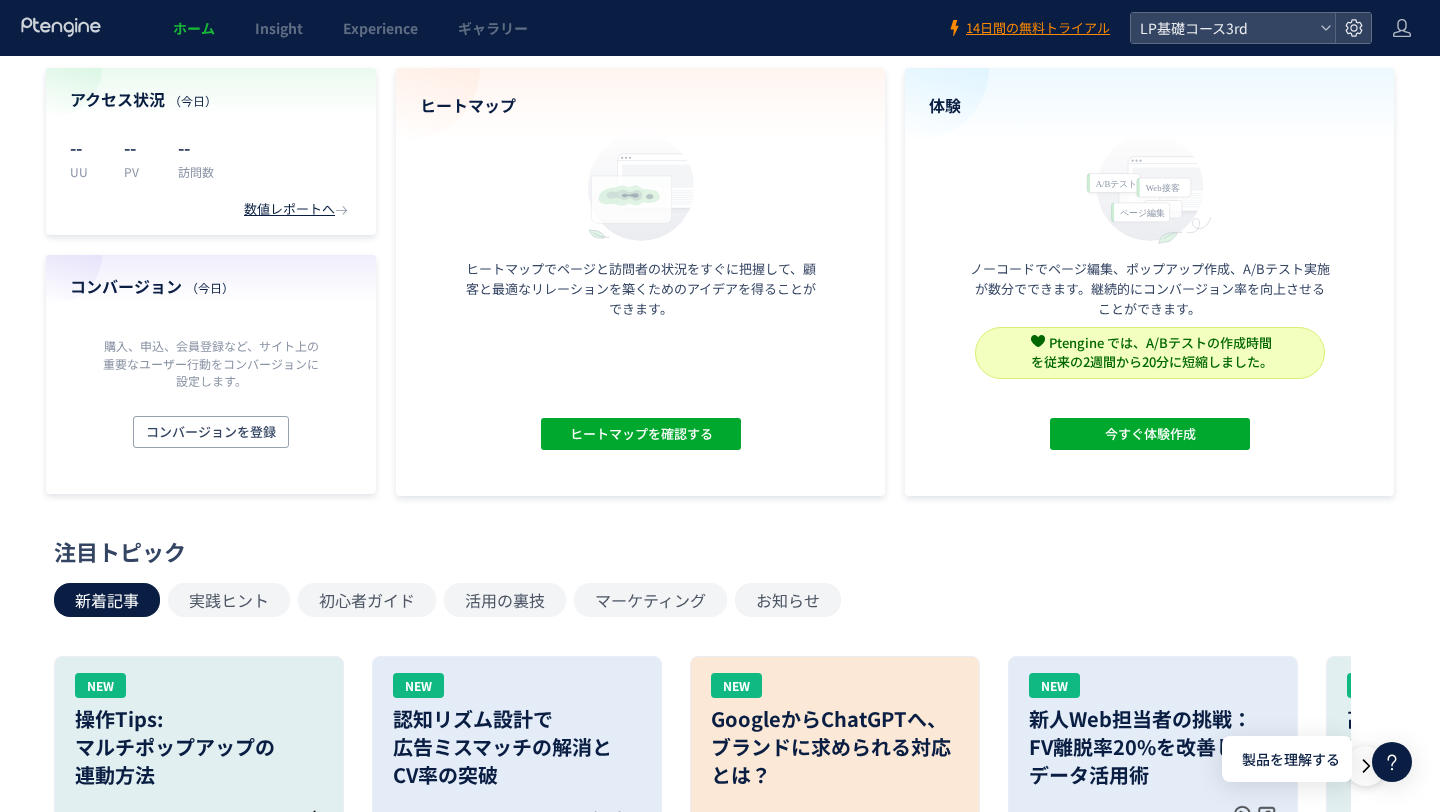 scroll, scrollTop: 0, scrollLeft: 0, axis: both 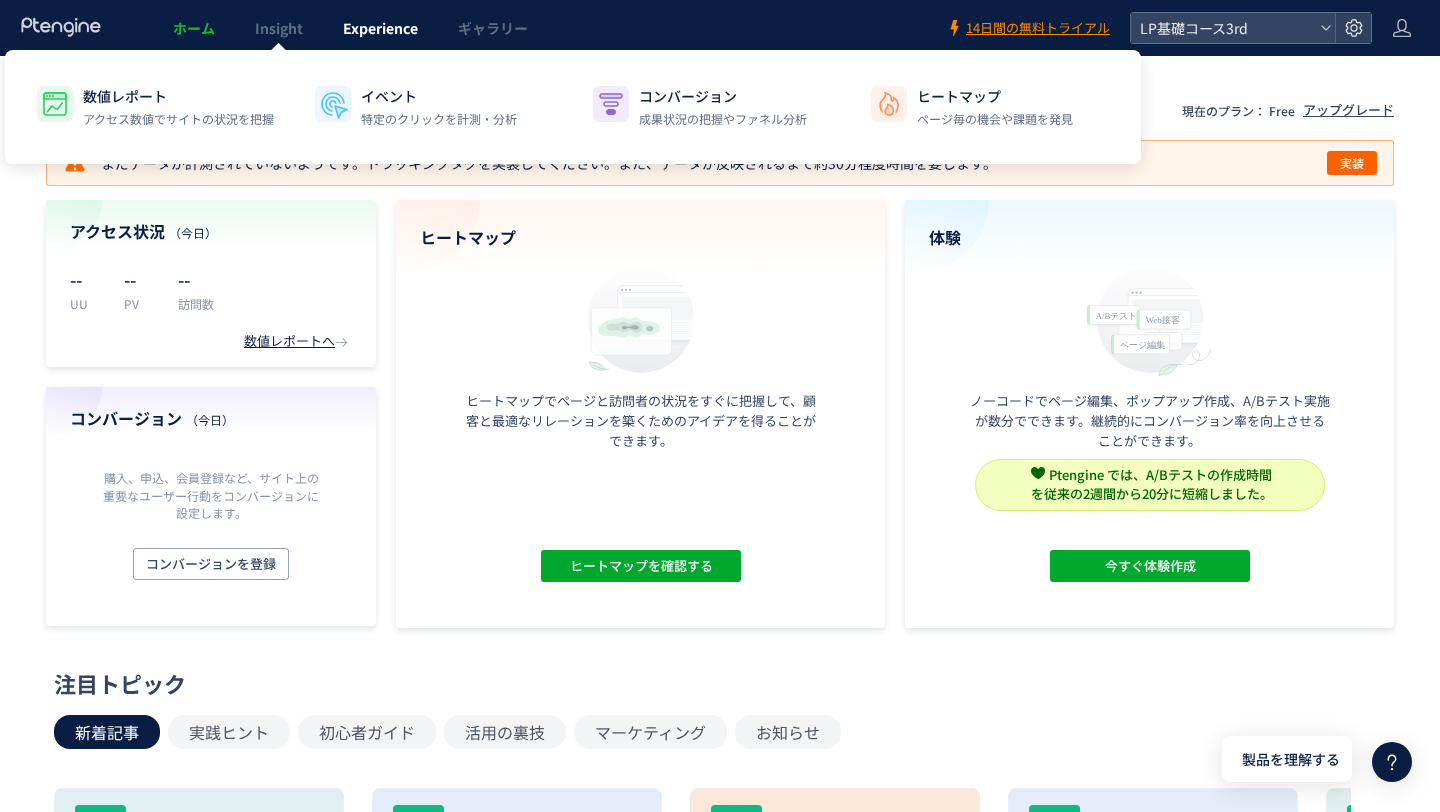 click on "Experience" at bounding box center [380, 28] 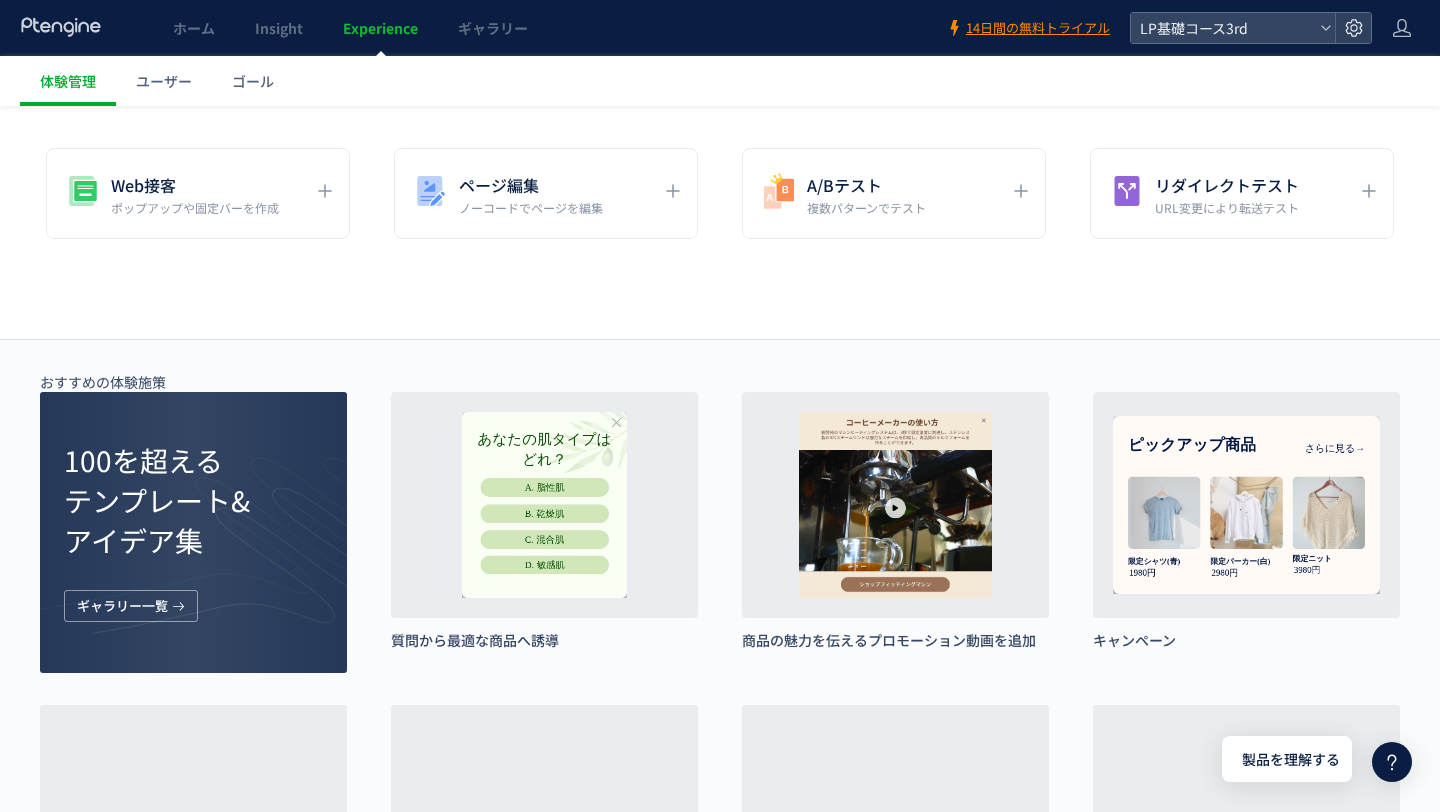 scroll, scrollTop: 0, scrollLeft: 0, axis: both 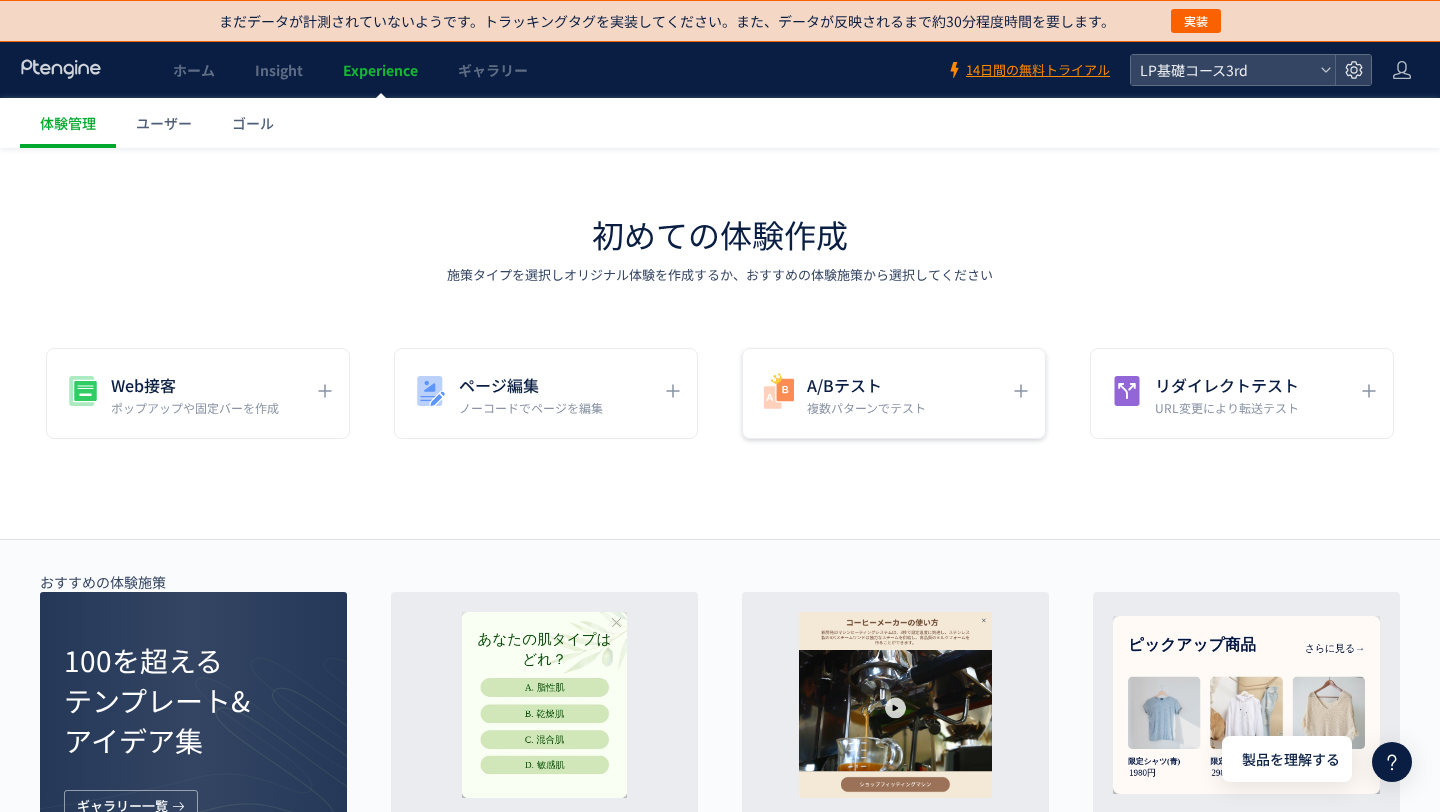 click 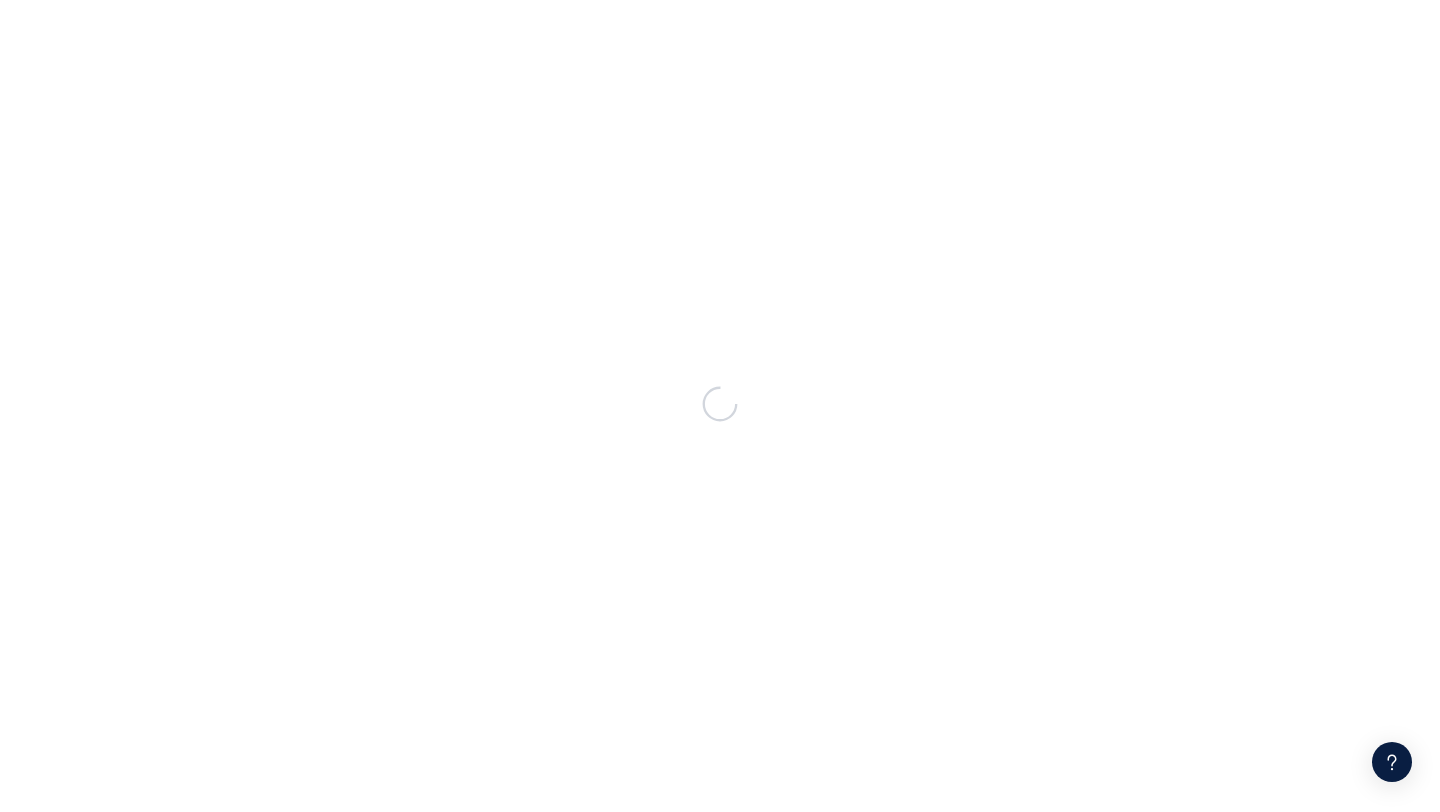 scroll, scrollTop: 0, scrollLeft: 0, axis: both 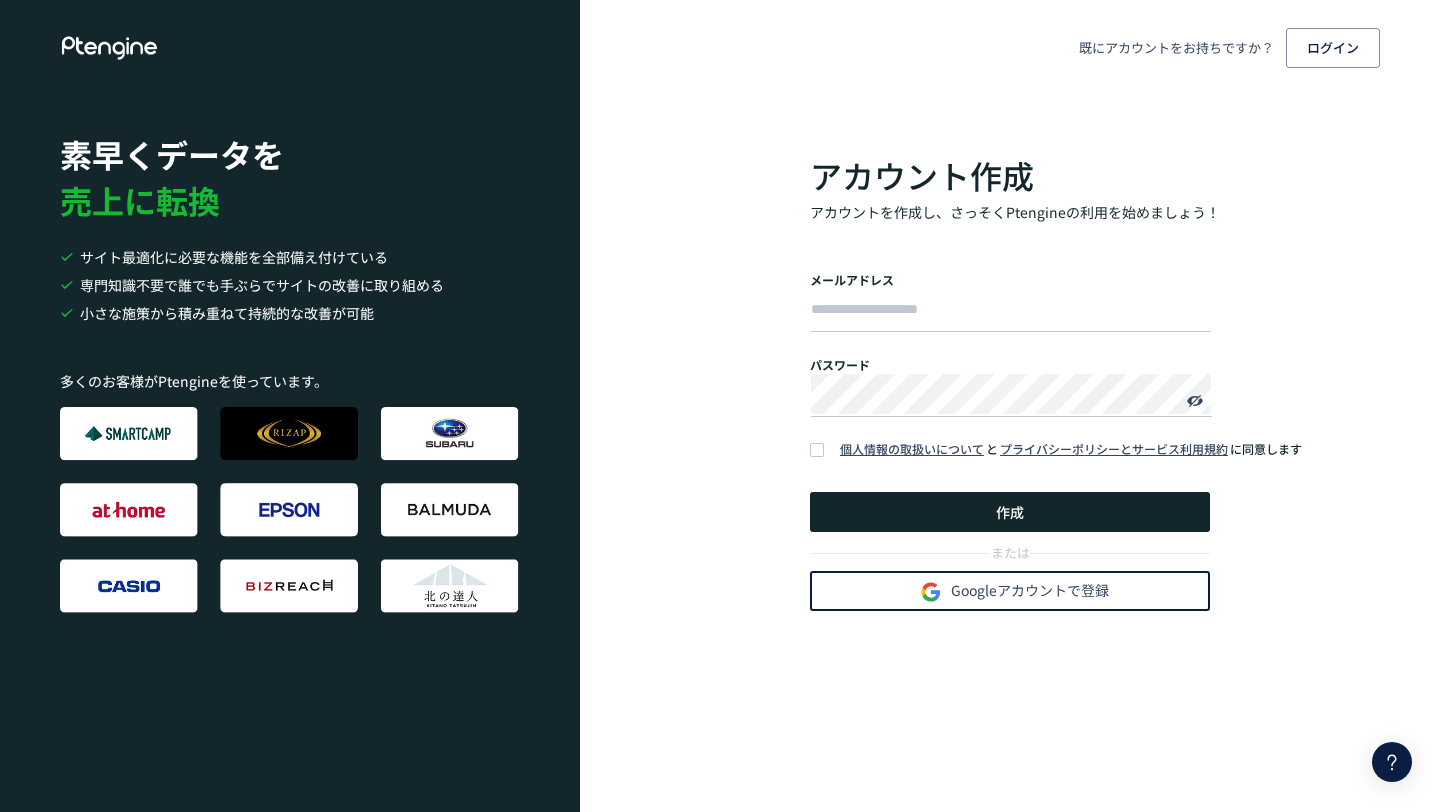 click on "Googleアカウントで登録" at bounding box center [1010, 591] 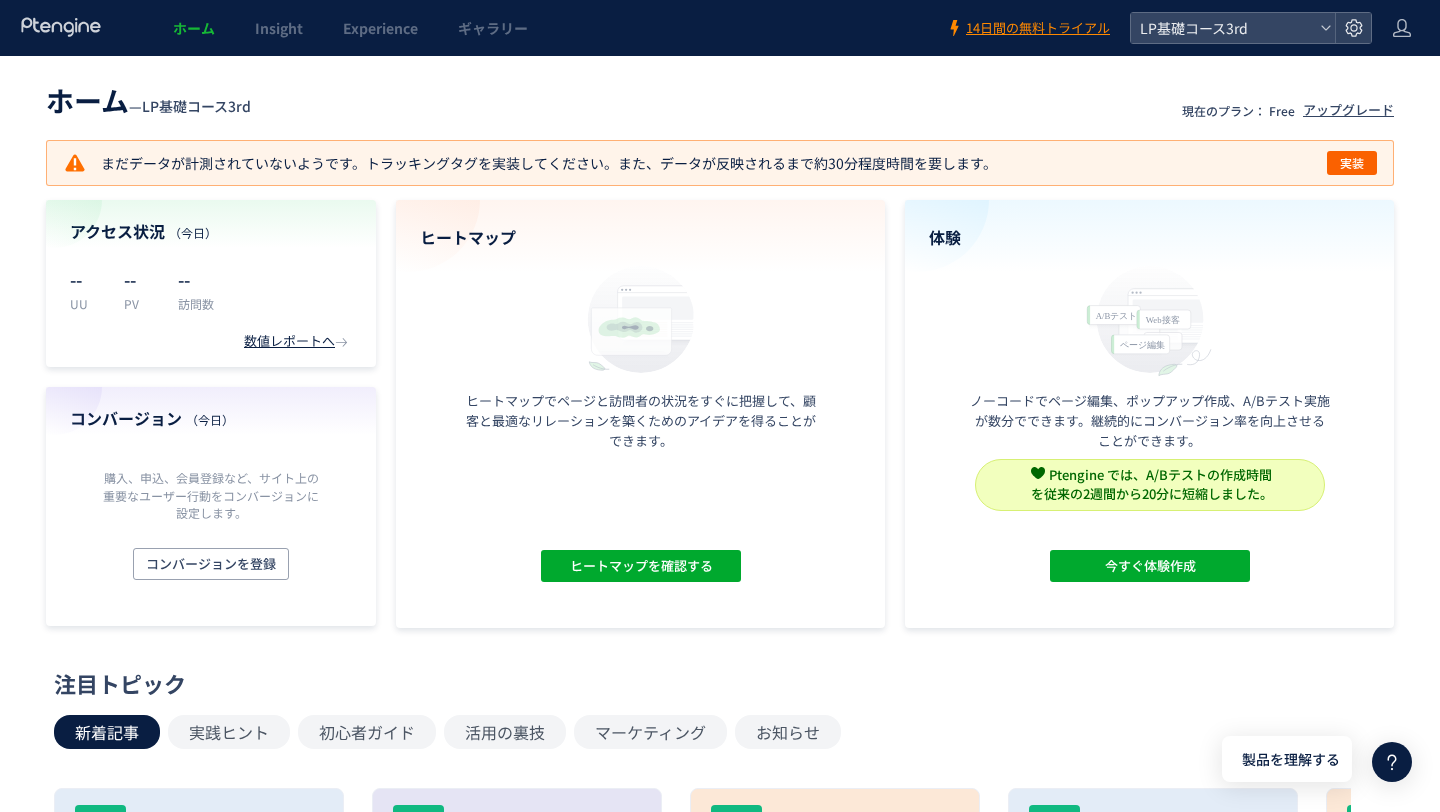 scroll, scrollTop: 0, scrollLeft: 0, axis: both 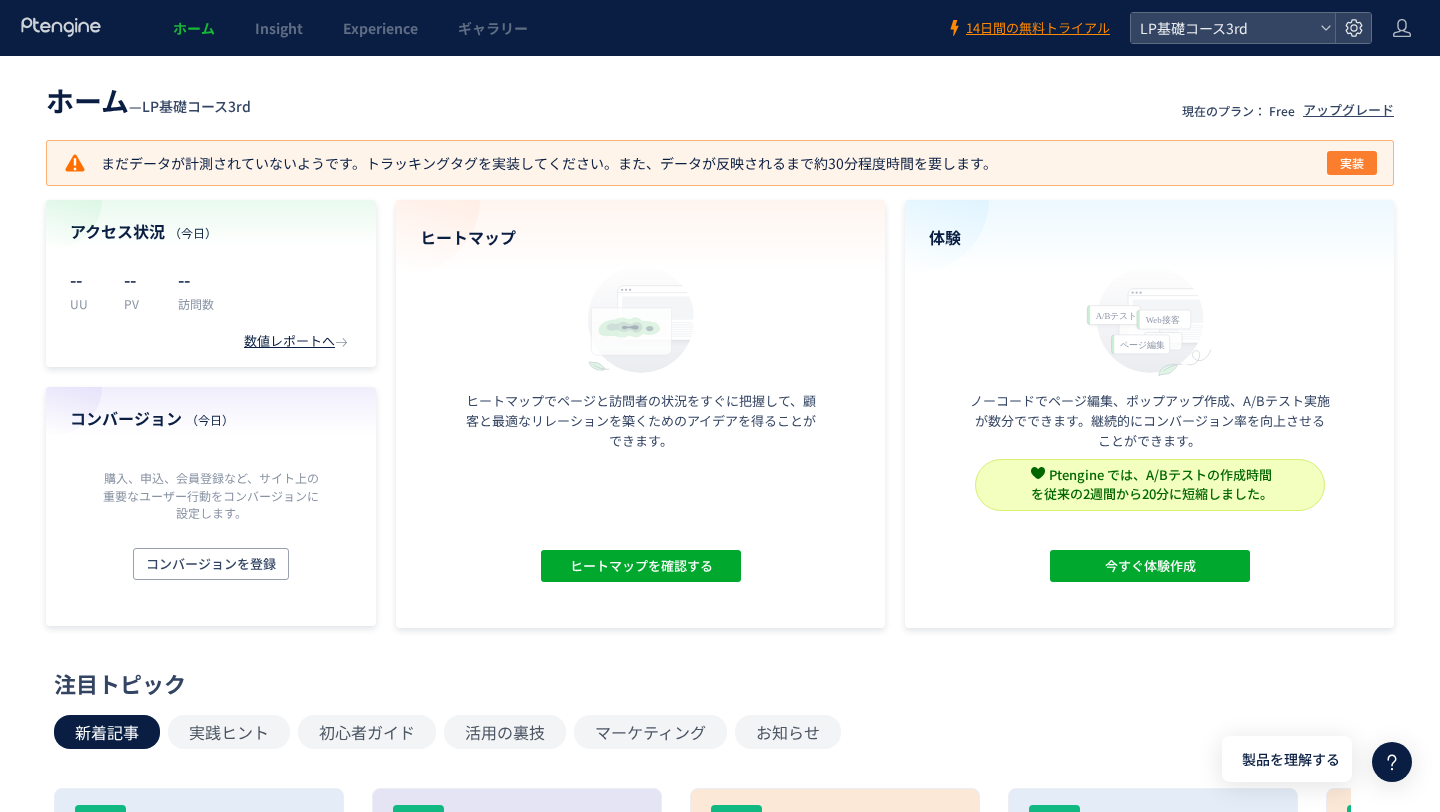 click on "実装" at bounding box center (1352, 163) 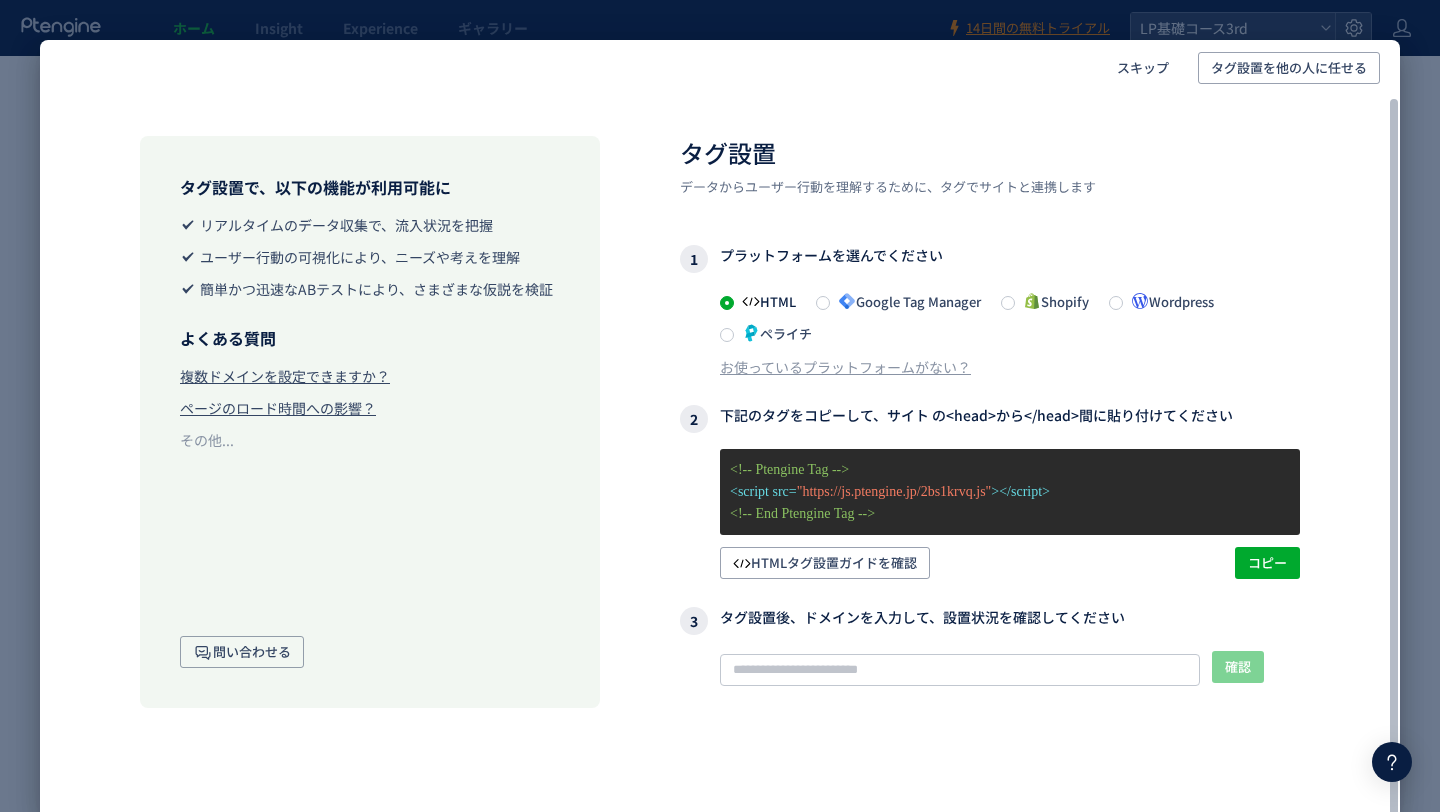 click on "HTML  Google Tag Manager  Shopify  Wordpress  ペライチ" at bounding box center (1010, 317) 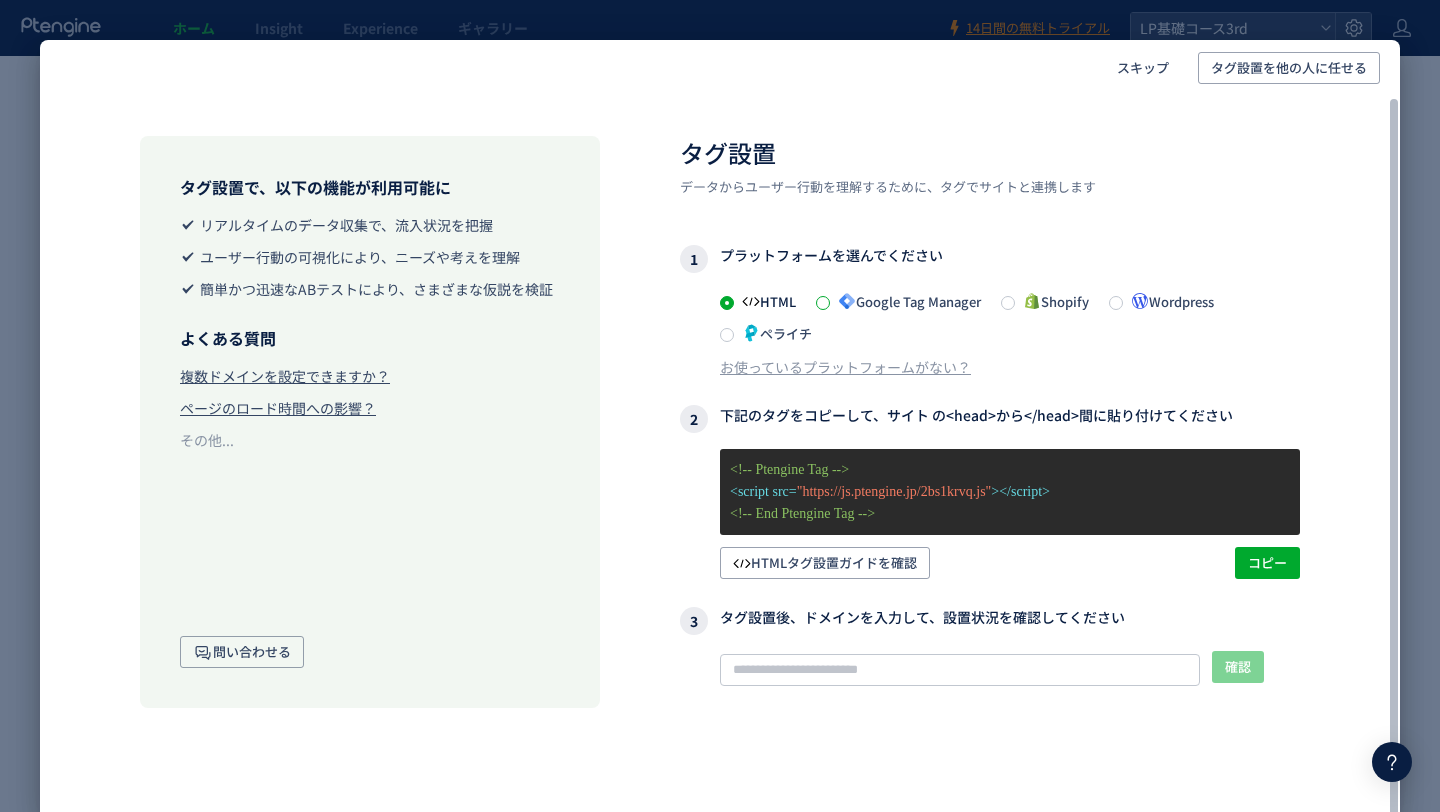 click at bounding box center (823, 303) 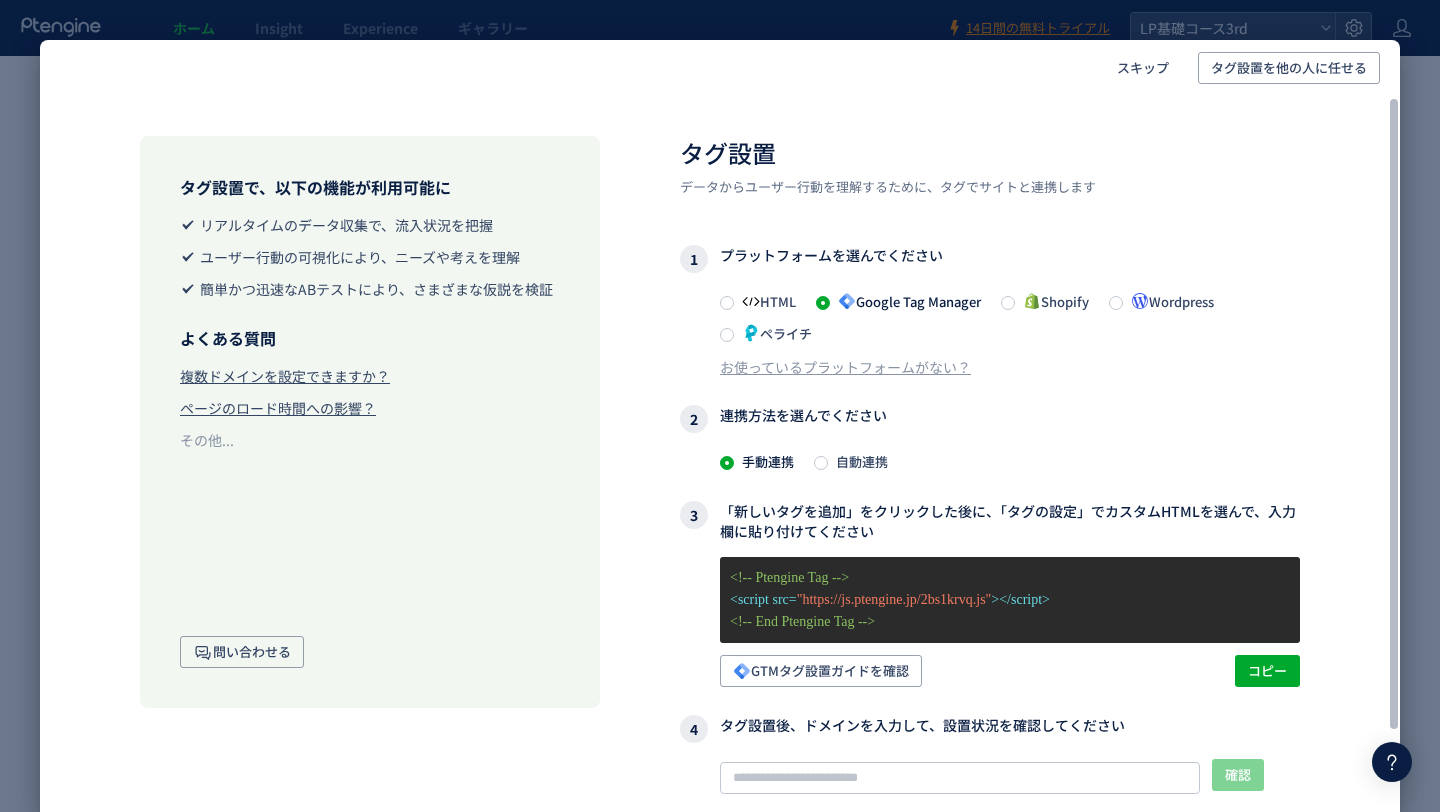 click on "自動連携" at bounding box center [858, 461] 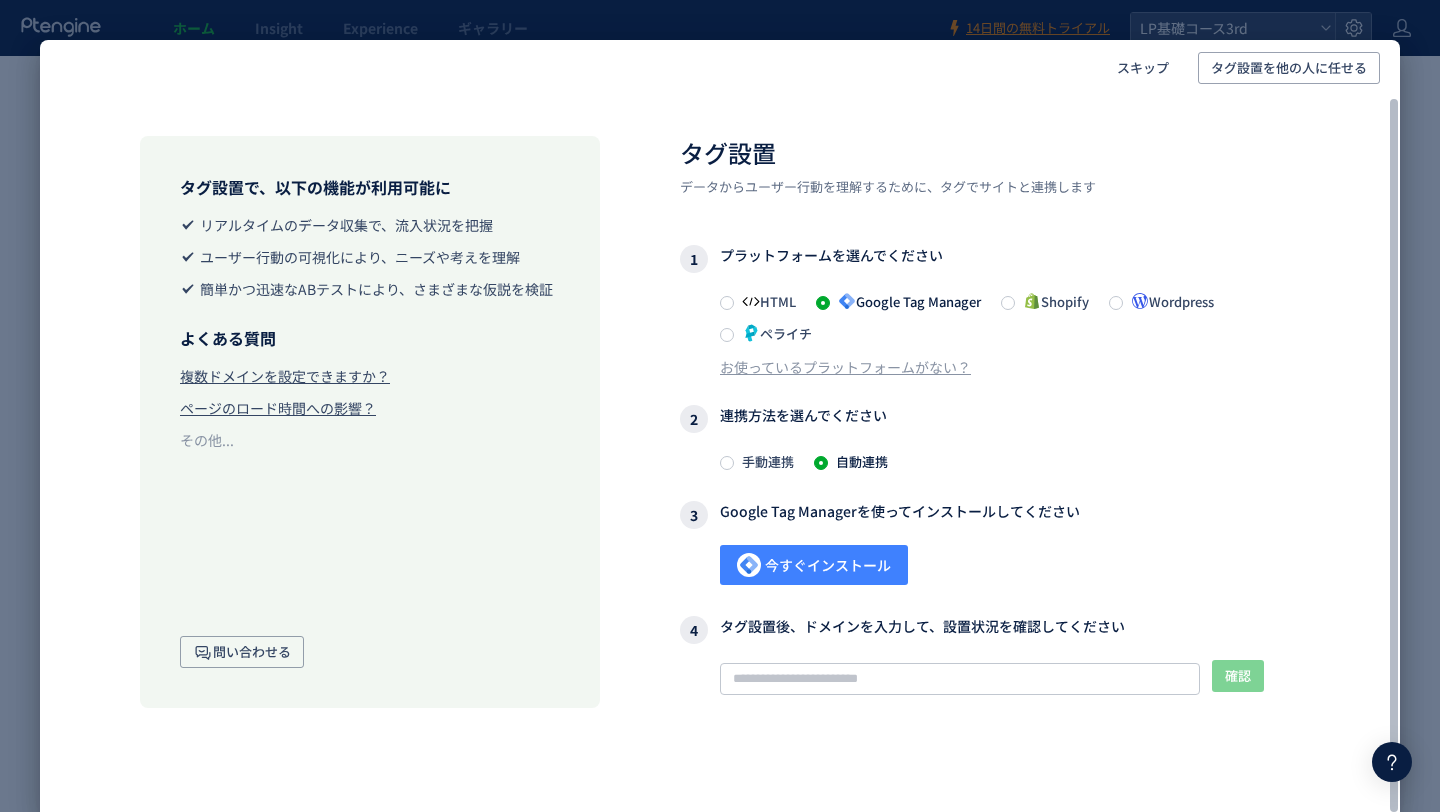 click 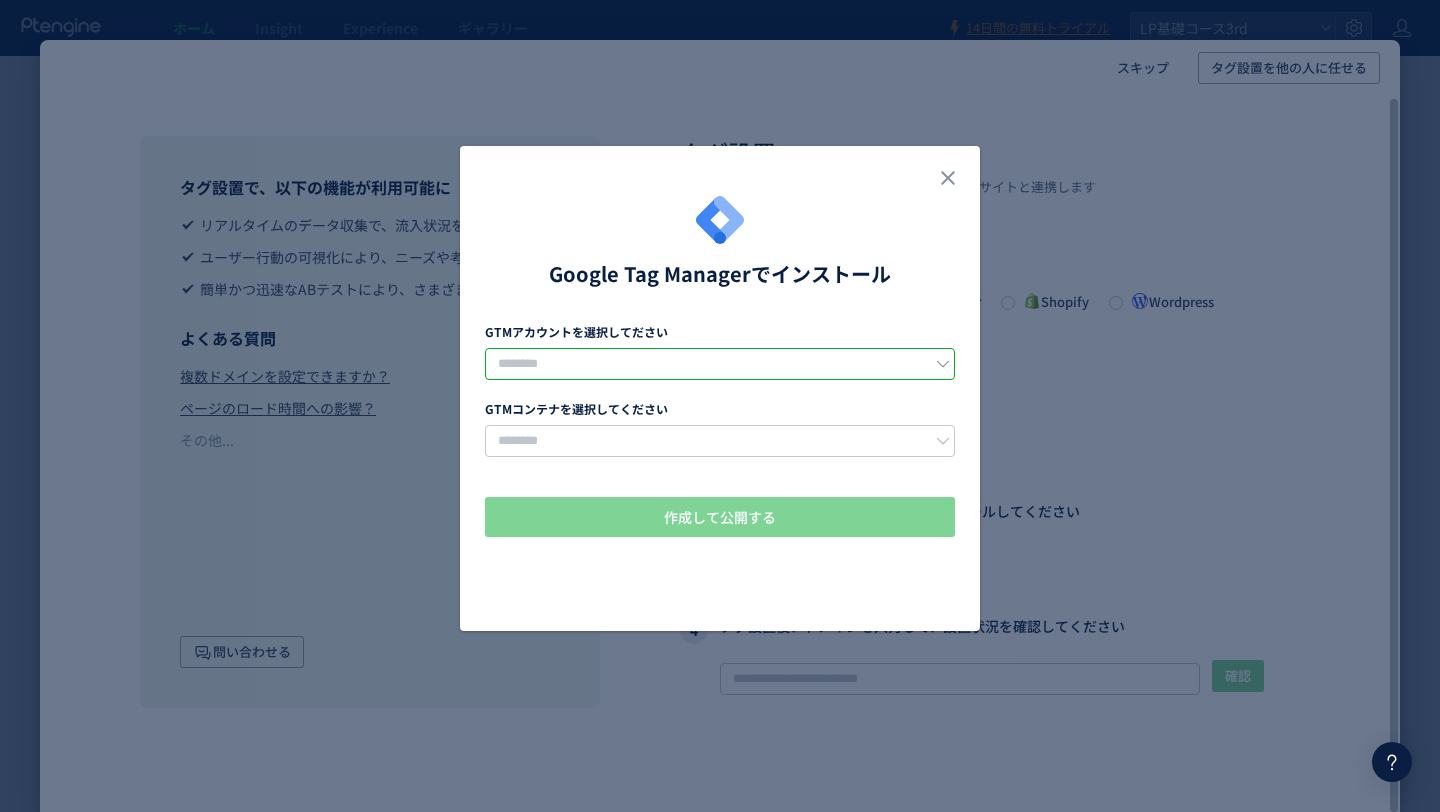 click 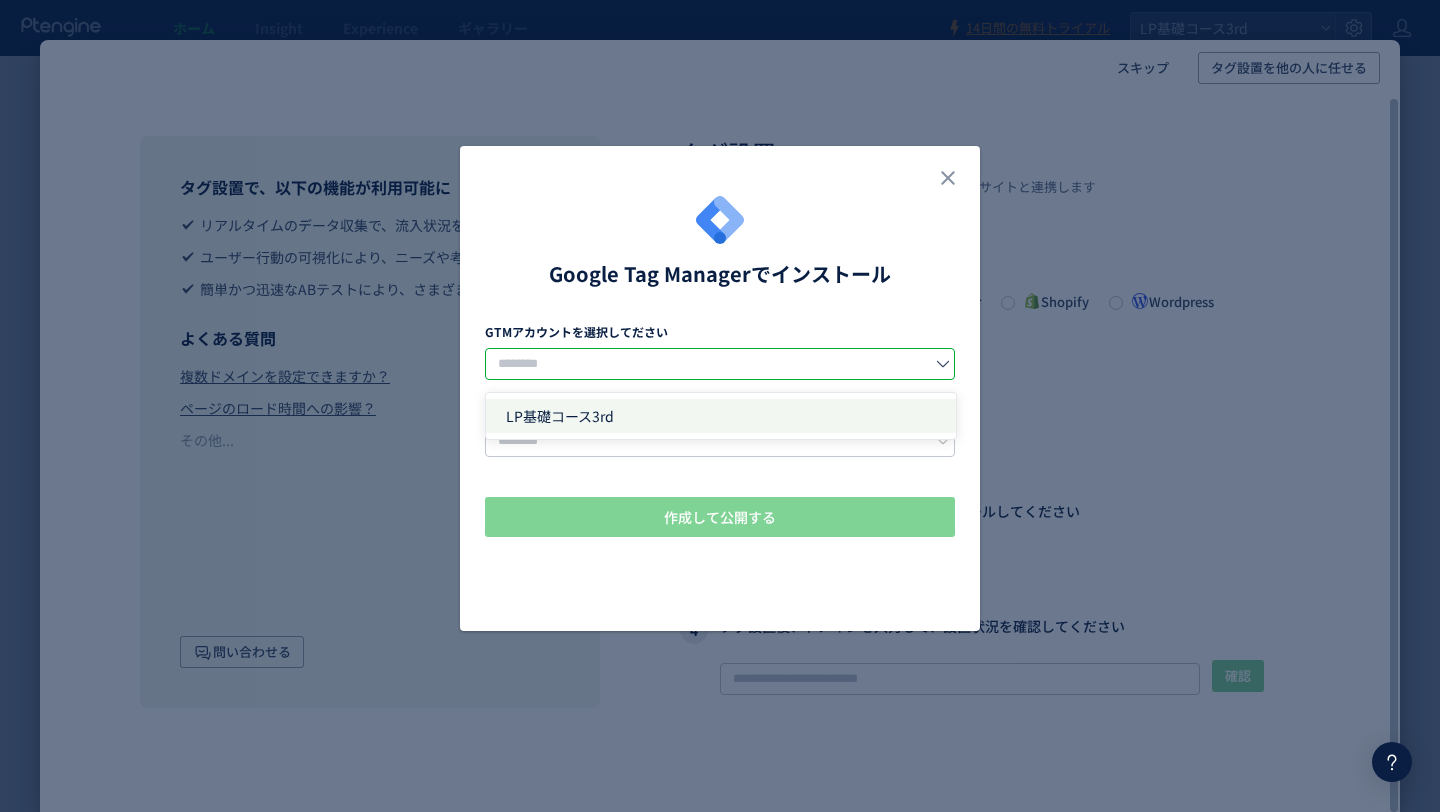 click on "LP基礎コース3rd" 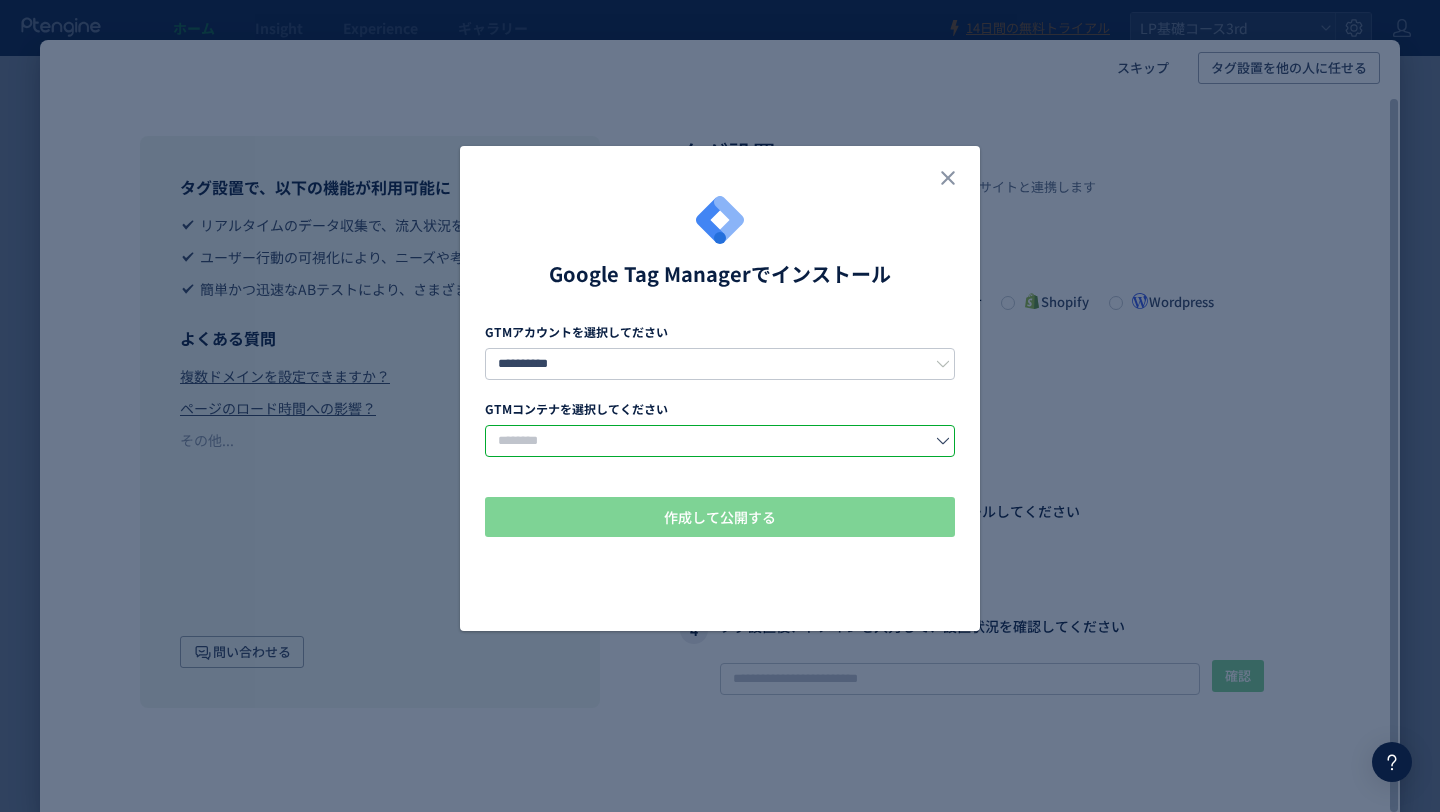 click 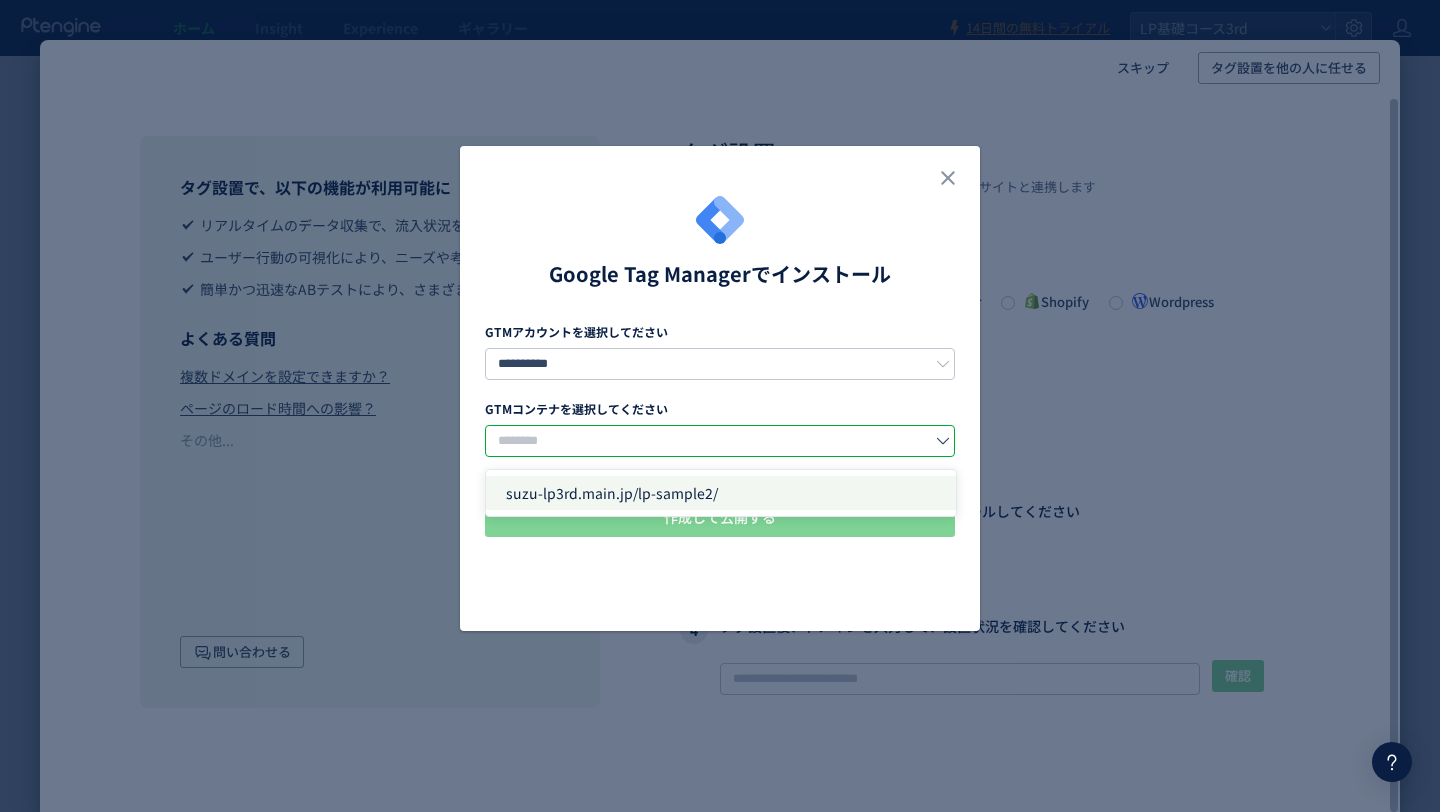 click on "suzu-lp3rd.main.jp/lp-sample2/" 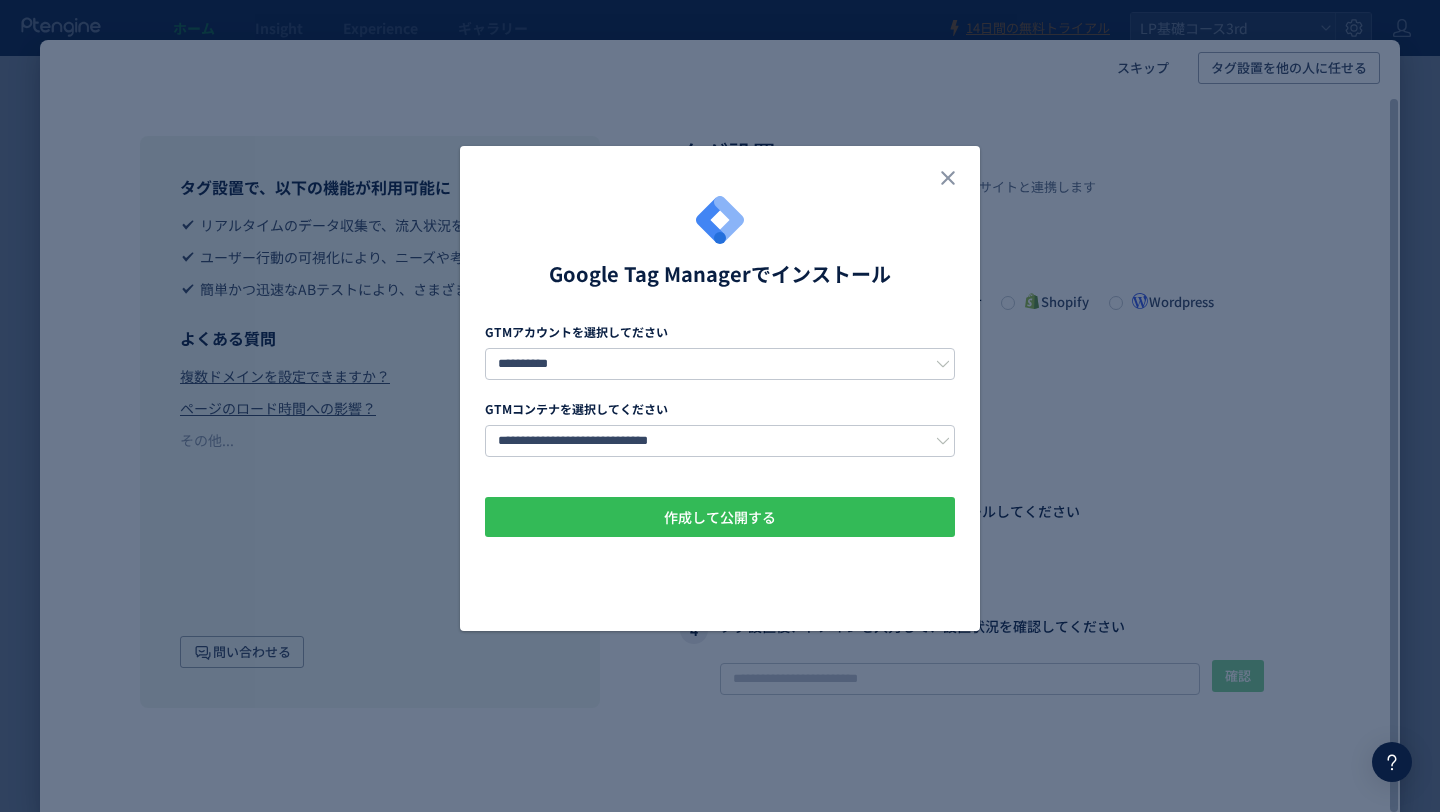 click on "作成して公開する" at bounding box center (720, 517) 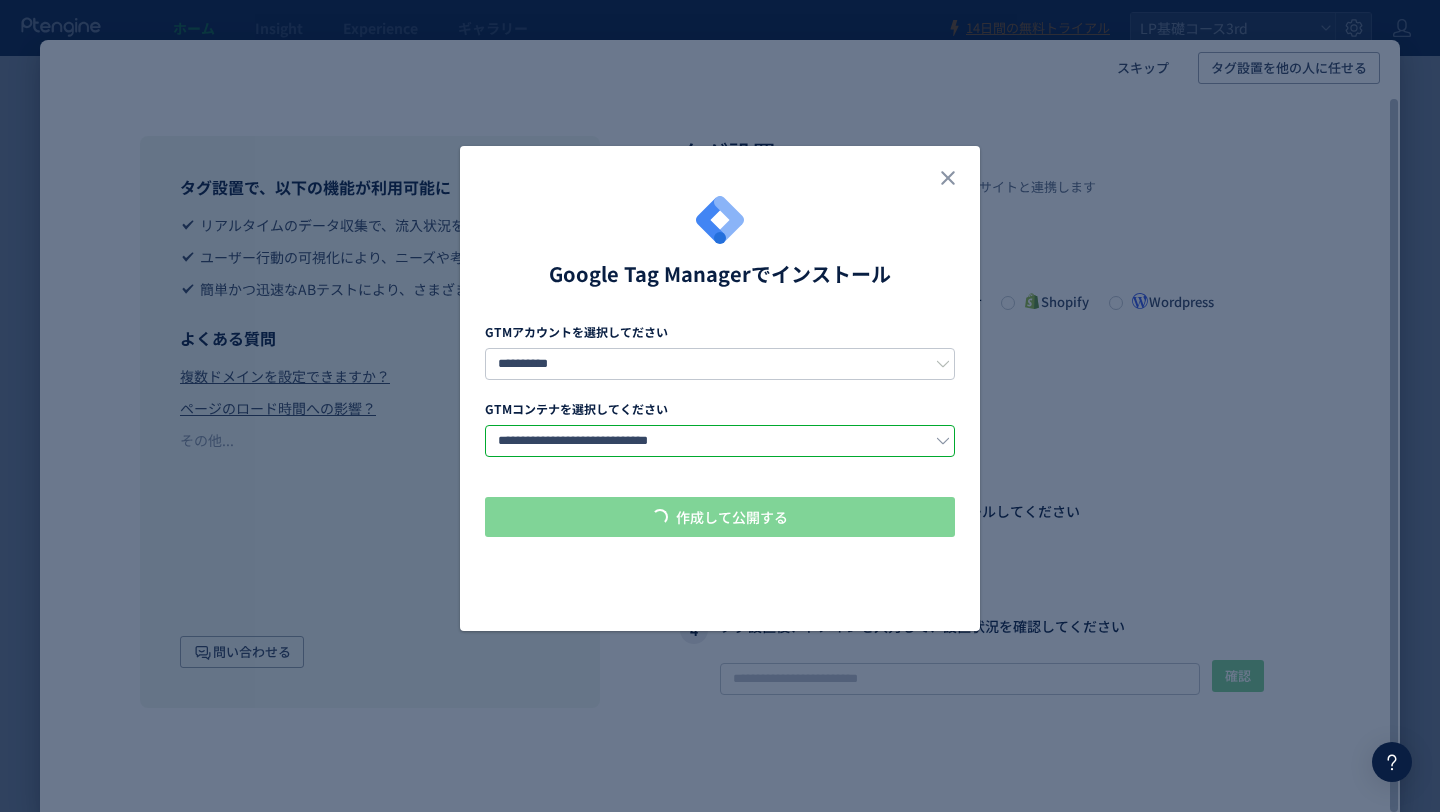click on "**********" 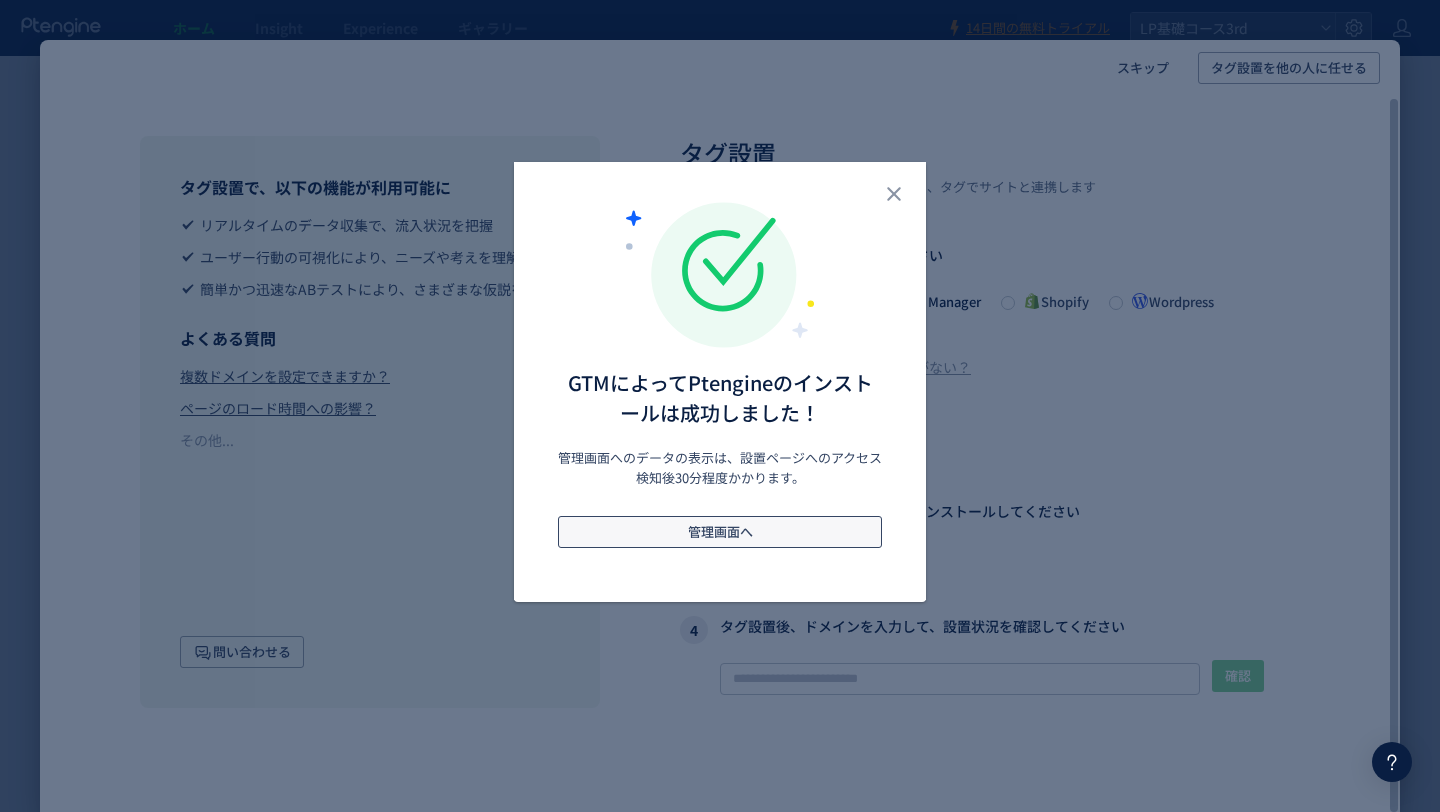 click on "管理画面へ" at bounding box center (720, 532) 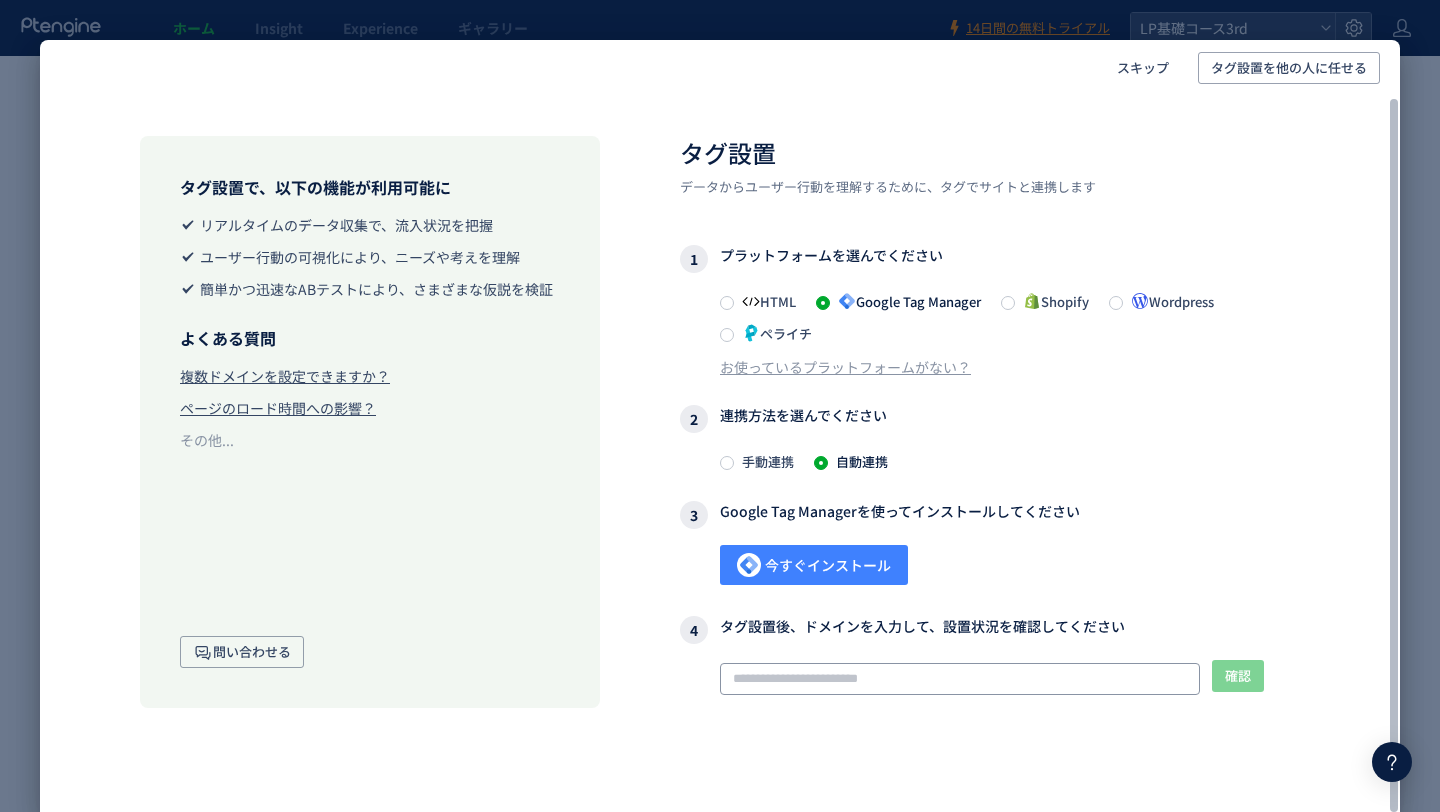 click 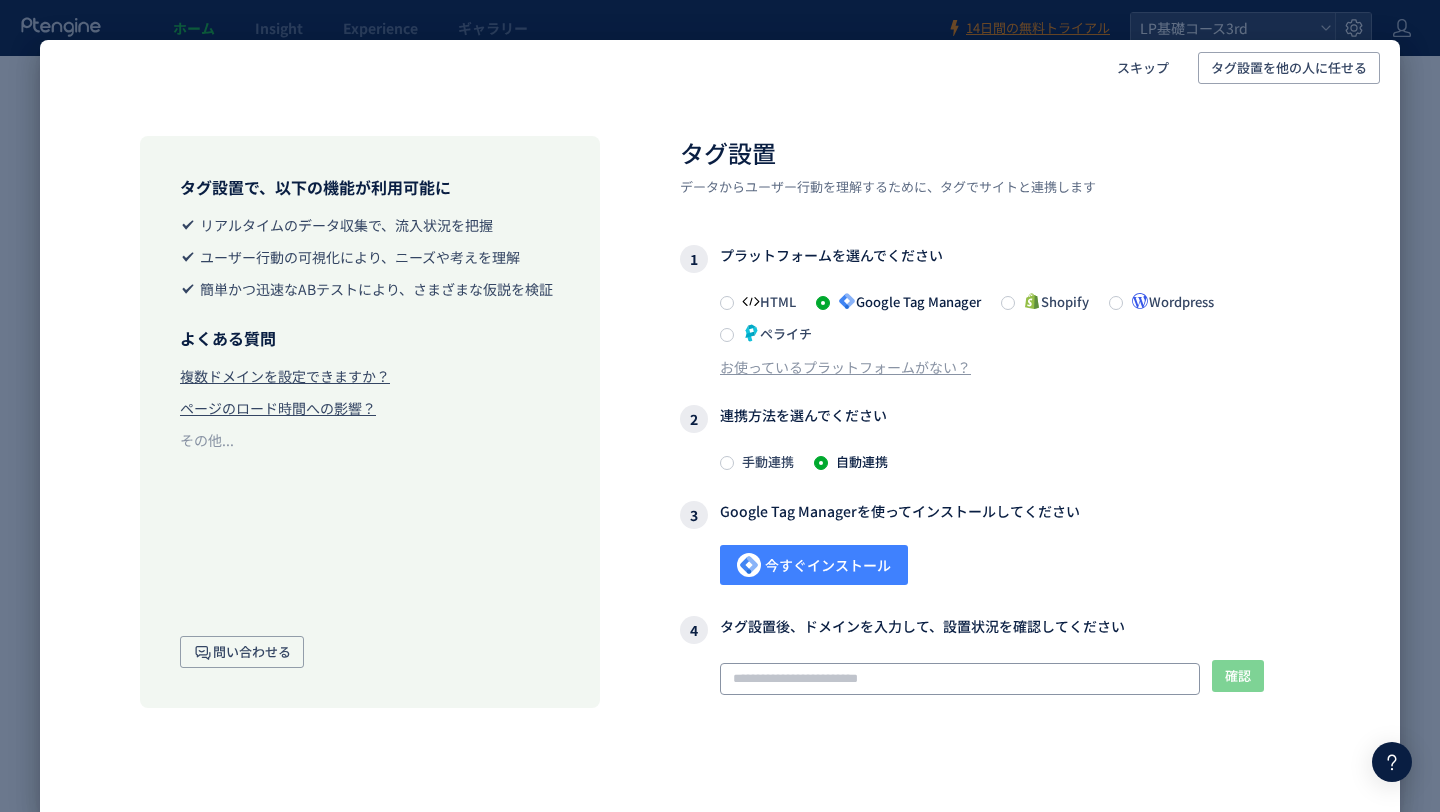 paste on "**********" 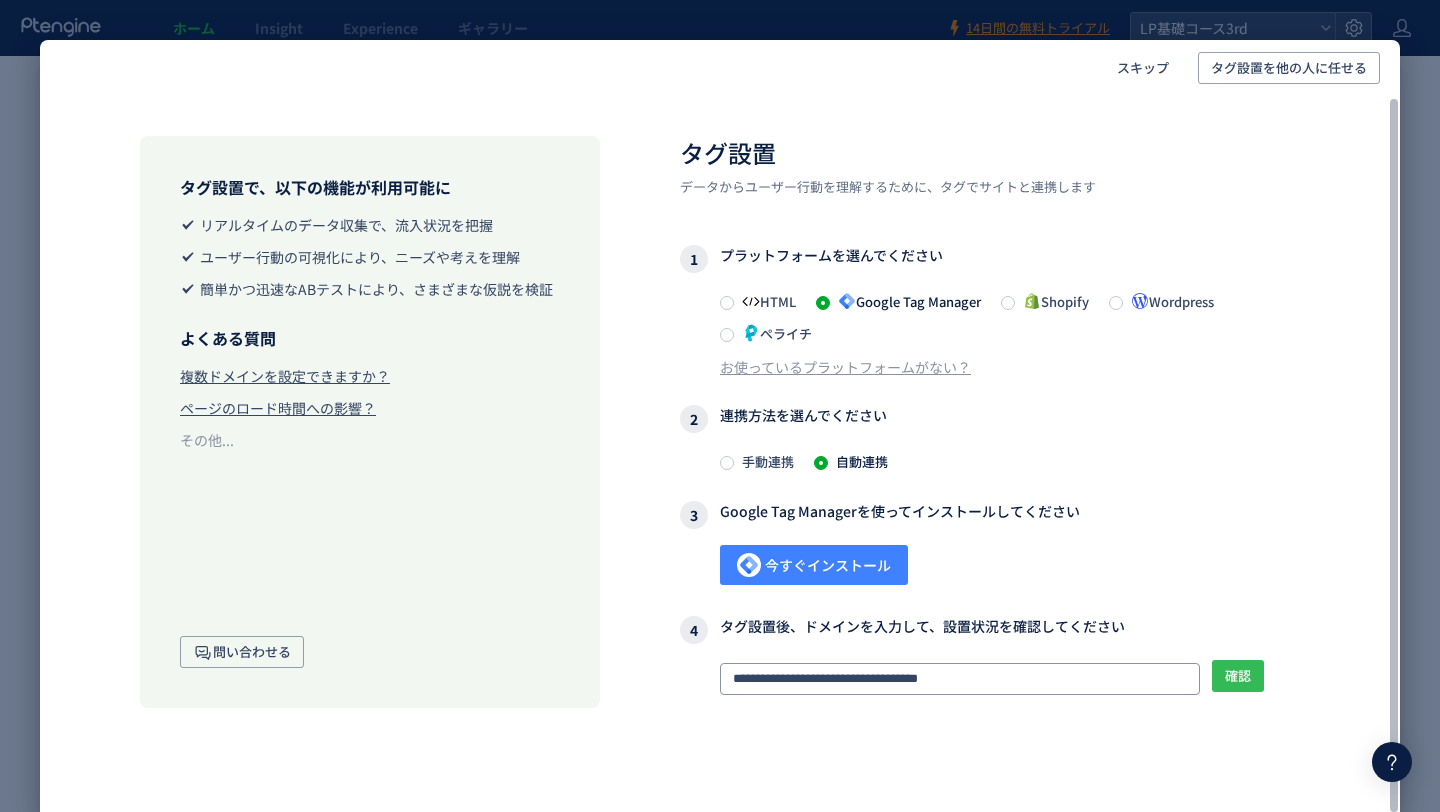 type on "**********" 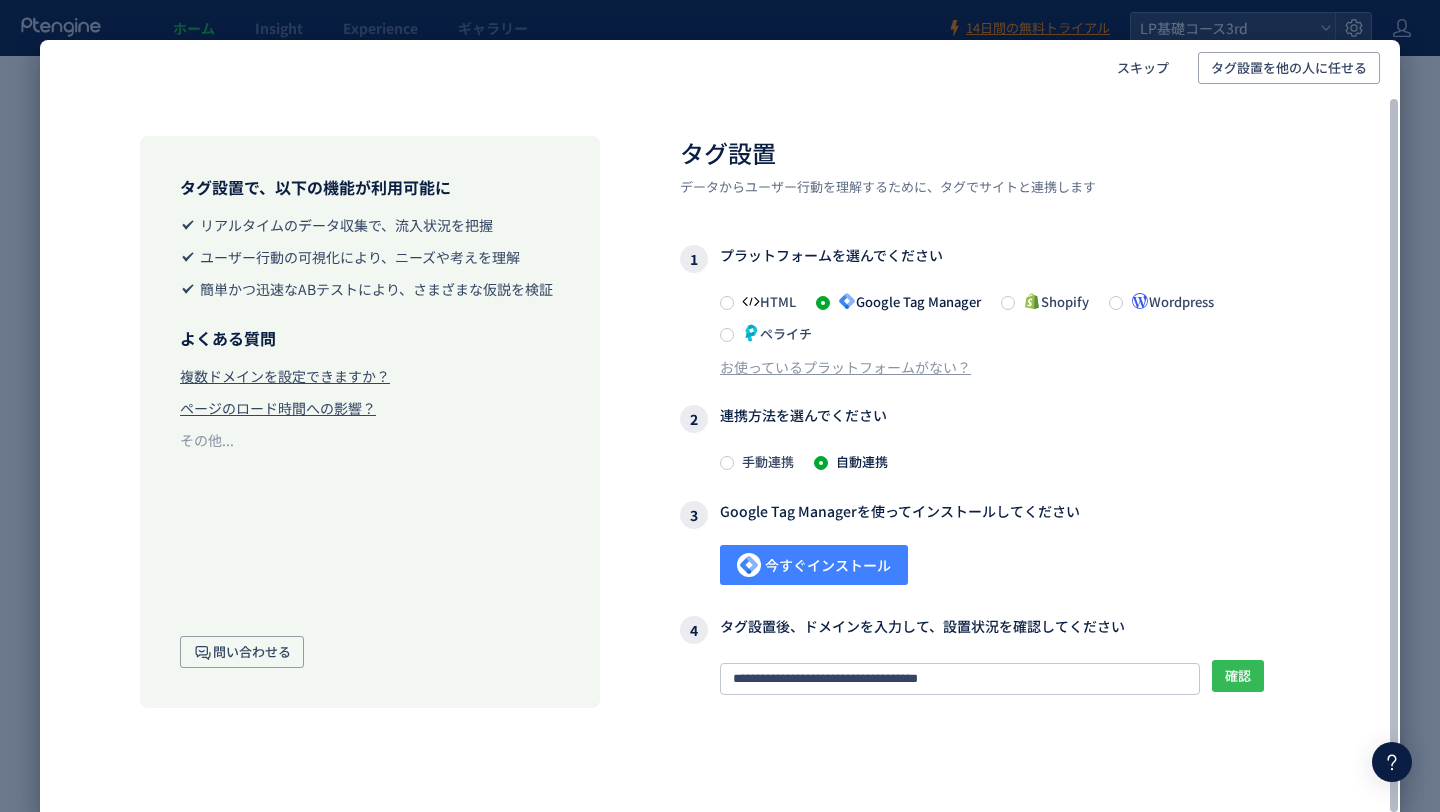 click on "確認" at bounding box center [1238, 676] 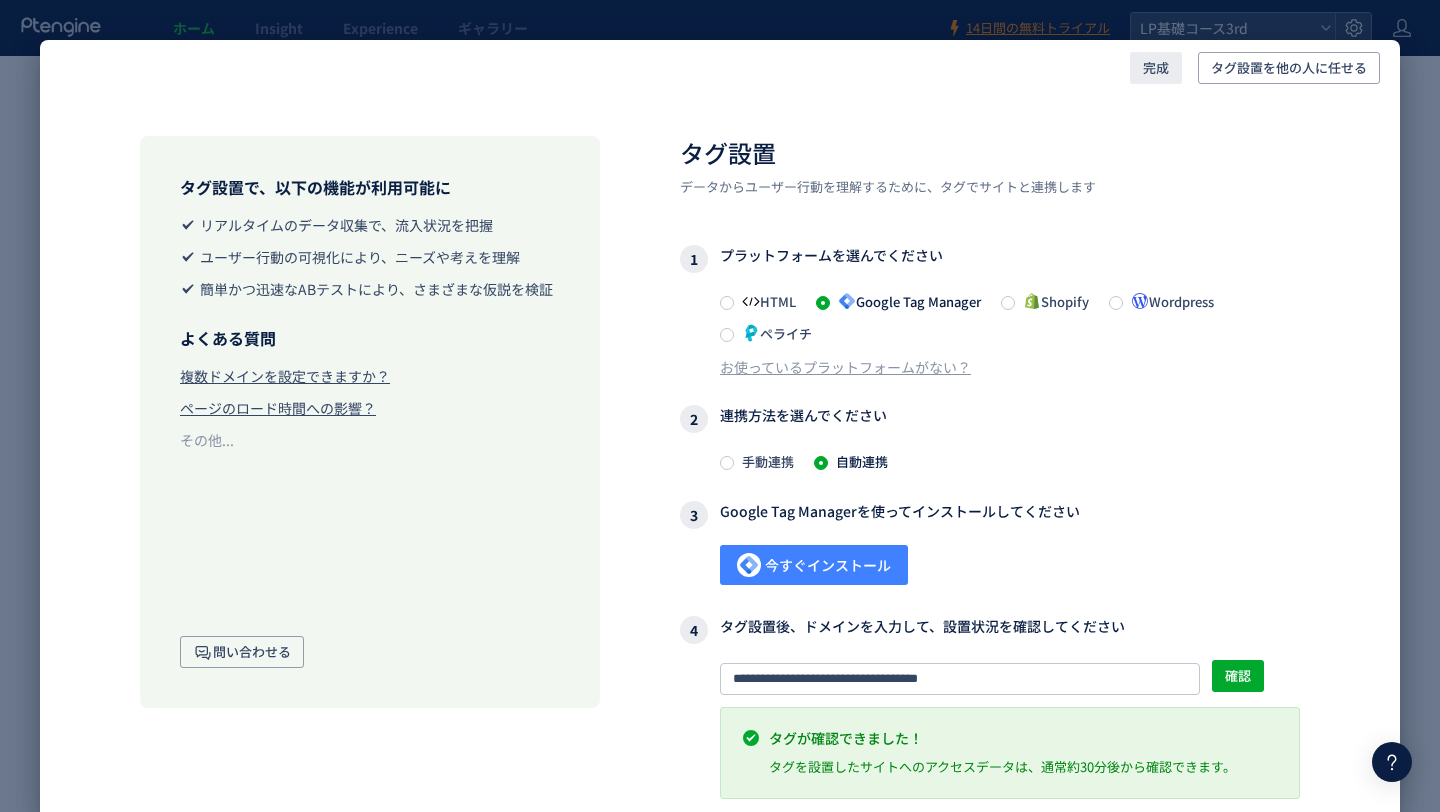 click on "完成" at bounding box center (1156, 68) 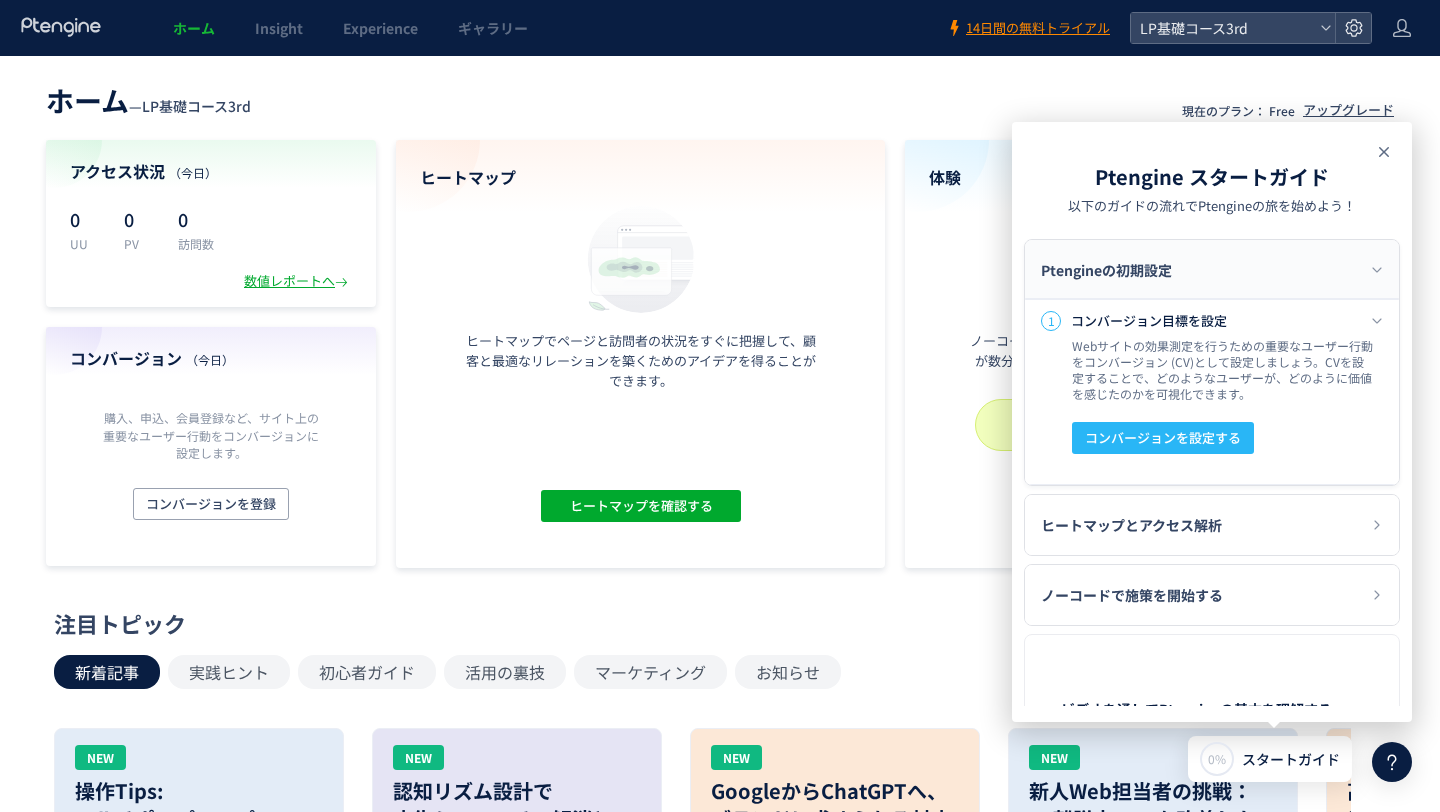 click 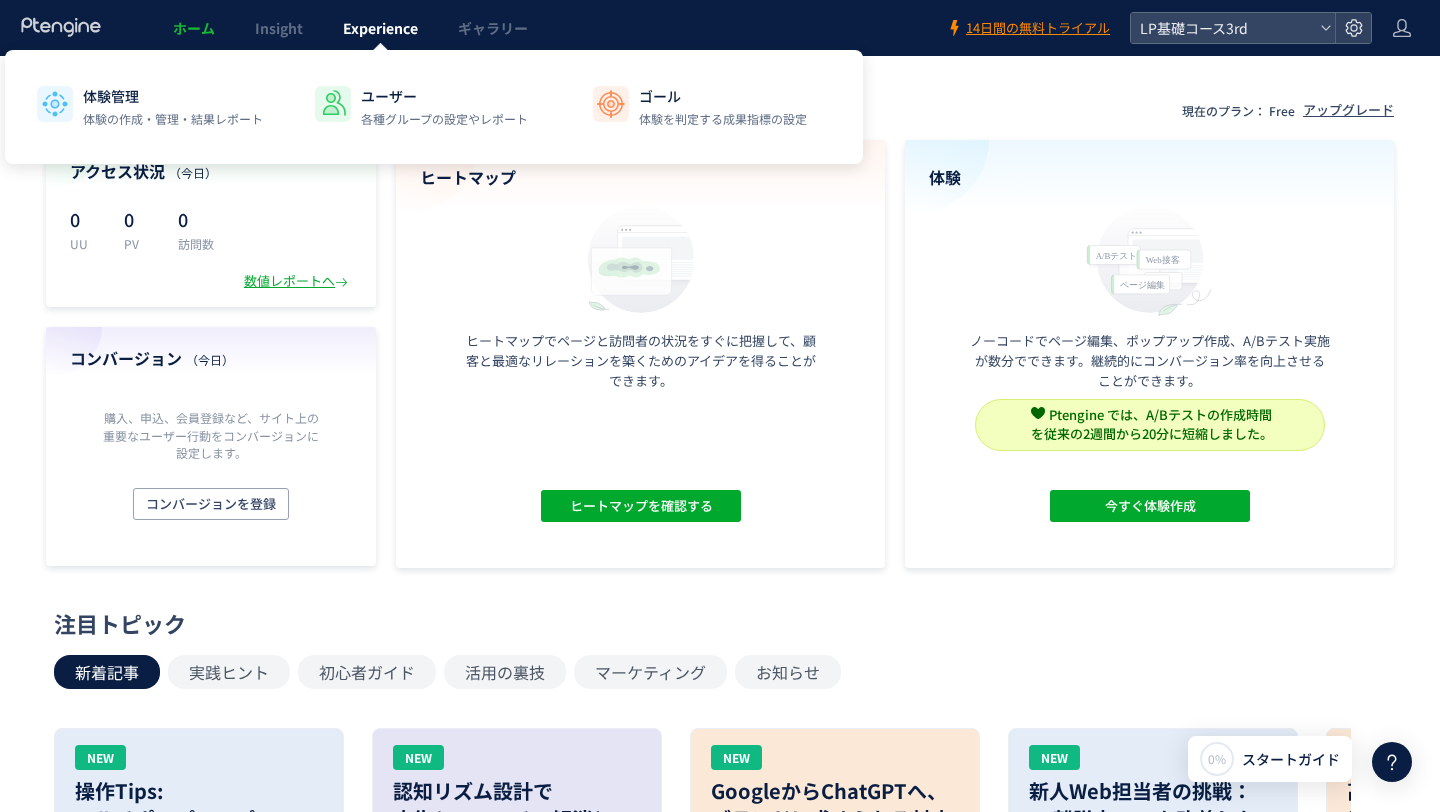 click on "Experience" at bounding box center [380, 28] 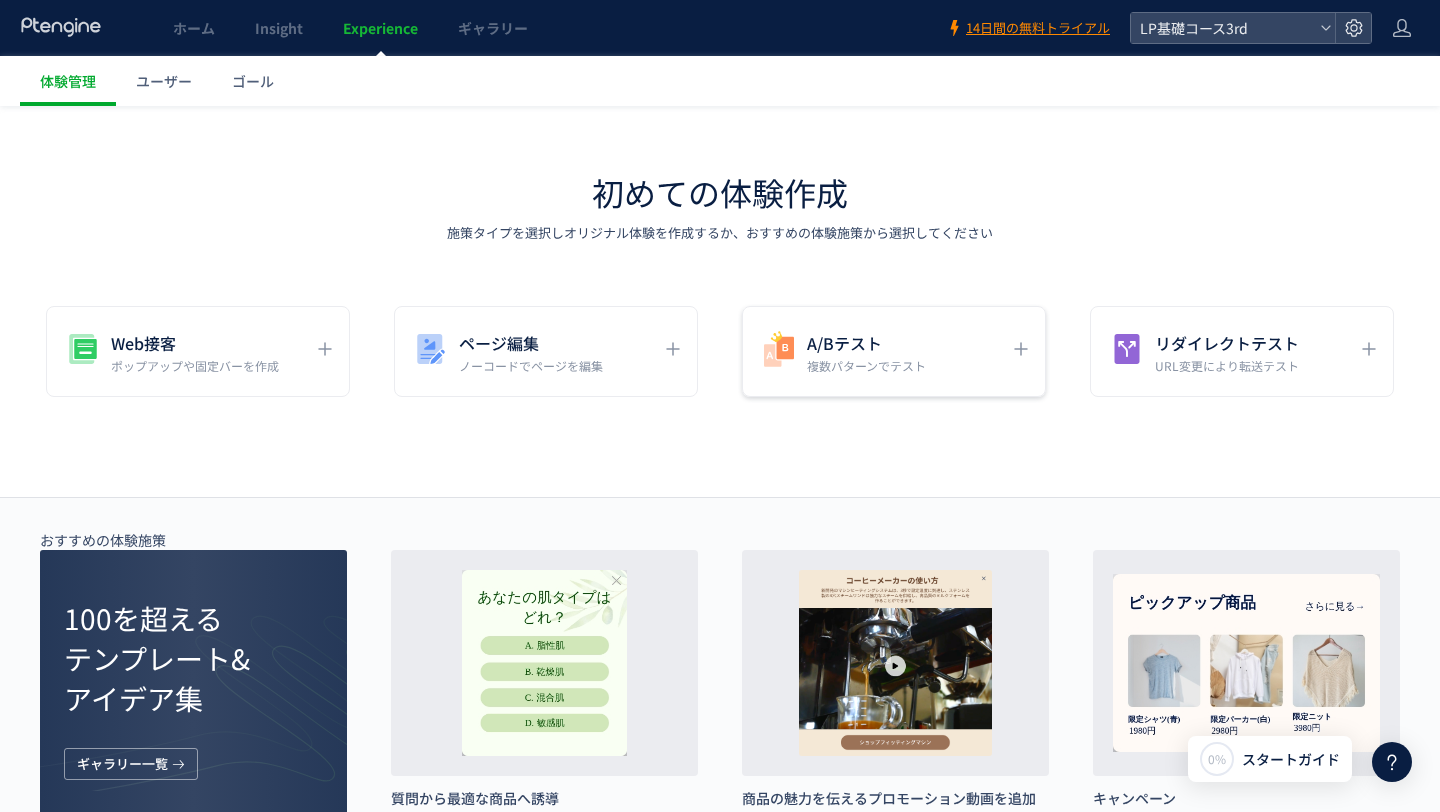 click on "複数パターンでテスト" at bounding box center [866, 365] 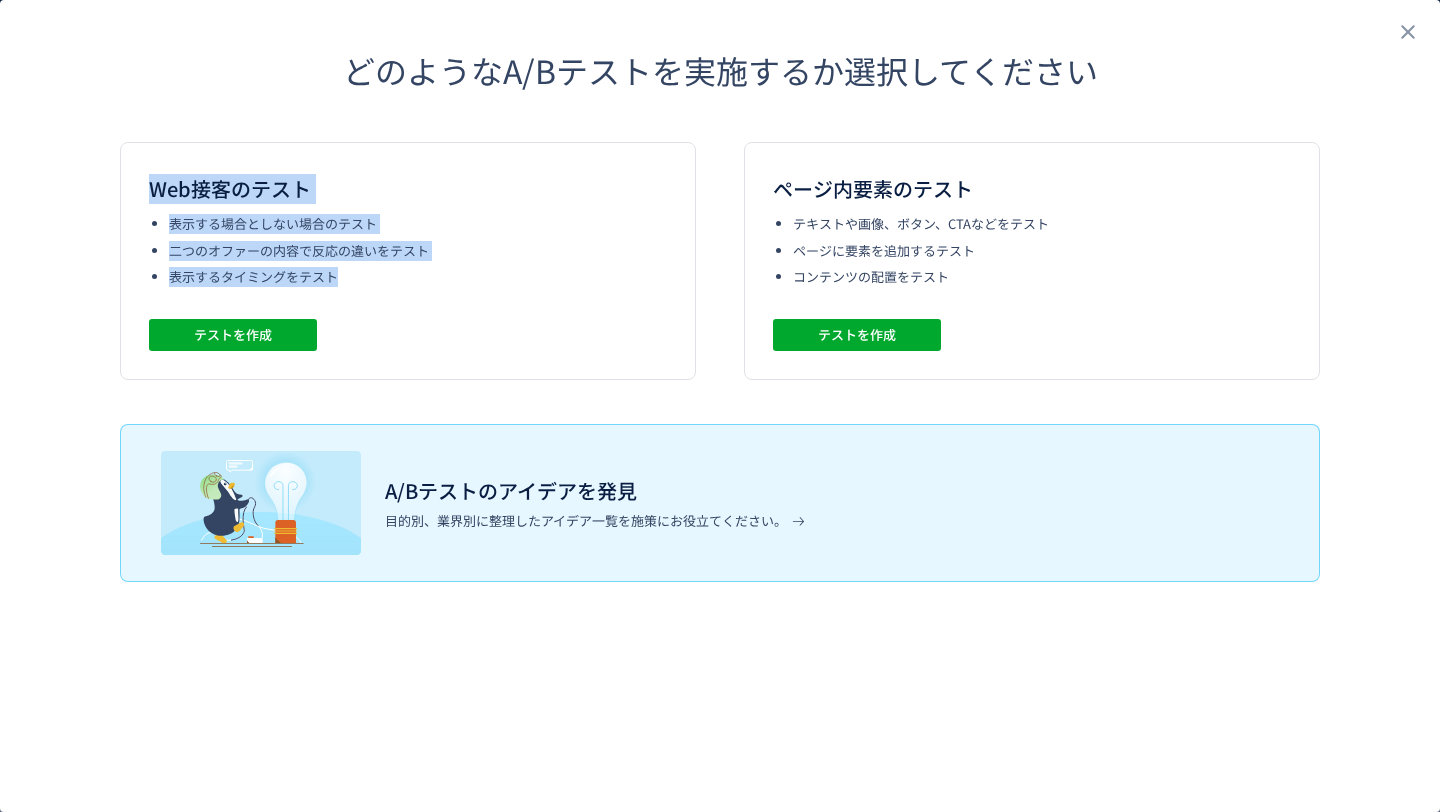 drag, startPoint x: 145, startPoint y: 183, endPoint x: 304, endPoint y: 288, distance: 190.54134 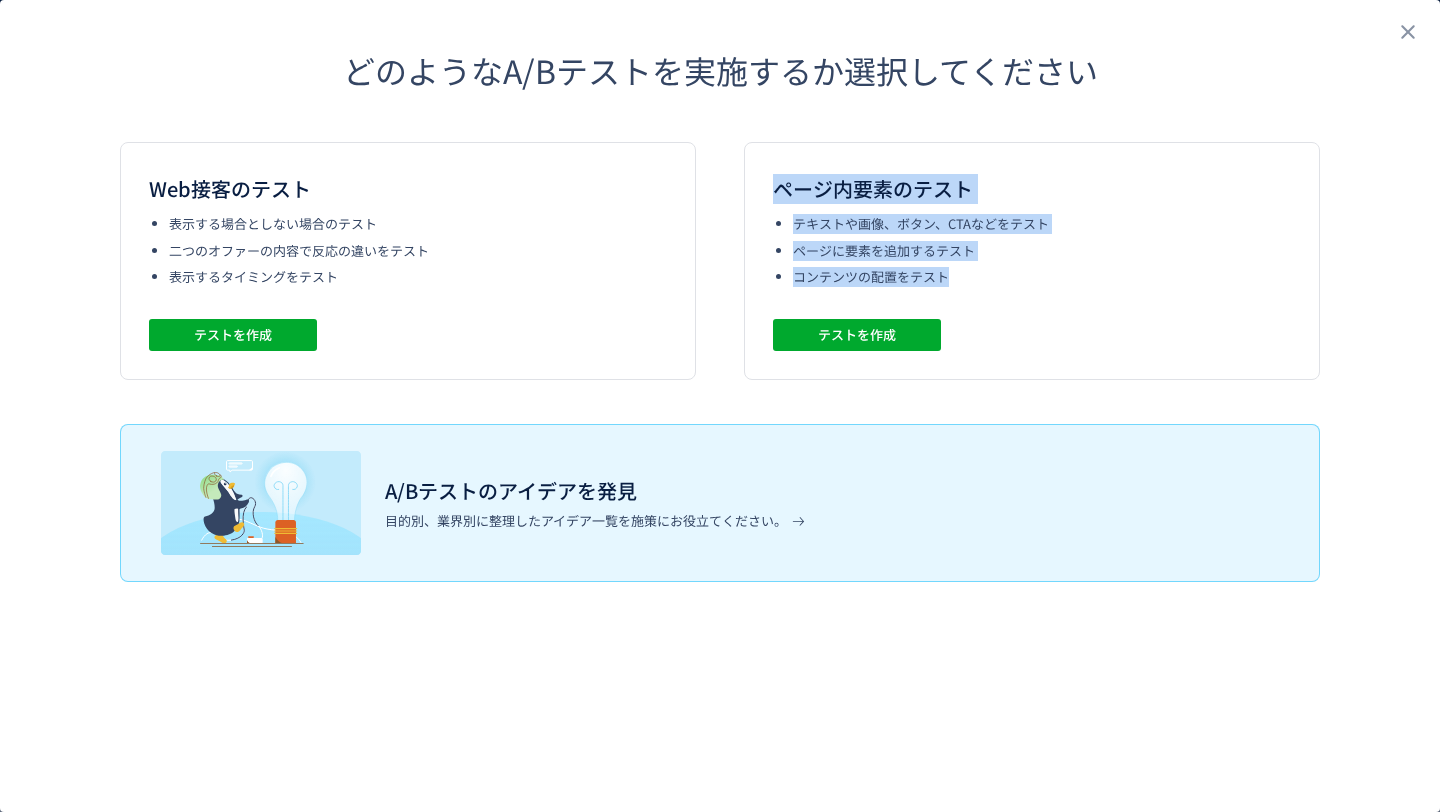 drag, startPoint x: 779, startPoint y: 187, endPoint x: 969, endPoint y: 280, distance: 211.5396 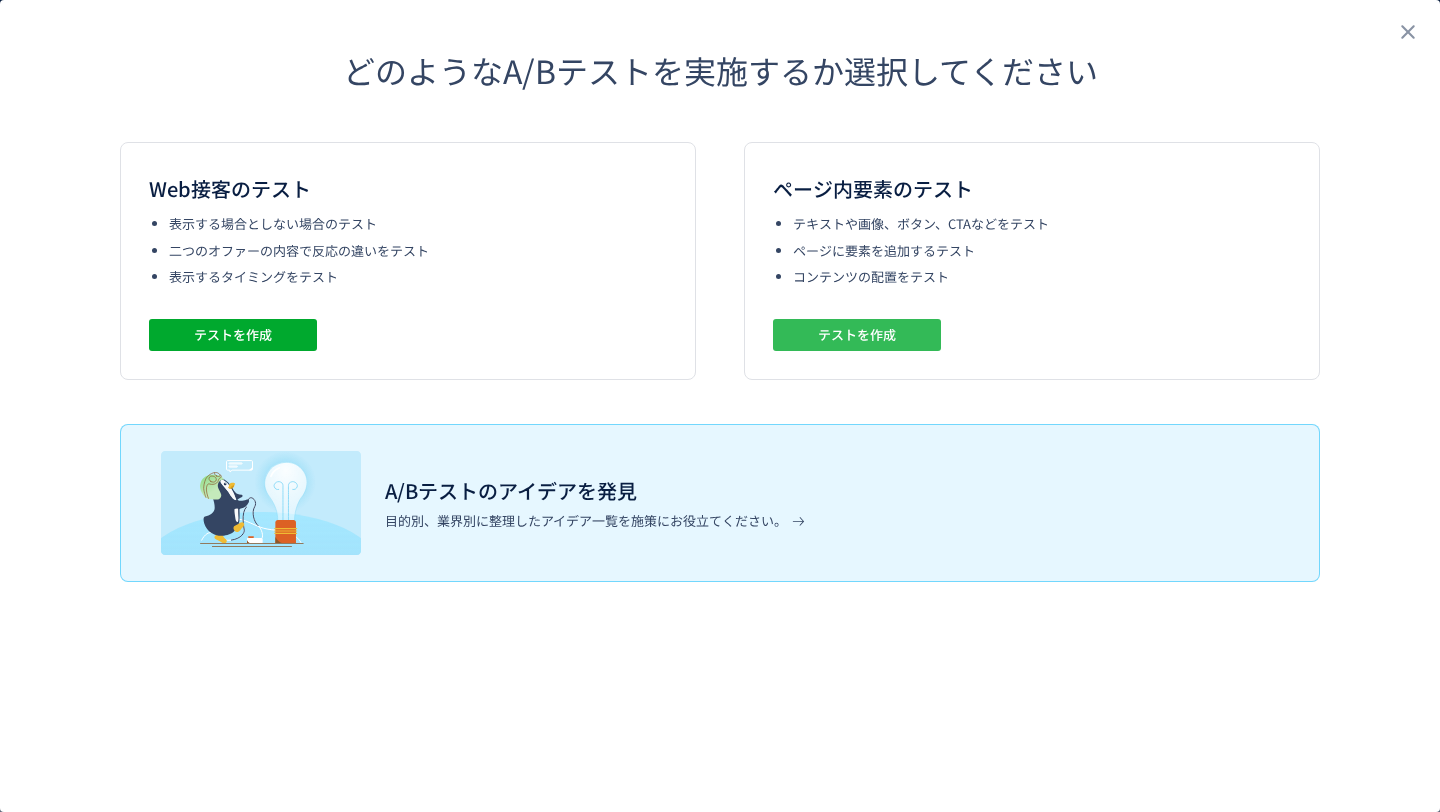click on "テストを作成" at bounding box center (857, 335) 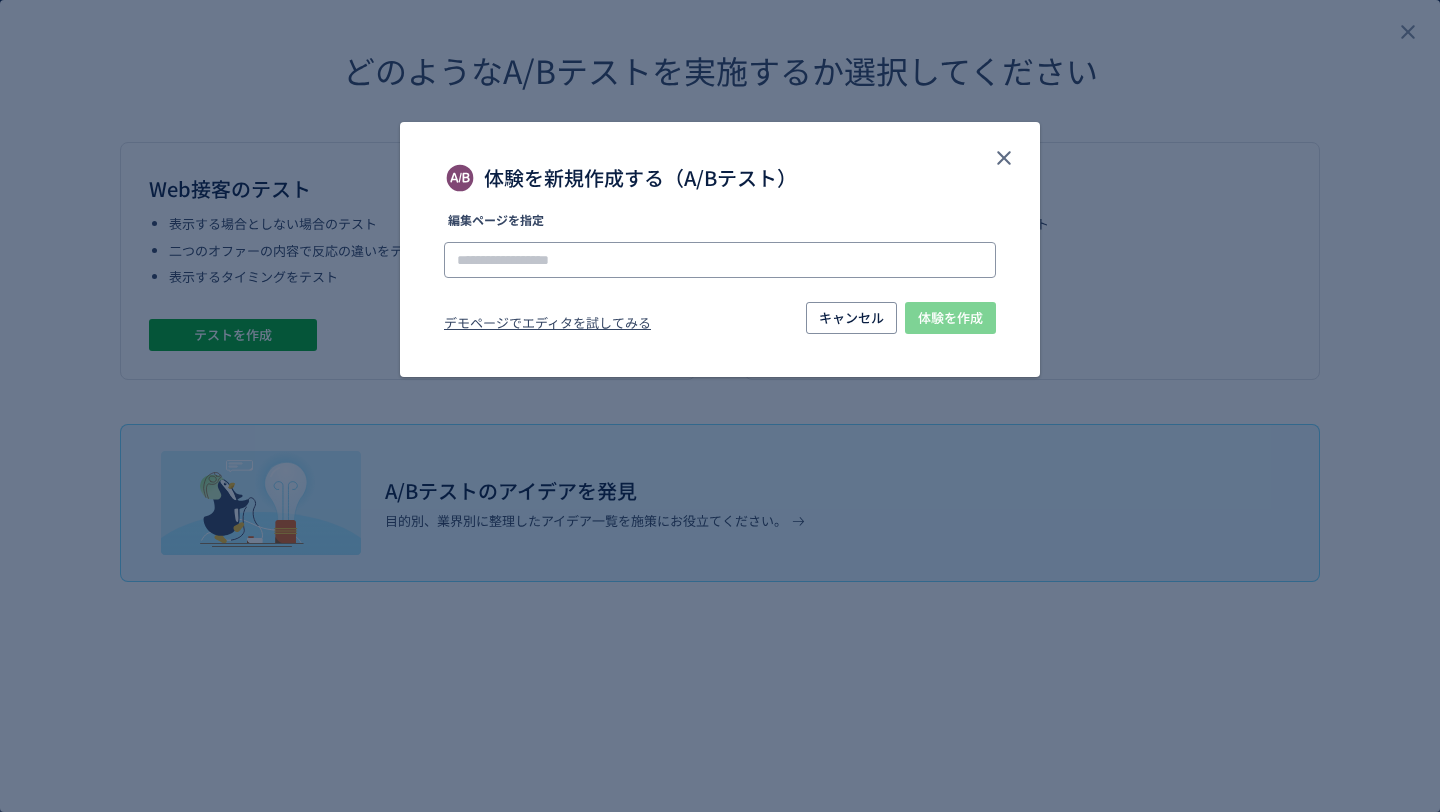 click 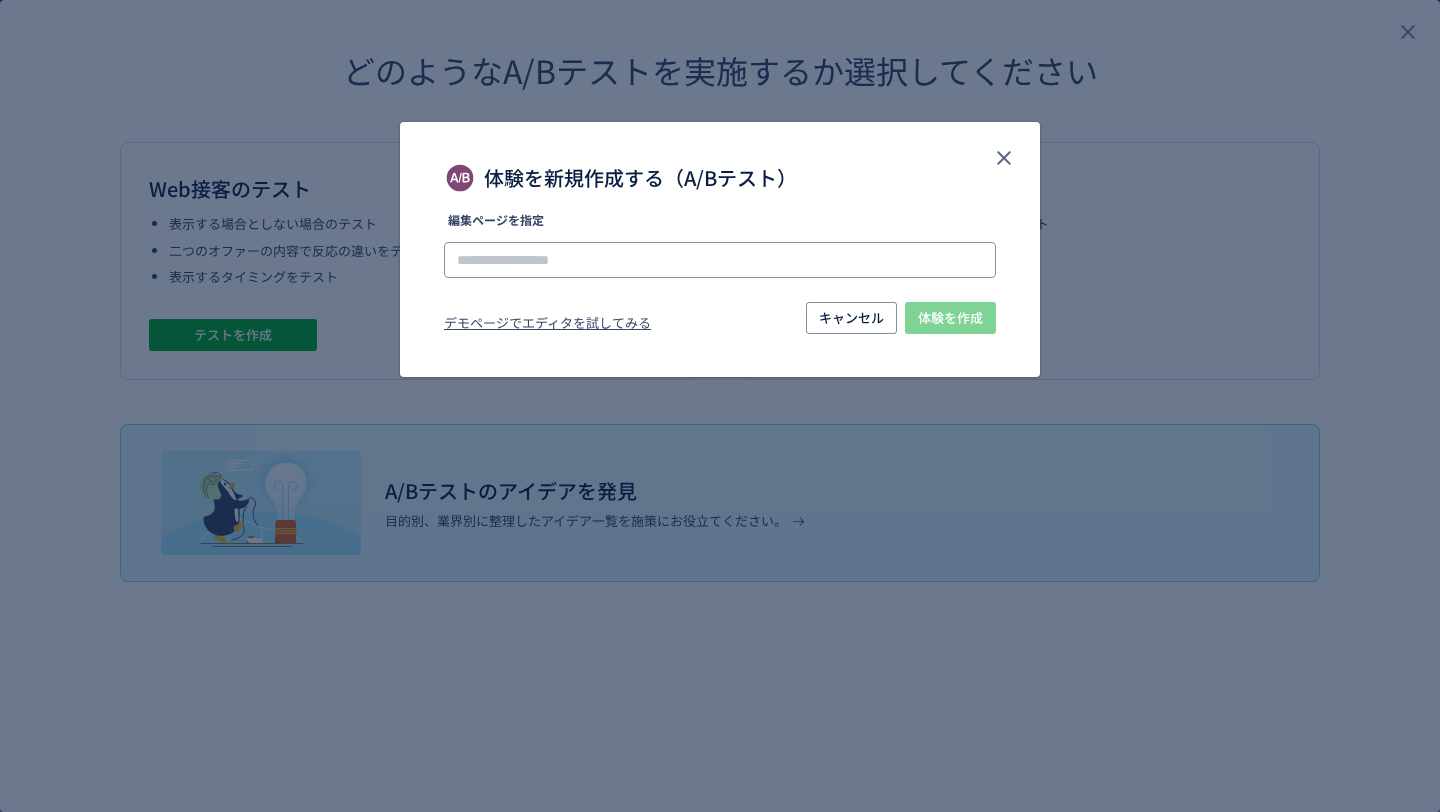paste on "**********" 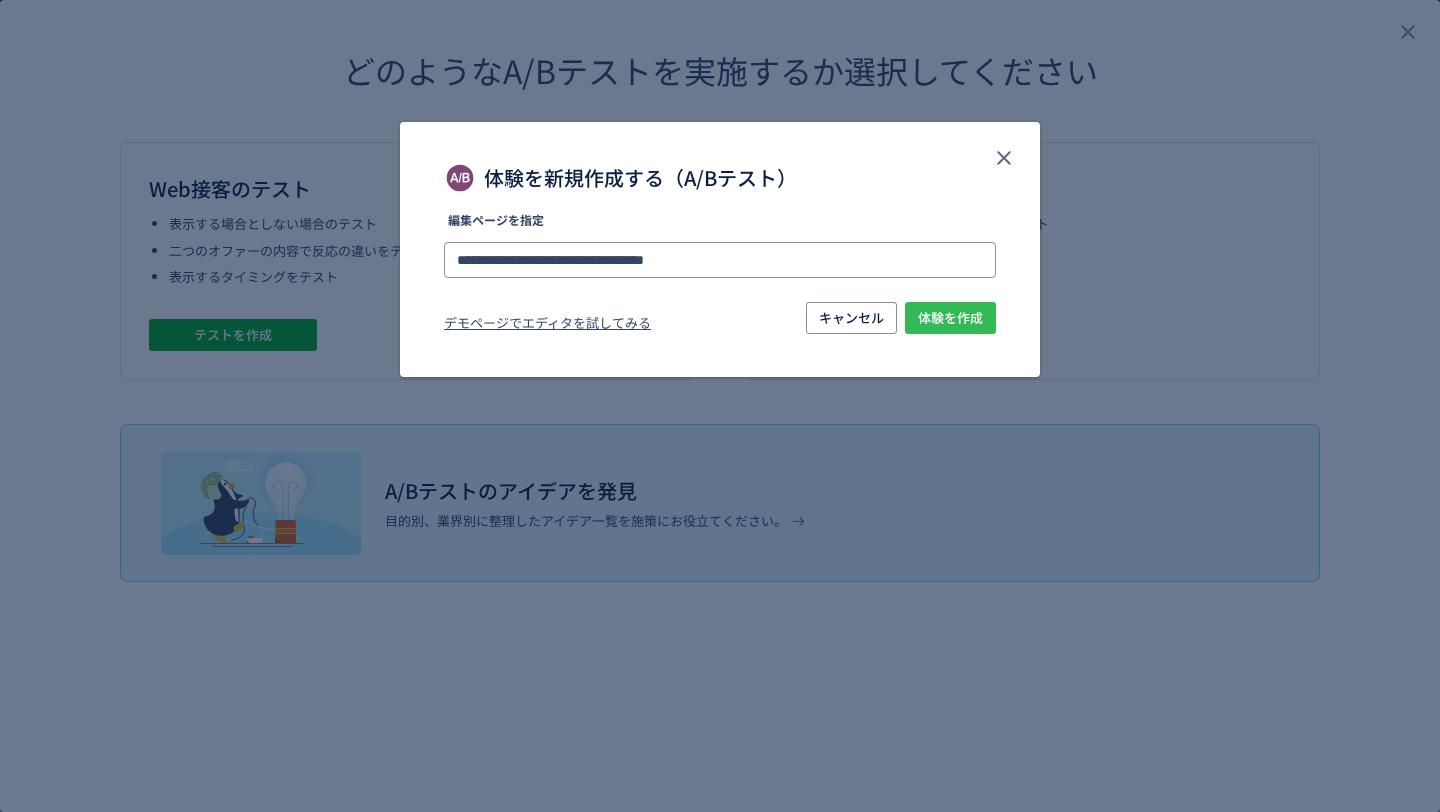 type on "**********" 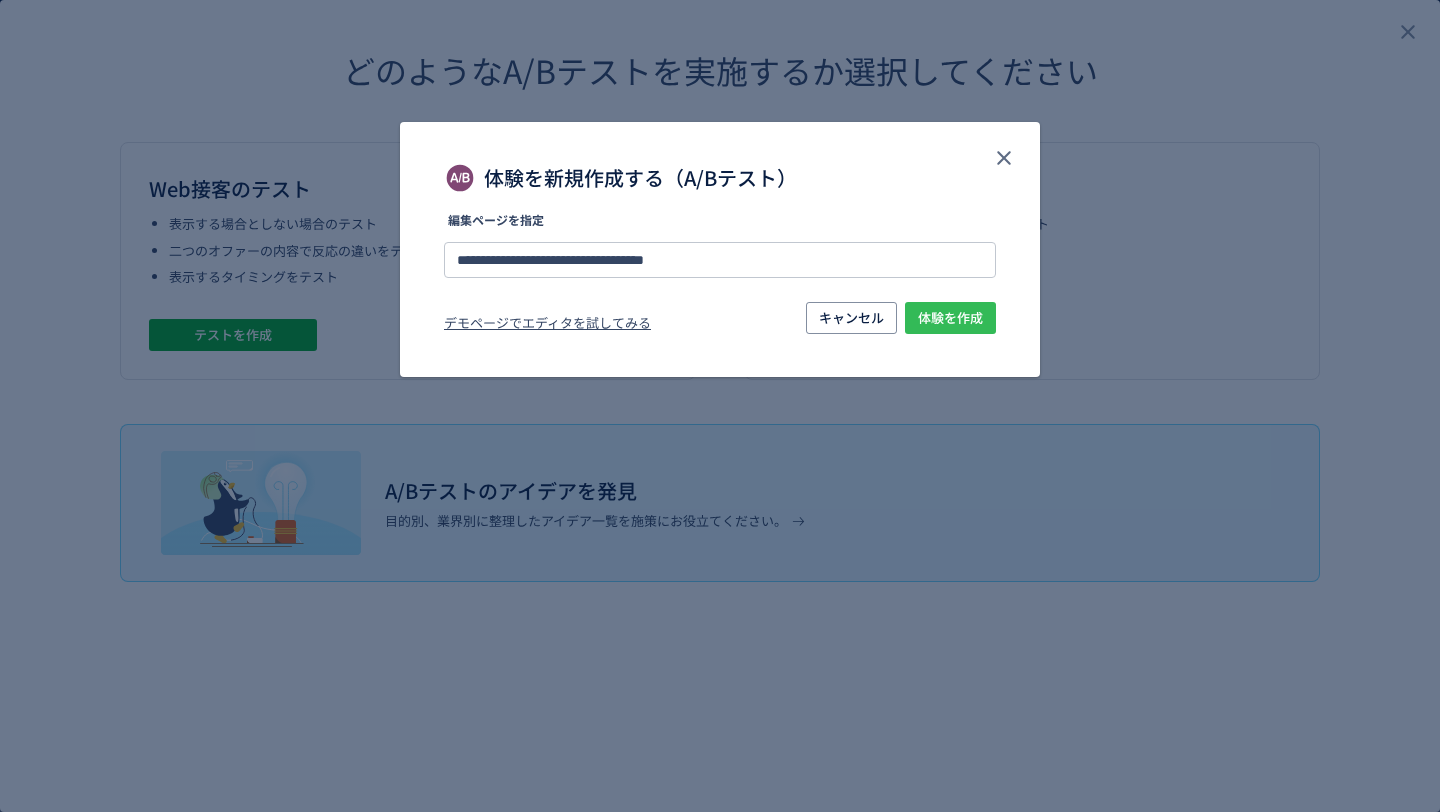 click on "体験を作成" at bounding box center (950, 318) 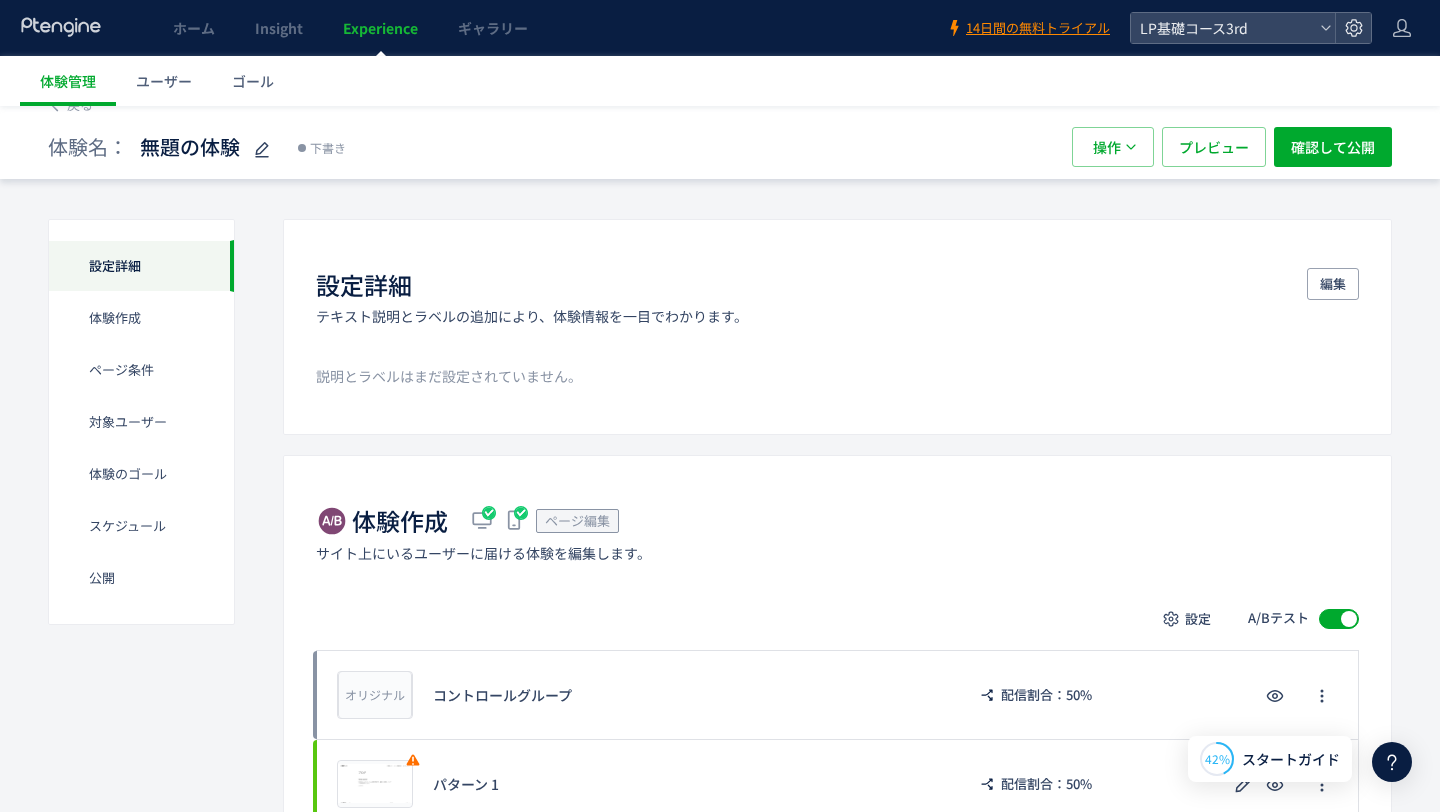 scroll, scrollTop: 0, scrollLeft: 0, axis: both 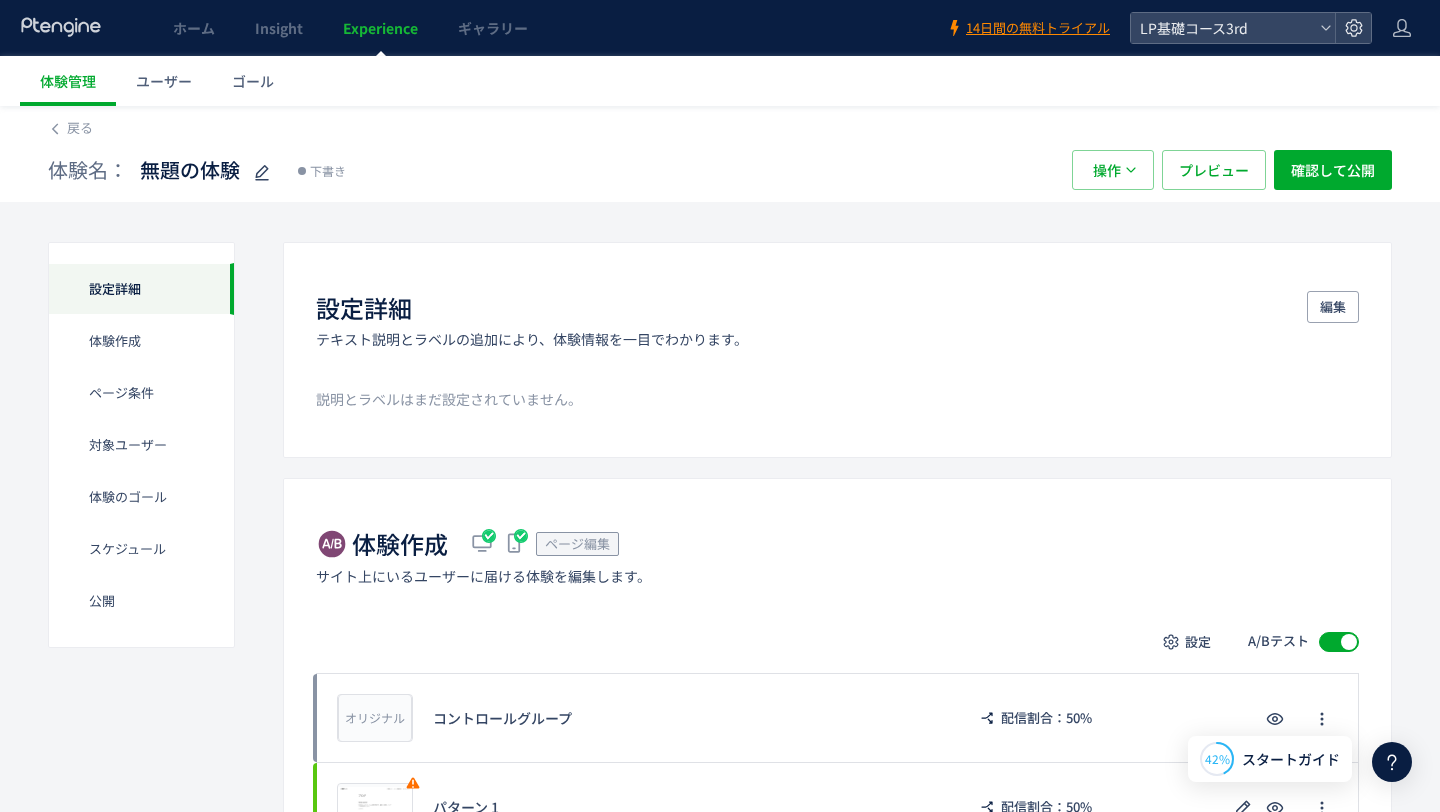 click on "設定詳細" 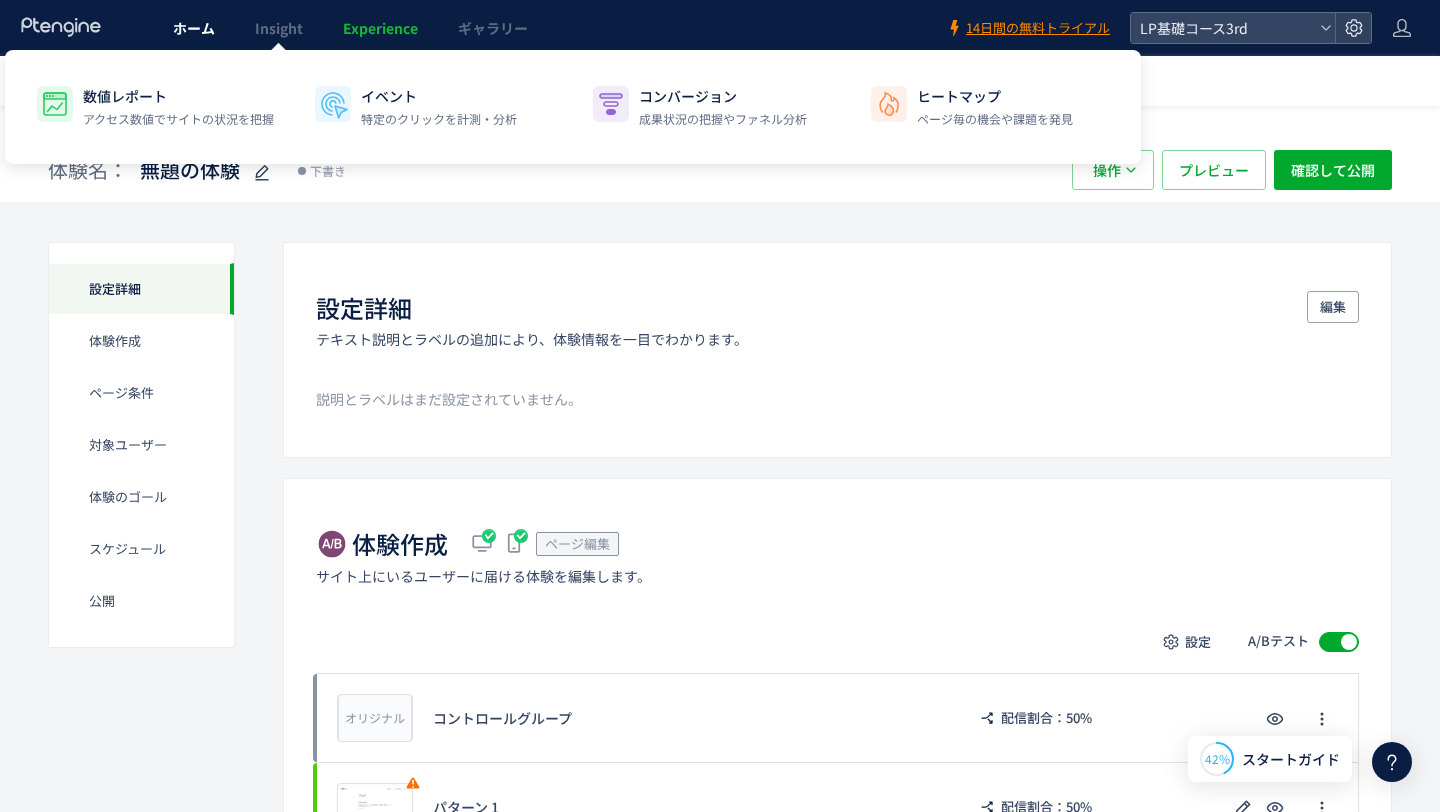 click on "ホーム" at bounding box center (194, 28) 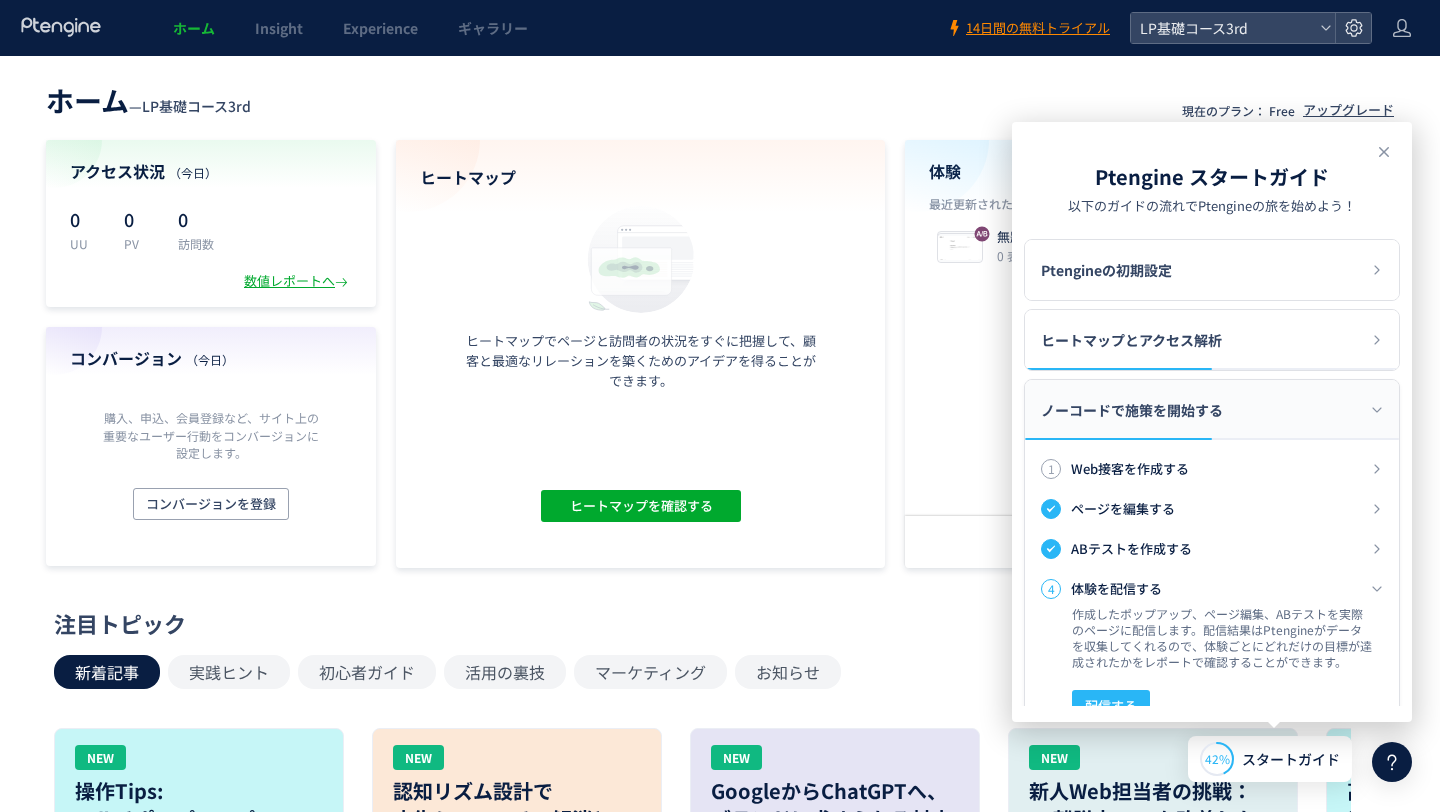 scroll, scrollTop: 288, scrollLeft: 0, axis: vertical 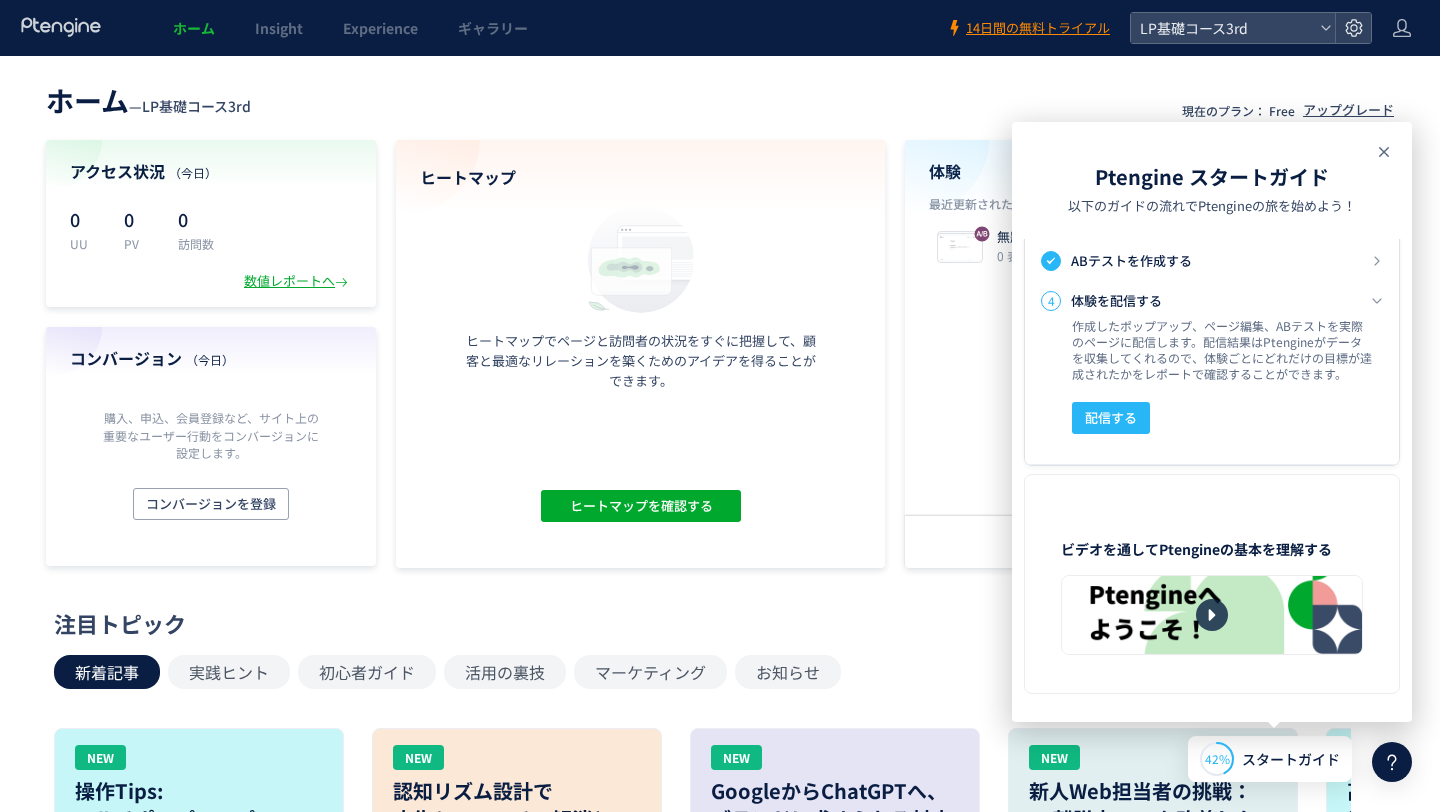 click 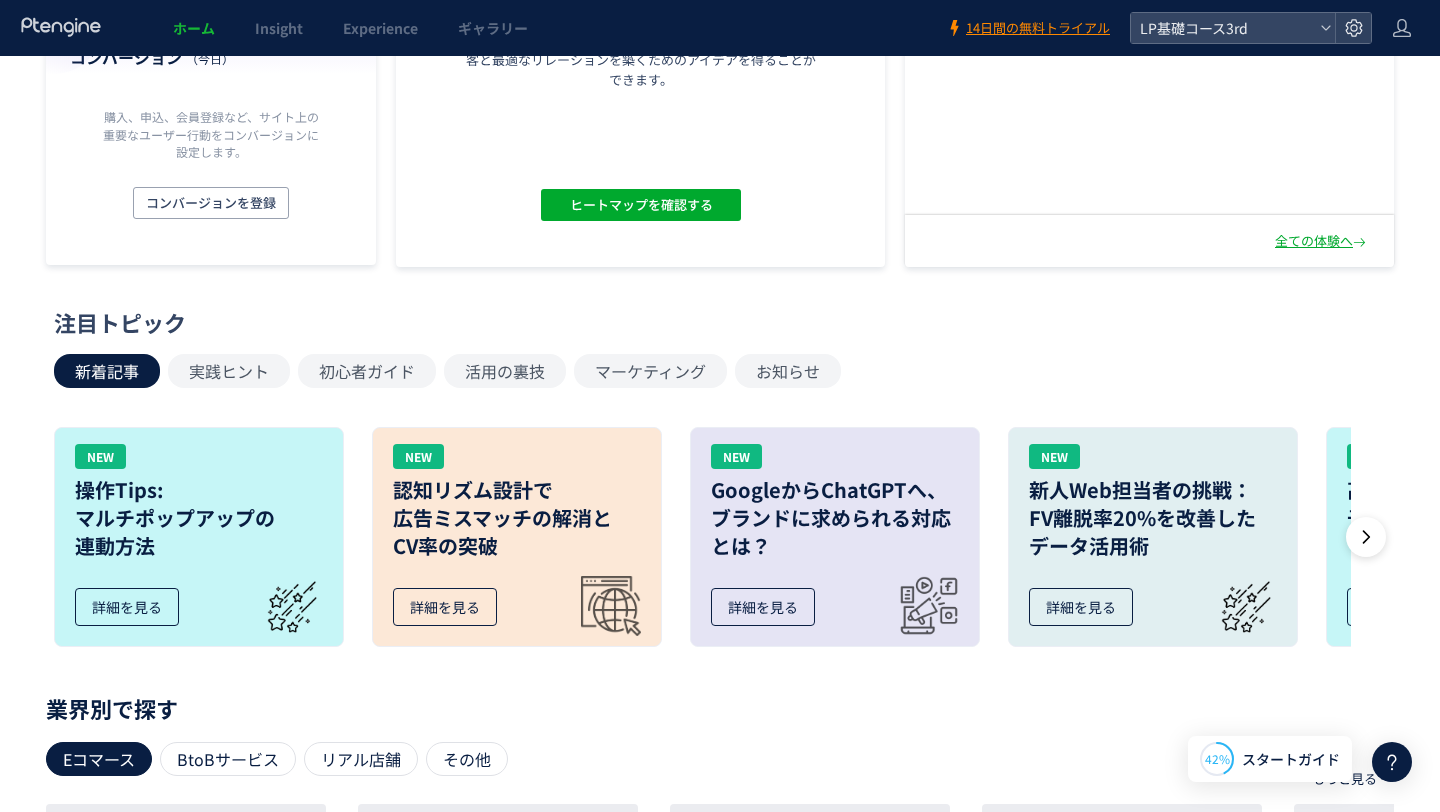scroll, scrollTop: 0, scrollLeft: 0, axis: both 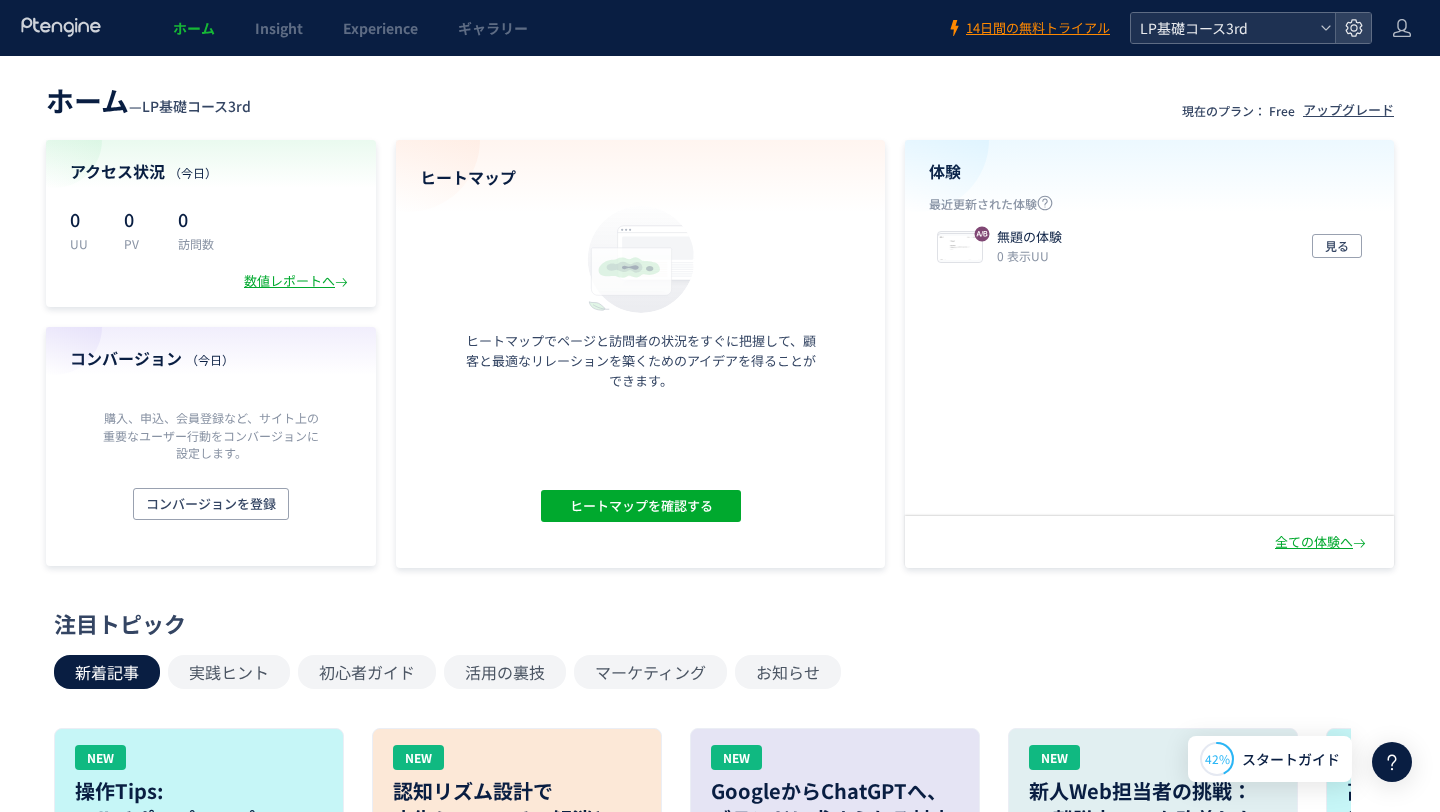 click on "LP基礎コース3rd" at bounding box center [1223, 28] 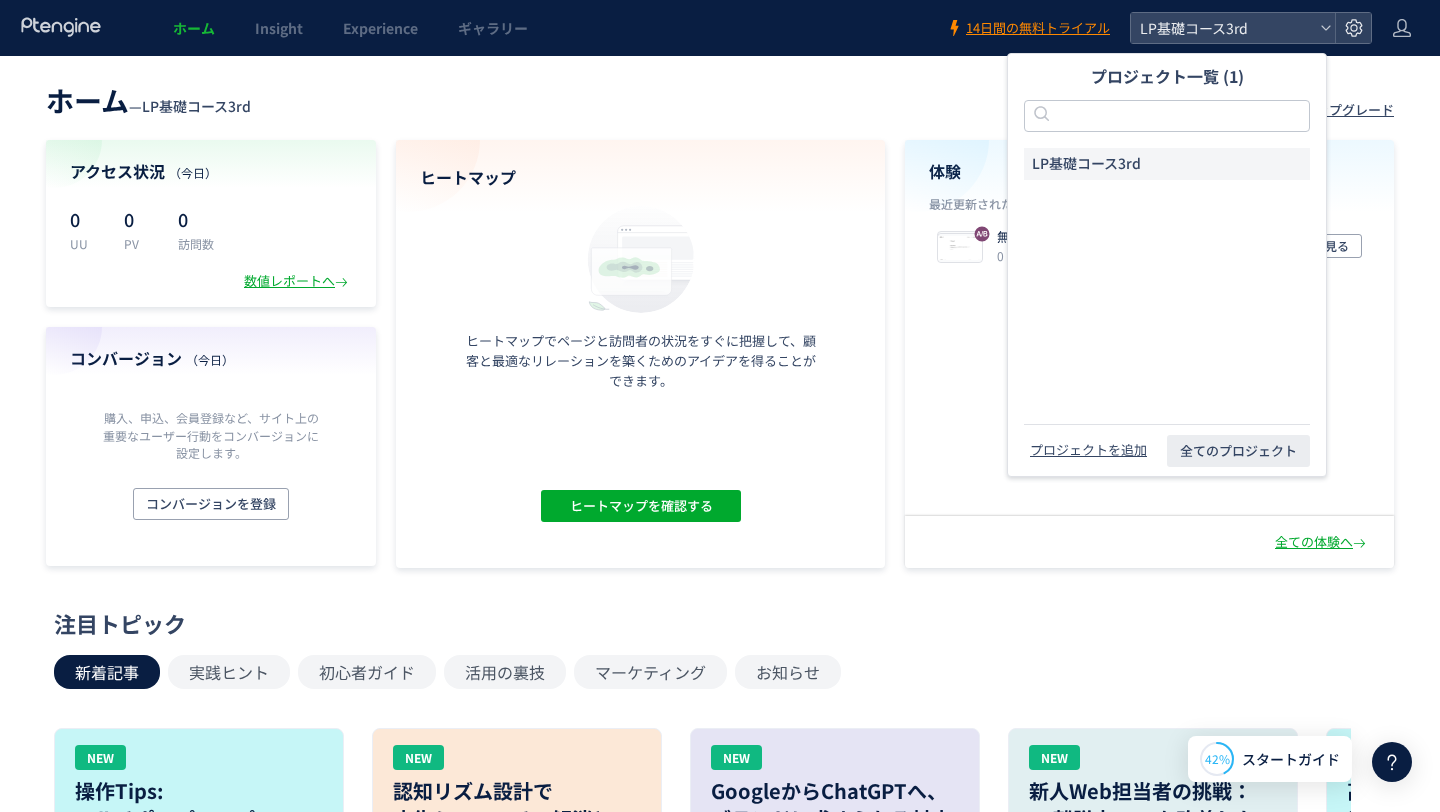 click on "LP基礎コース3rd" at bounding box center (1086, 164) 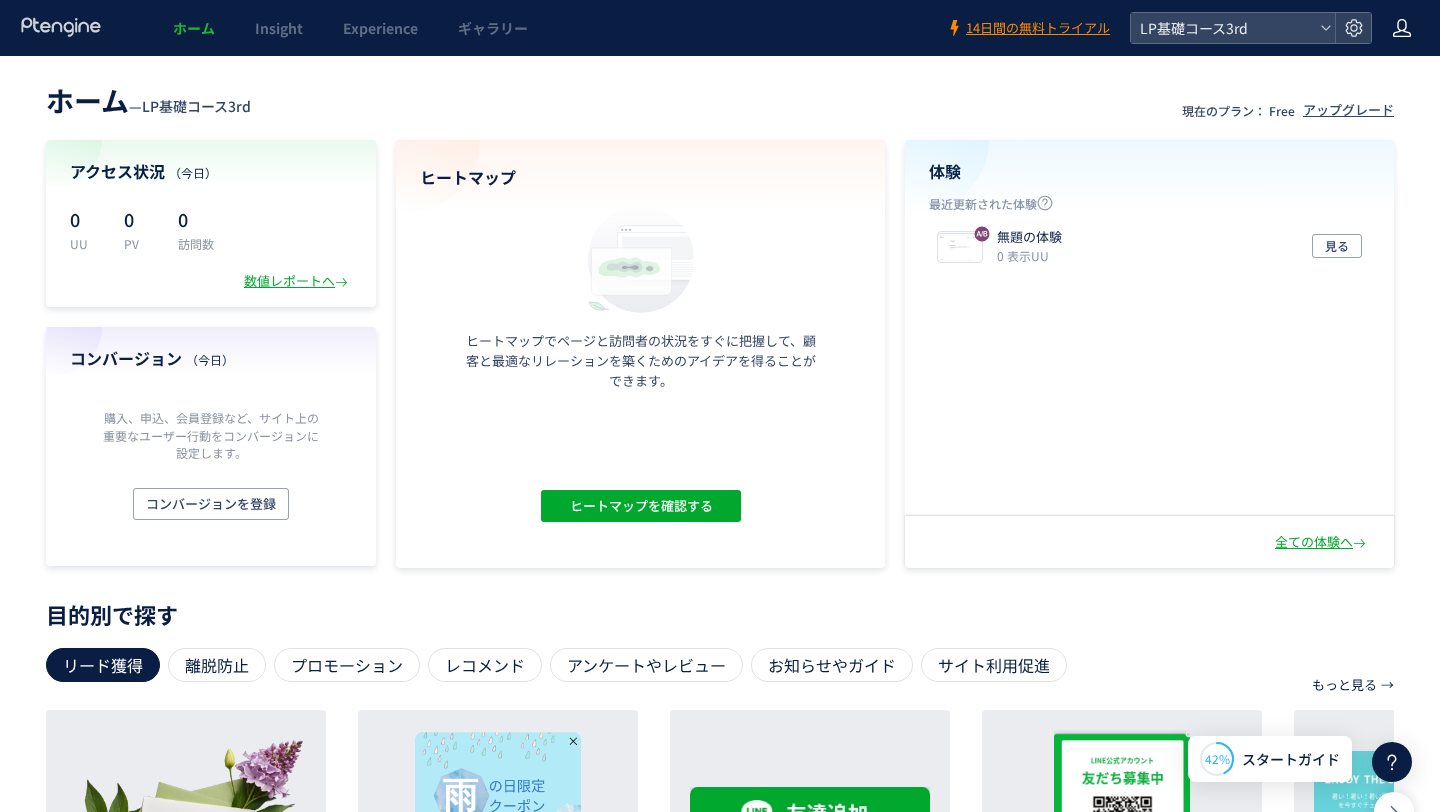 click 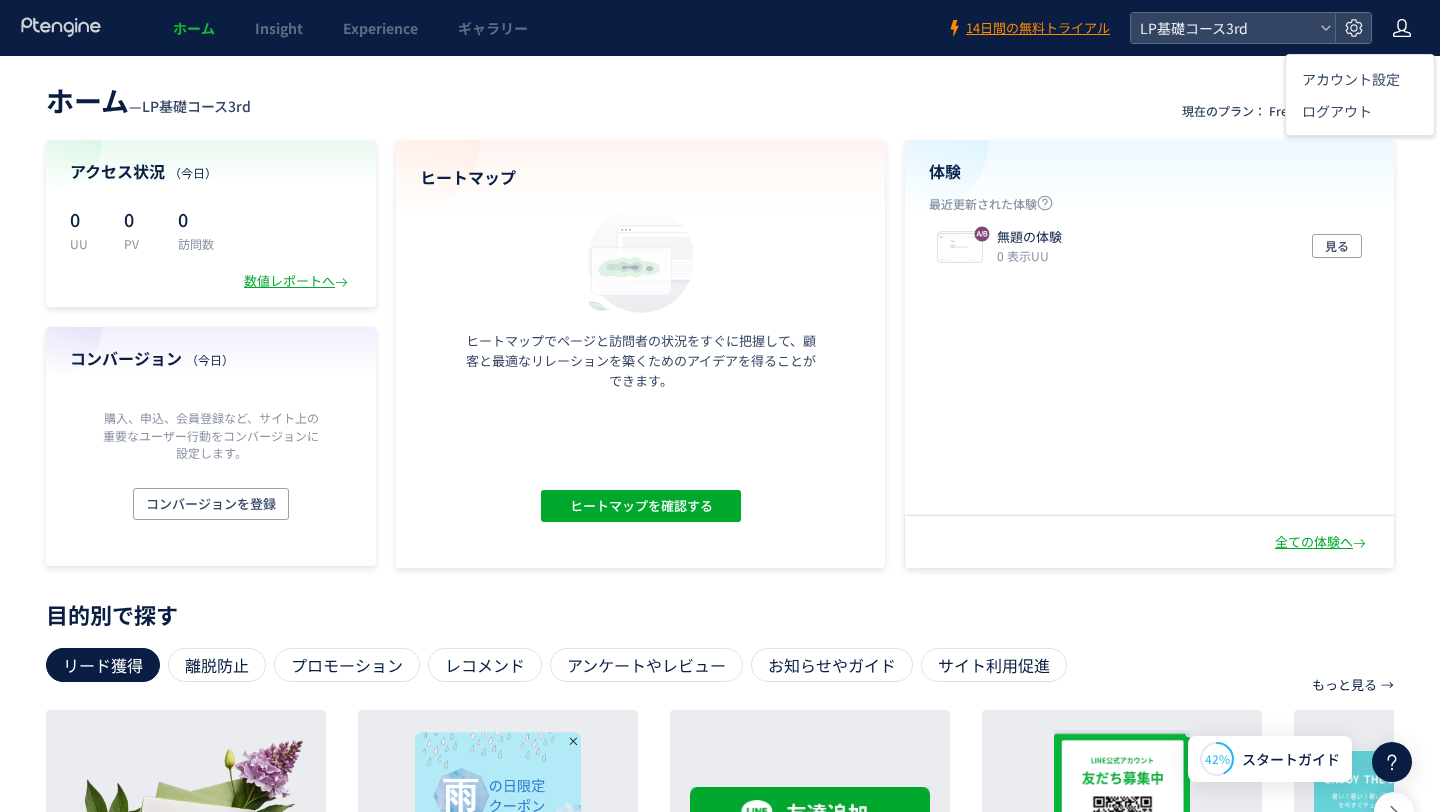 click on "ホーム  —  LP基礎コース3rd 現在のプラン： Free アップグレード" at bounding box center [720, 98] 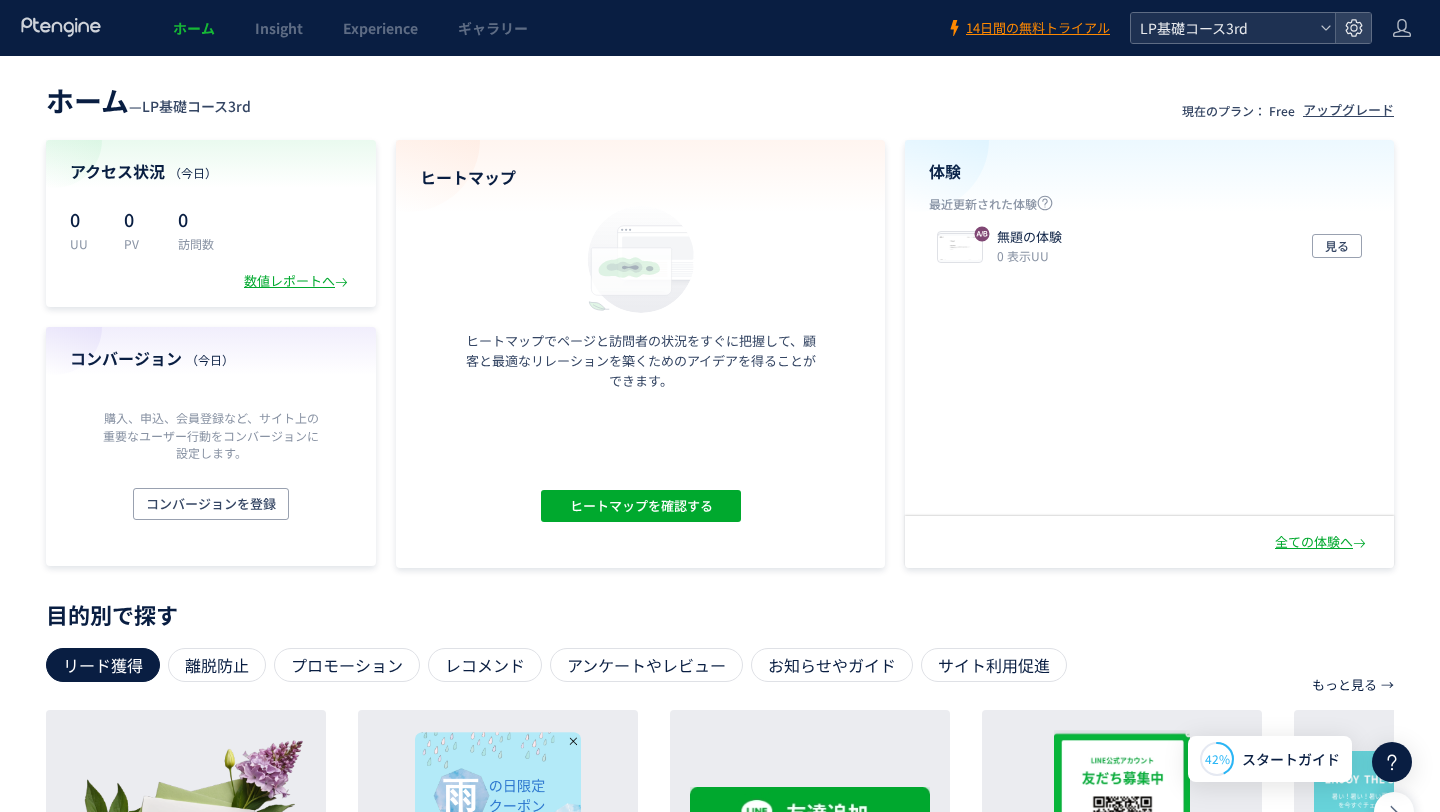 click on "LP基礎コース3rd" at bounding box center (1223, 28) 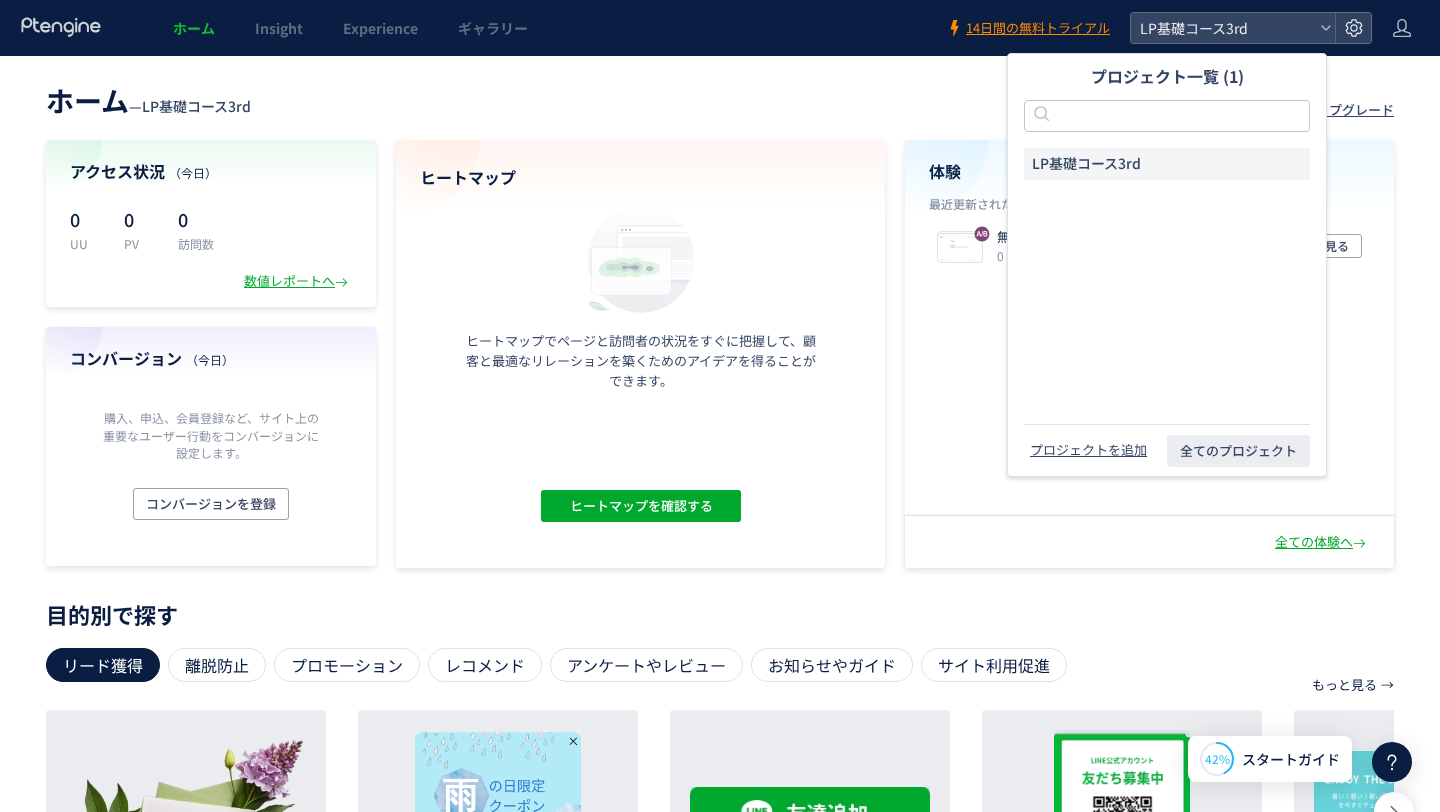 click on "ホーム  —  LP基礎コース3rd 現在のプラン： Free アップグレード" at bounding box center (720, 98) 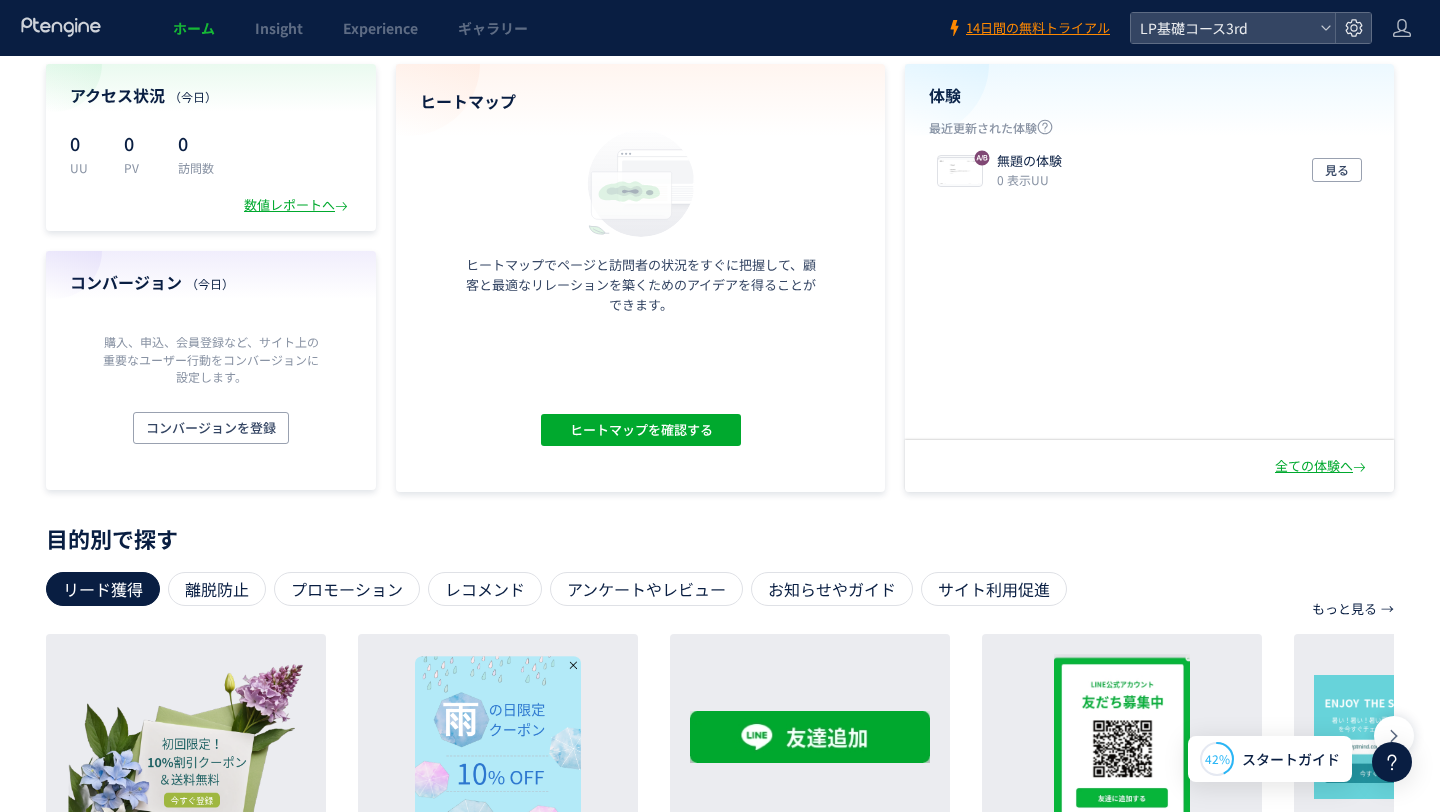 scroll, scrollTop: 0, scrollLeft: 0, axis: both 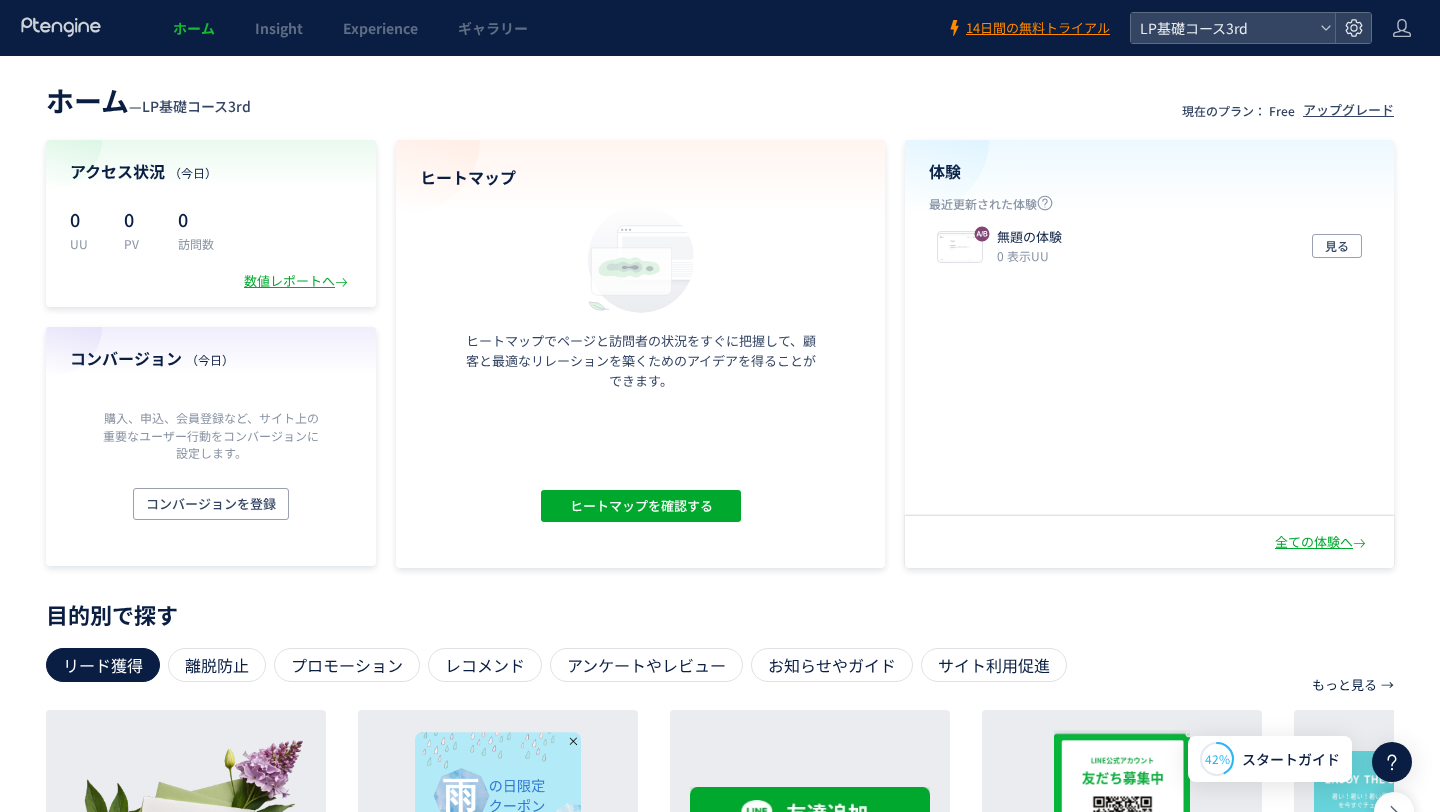 click 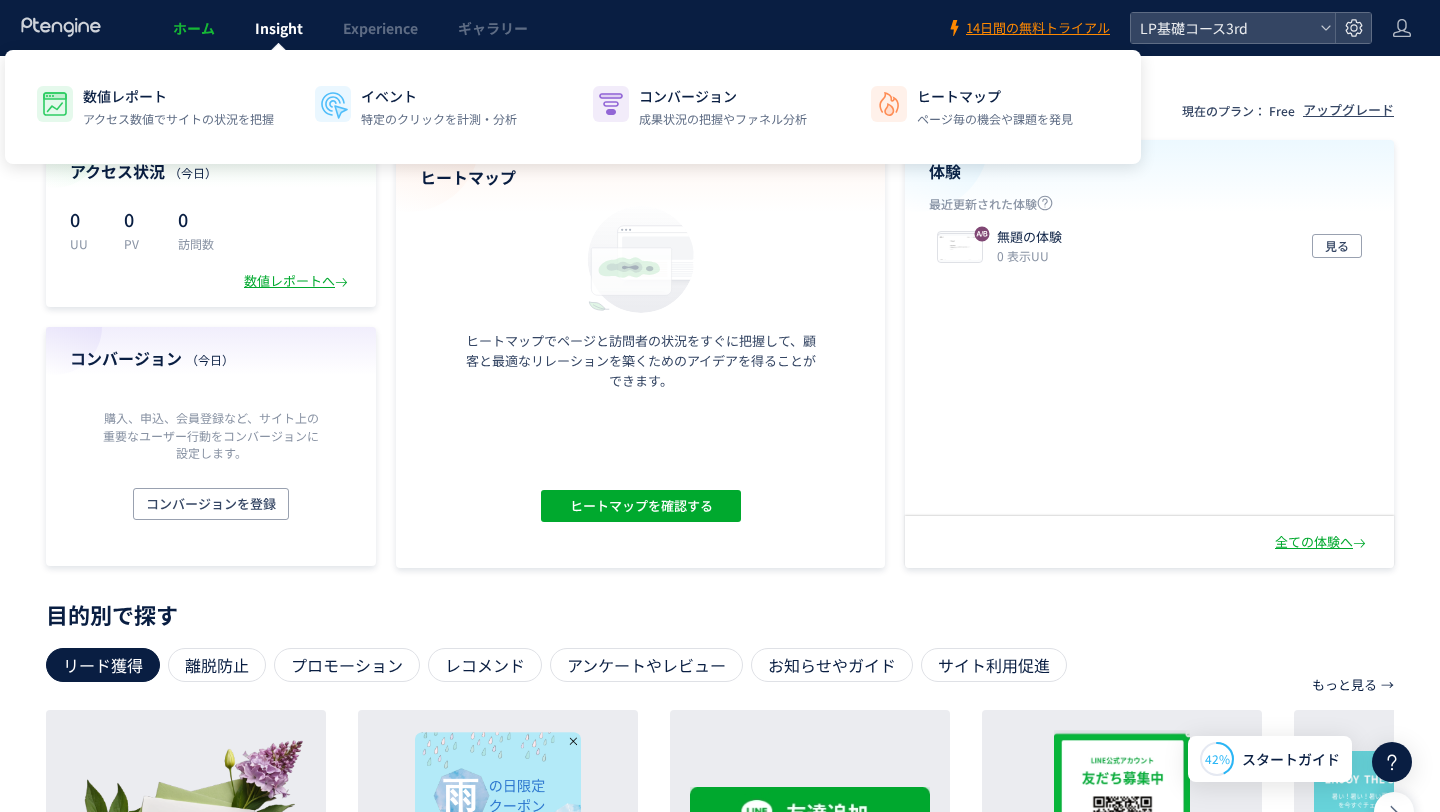 click on "Insight" at bounding box center [279, 28] 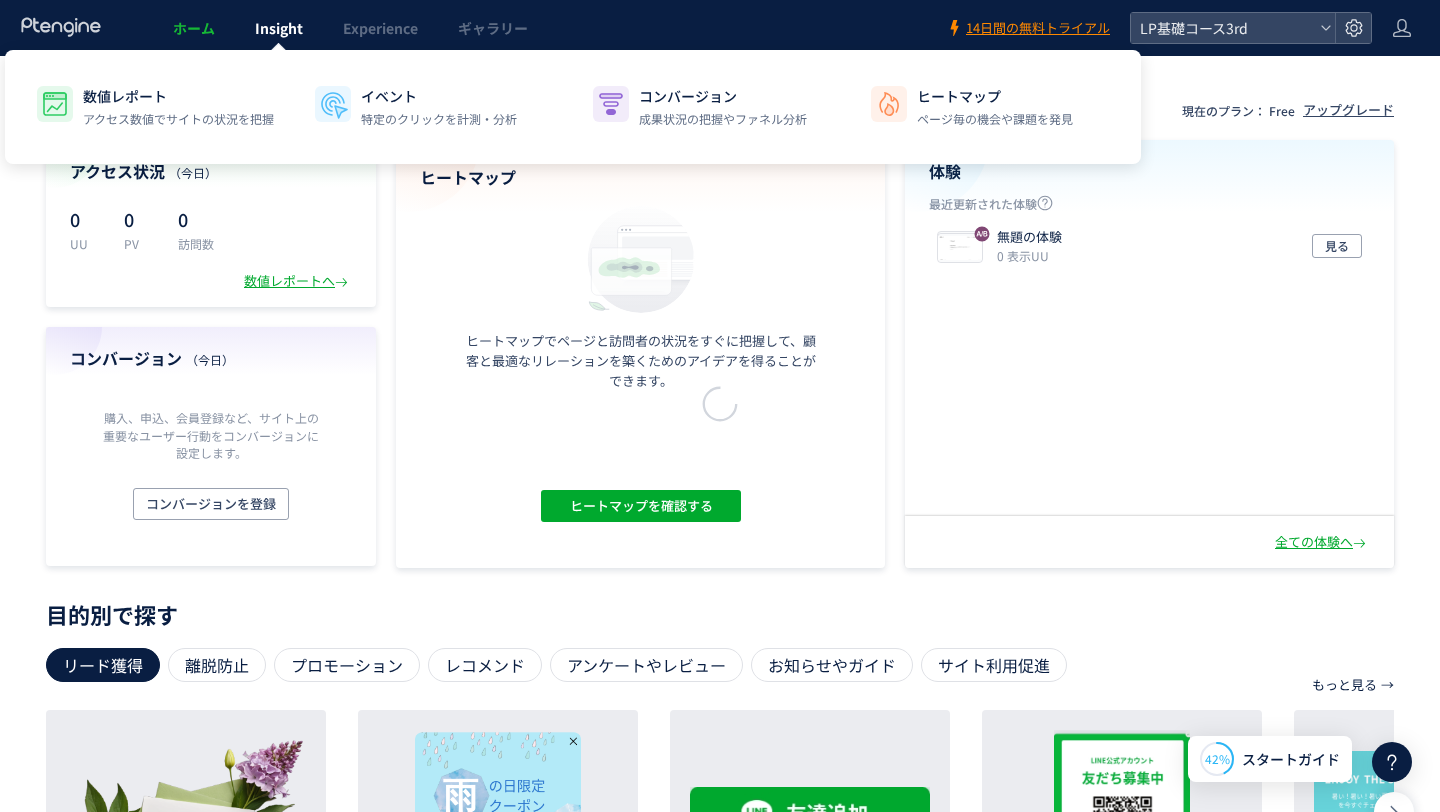 scroll, scrollTop: 0, scrollLeft: 0, axis: both 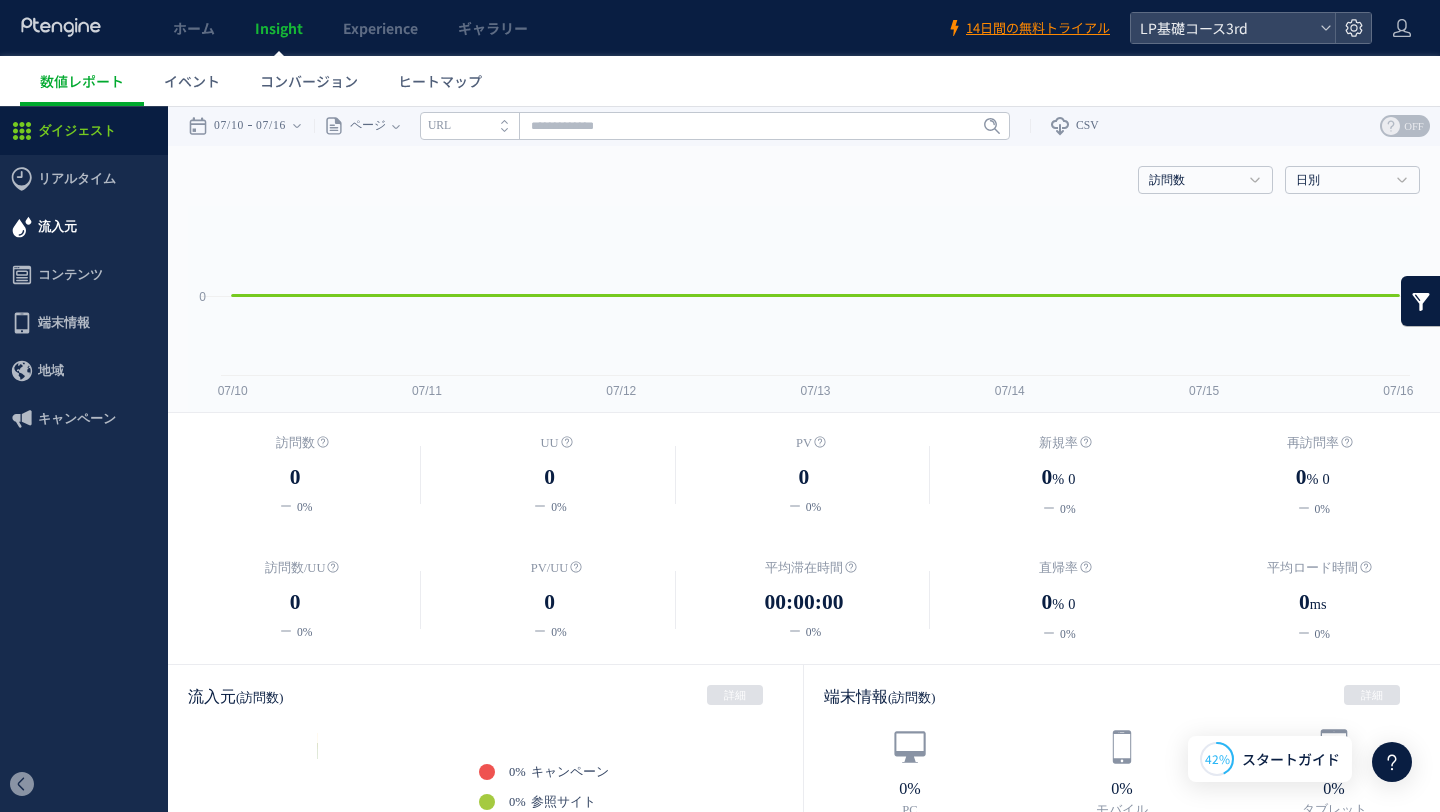 click on "流入元" at bounding box center [57, 227] 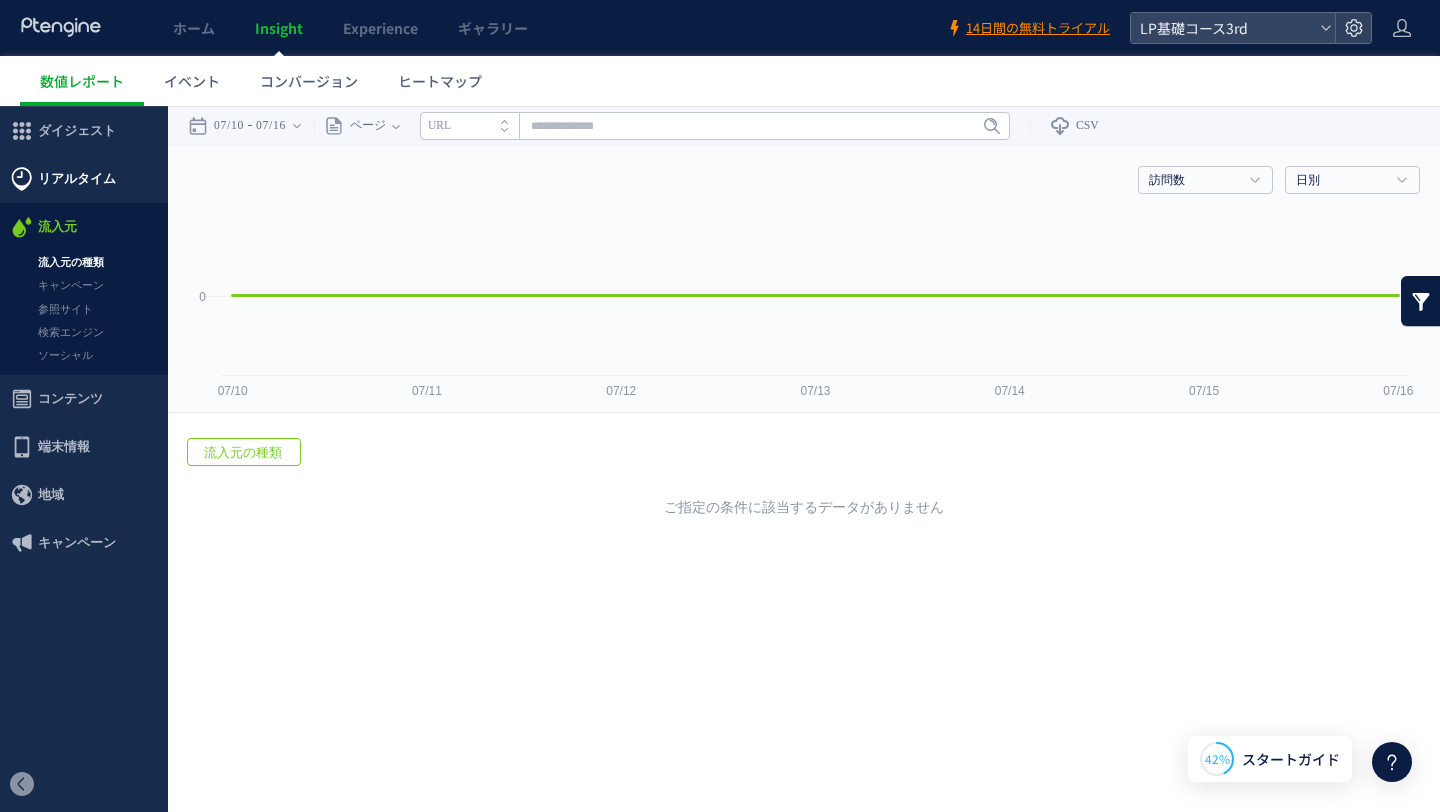 click on "リアルタイム" at bounding box center [77, 179] 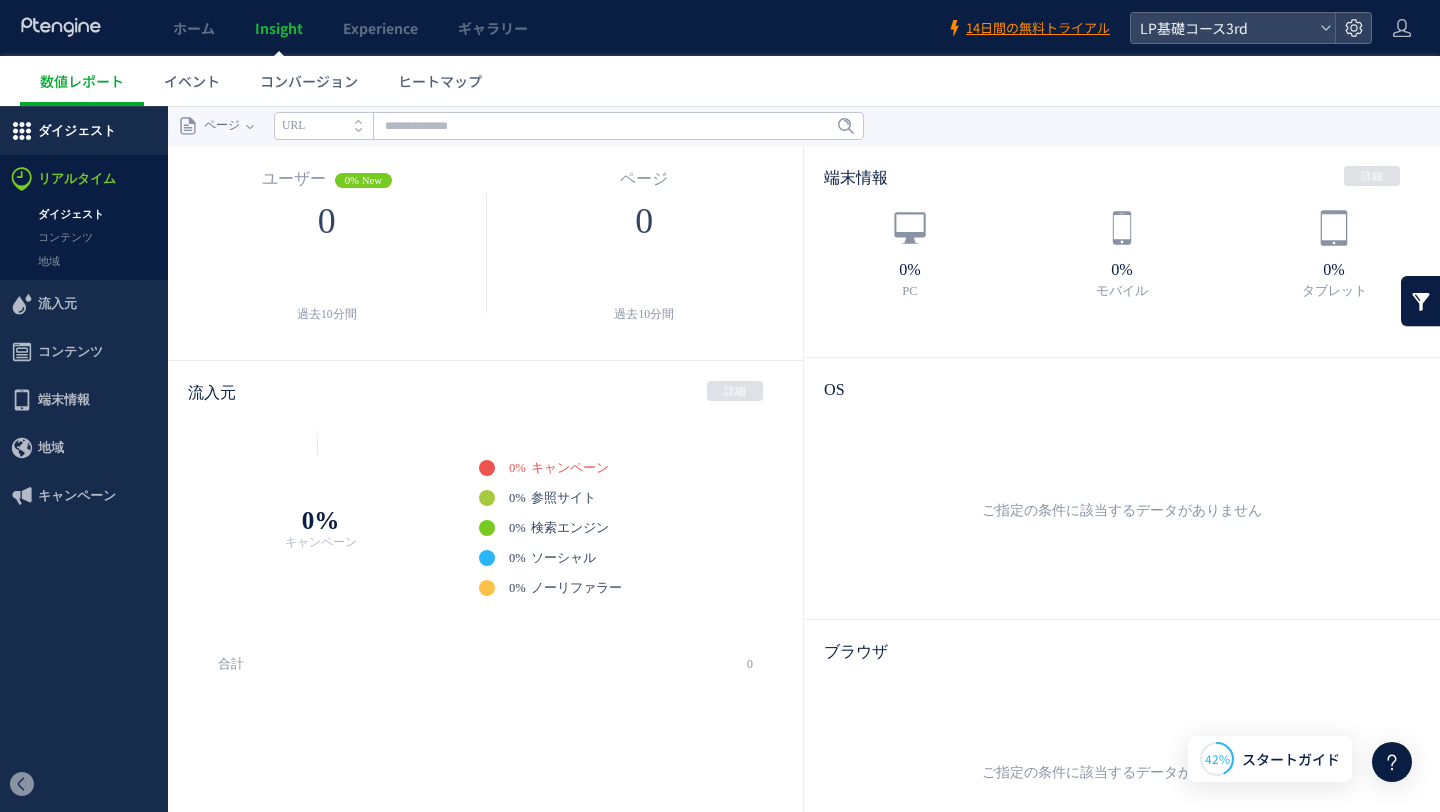 click on "ダイジェスト" at bounding box center [77, 131] 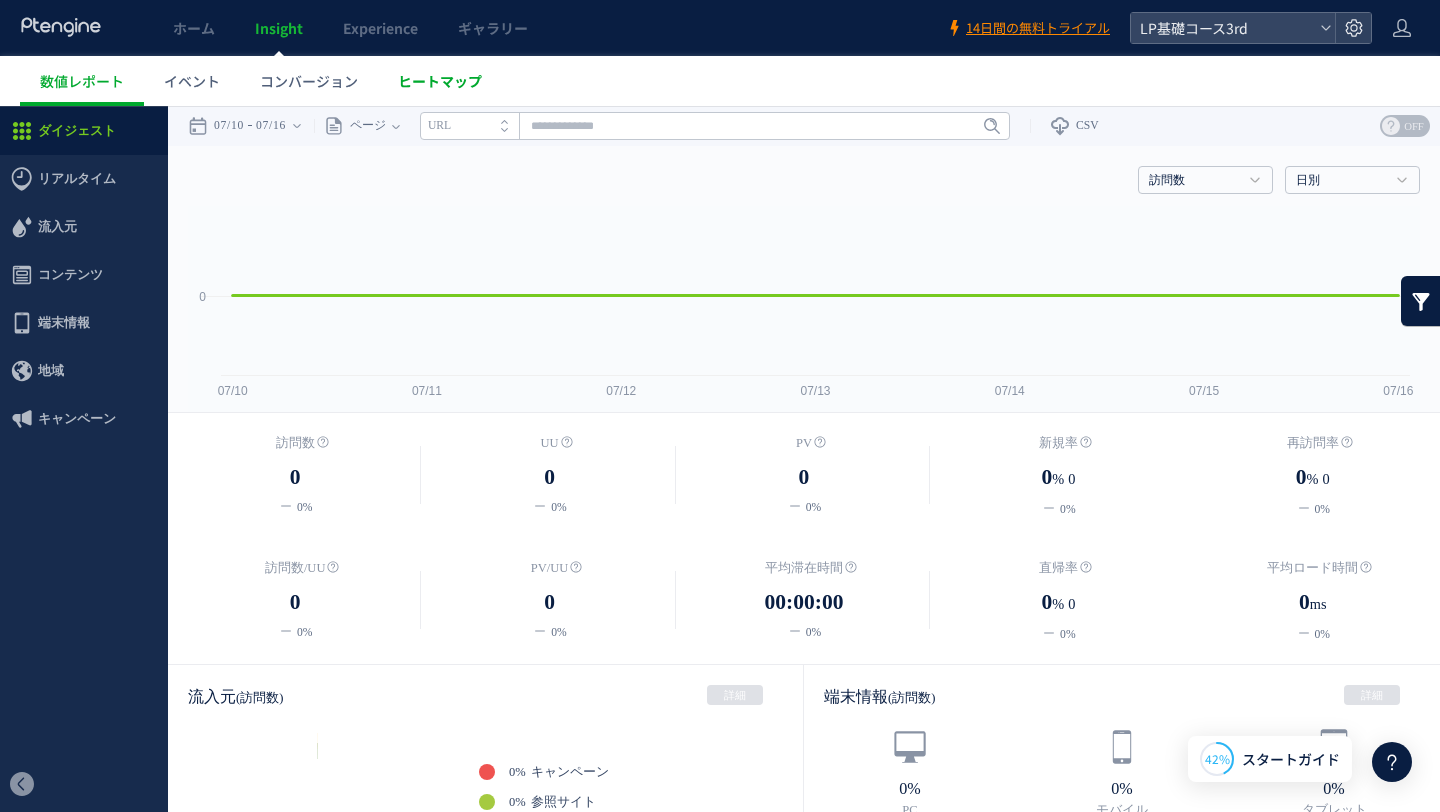 click on "ヒートマップ" at bounding box center [440, 81] 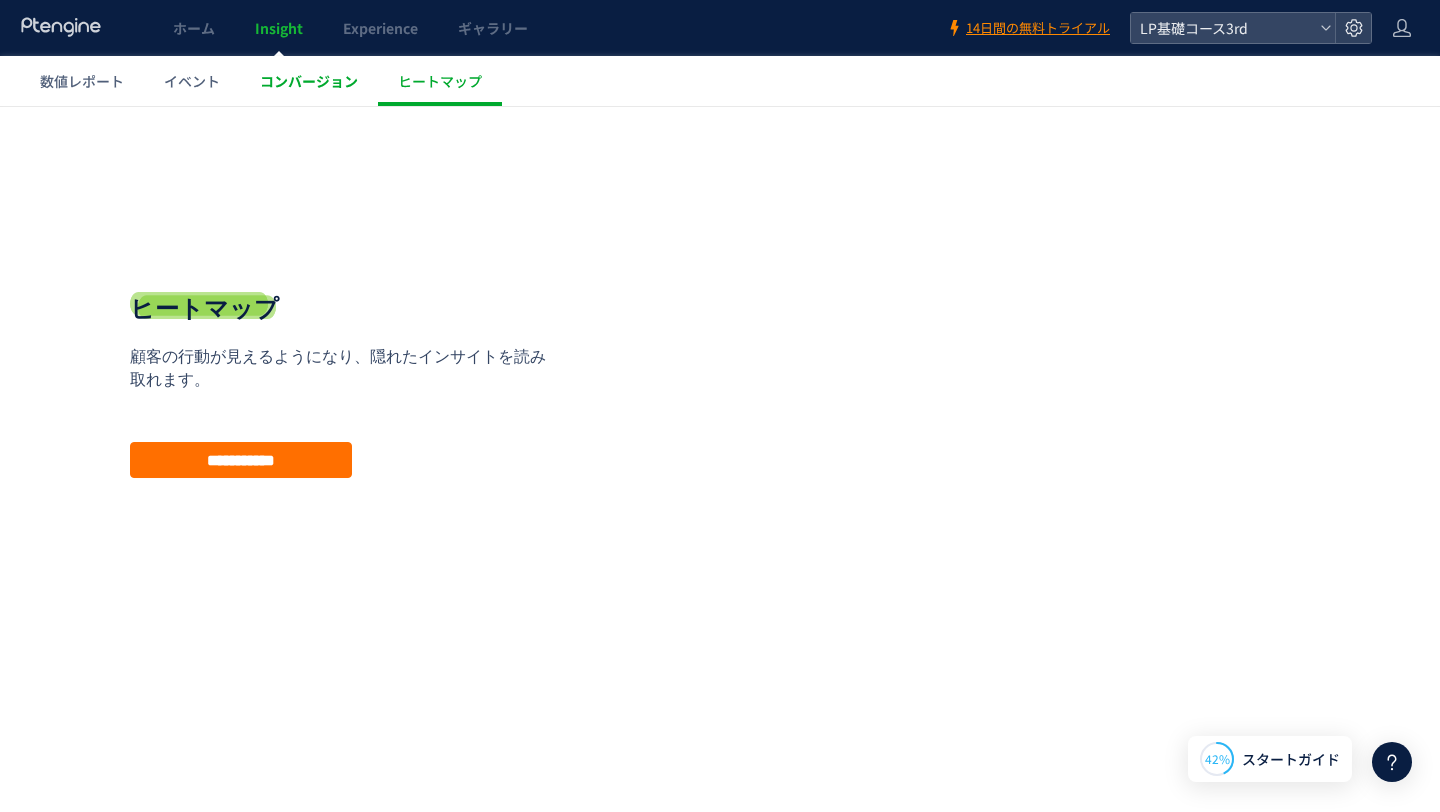click on "コンバージョン" at bounding box center [309, 81] 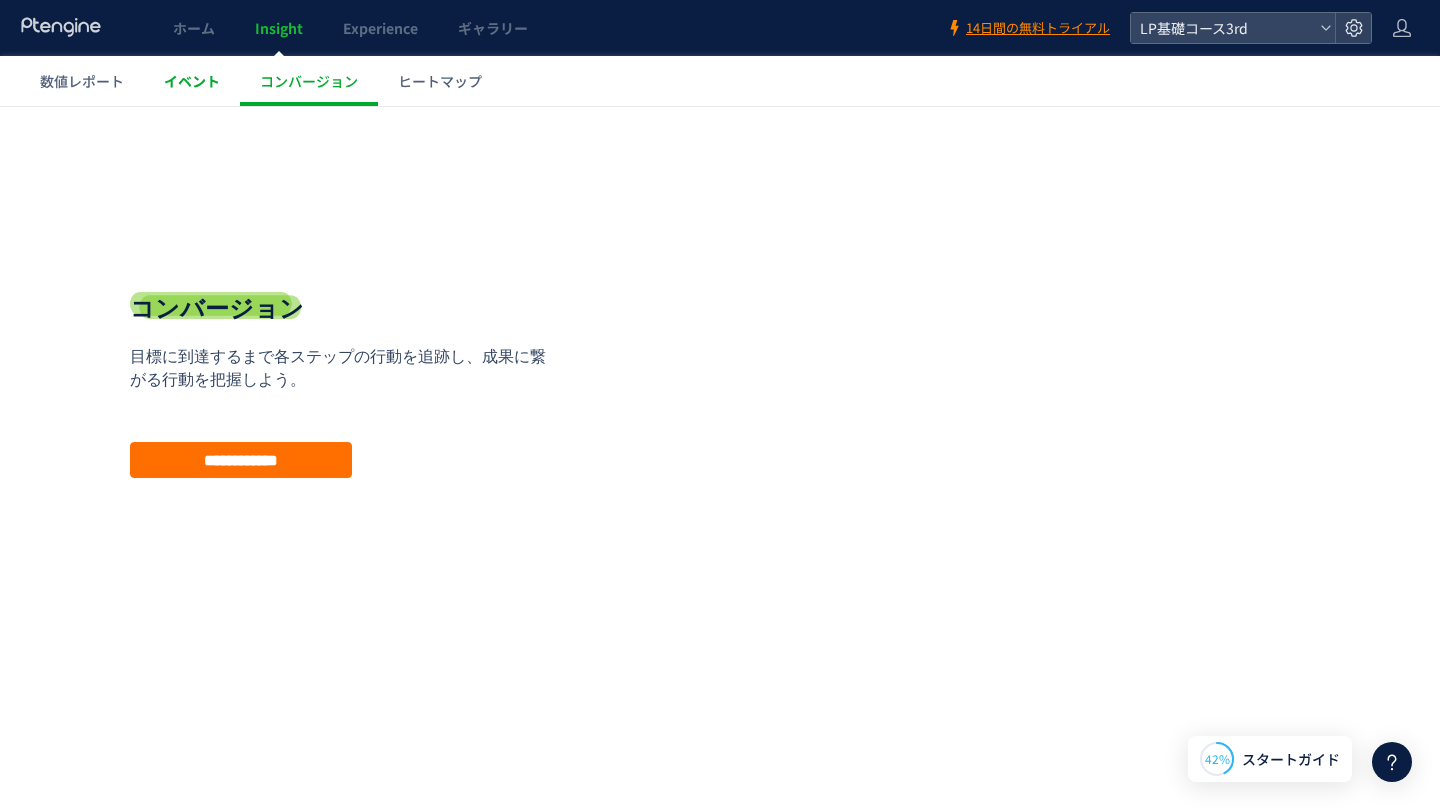 click on "イベント" at bounding box center [192, 81] 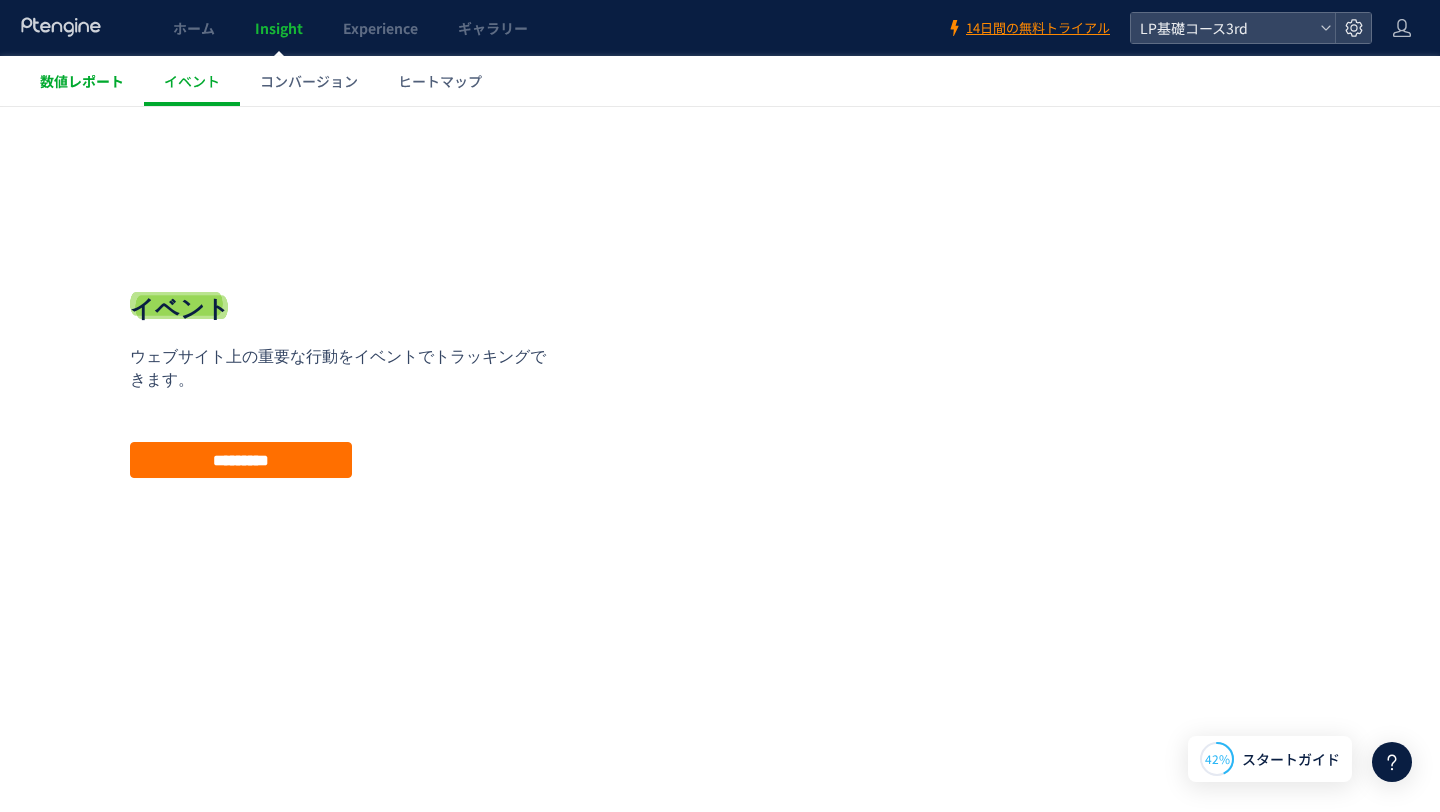 click on "数値レポート" at bounding box center [82, 81] 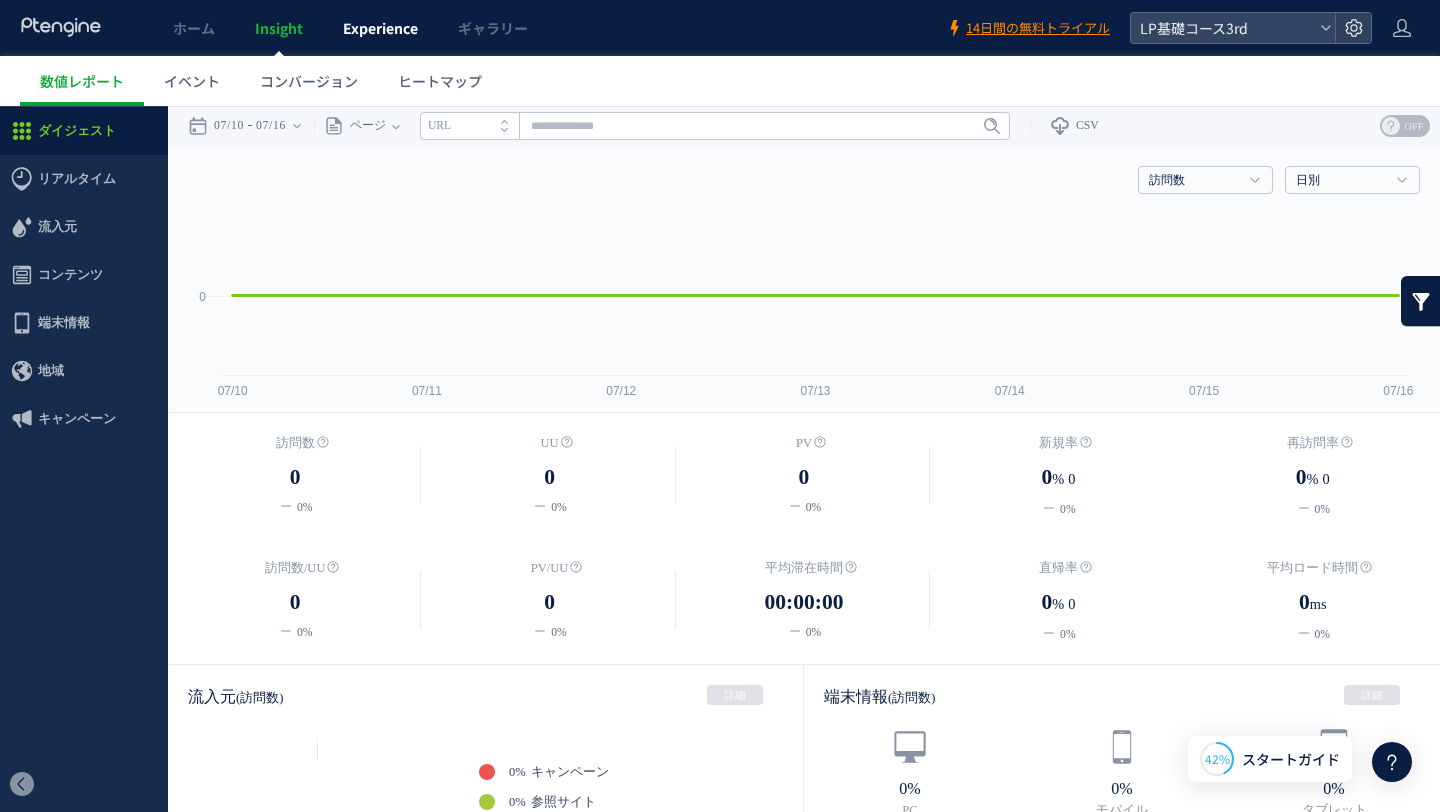 click on "Experience" 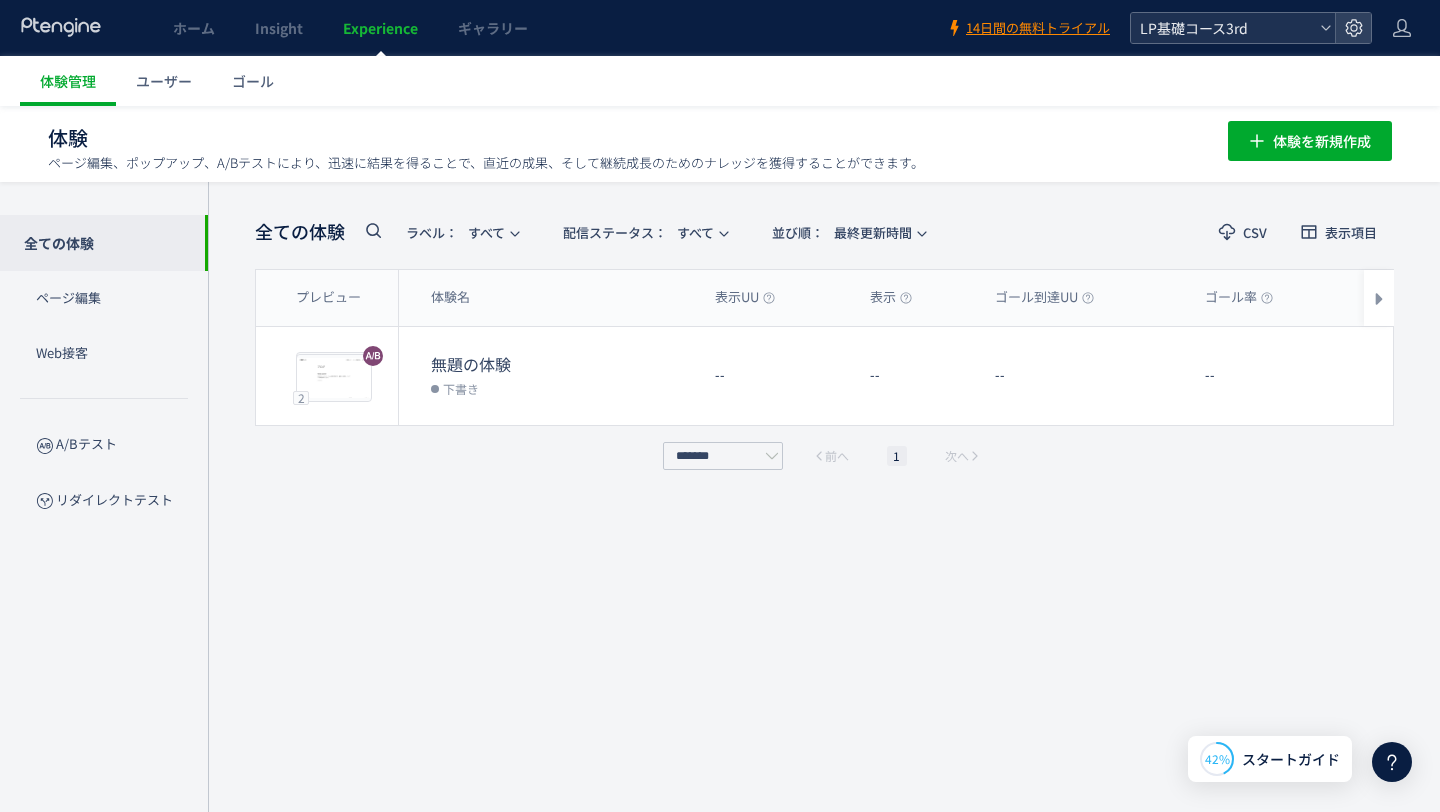click on "LP基礎コース3rd" at bounding box center [1223, 28] 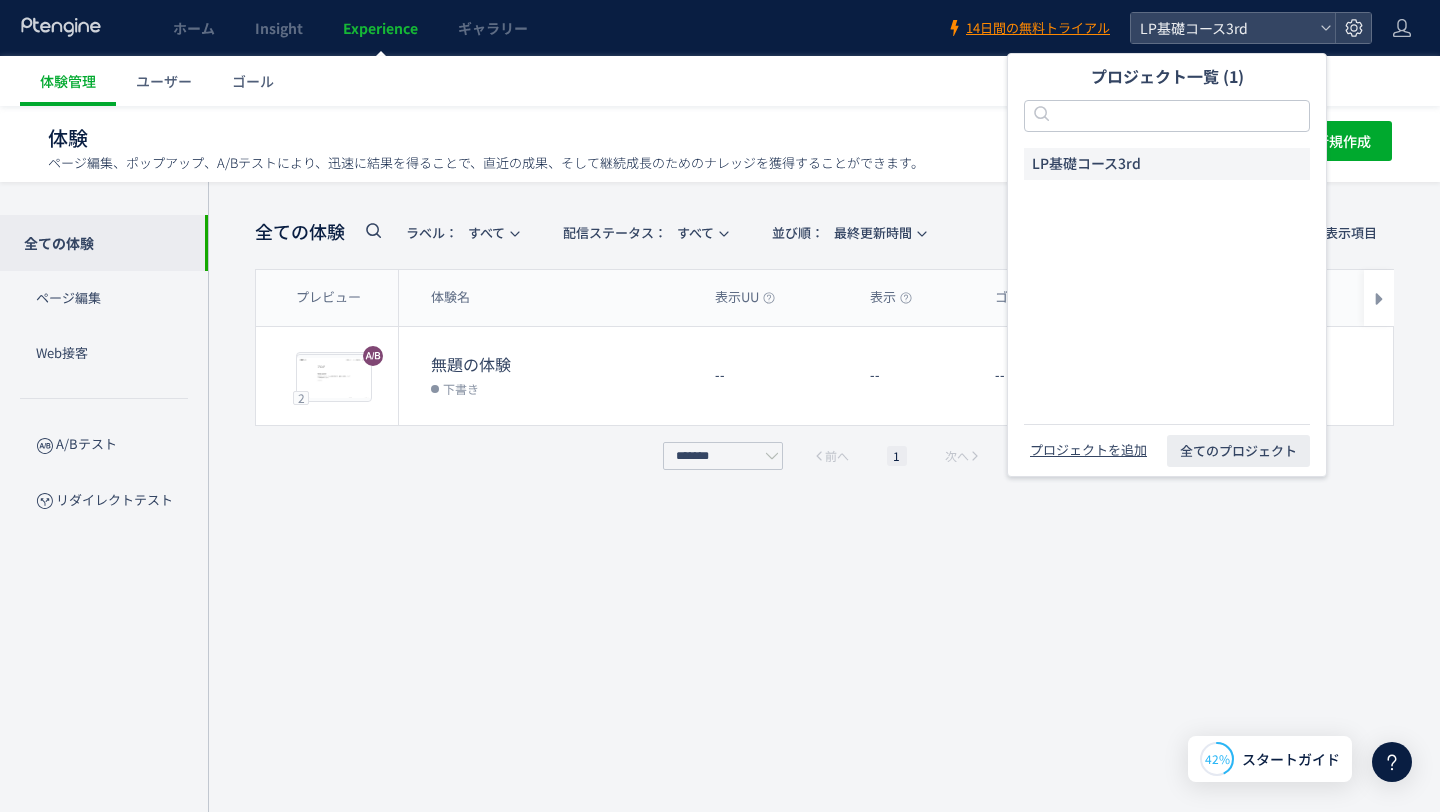 click on "全ての体験 ラベル：  すべて 配信ステータス​：  すべて 並び順：  最終更新時間 CSV 表示項目 プレビュー 体験名 表示UU 表示 ゴール到達UU ゴール率 最終更新時間 ラベル プレビュー 2 プレビュー 無題の体験 下書き -- -- -- -- 2025/07/16 -- 編集 レポート 2 プレビュー 編集 レポート ******* 前へ  1  次へ ヒートマップが表示できません キャンセル 確定 データがありません" at bounding box center (824, 497) 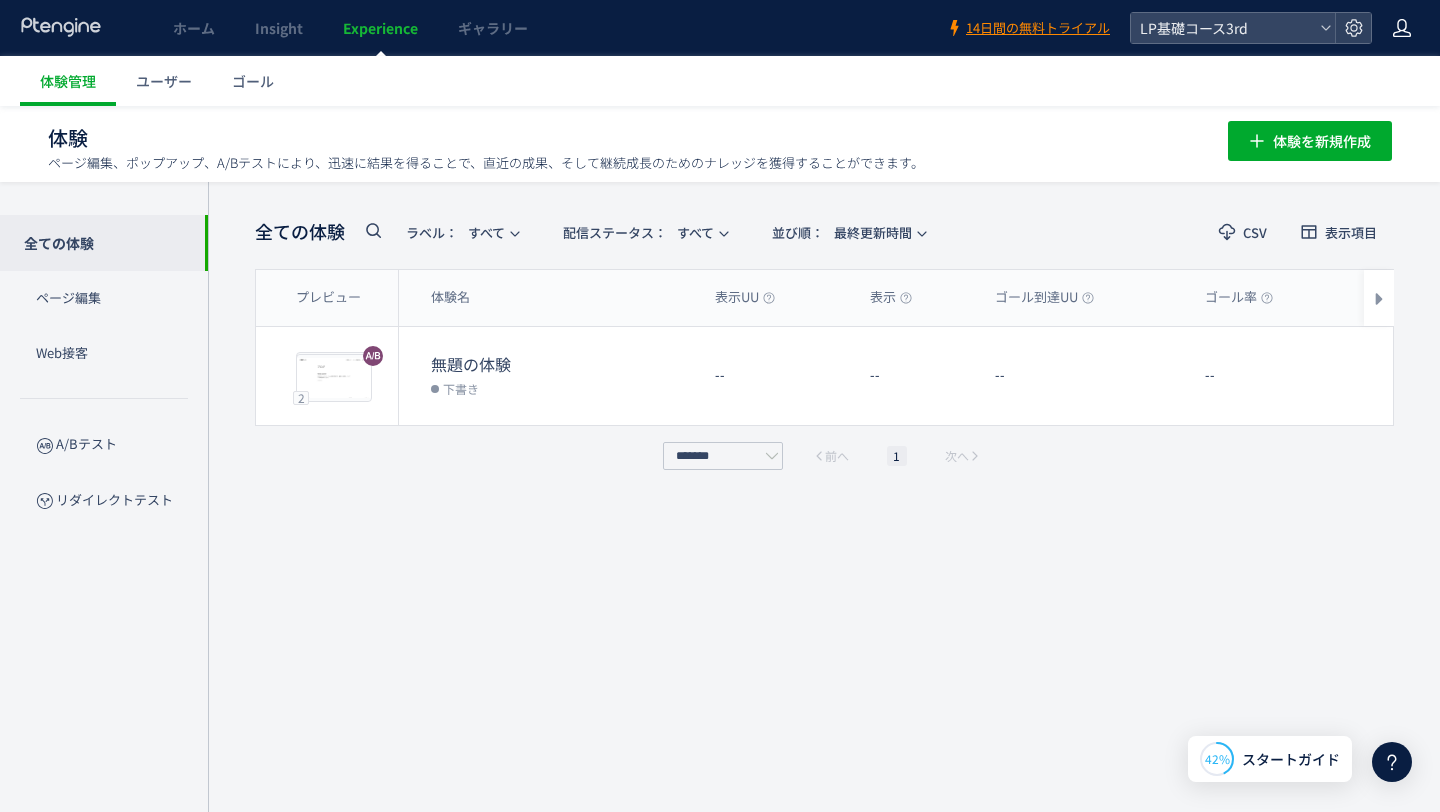 click 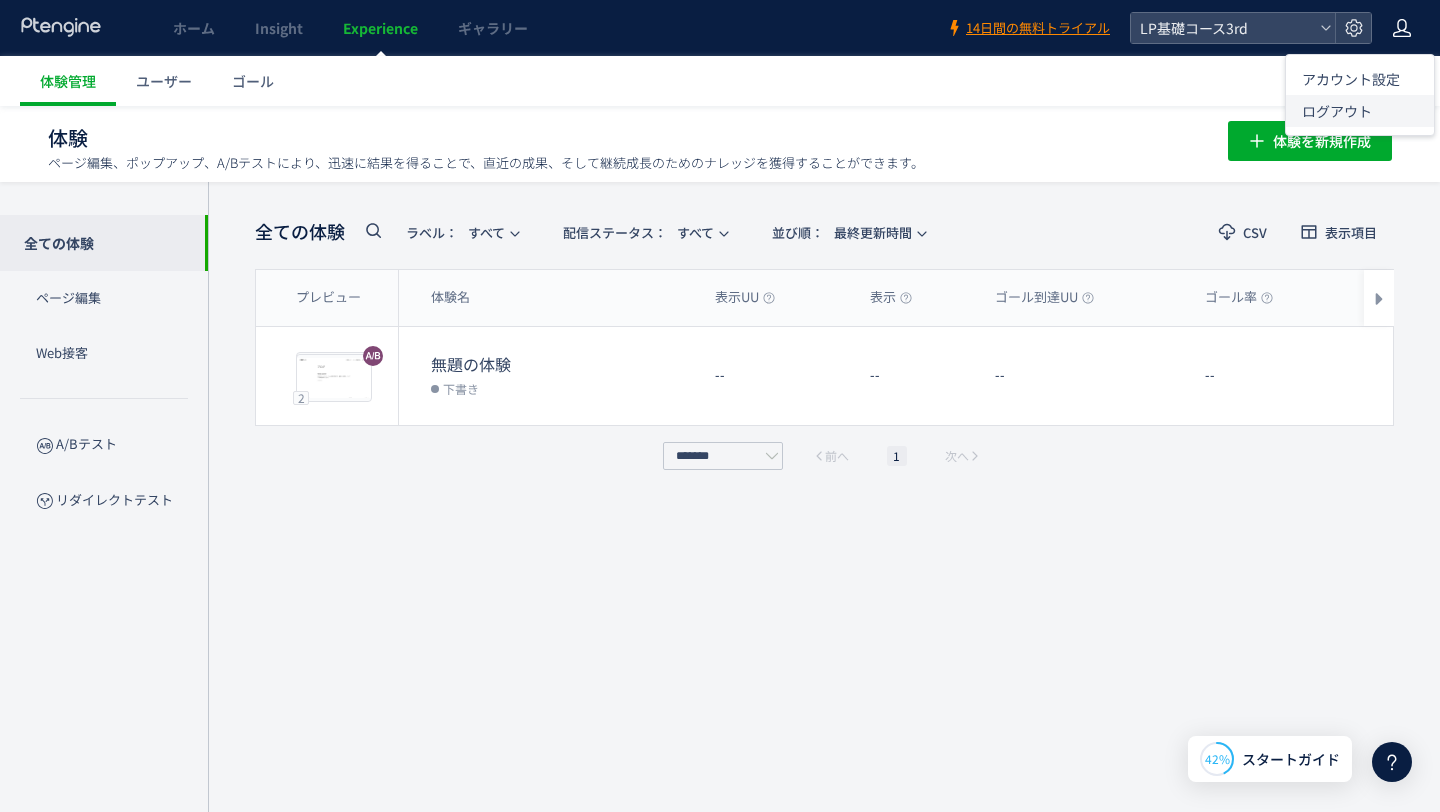 click on "ログアウト" at bounding box center [1337, 111] 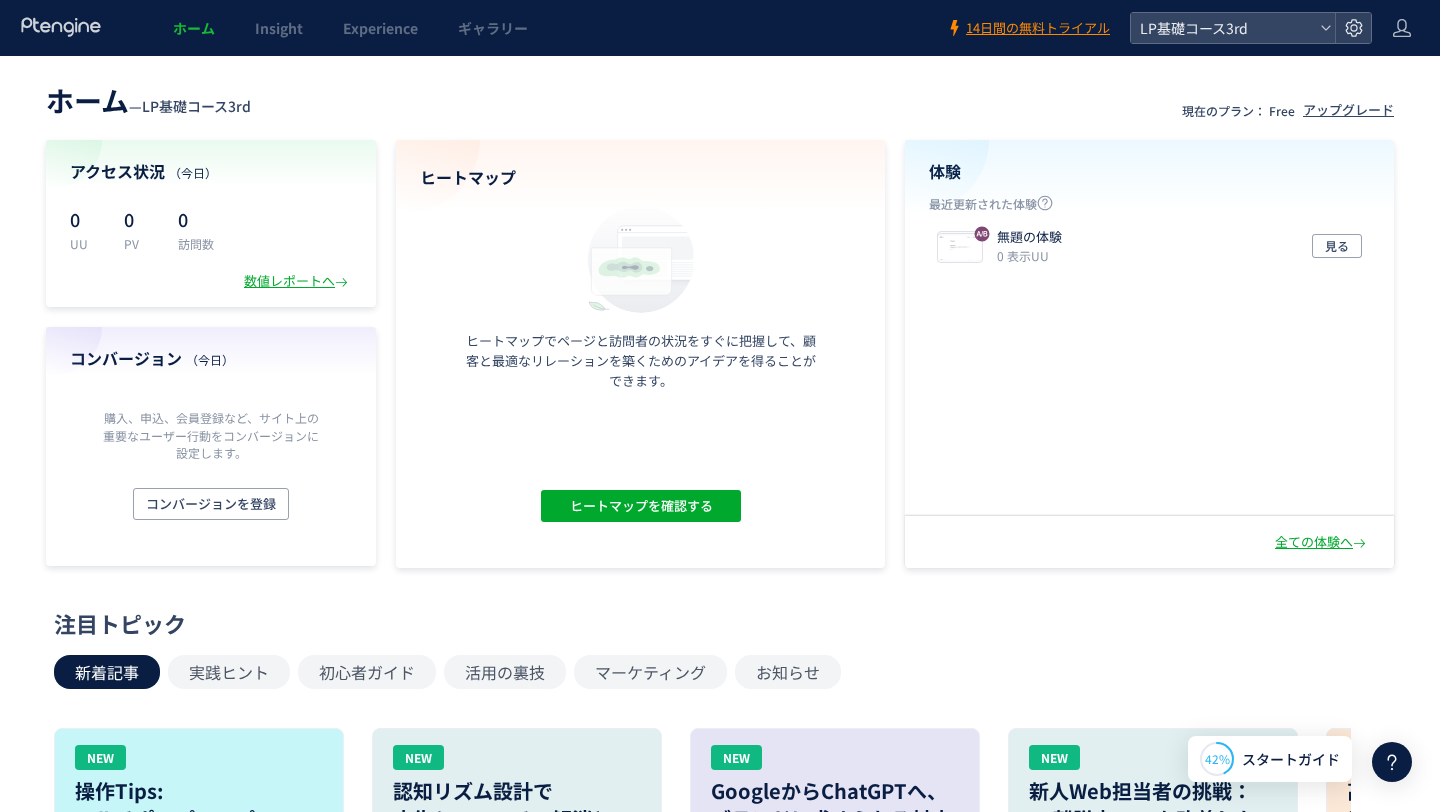 scroll, scrollTop: 0, scrollLeft: 0, axis: both 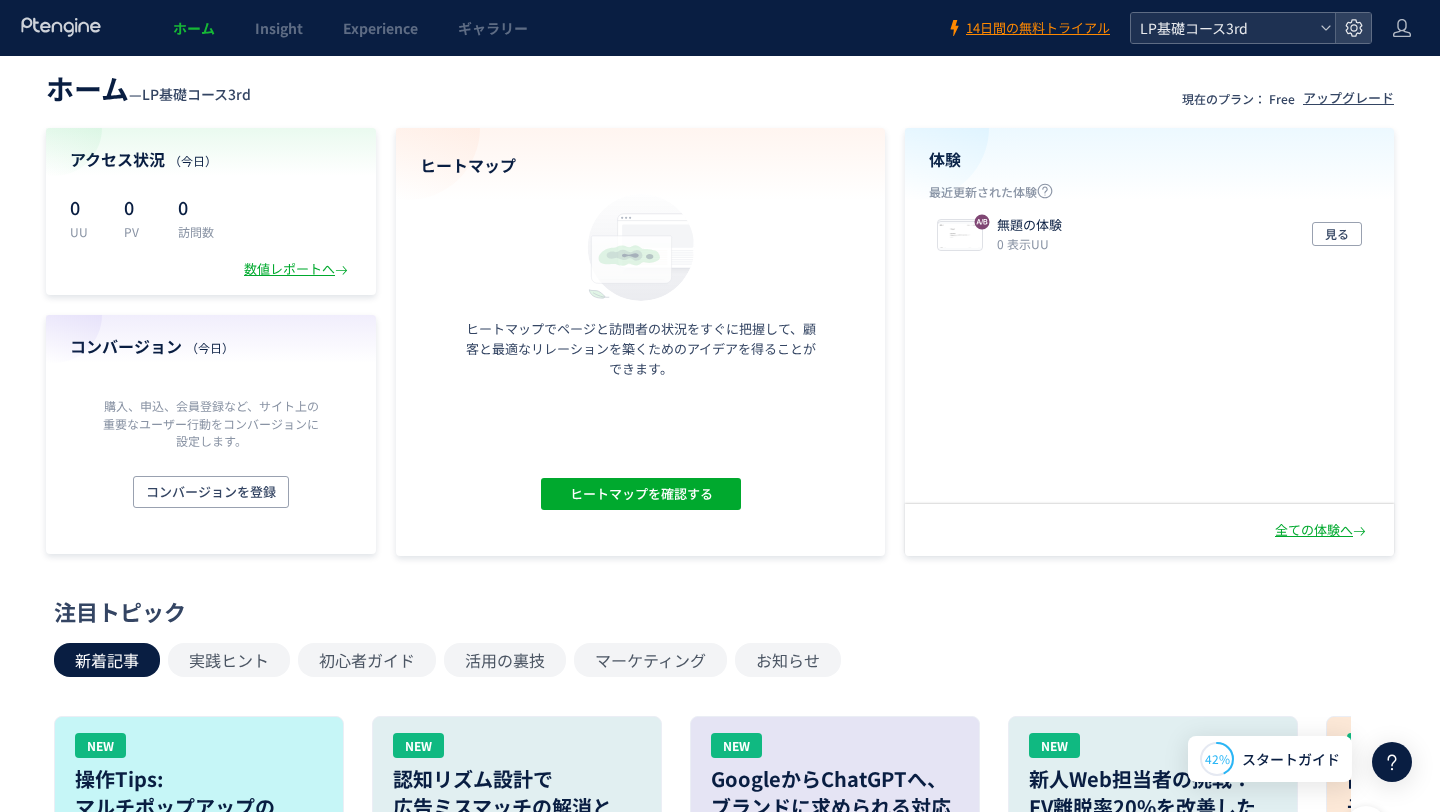 click 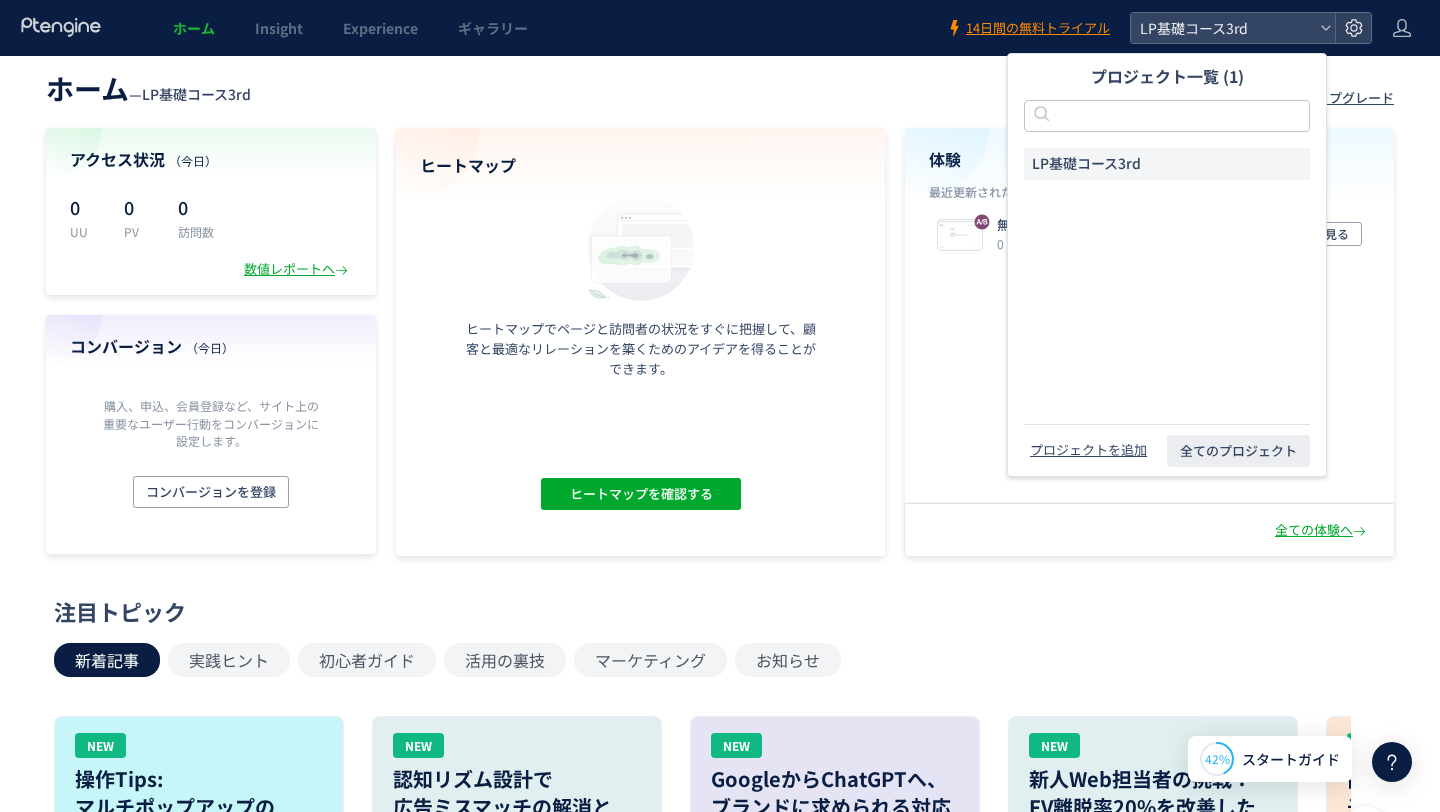 click on "プロジェクト一覧 (1)" at bounding box center [1167, 76] 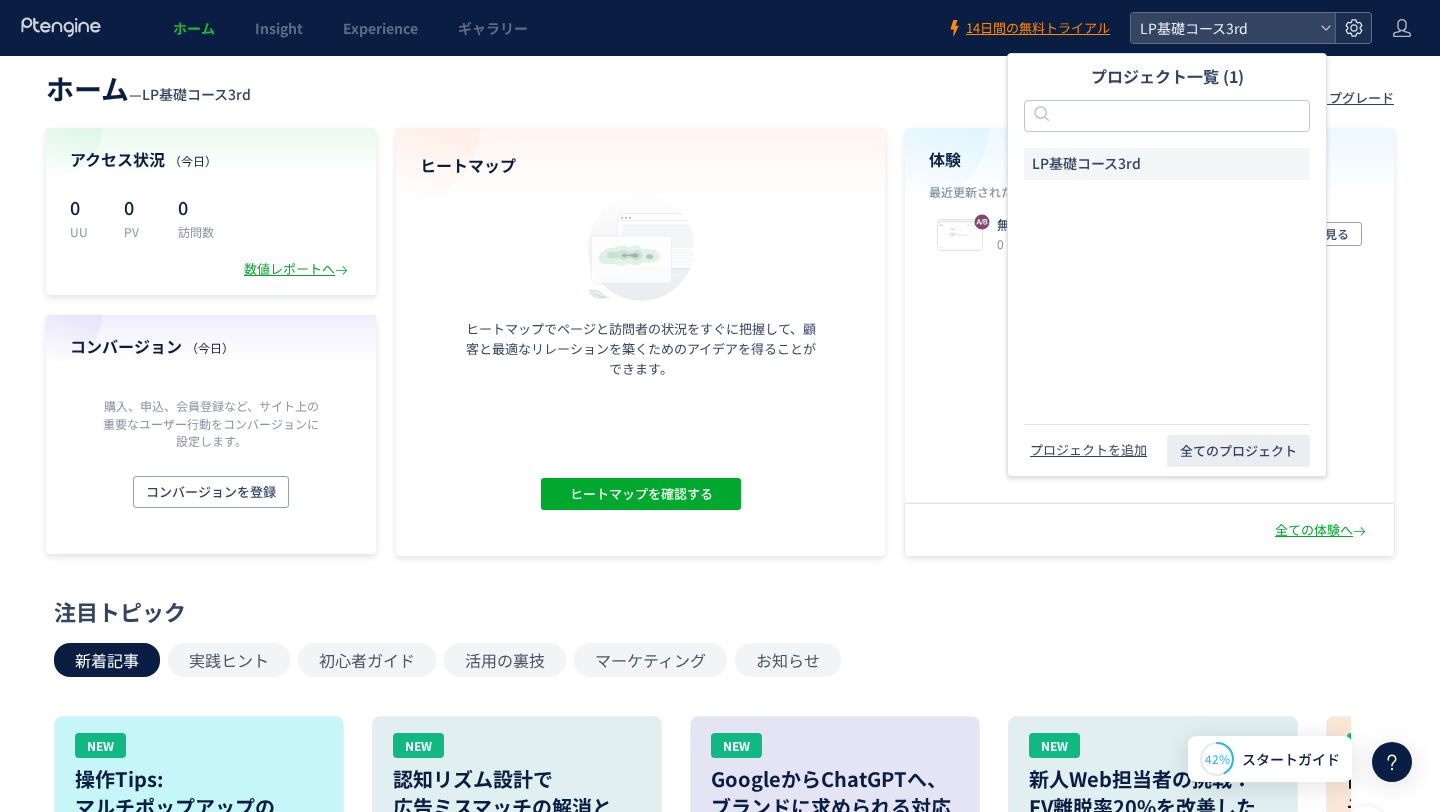 click 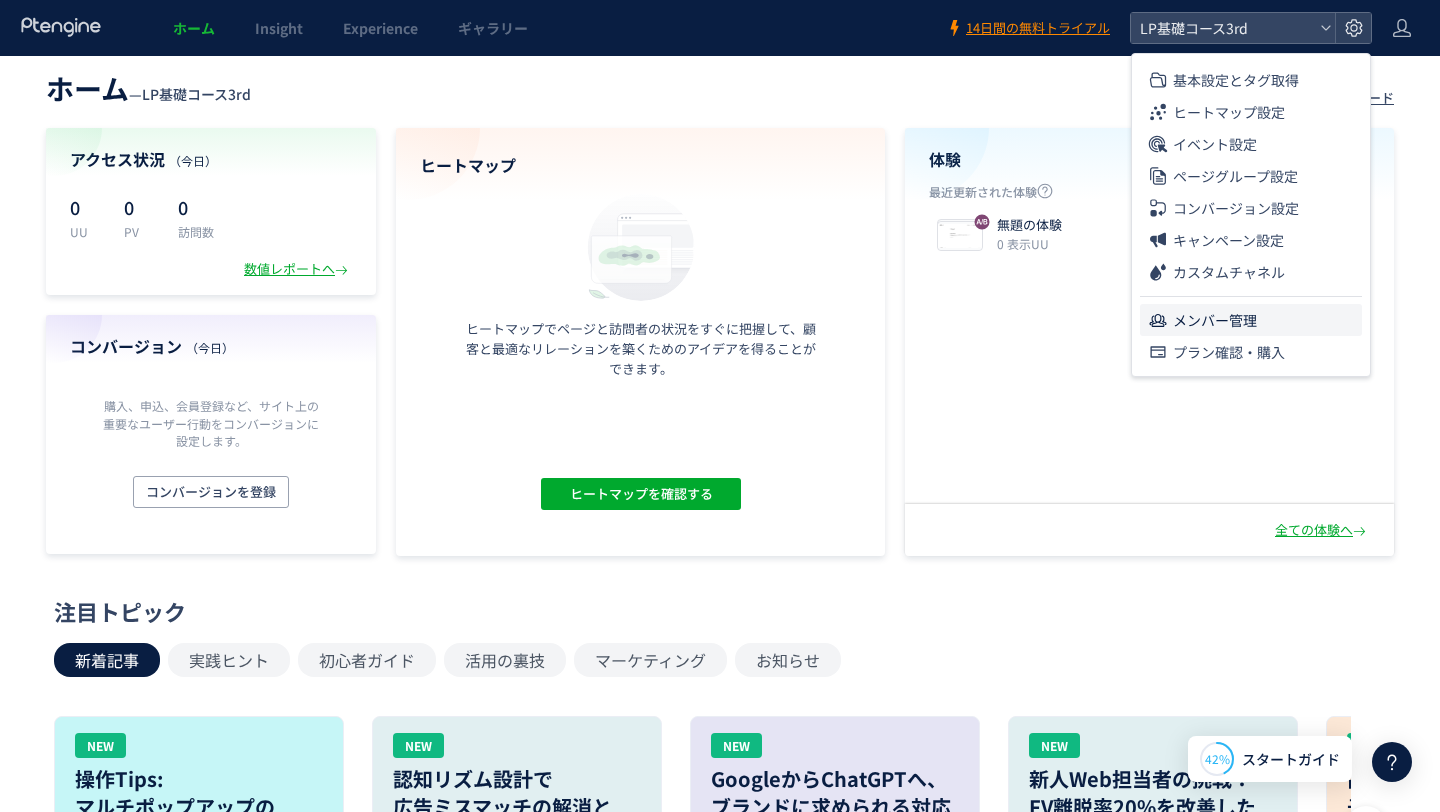click on "メンバー管理" at bounding box center [1215, 320] 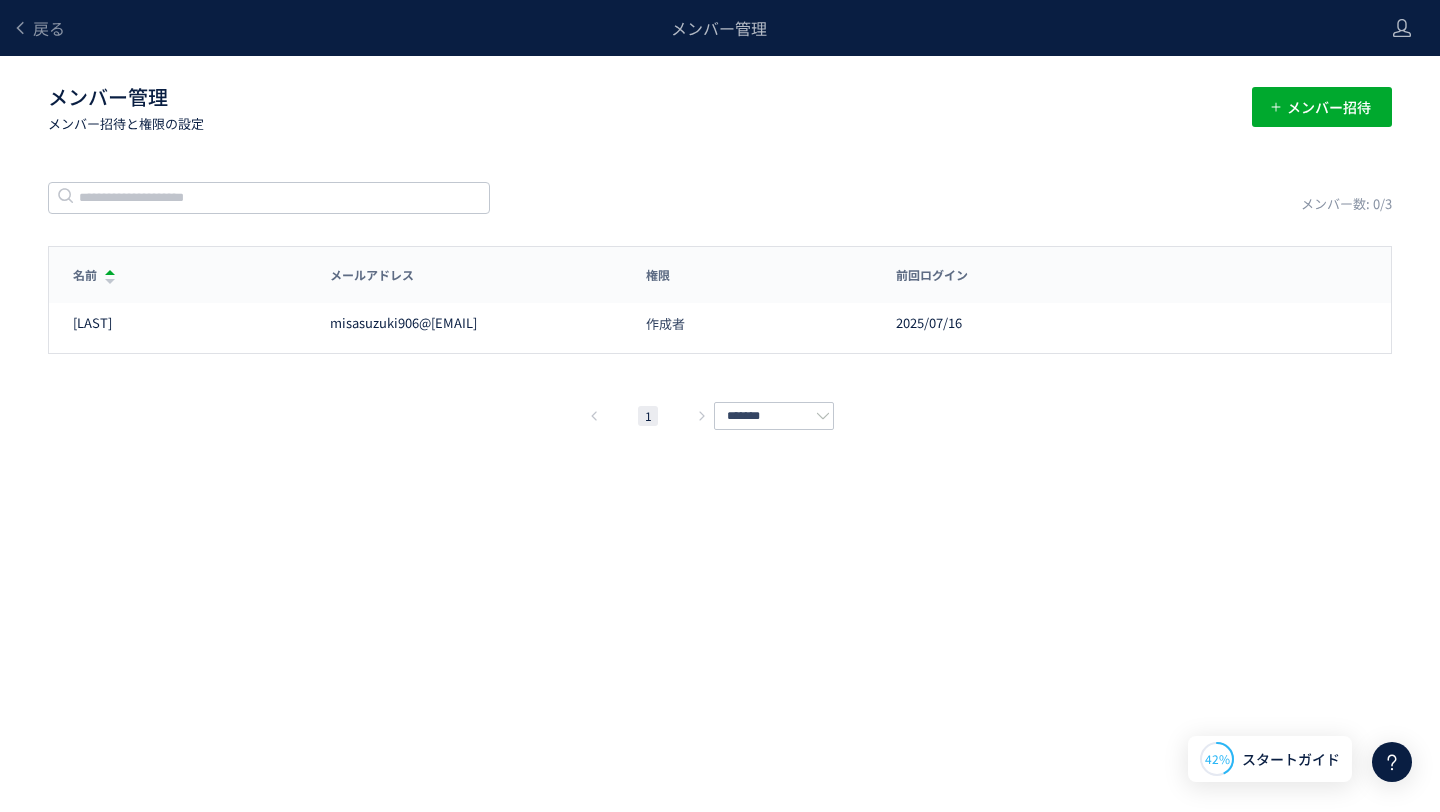 scroll, scrollTop: 0, scrollLeft: 0, axis: both 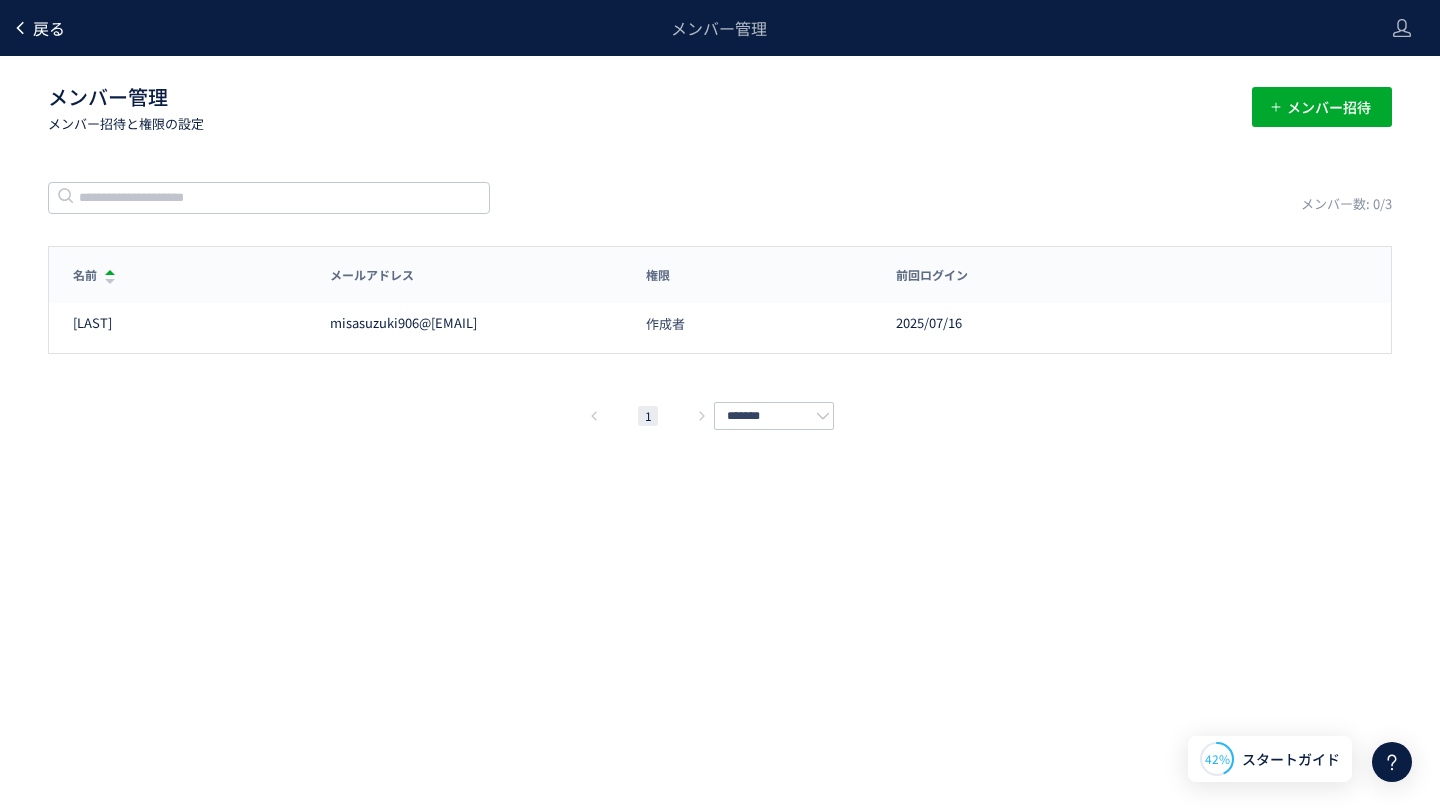 click on "戻る" 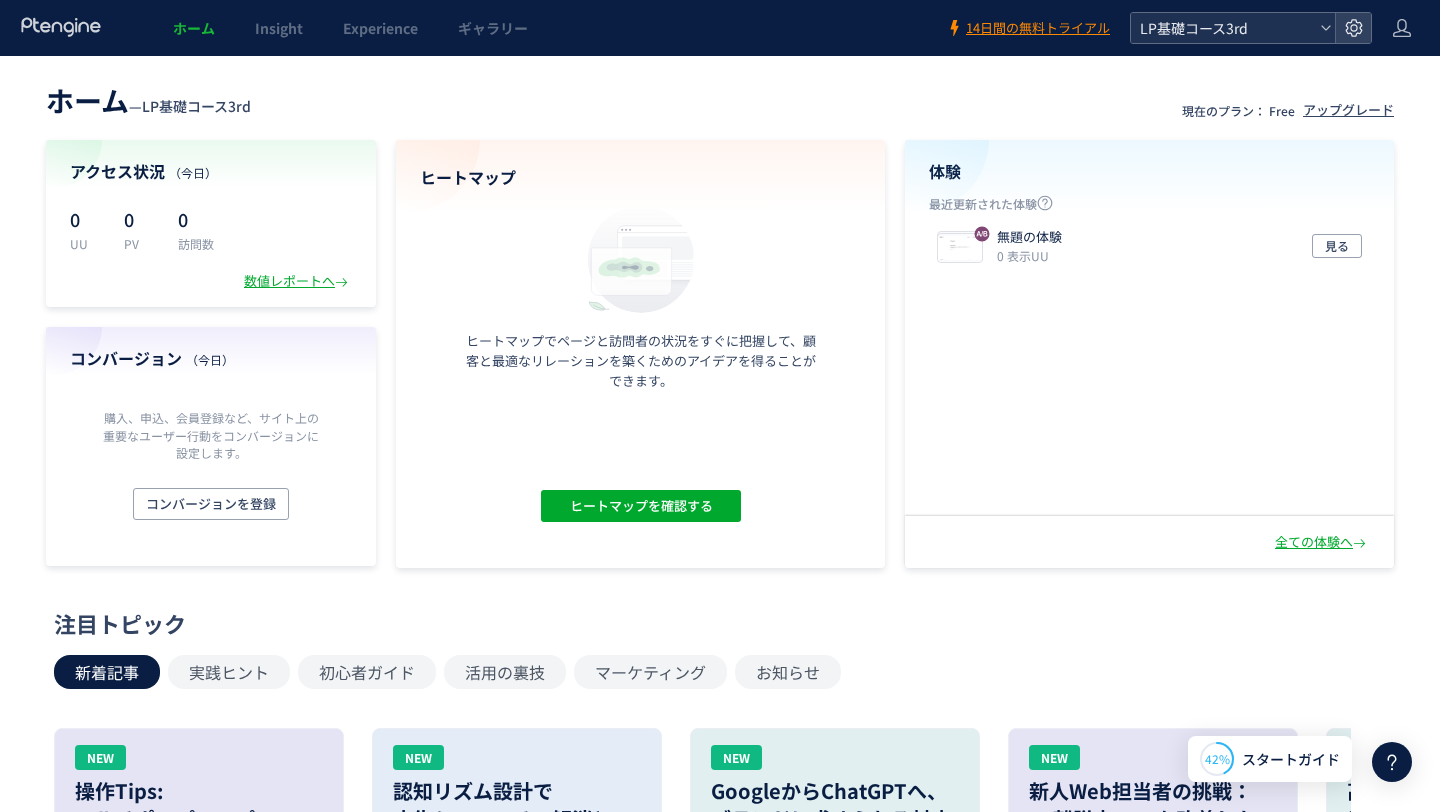 click 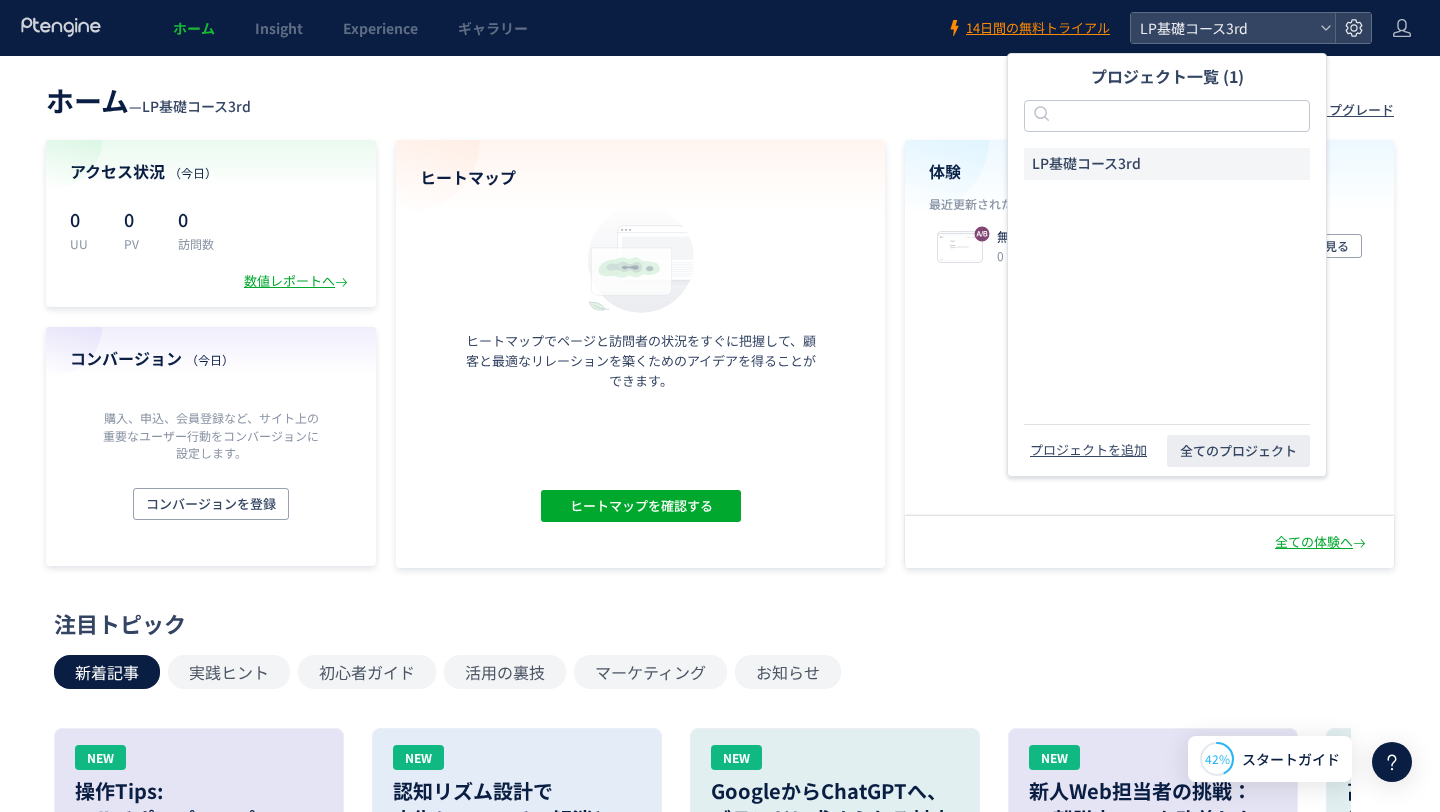 click on "ホーム  —  LP基礎コース3rd 現在のプラン： Free アップグレード" at bounding box center [720, 98] 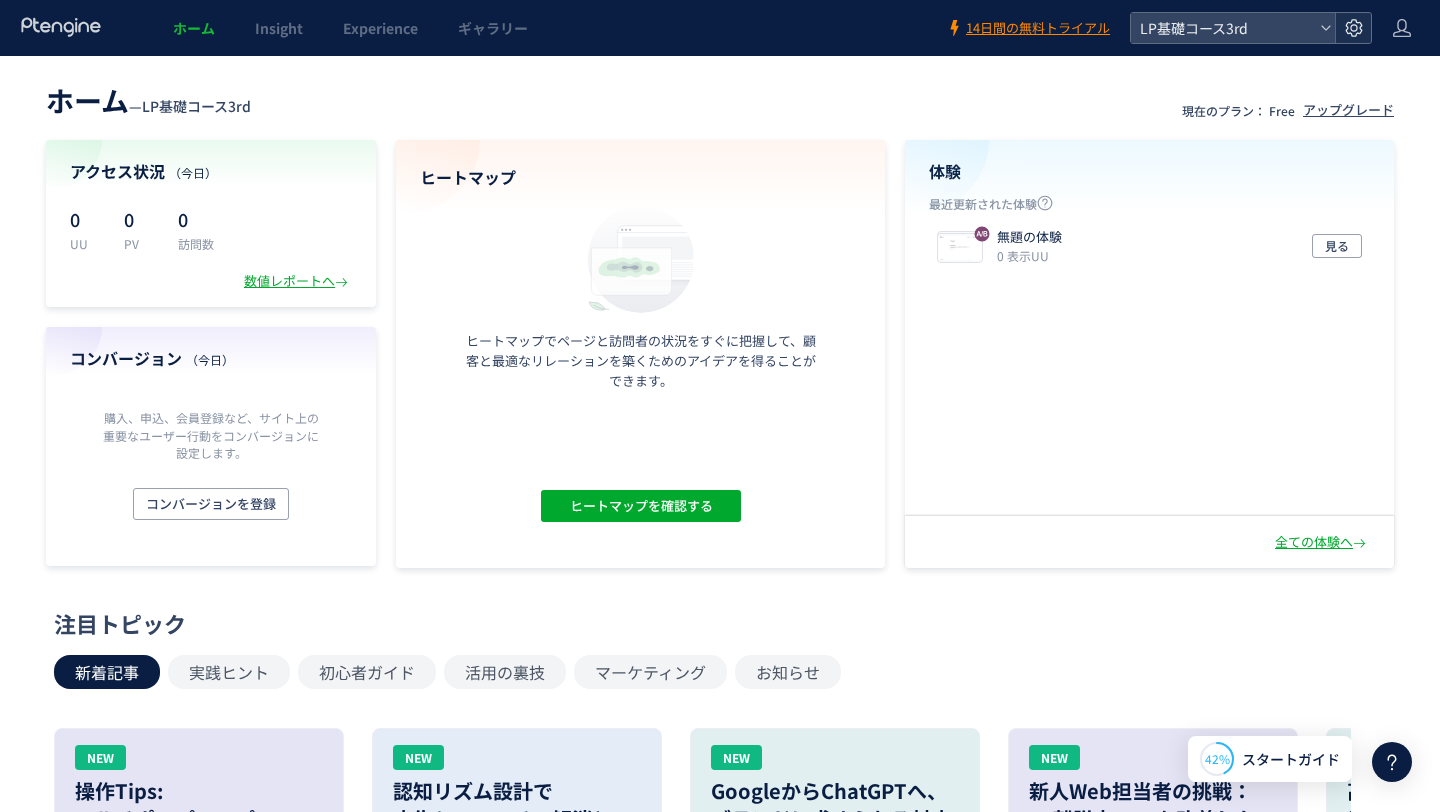 click 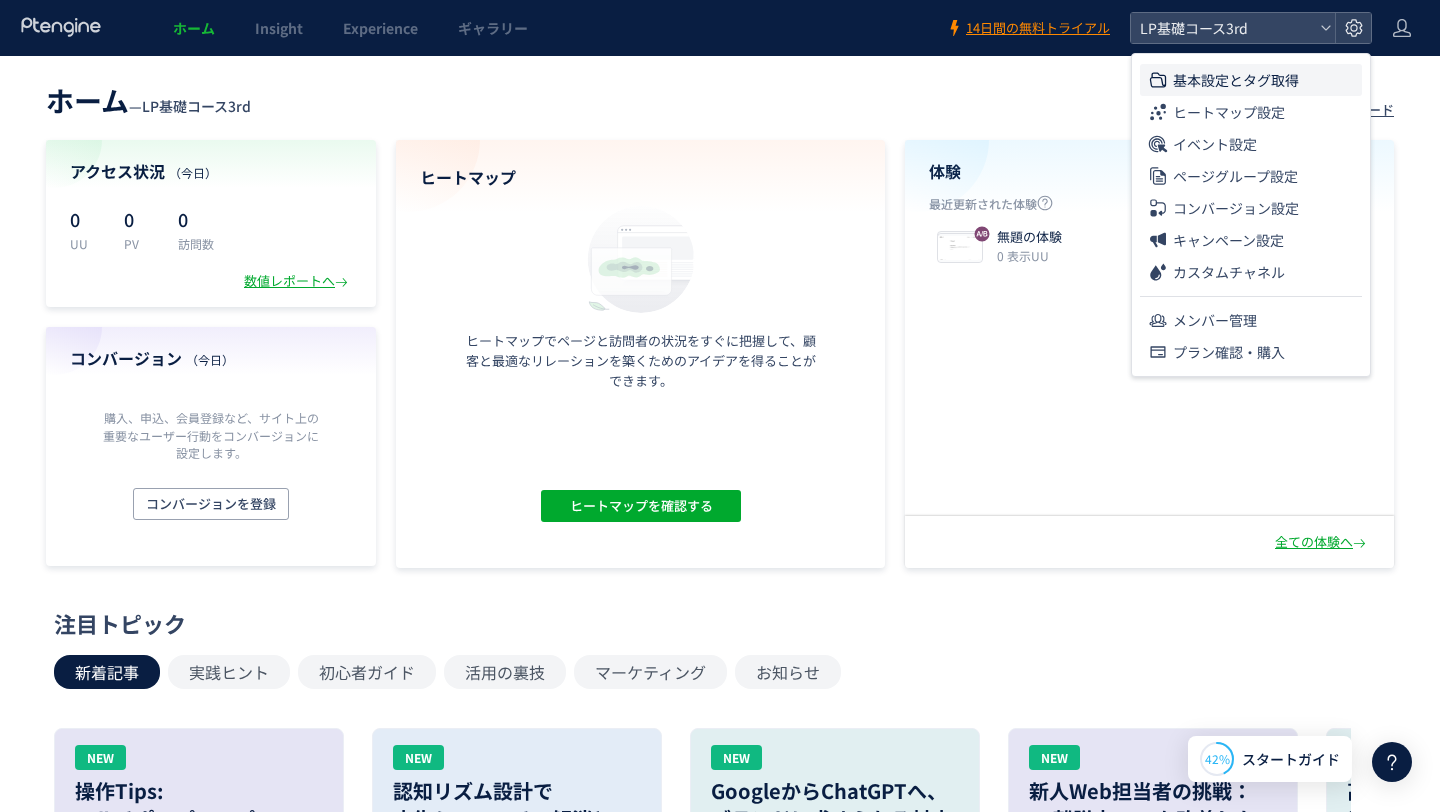 click on "基本設定とタグ取得" at bounding box center (1236, 80) 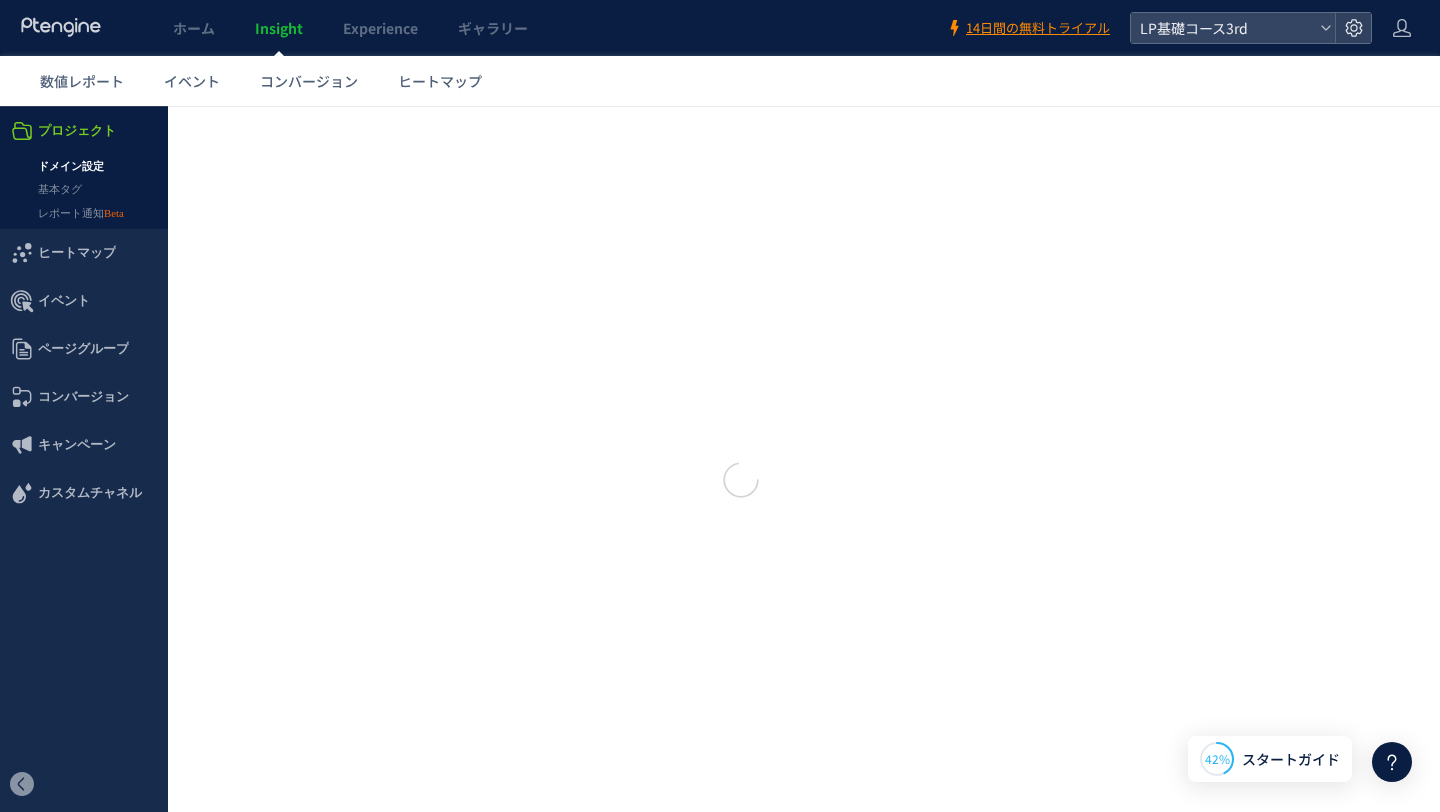 type on "**********" 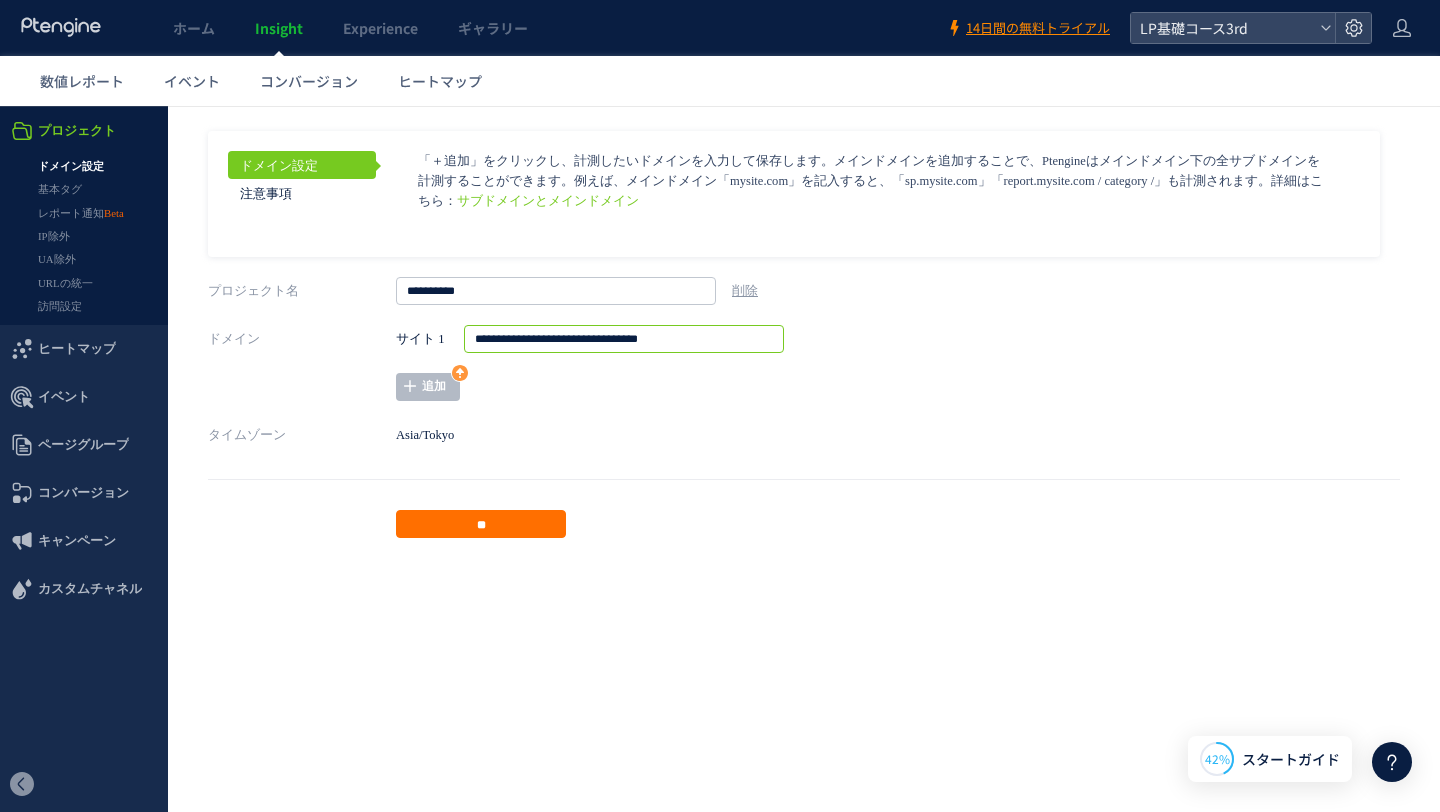 click on "**********" at bounding box center [624, 339] 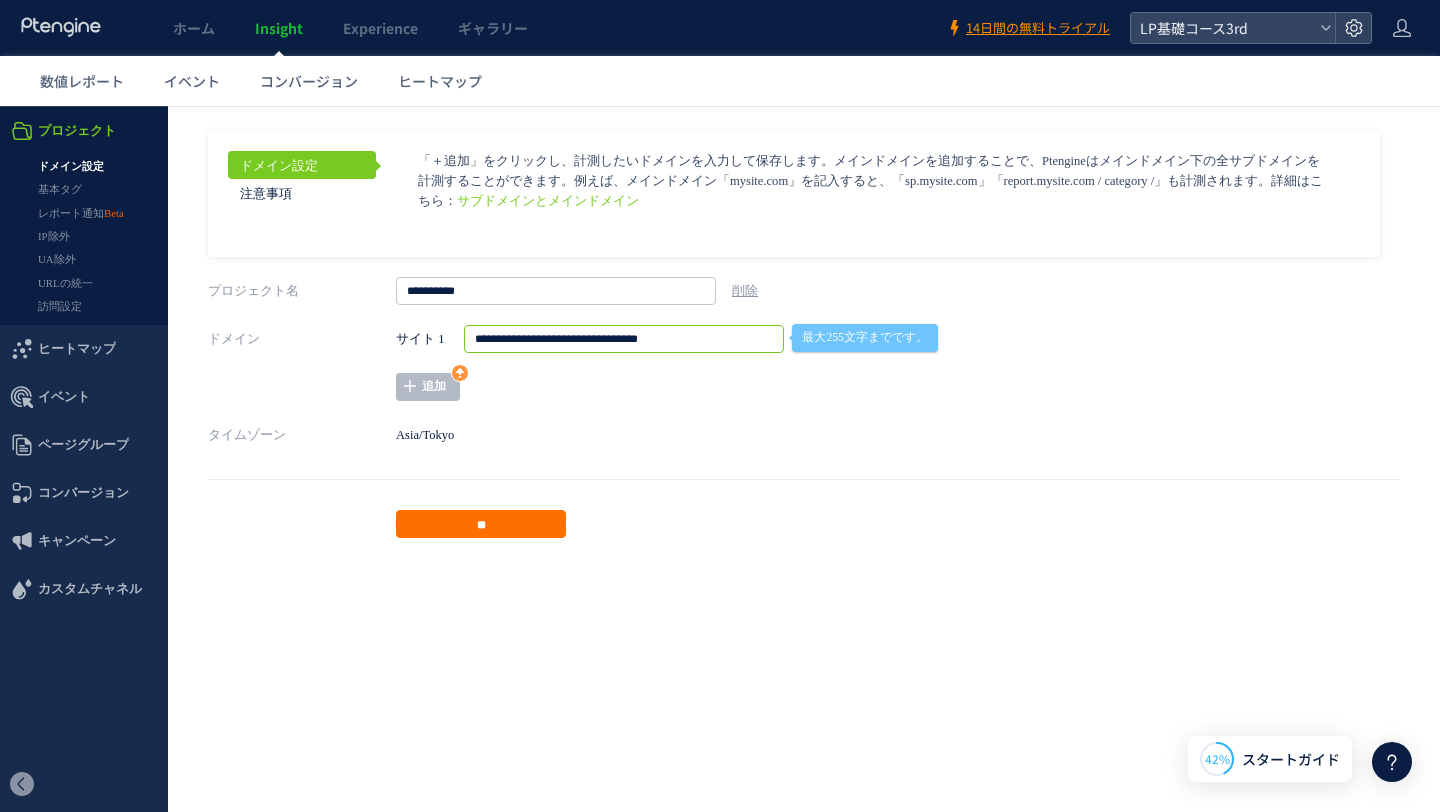 click on "ドメイン設定
注意事項
サブドメインとメインドメイン
ページグループを
http://" at bounding box center (804, 334) 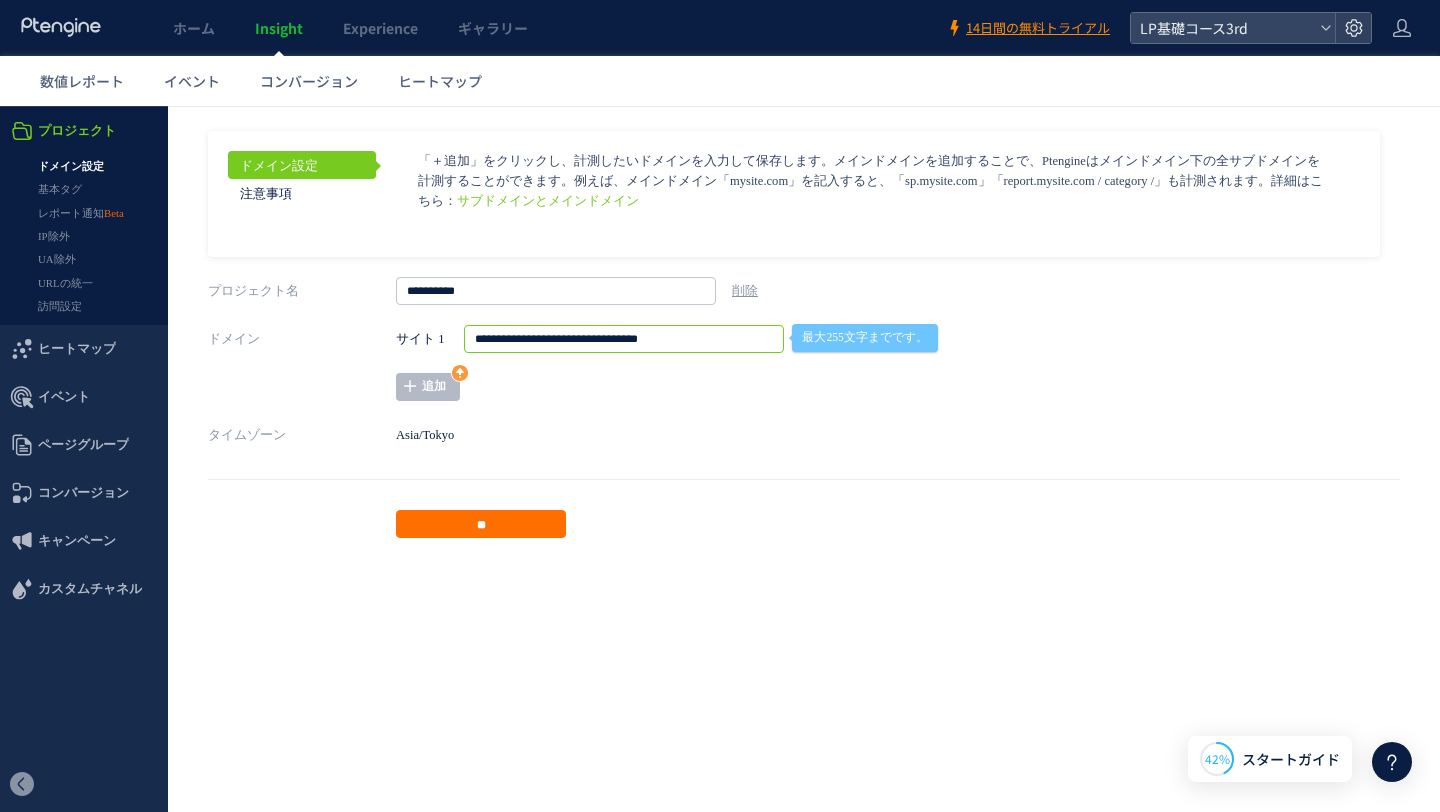click on "**********" at bounding box center (624, 339) 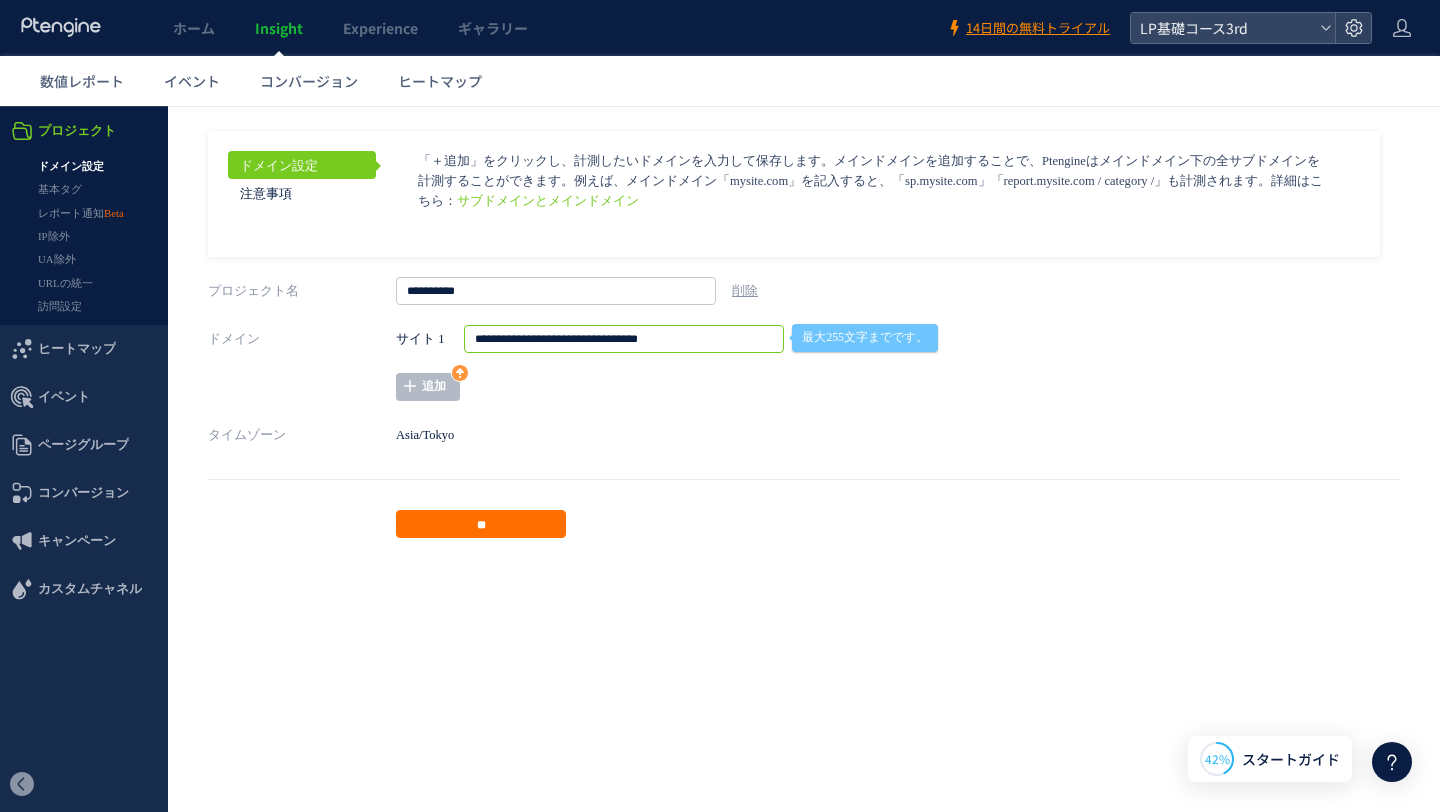 drag, startPoint x: 680, startPoint y: 339, endPoint x: 400, endPoint y: 338, distance: 280.0018 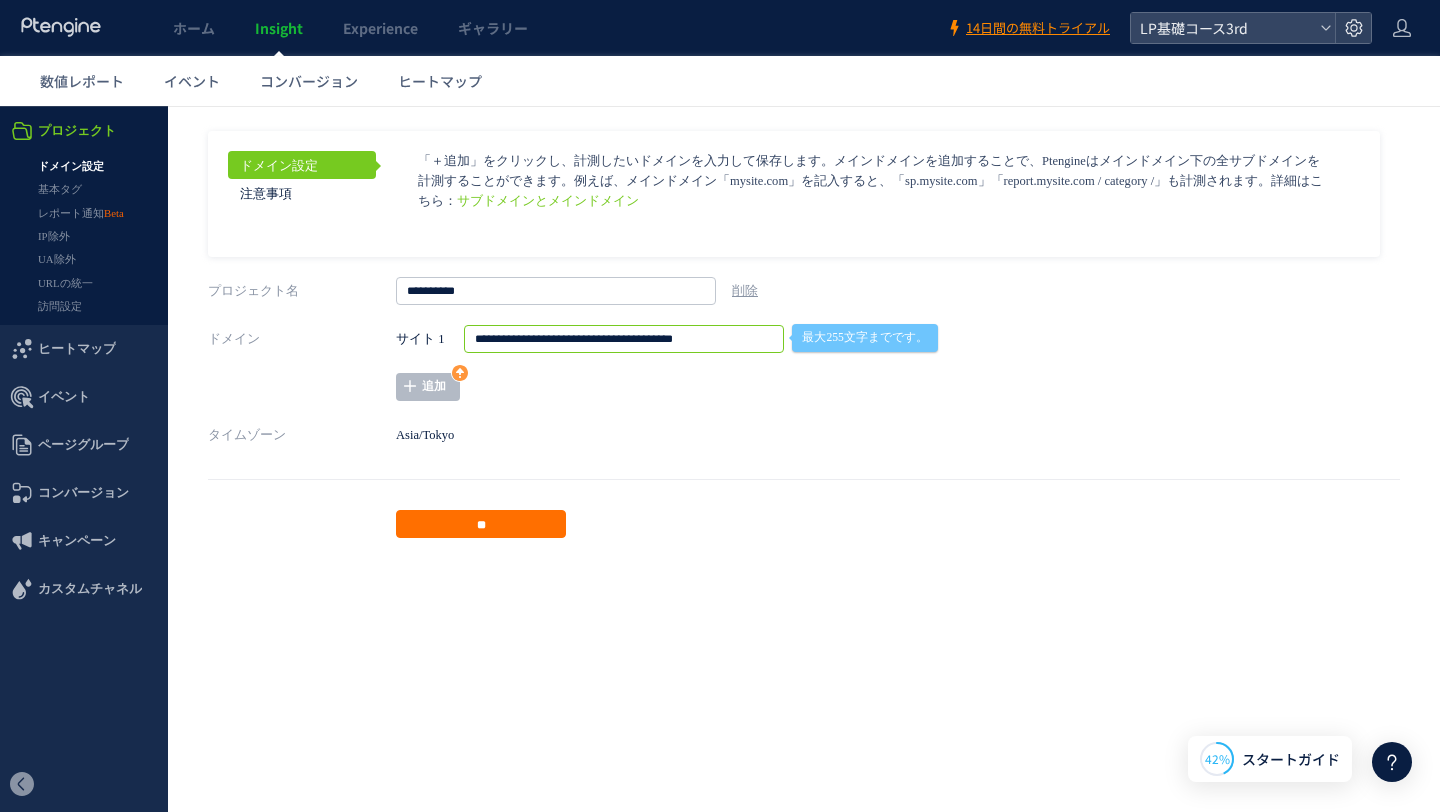 drag, startPoint x: 515, startPoint y: 342, endPoint x: 397, endPoint y: 342, distance: 118 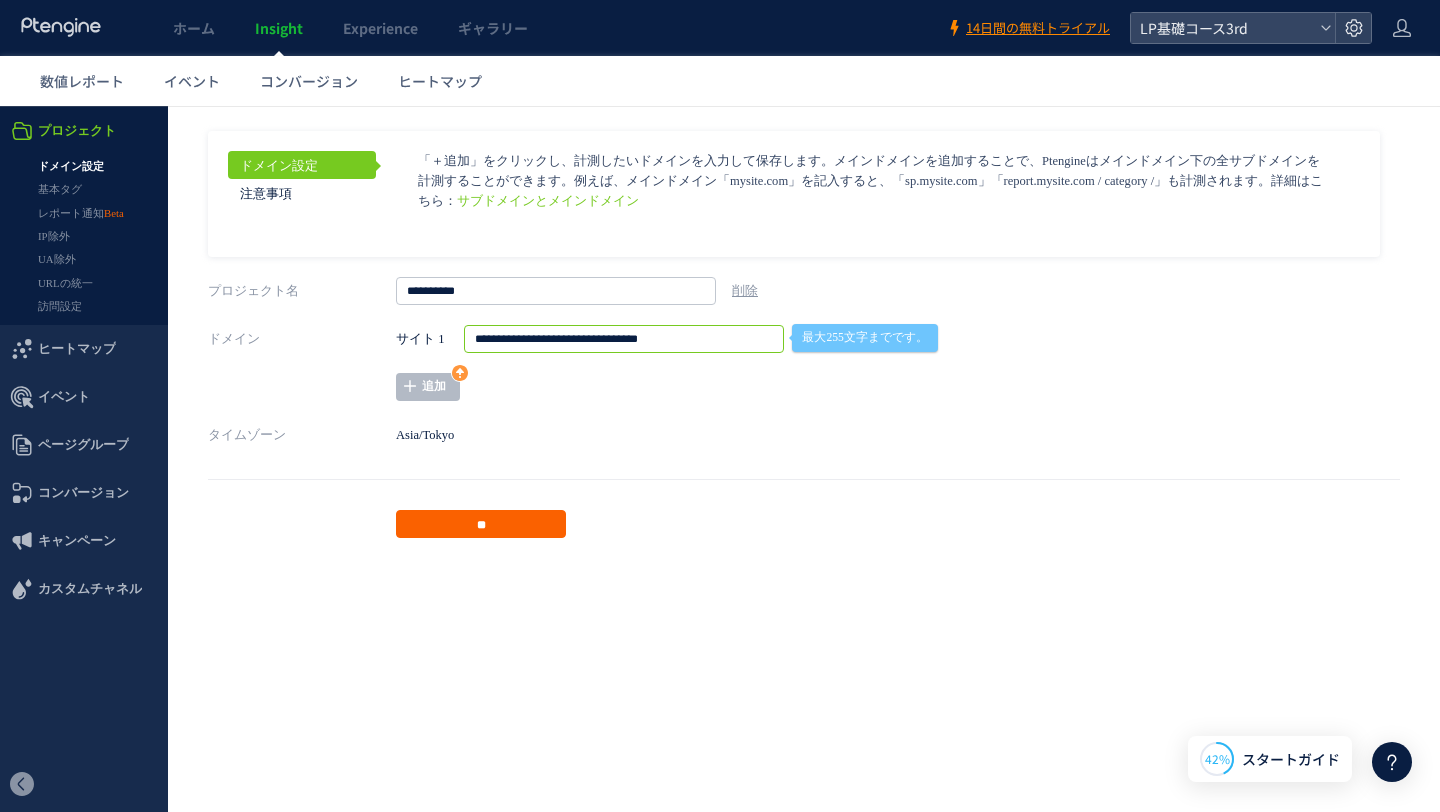 click on "**" at bounding box center (481, 524) 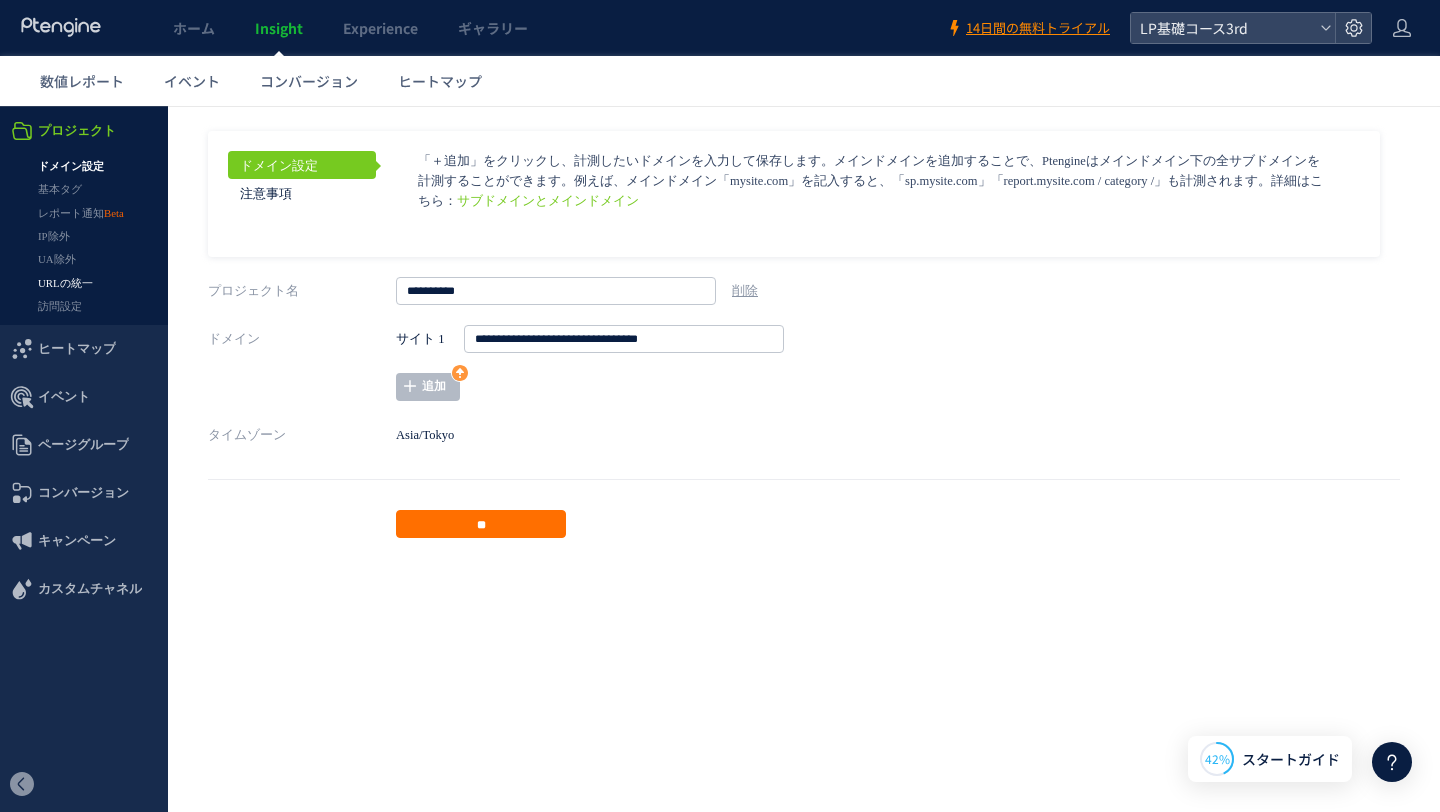 click on "URLの統一" at bounding box center (84, 283) 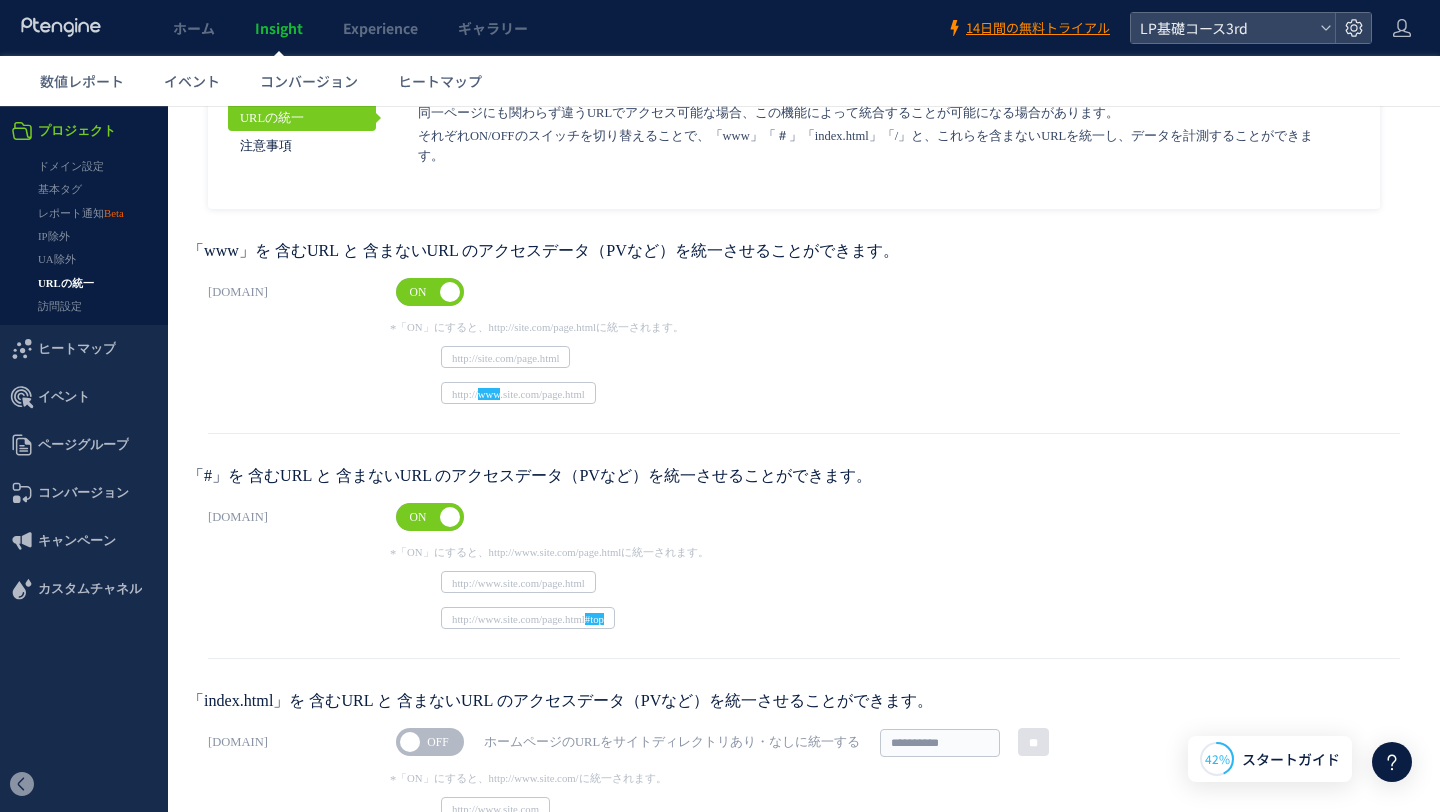 scroll, scrollTop: 0, scrollLeft: 0, axis: both 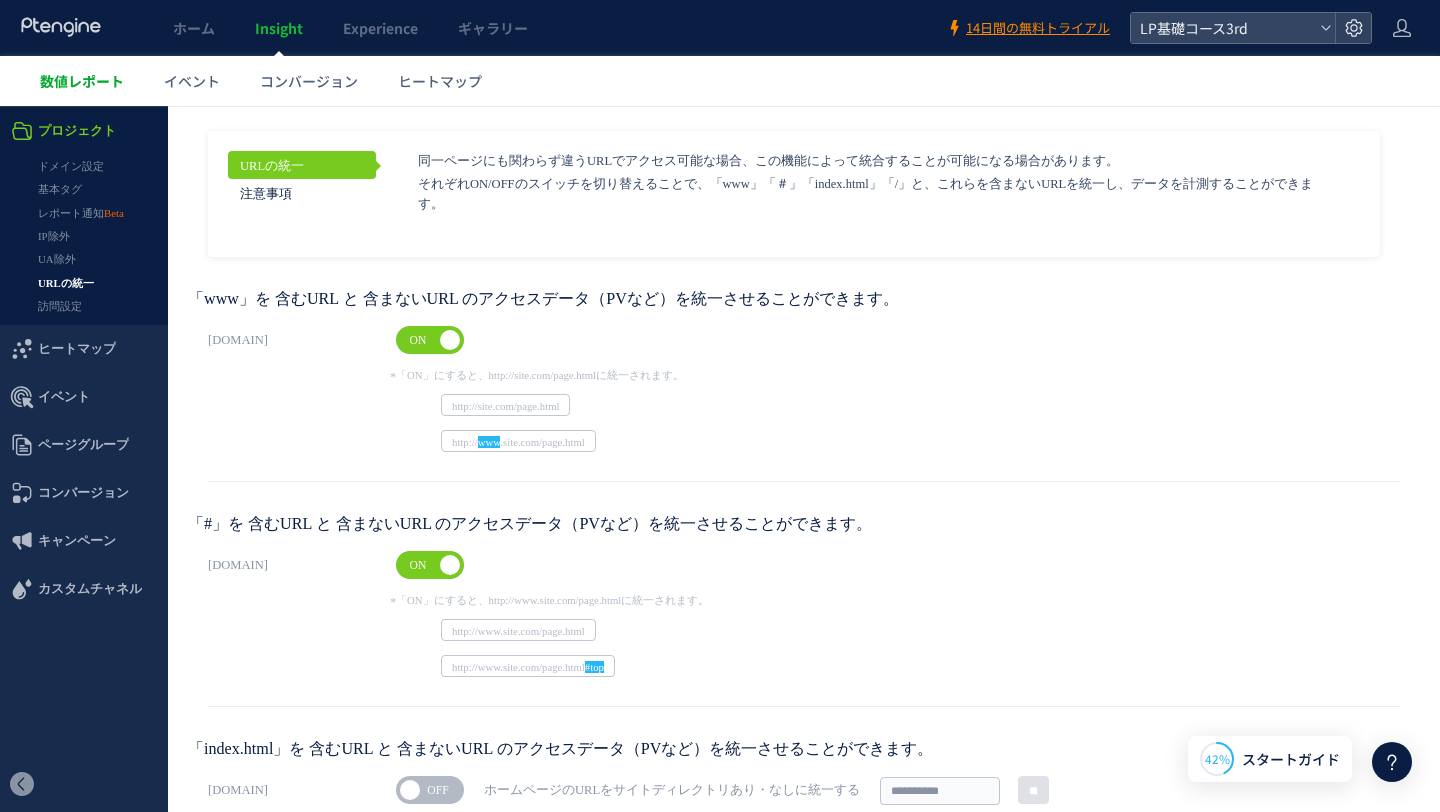 click on "数値レポート" at bounding box center [82, 81] 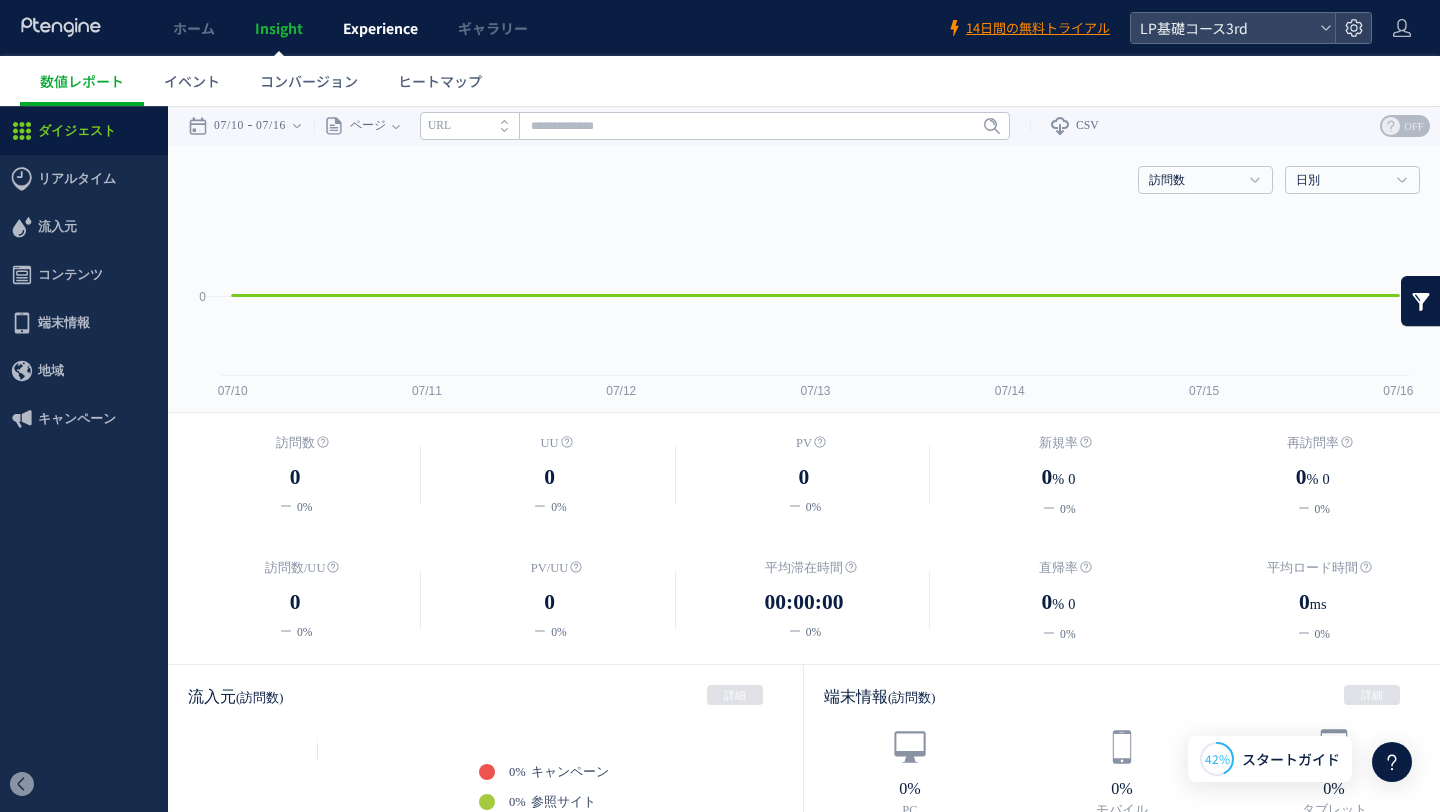 click on "Experience" at bounding box center (380, 28) 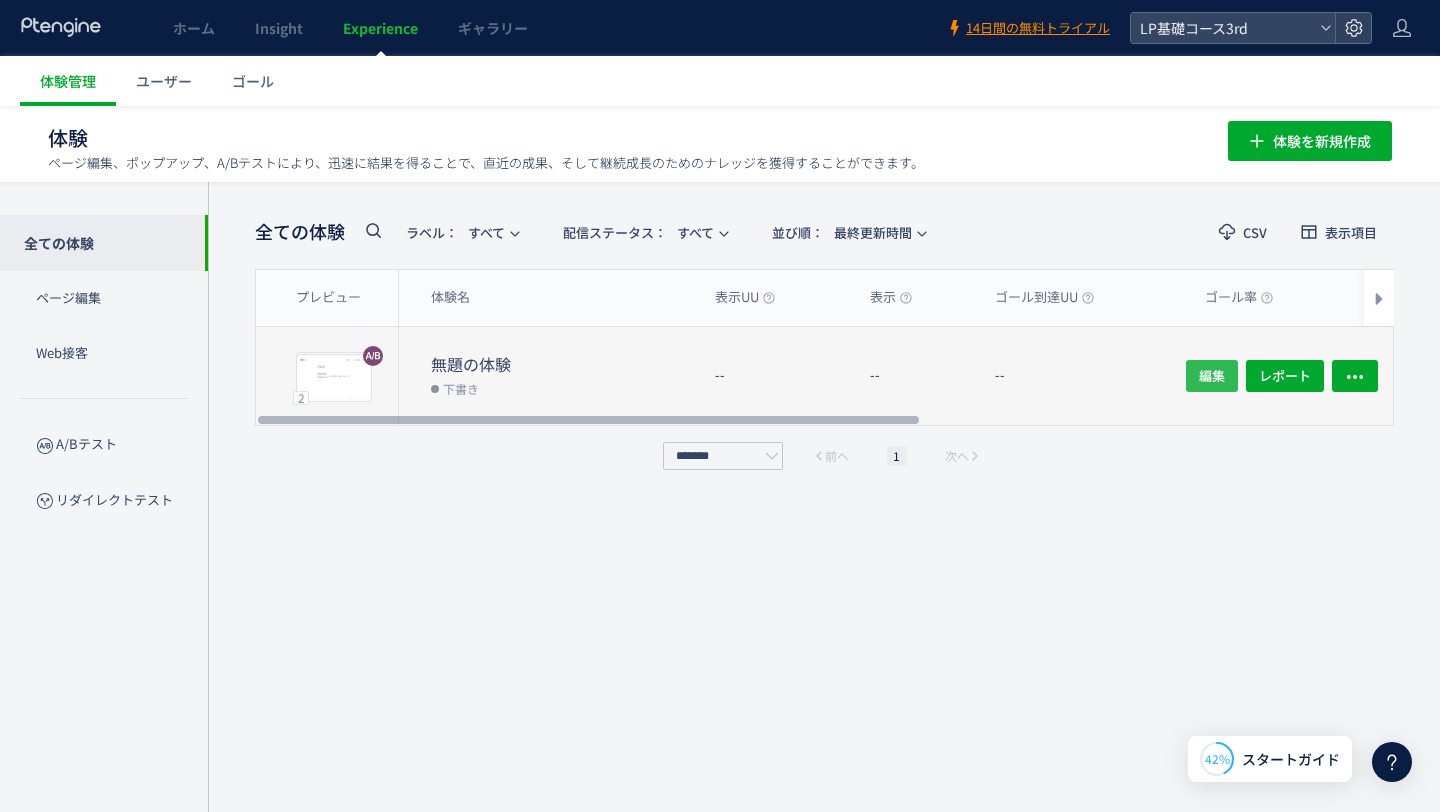 click on "編集" at bounding box center (1212, 376) 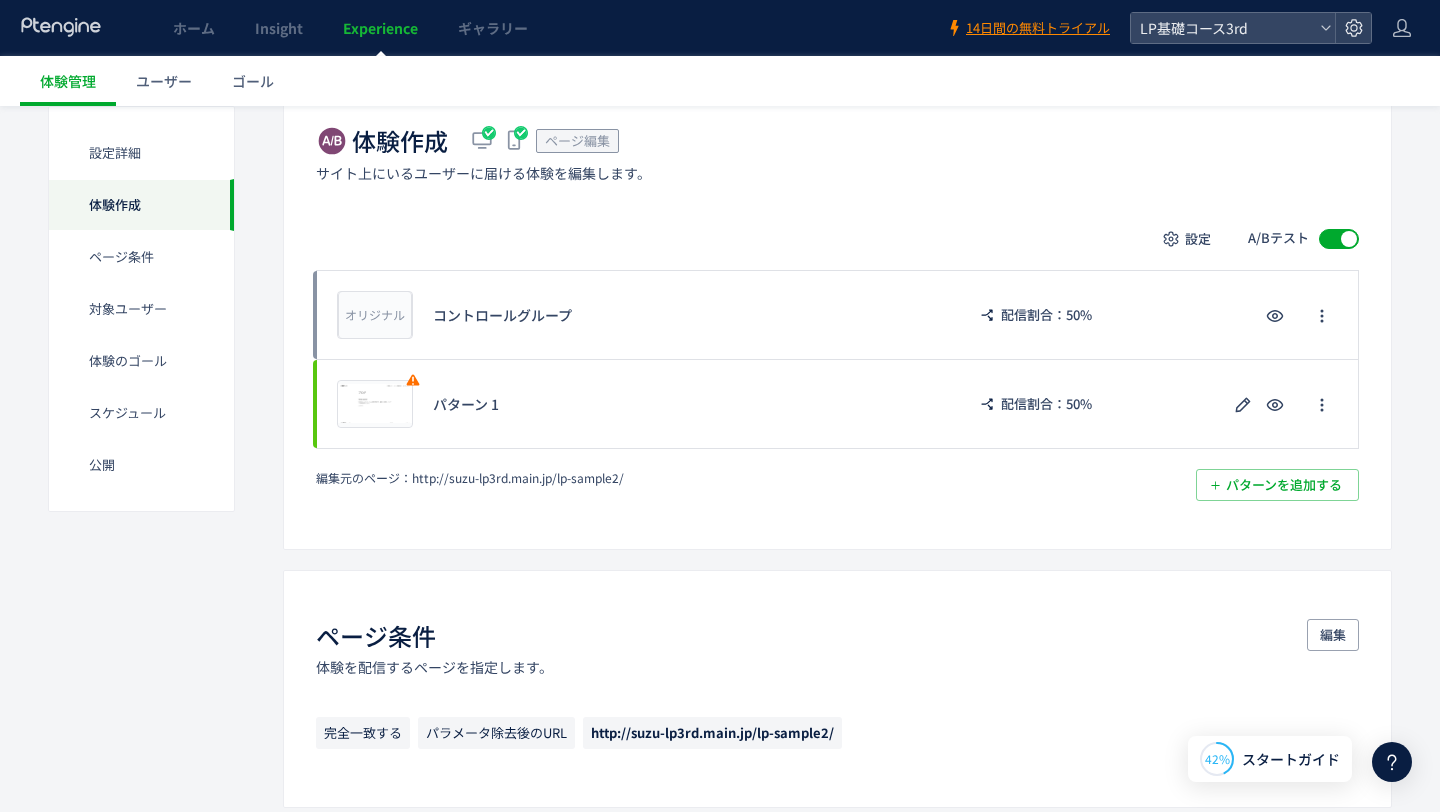 scroll, scrollTop: 409, scrollLeft: 0, axis: vertical 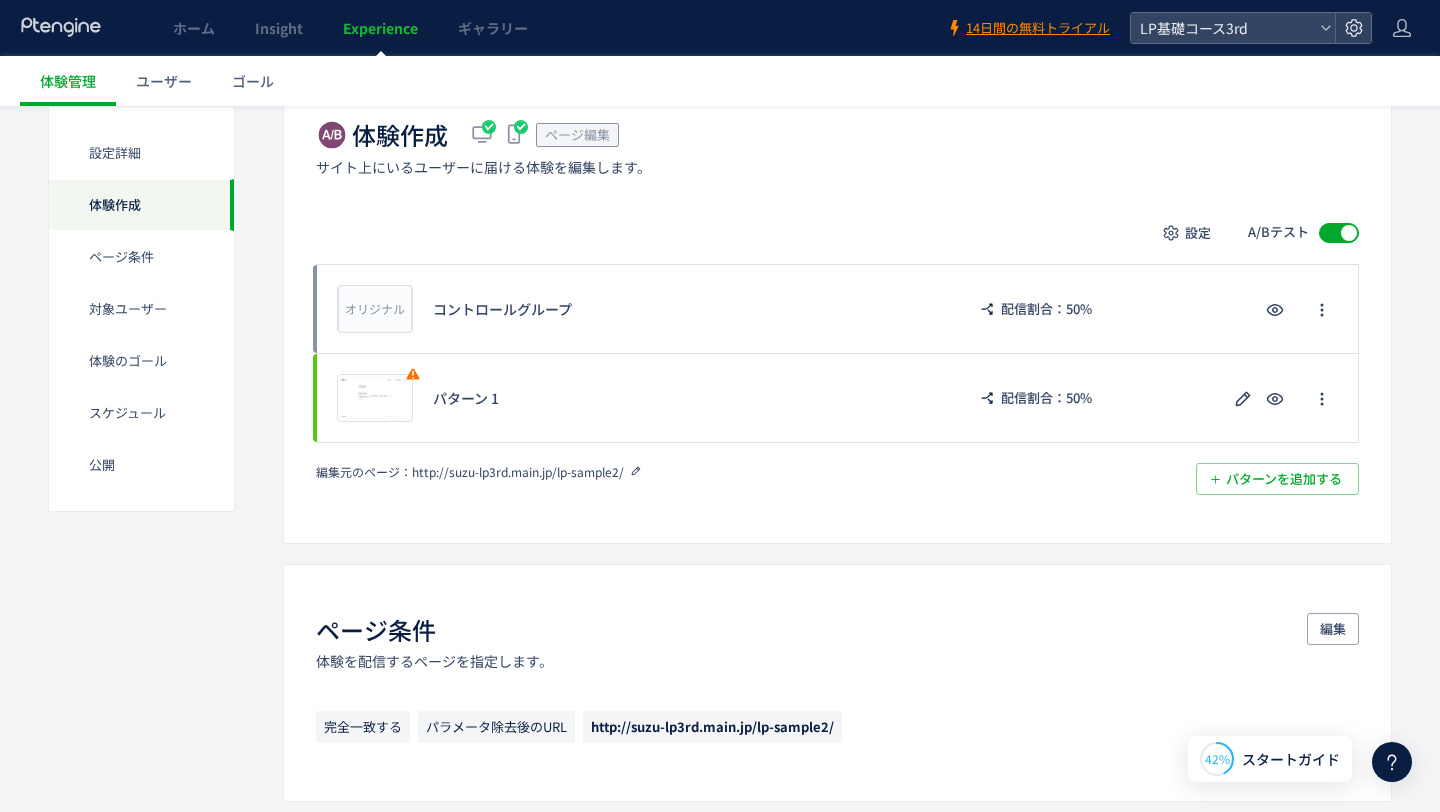 click on "http://suzu-lp3rd.main.jp/lp-sample2/" at bounding box center (518, 471) 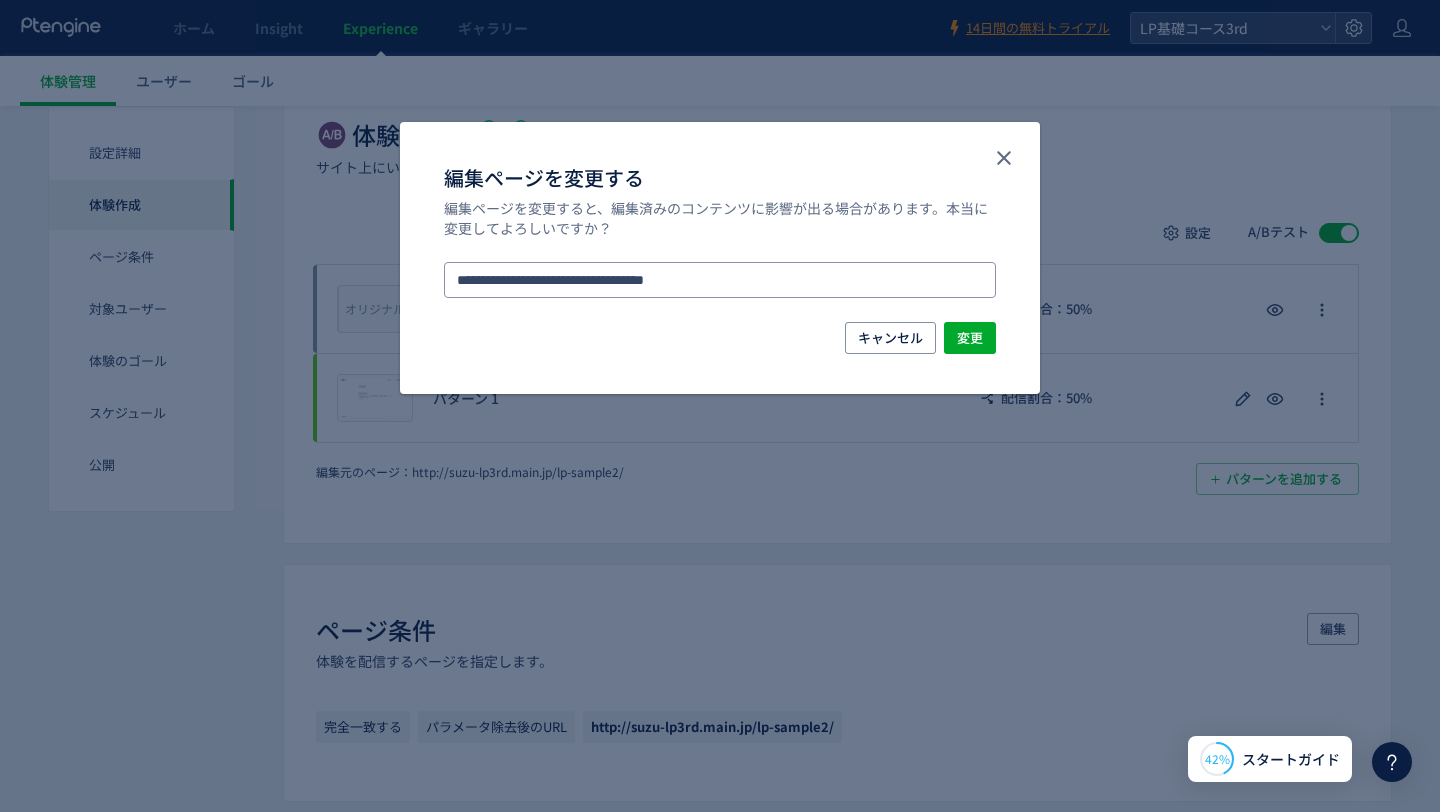 drag, startPoint x: 735, startPoint y: 273, endPoint x: 406, endPoint y: 283, distance: 329.15195 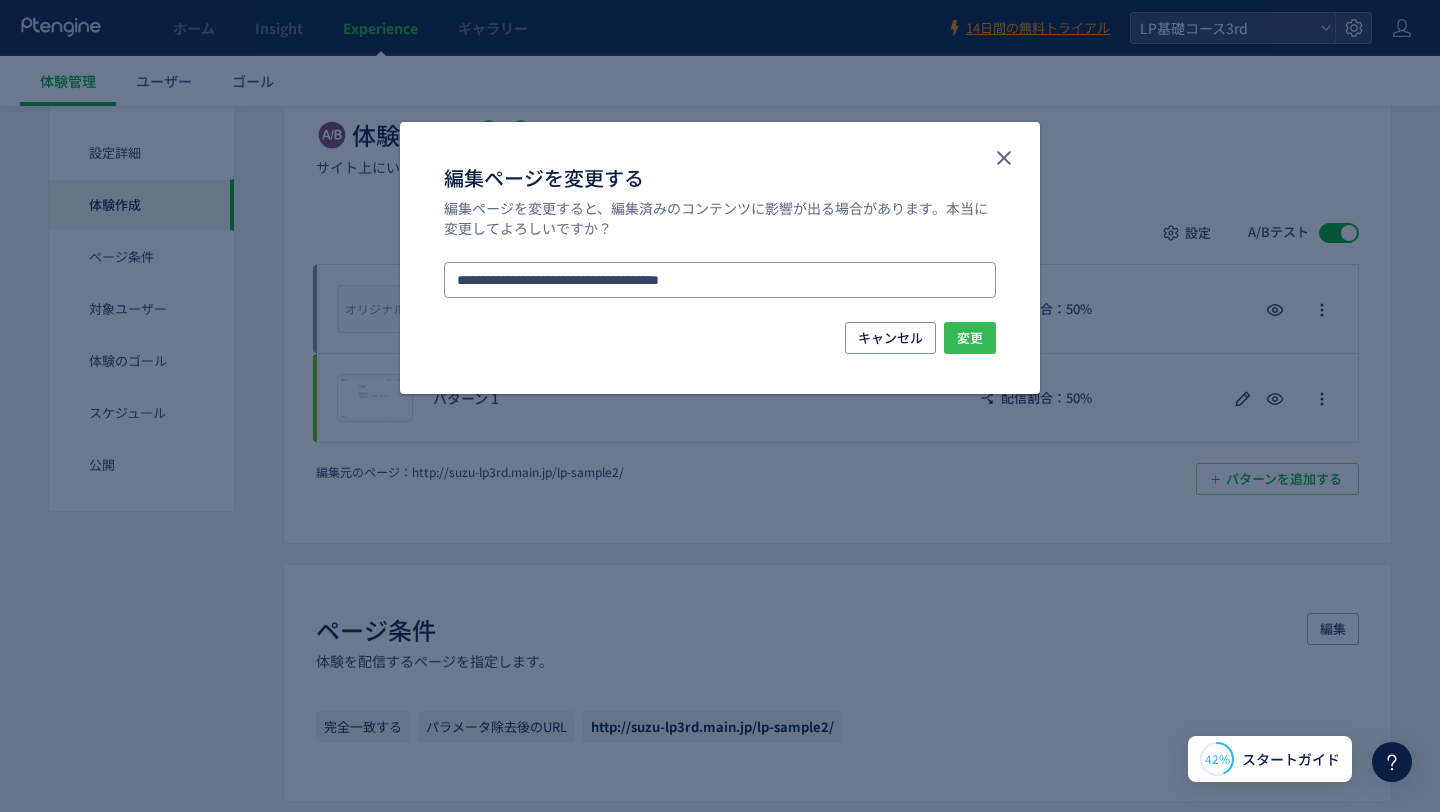type on "**********" 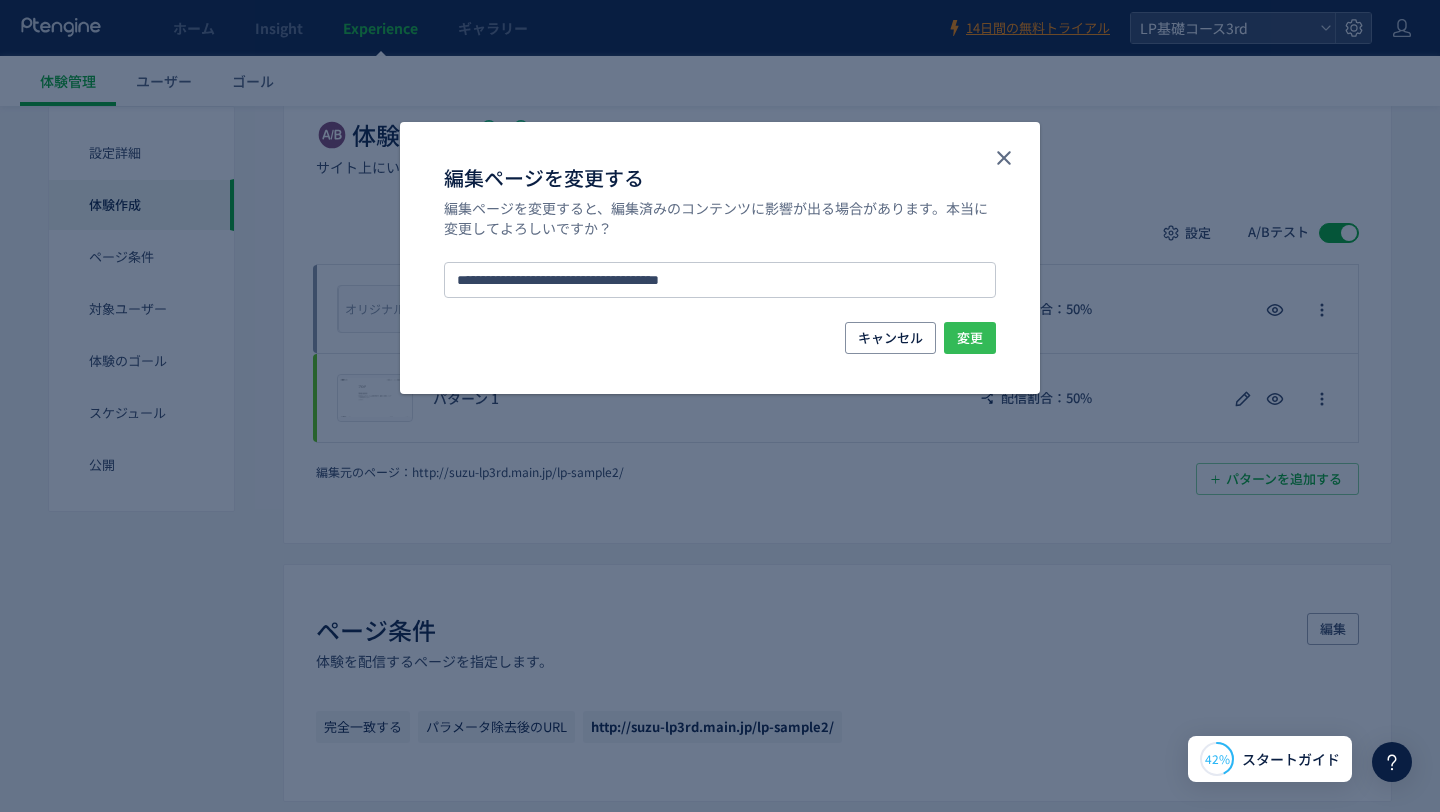 click on "変更" at bounding box center (970, 338) 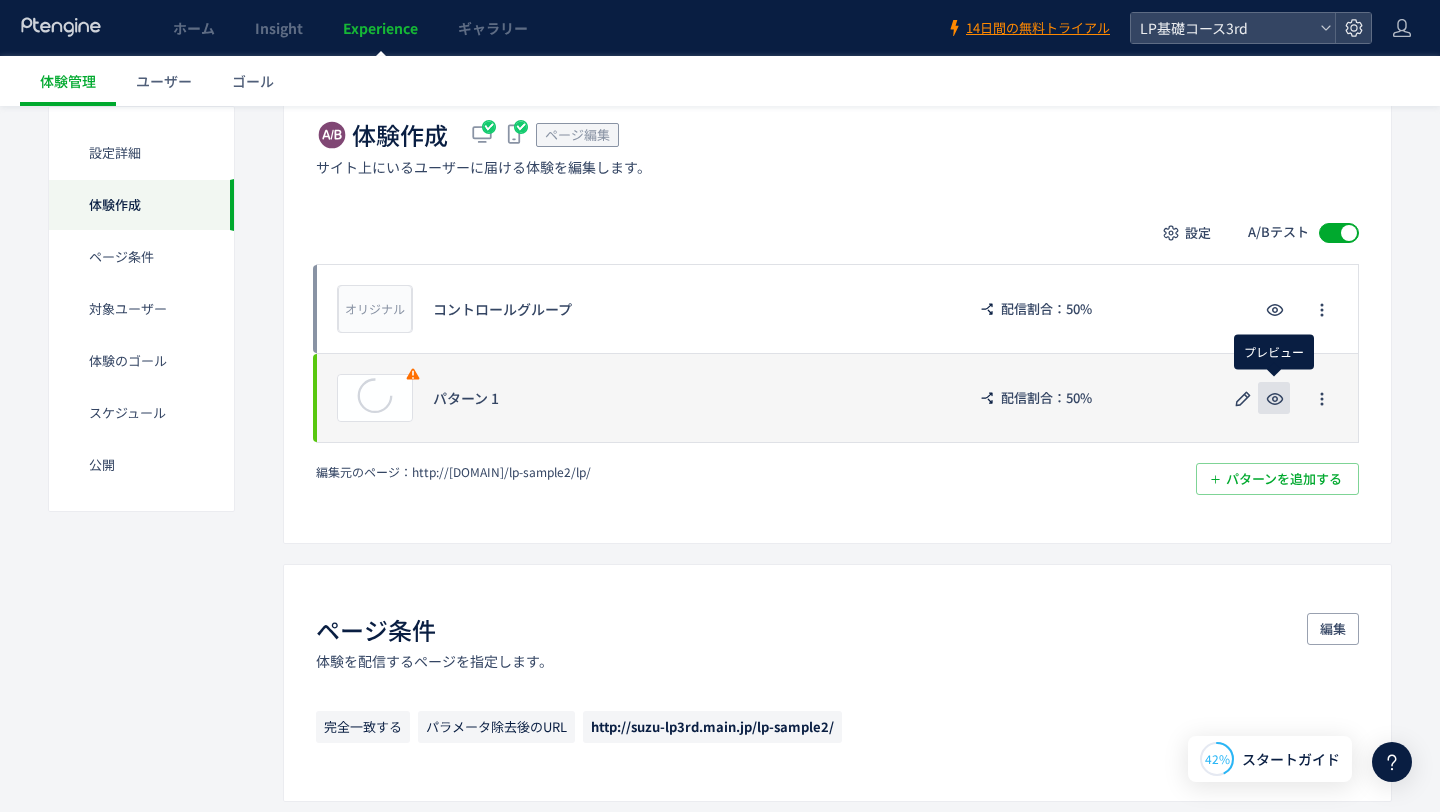 click 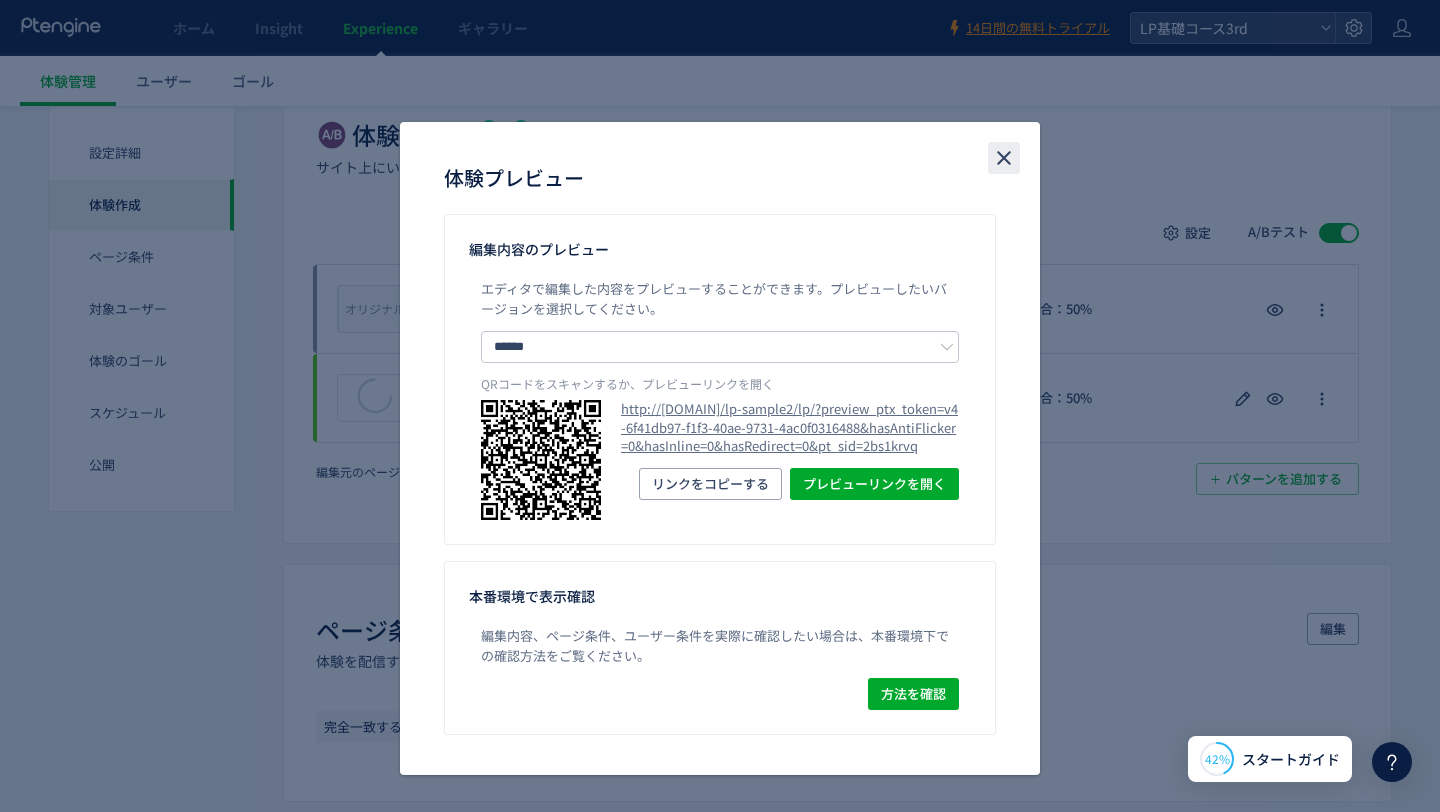 click 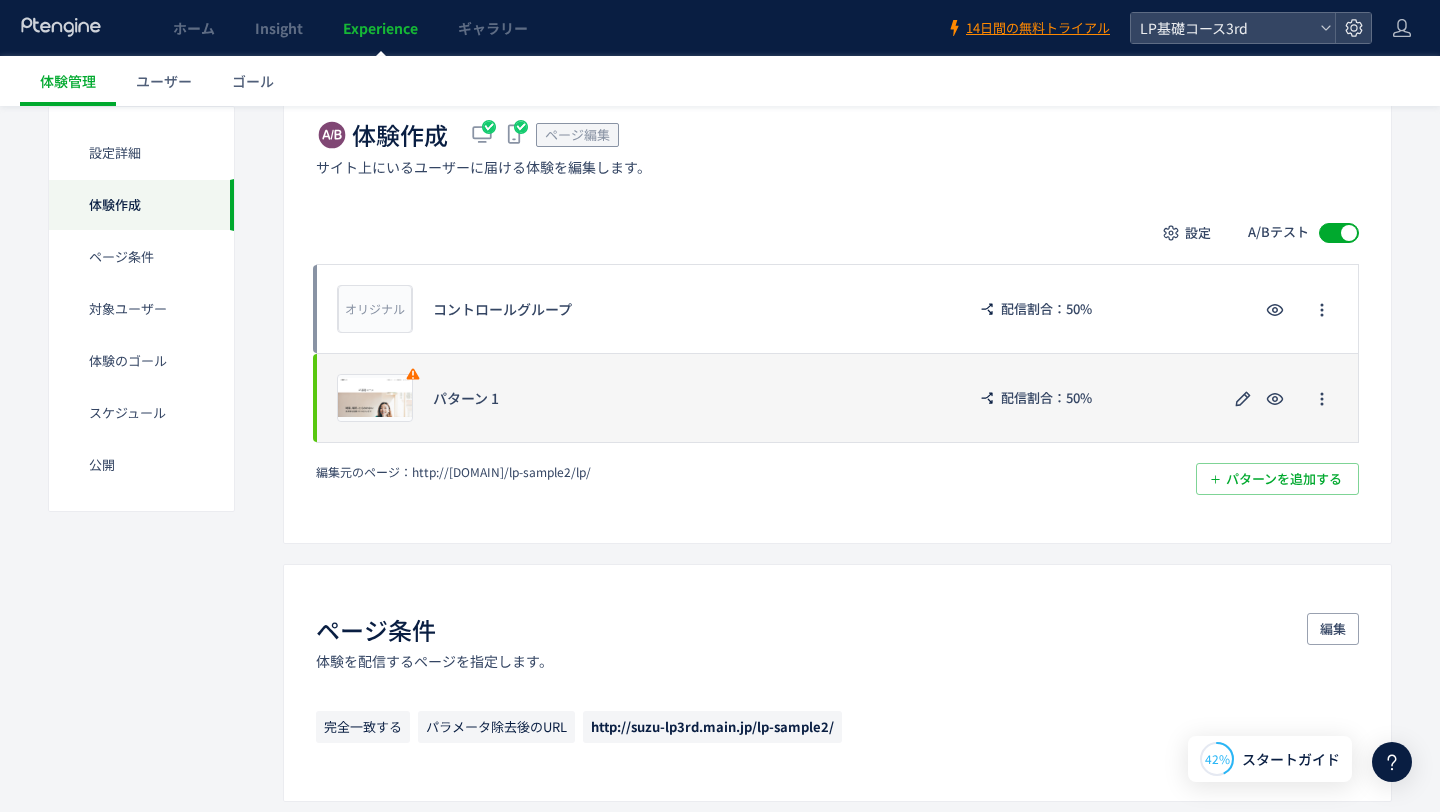 click on "プレビュー パターン 1 配信割合：50%" 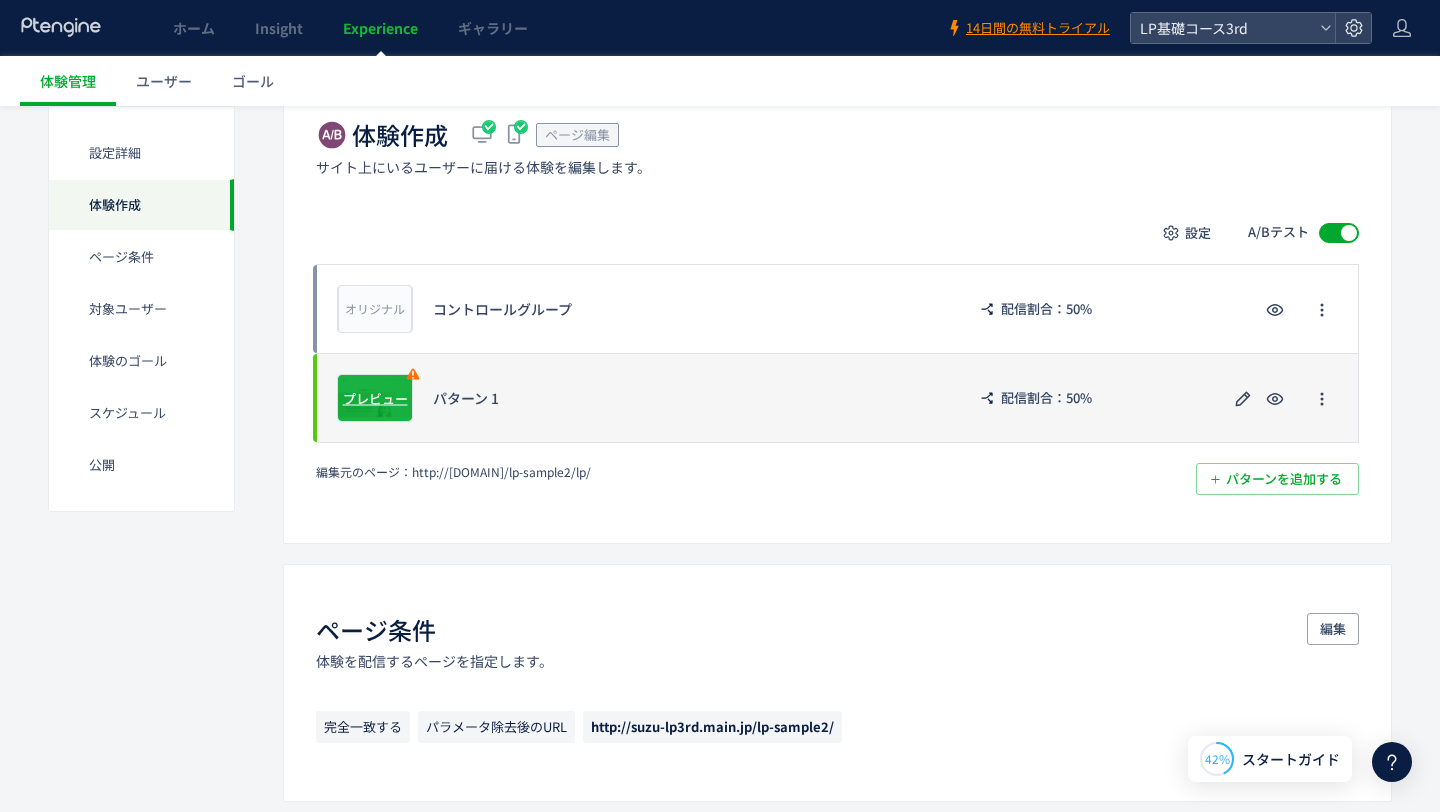 click on "プレビュー" at bounding box center (375, 398) 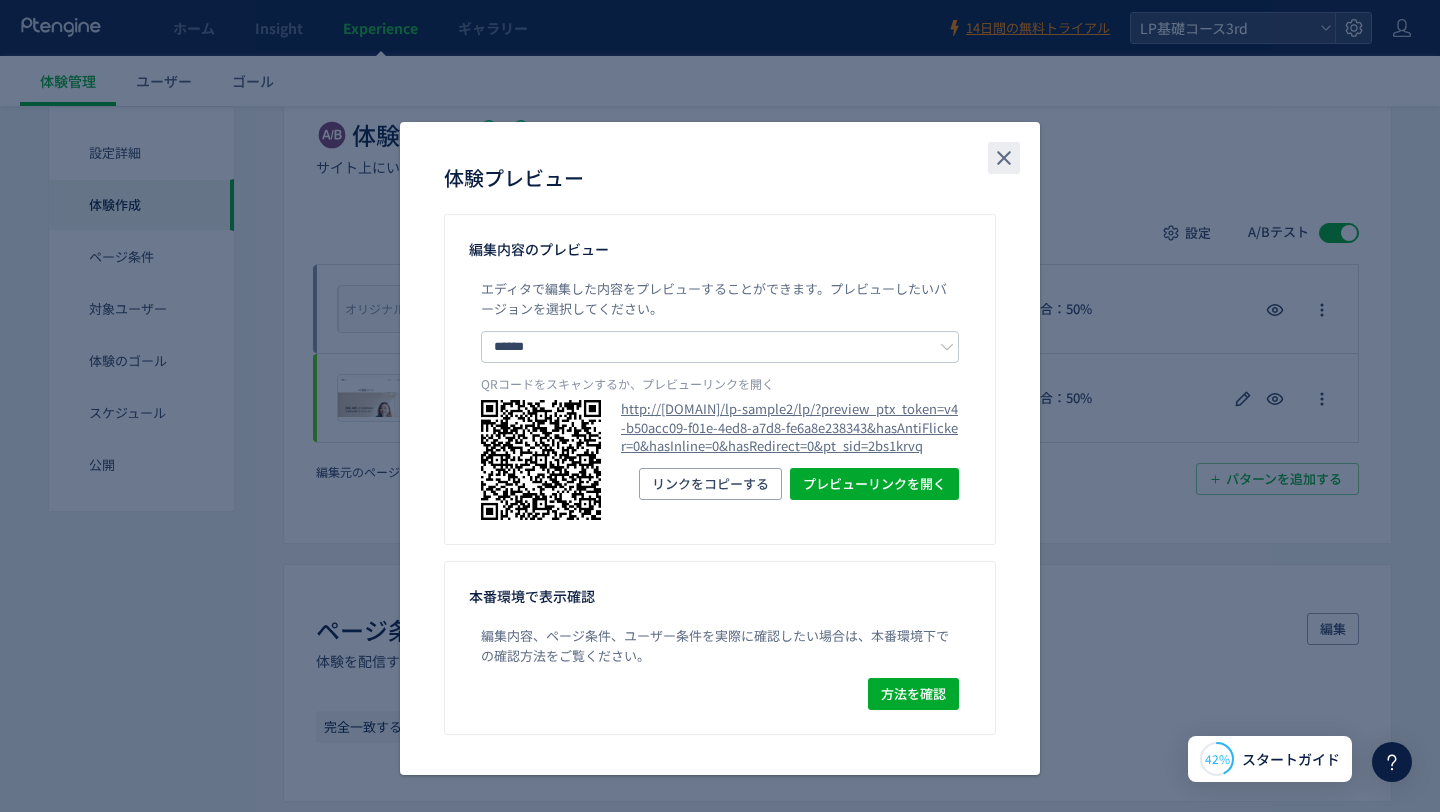 click 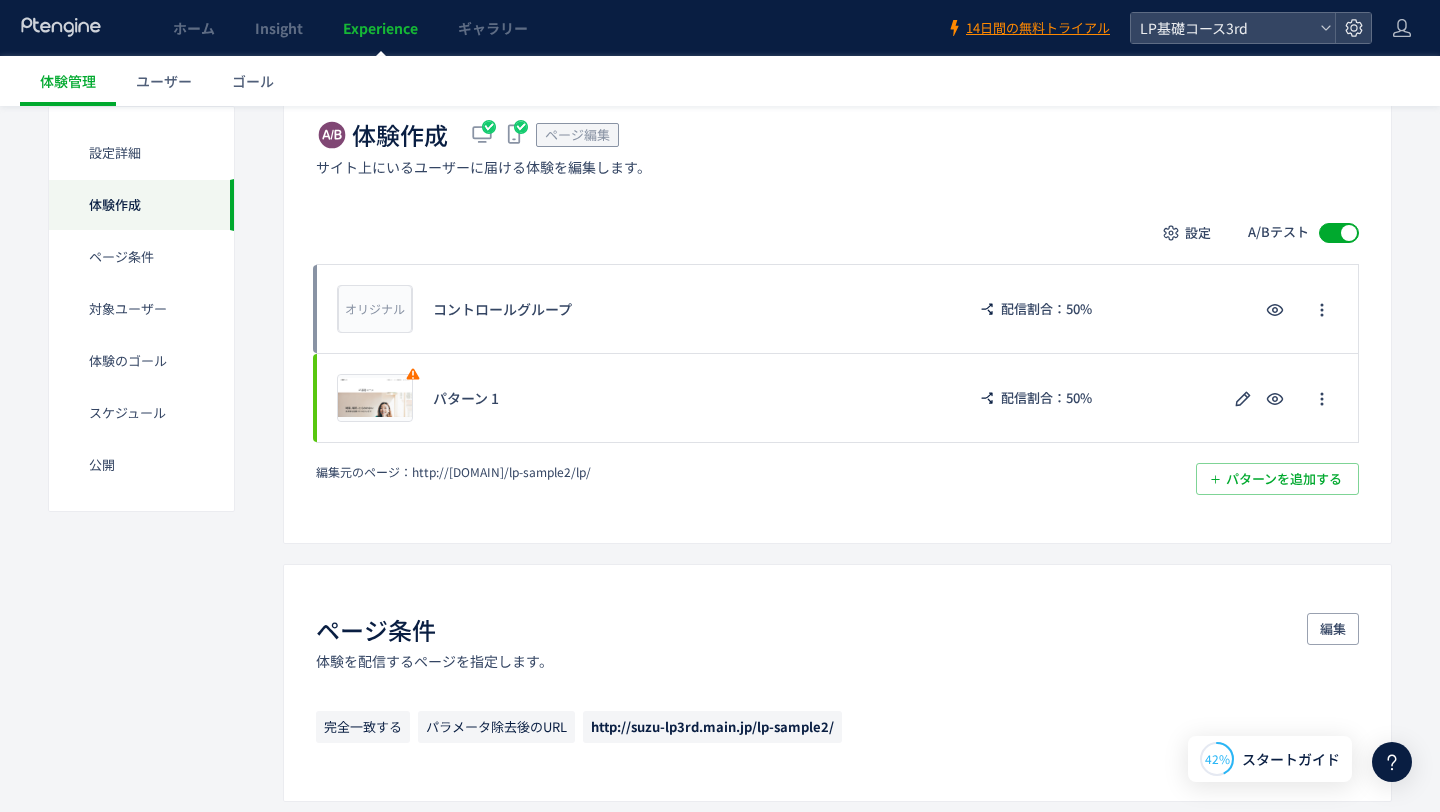 click on "Experience" at bounding box center (380, 28) 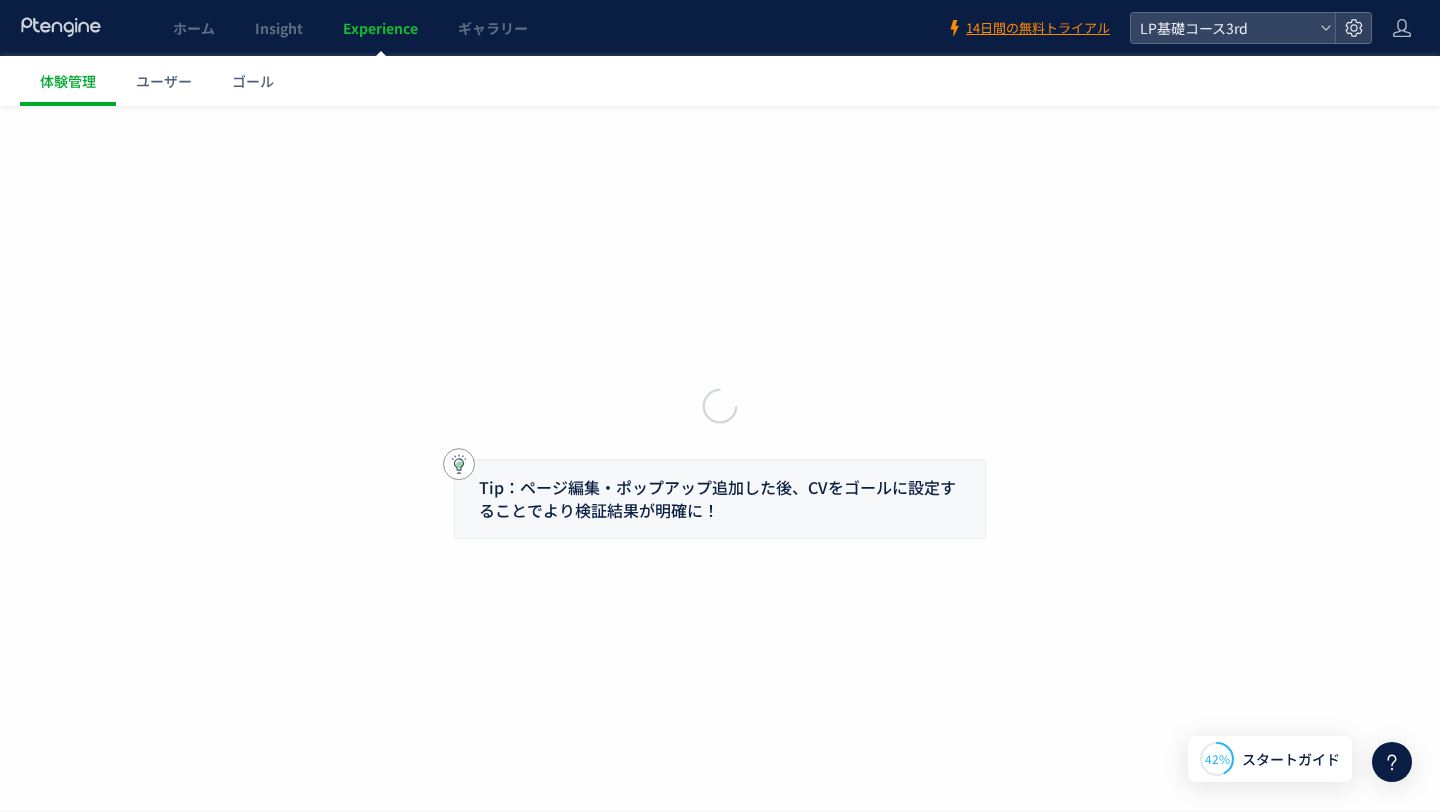 scroll, scrollTop: 0, scrollLeft: 0, axis: both 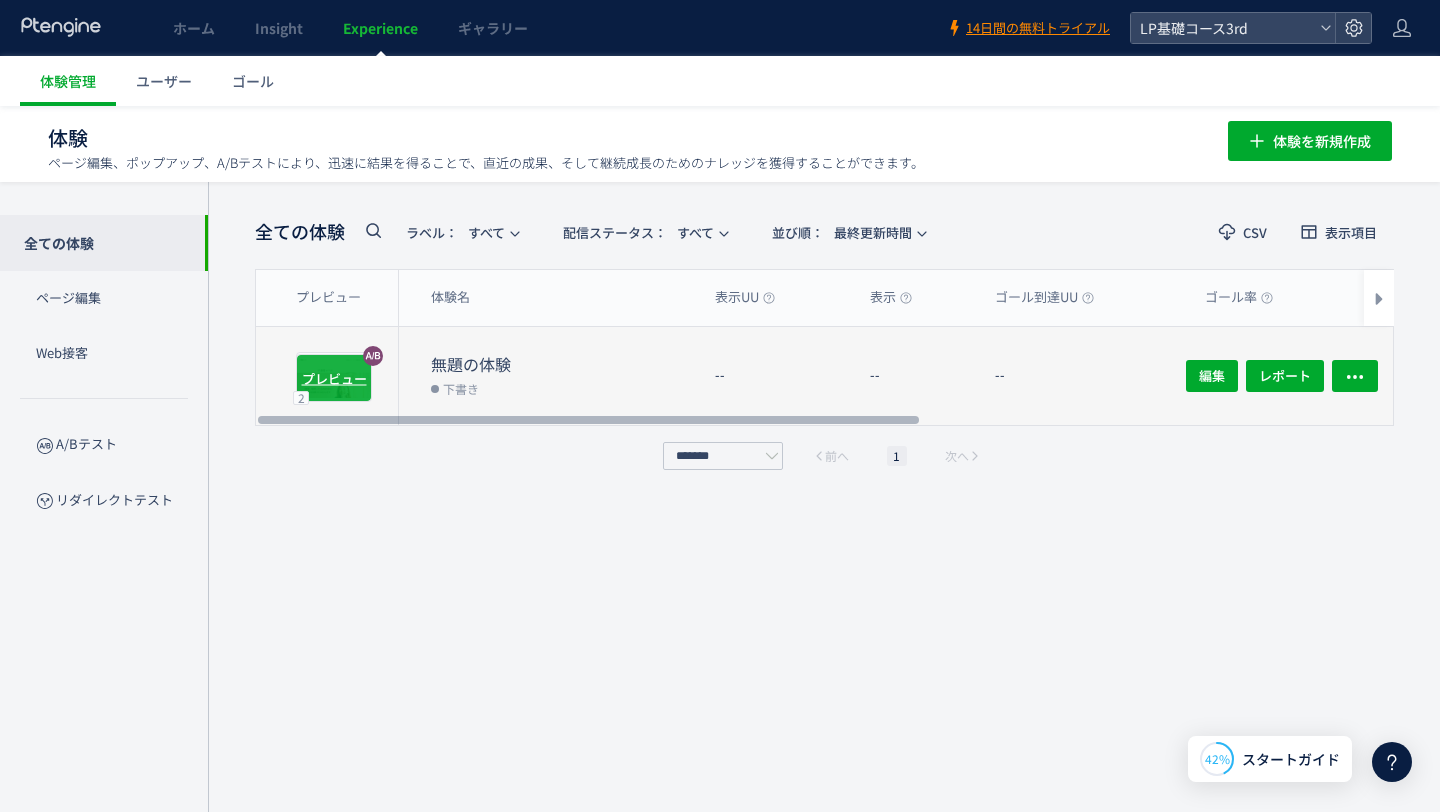 click on "プレビュー" at bounding box center (334, 377) 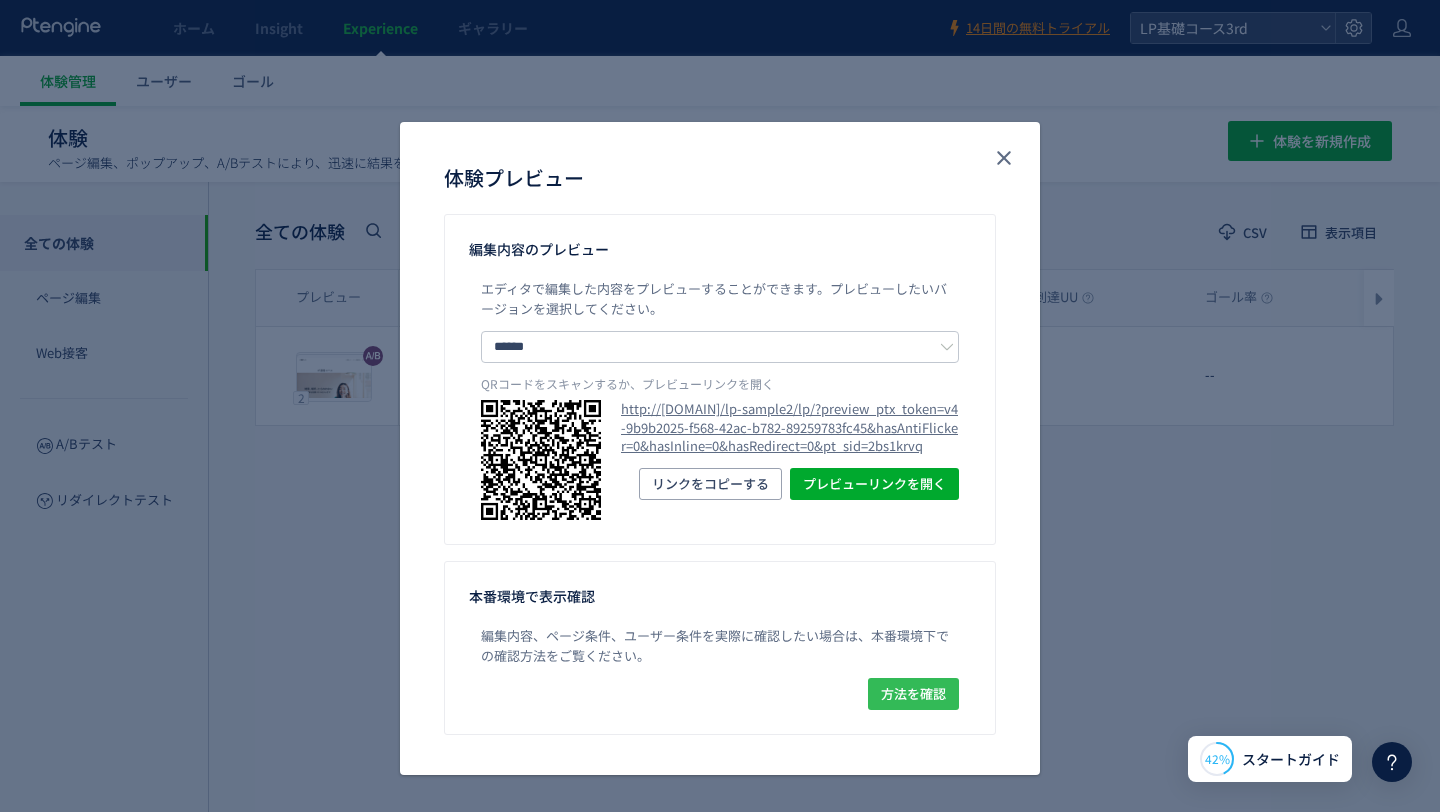 click on "方法を確認" at bounding box center (913, 694) 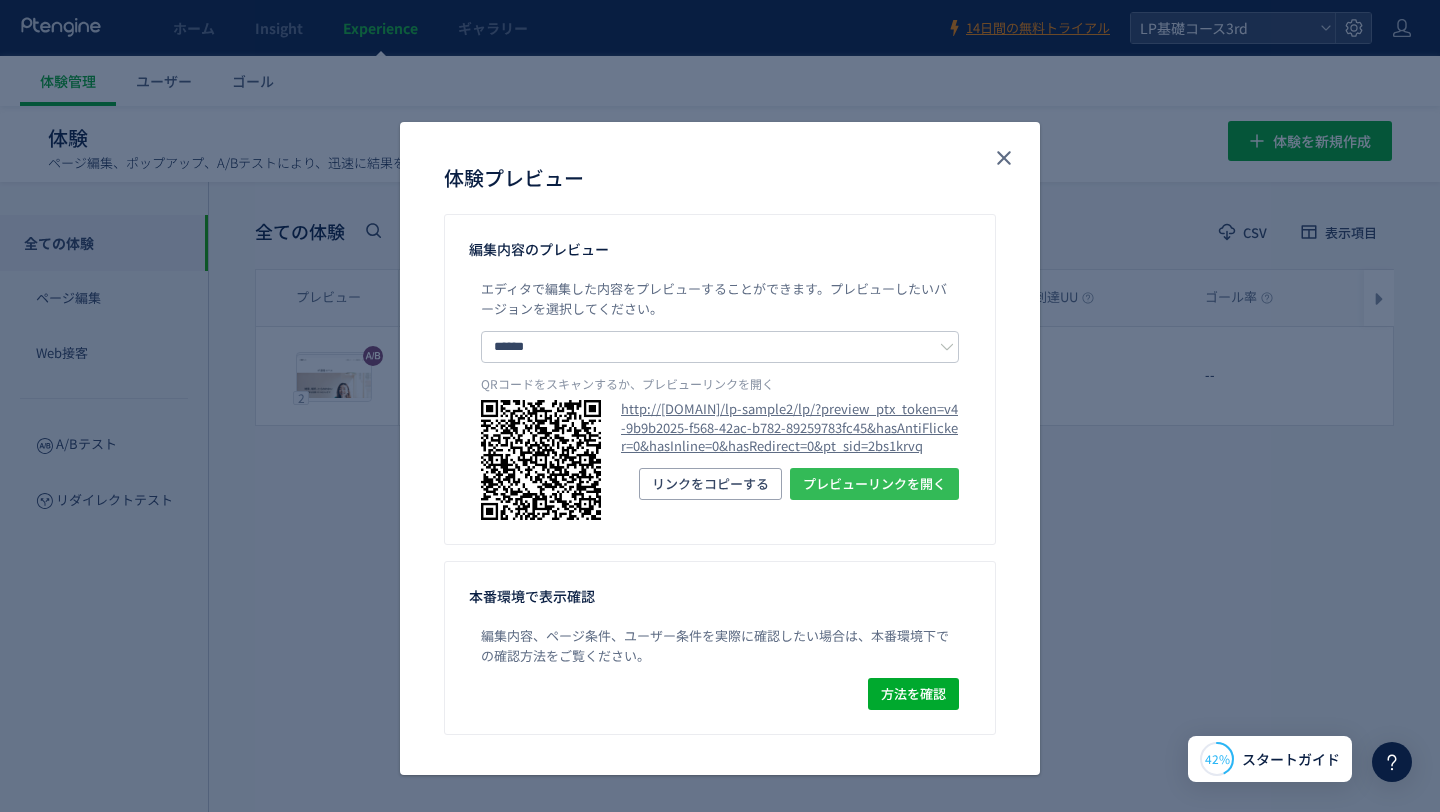 click on "プレビューリンクを開く" at bounding box center [874, 484] 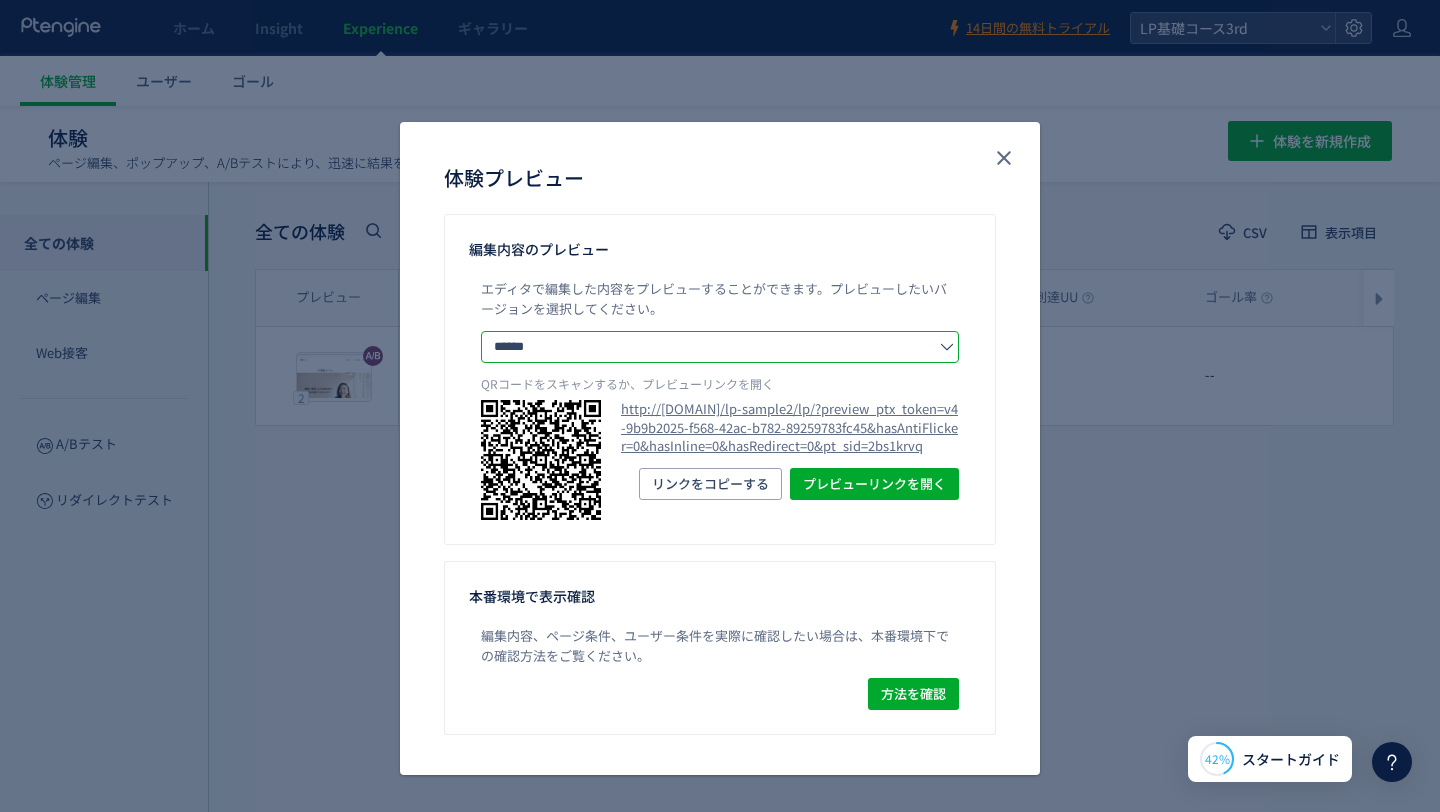 click on "******" 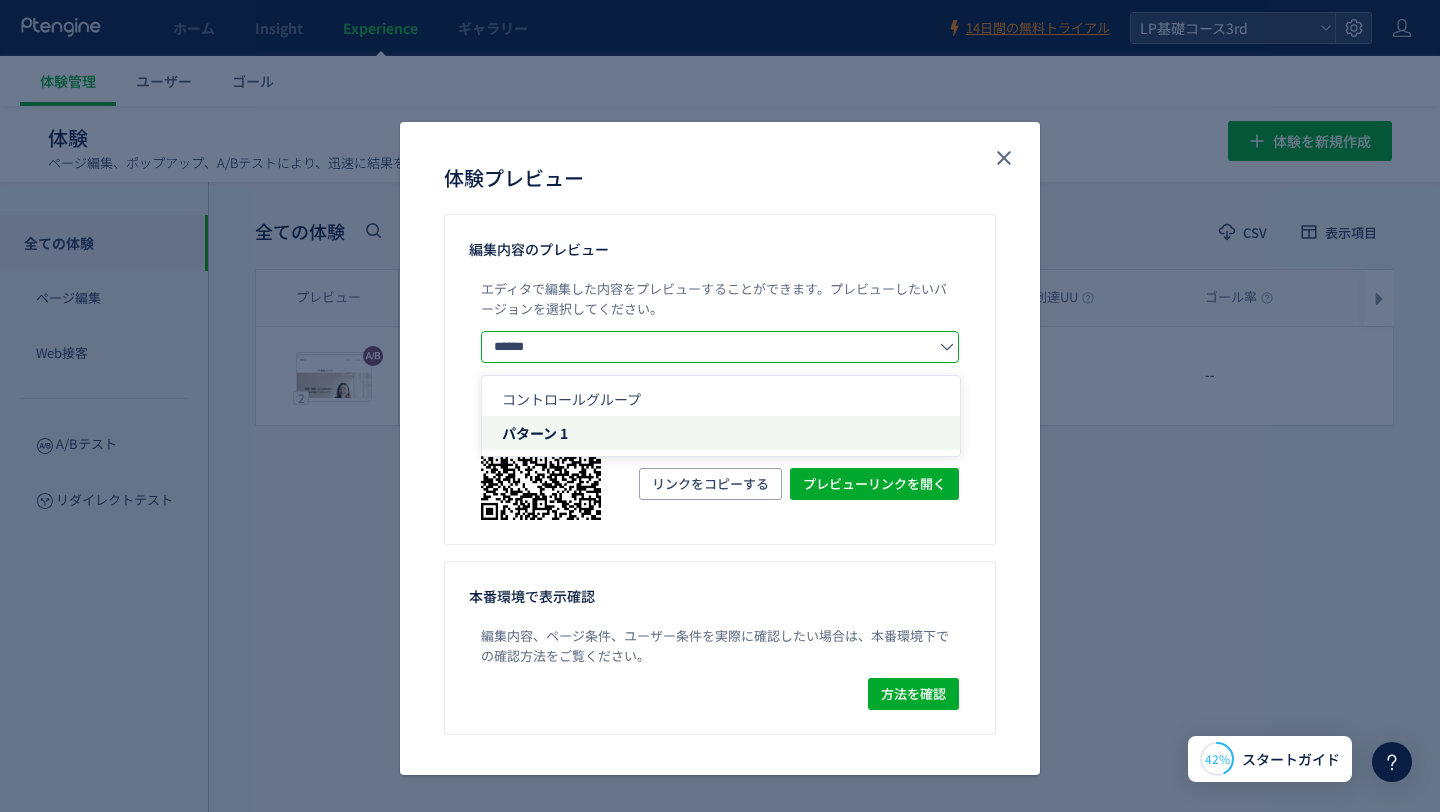 click on "パターン 1" 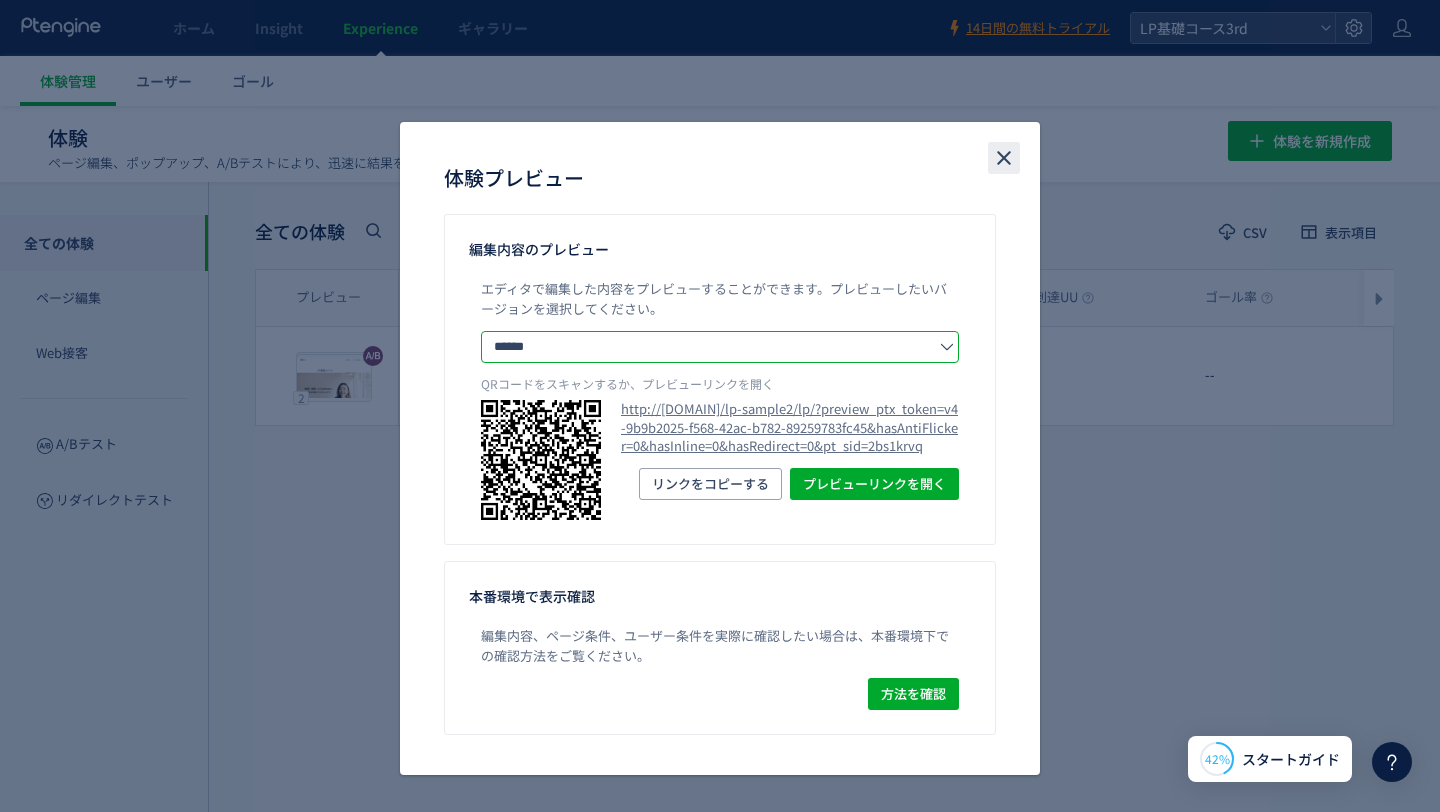 click 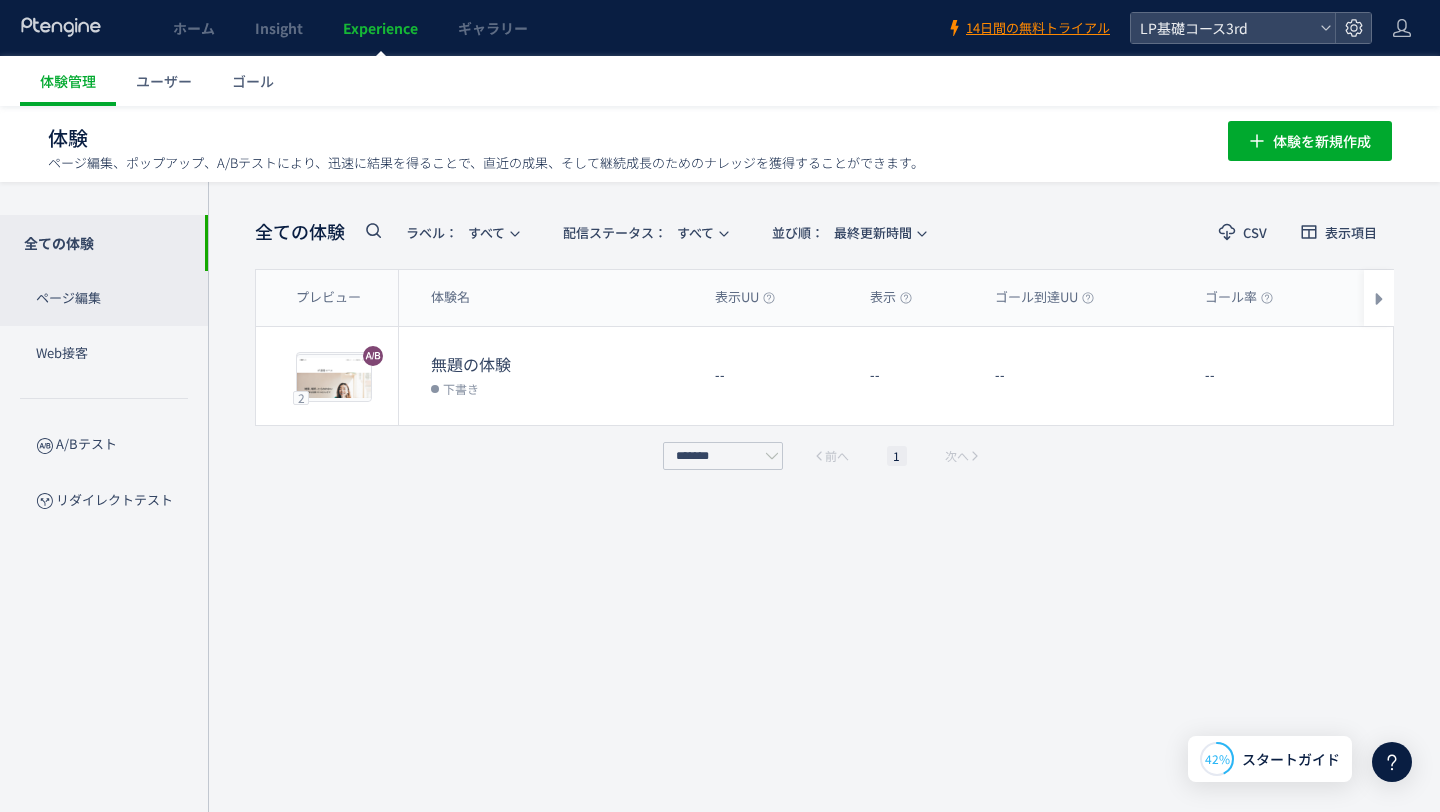click on "ページ編集" at bounding box center [104, 298] 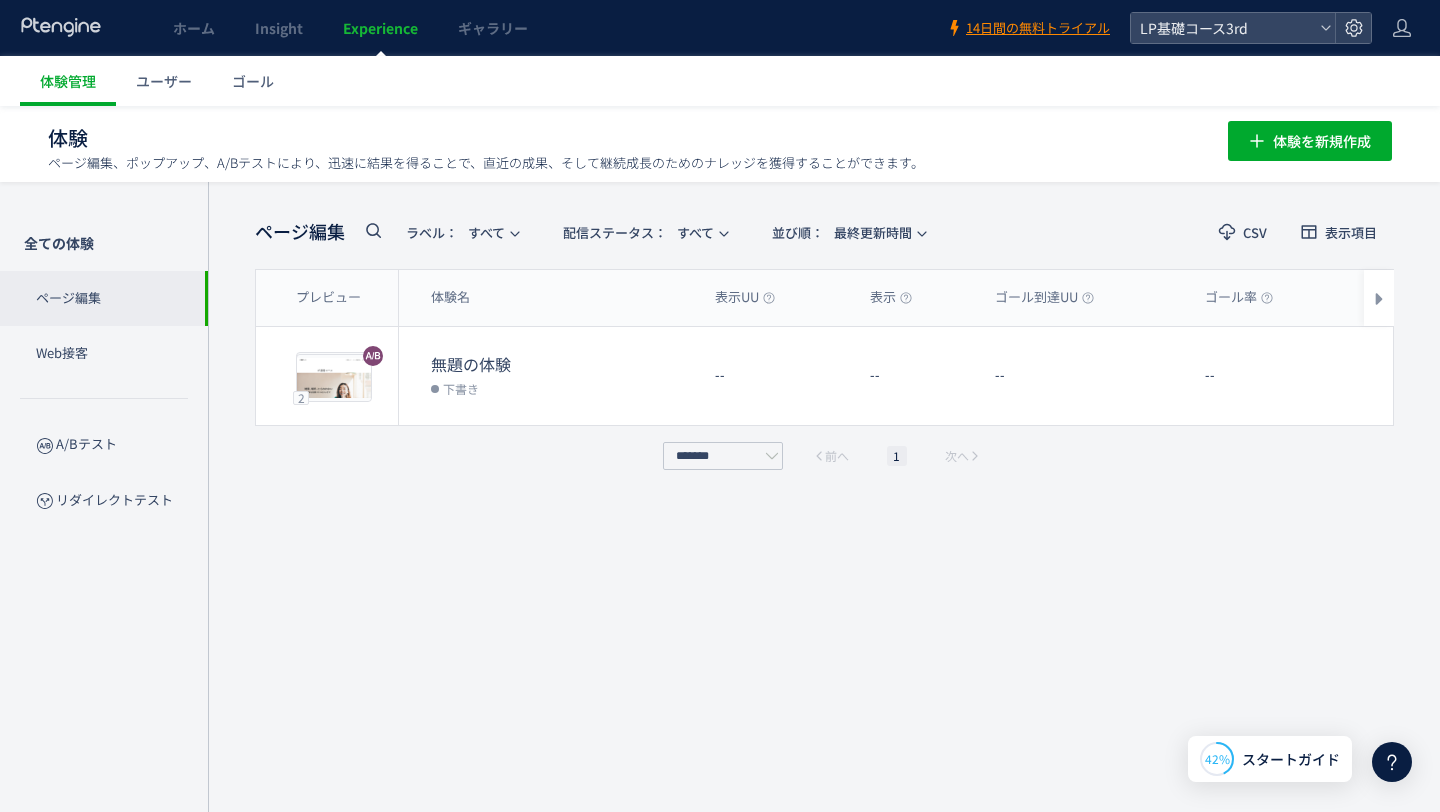 click on "ページ編集" at bounding box center (104, 298) 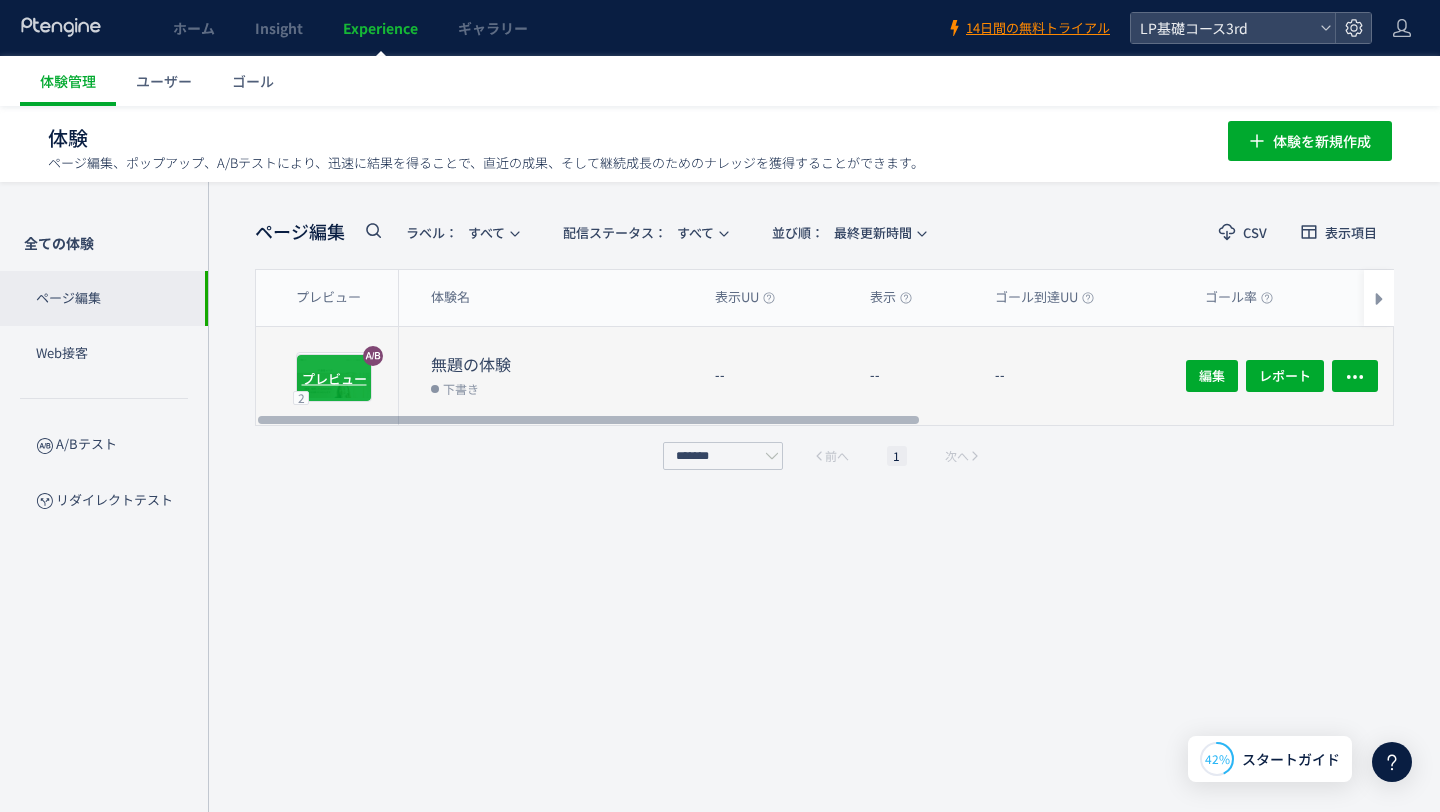 click on "プレビュー" at bounding box center (334, 377) 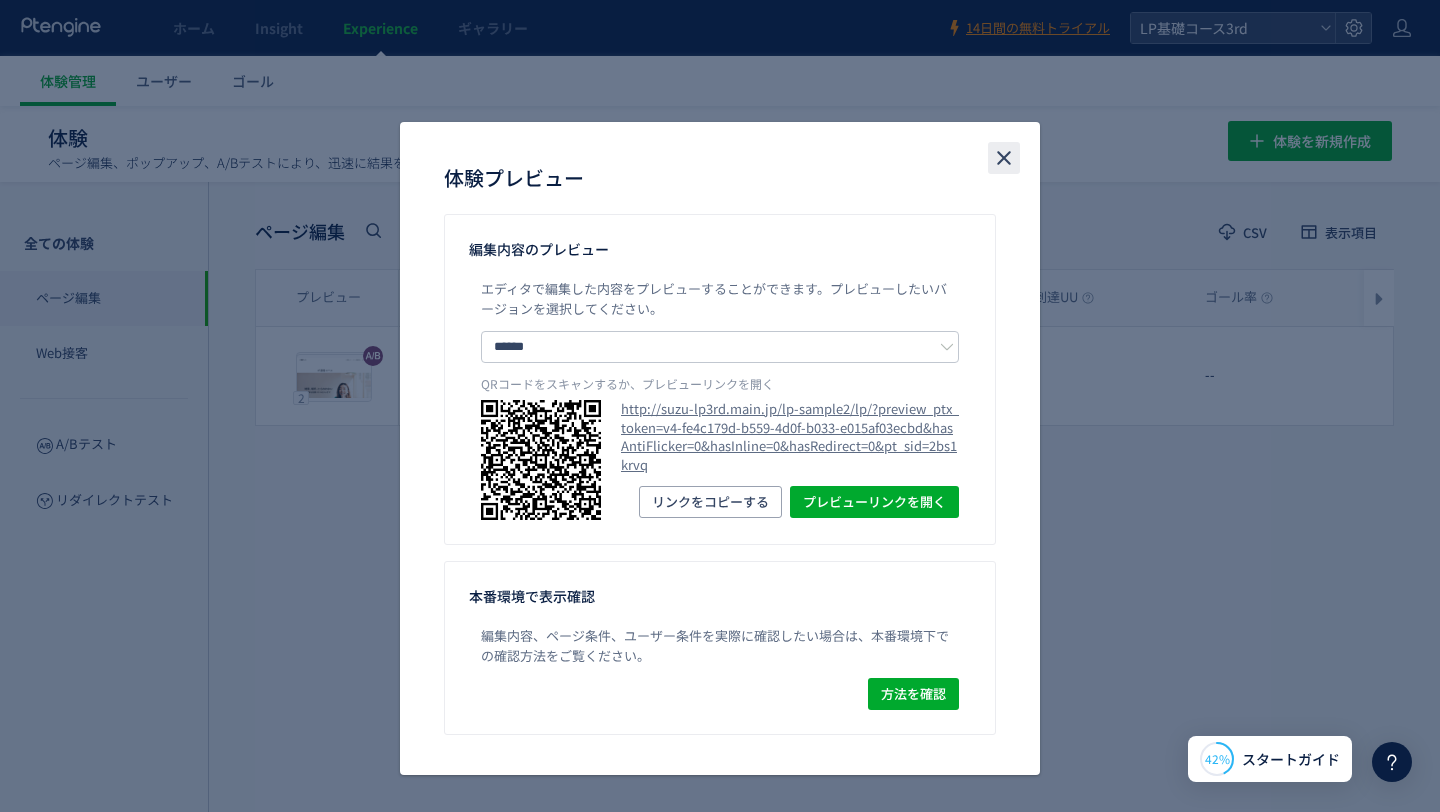 click 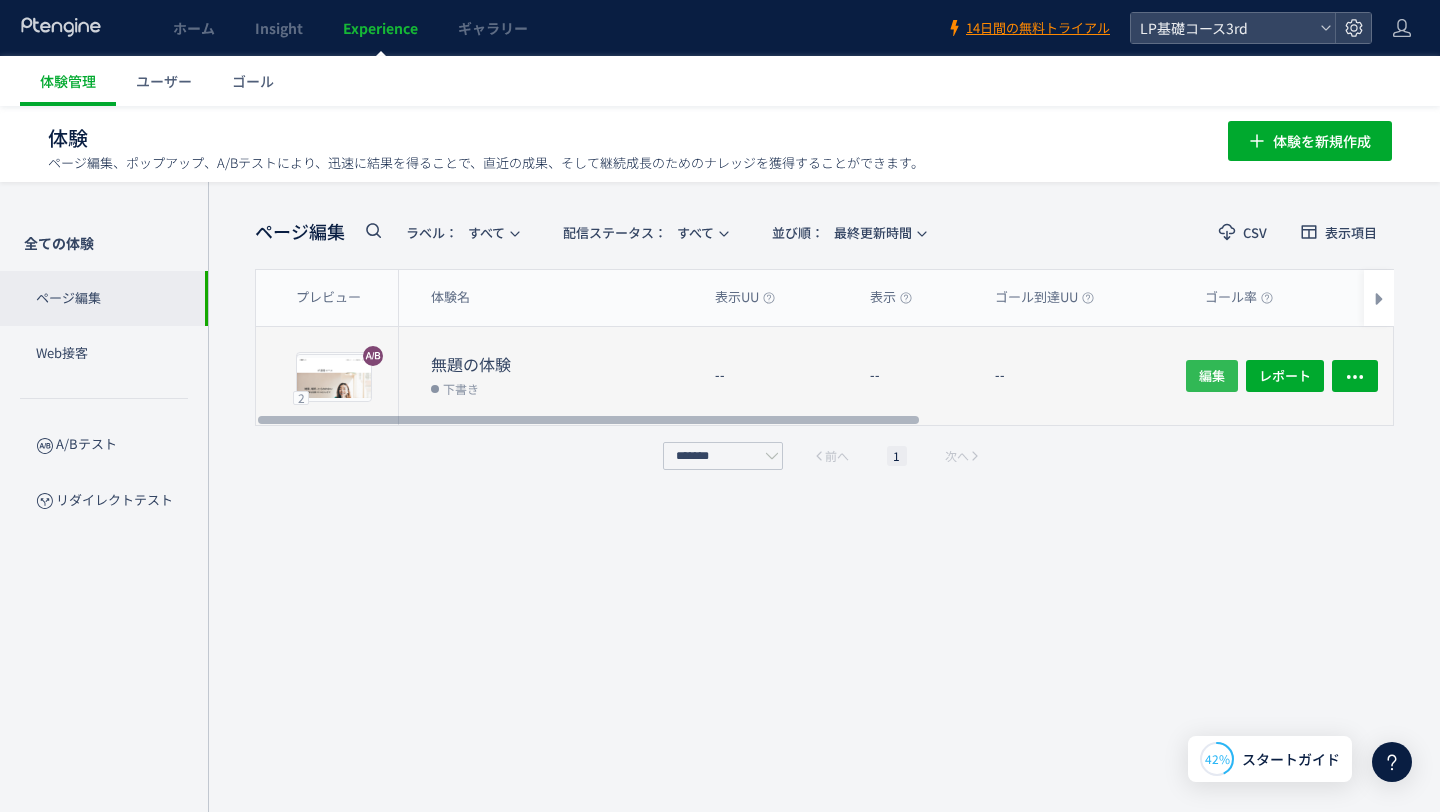 click on "編集" at bounding box center (1212, 376) 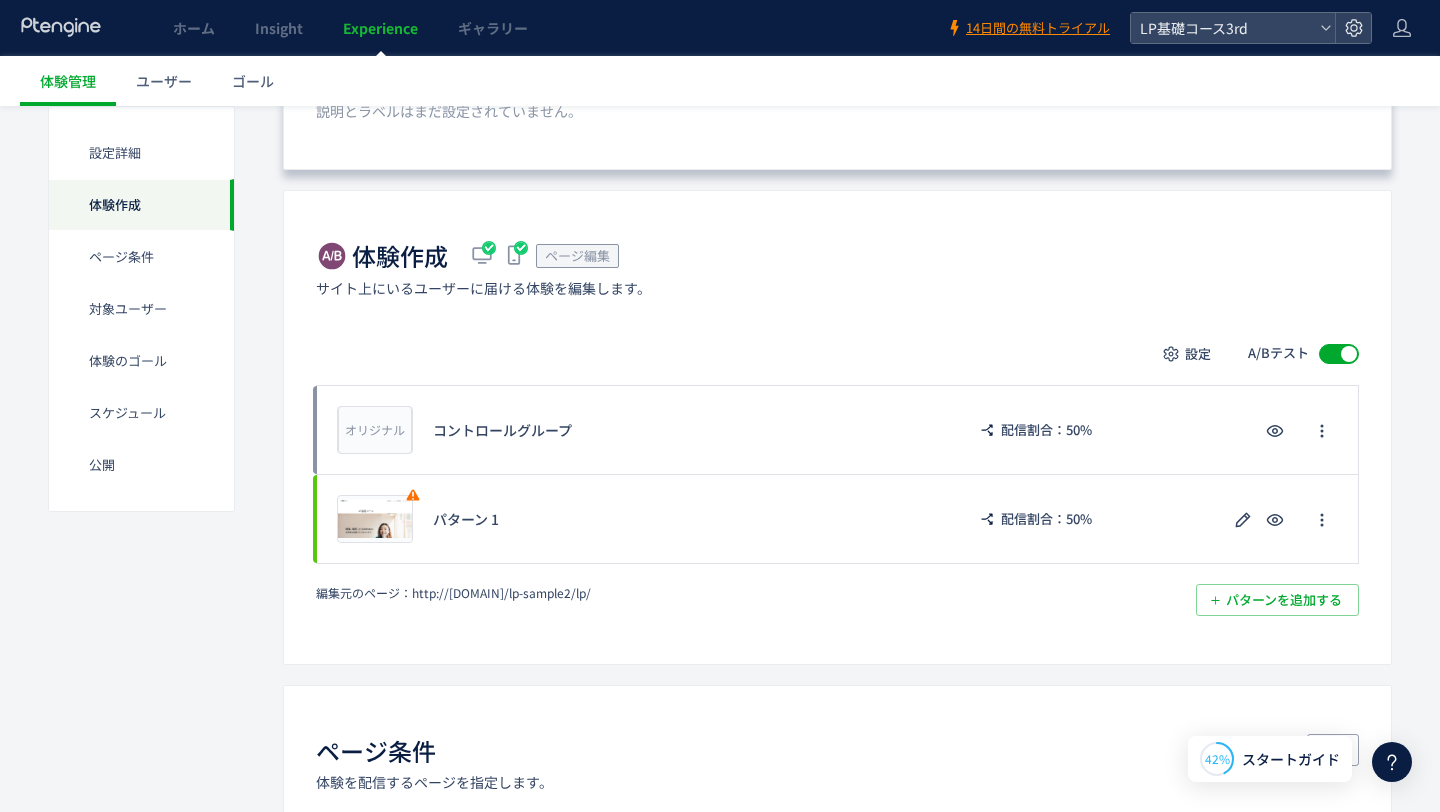 scroll, scrollTop: 344, scrollLeft: 0, axis: vertical 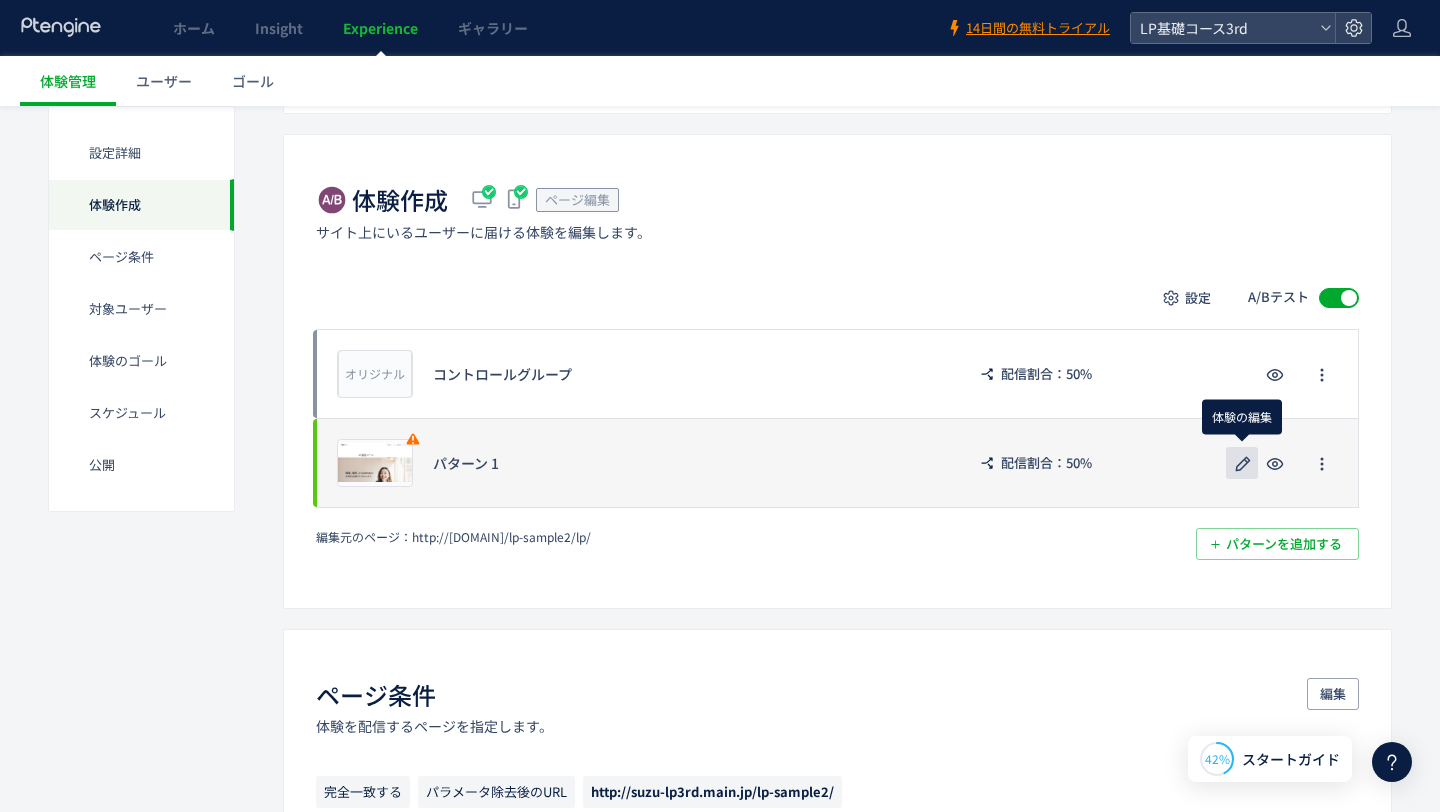 click 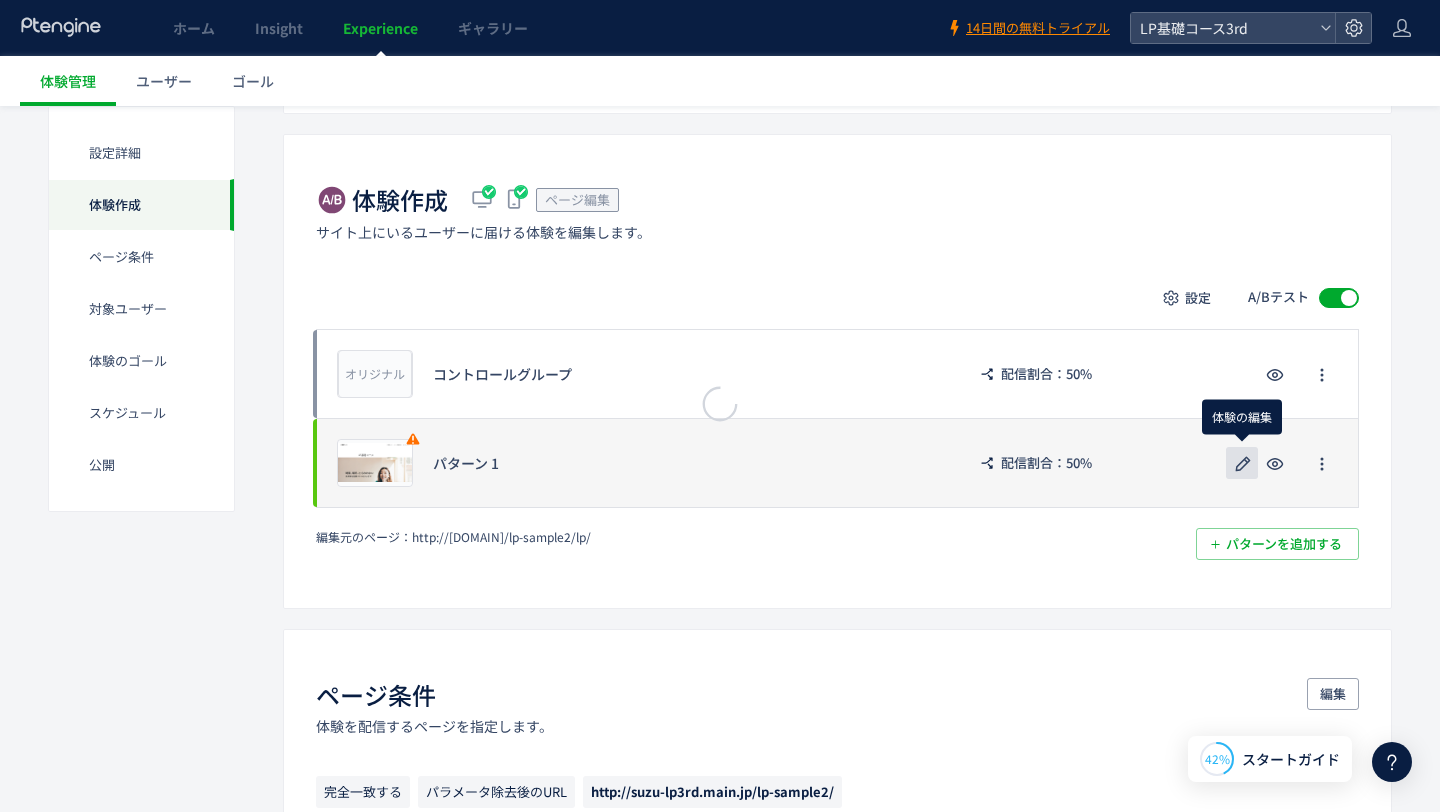 scroll, scrollTop: 0, scrollLeft: 0, axis: both 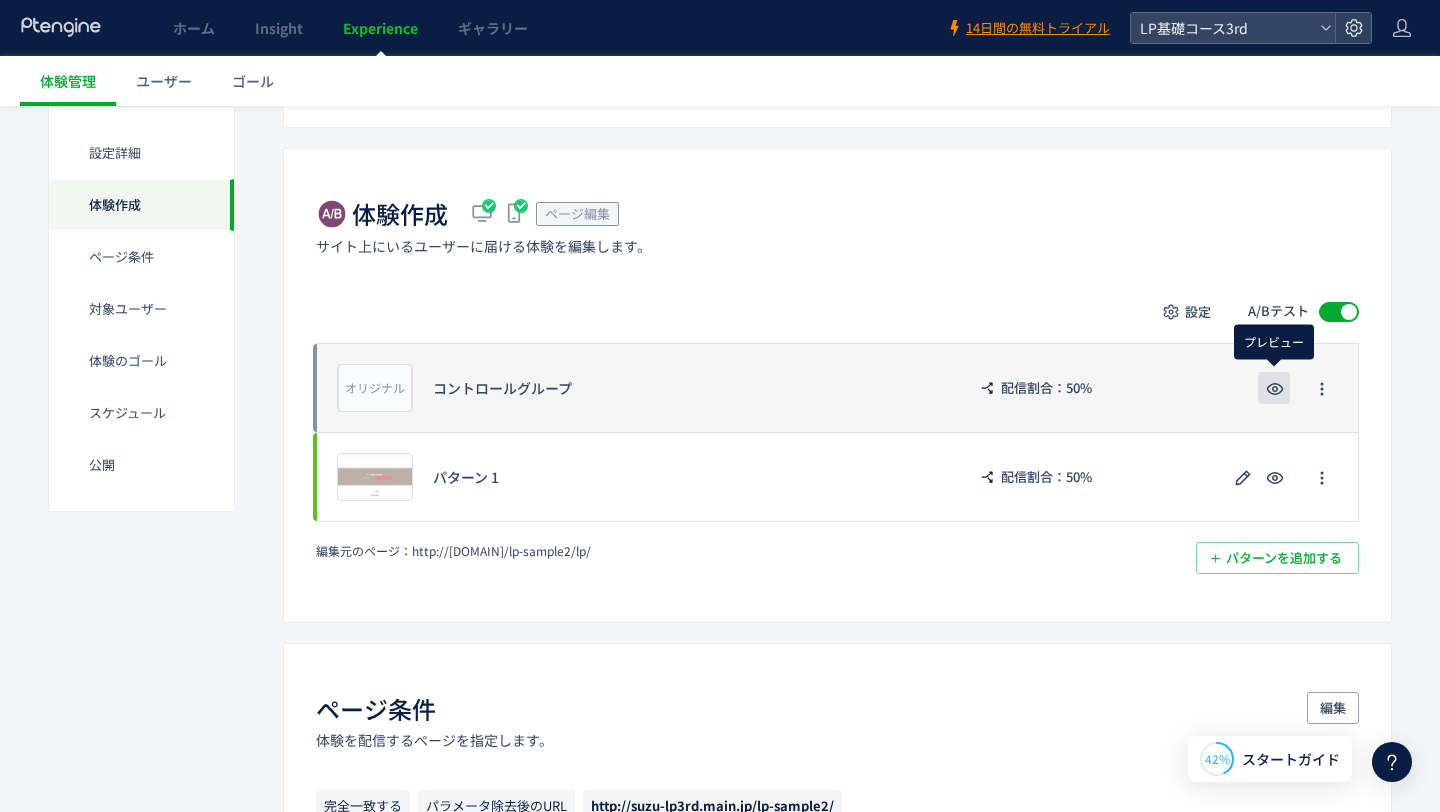 click 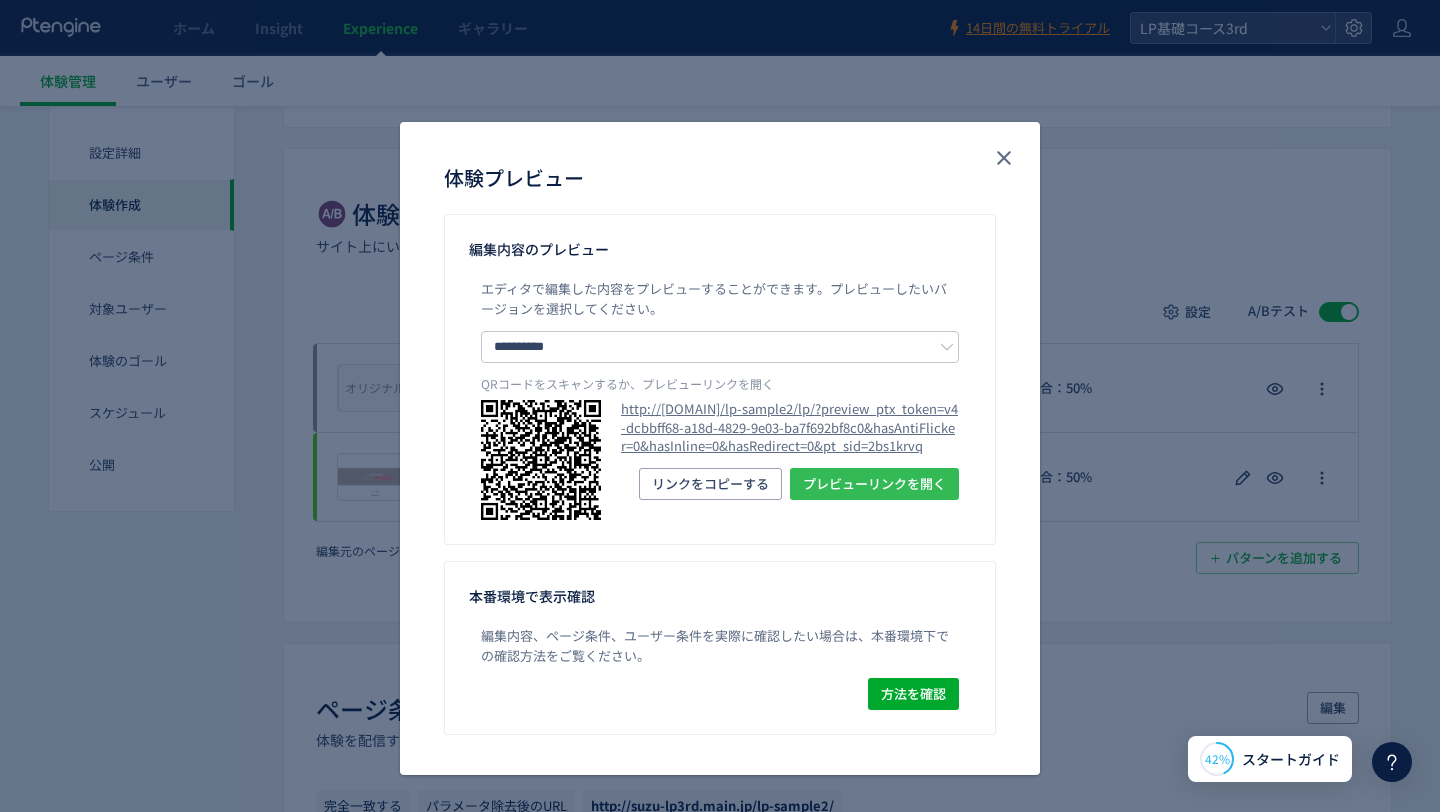 click on "プレビューリンクを開く" at bounding box center (874, 484) 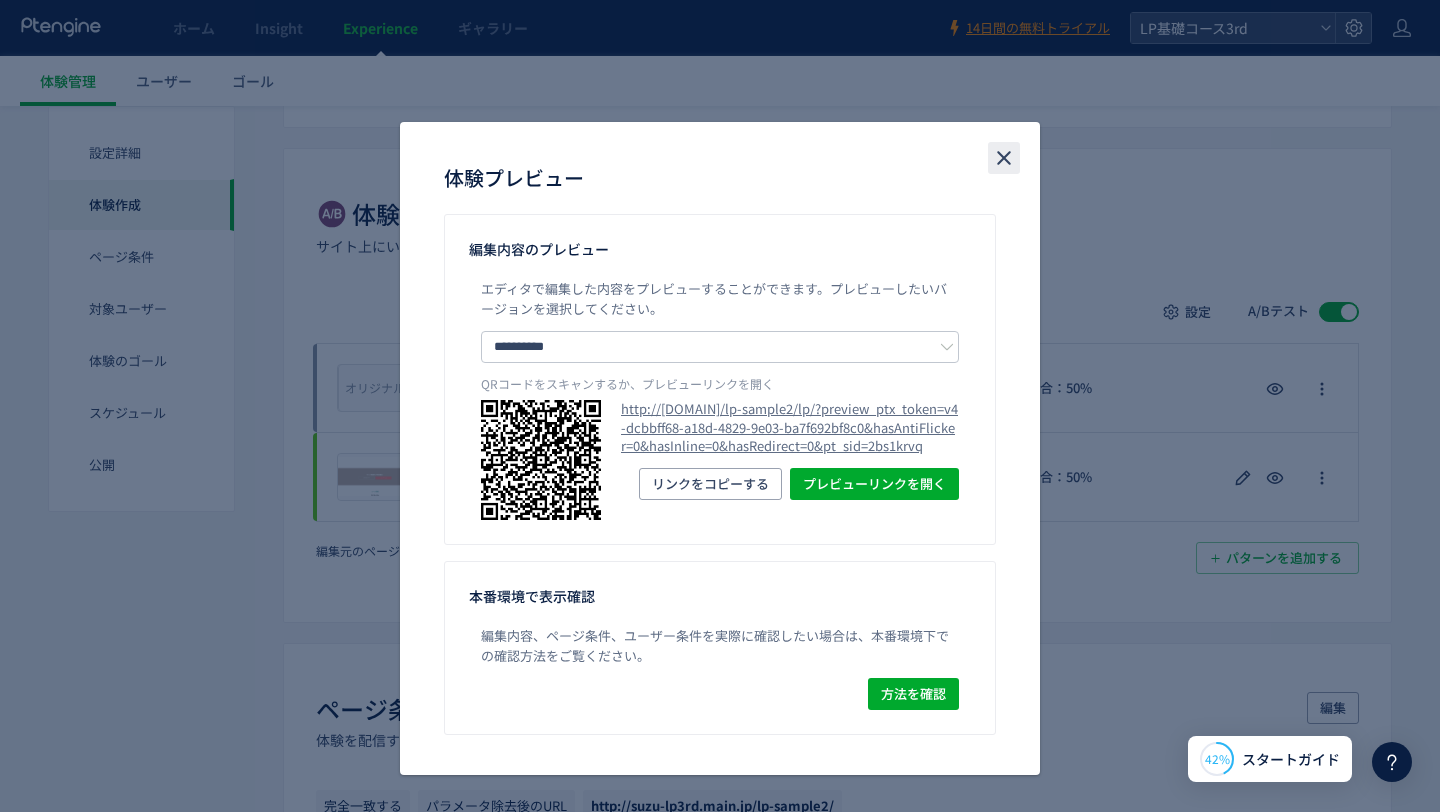 click 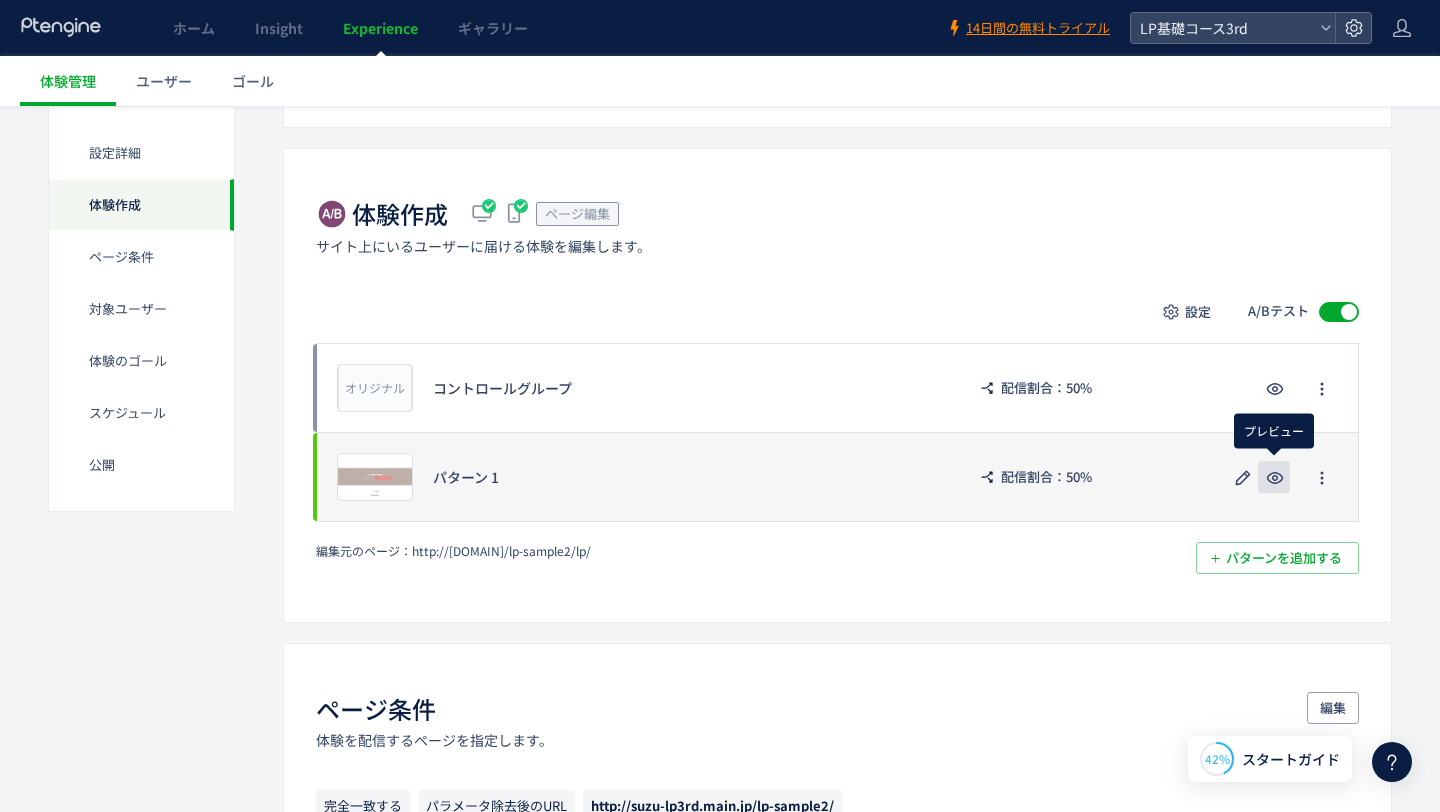 click 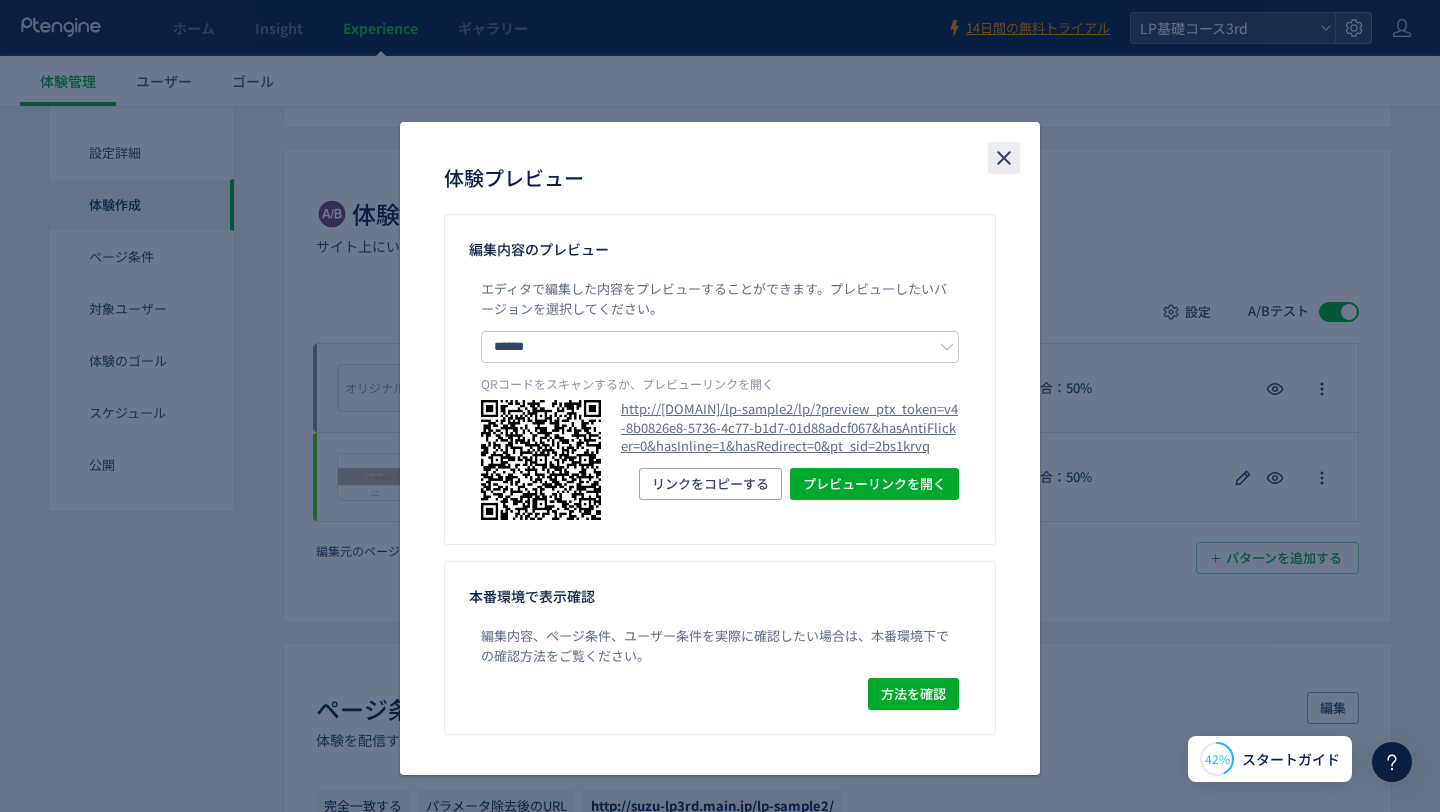 click 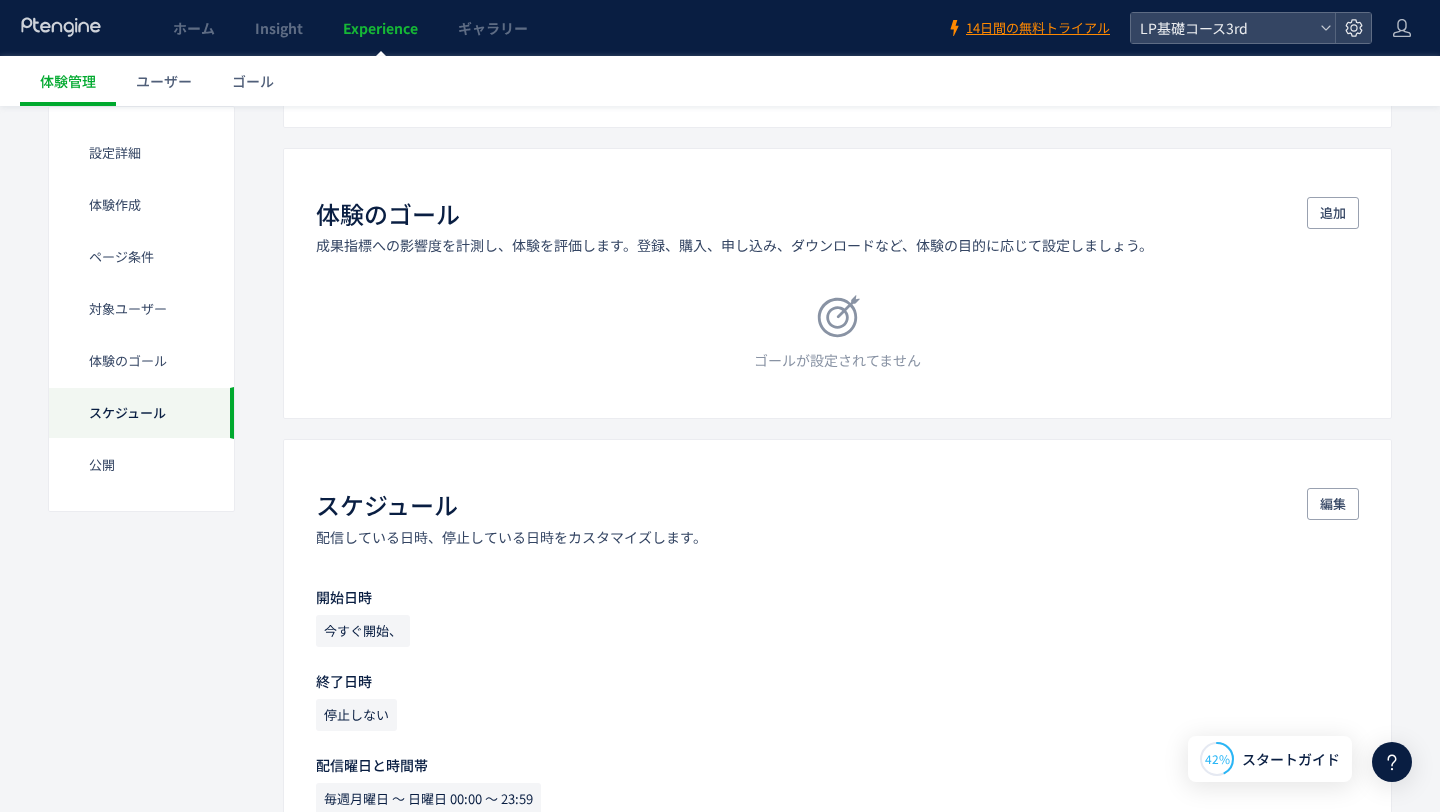 scroll, scrollTop: 1865, scrollLeft: 0, axis: vertical 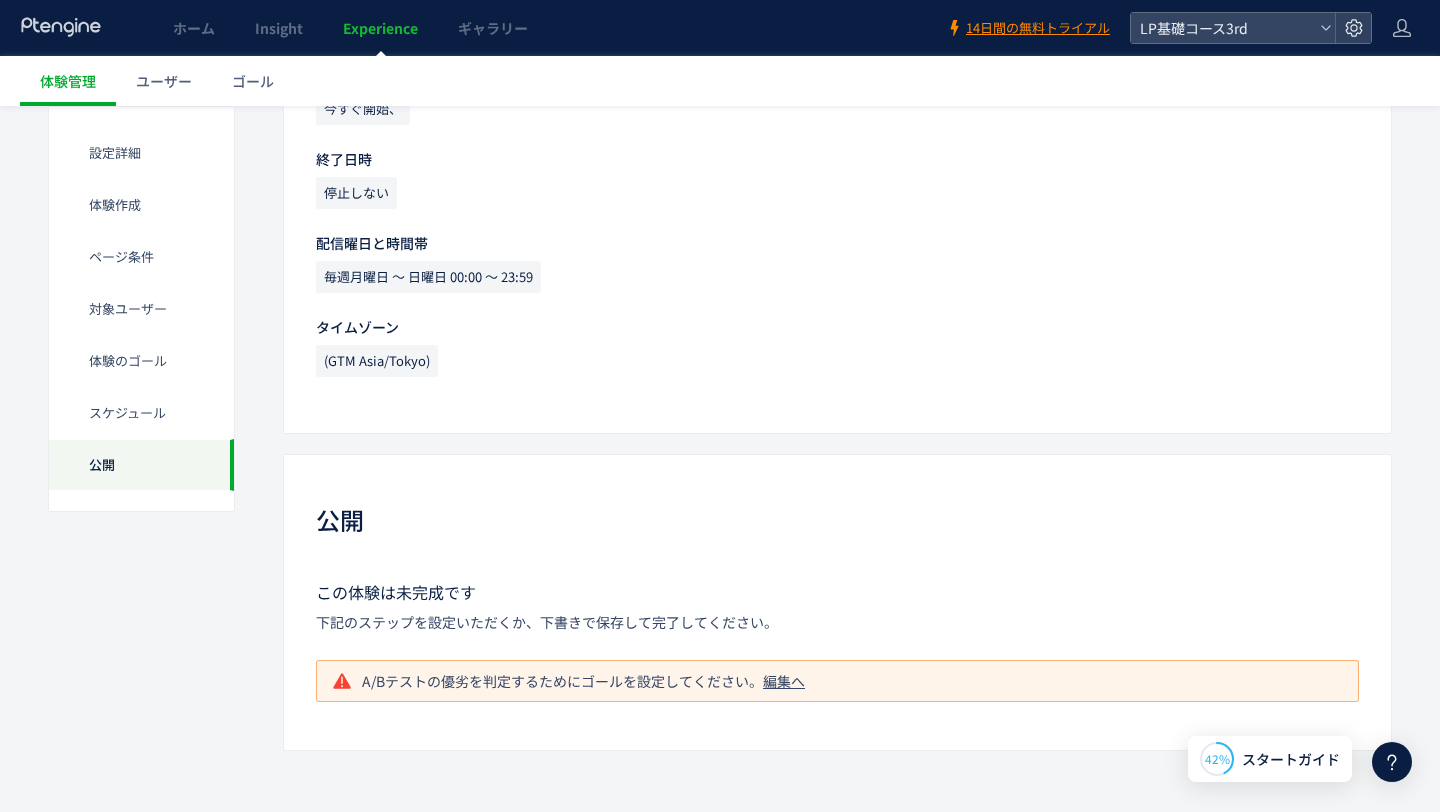 click on "編集へ" 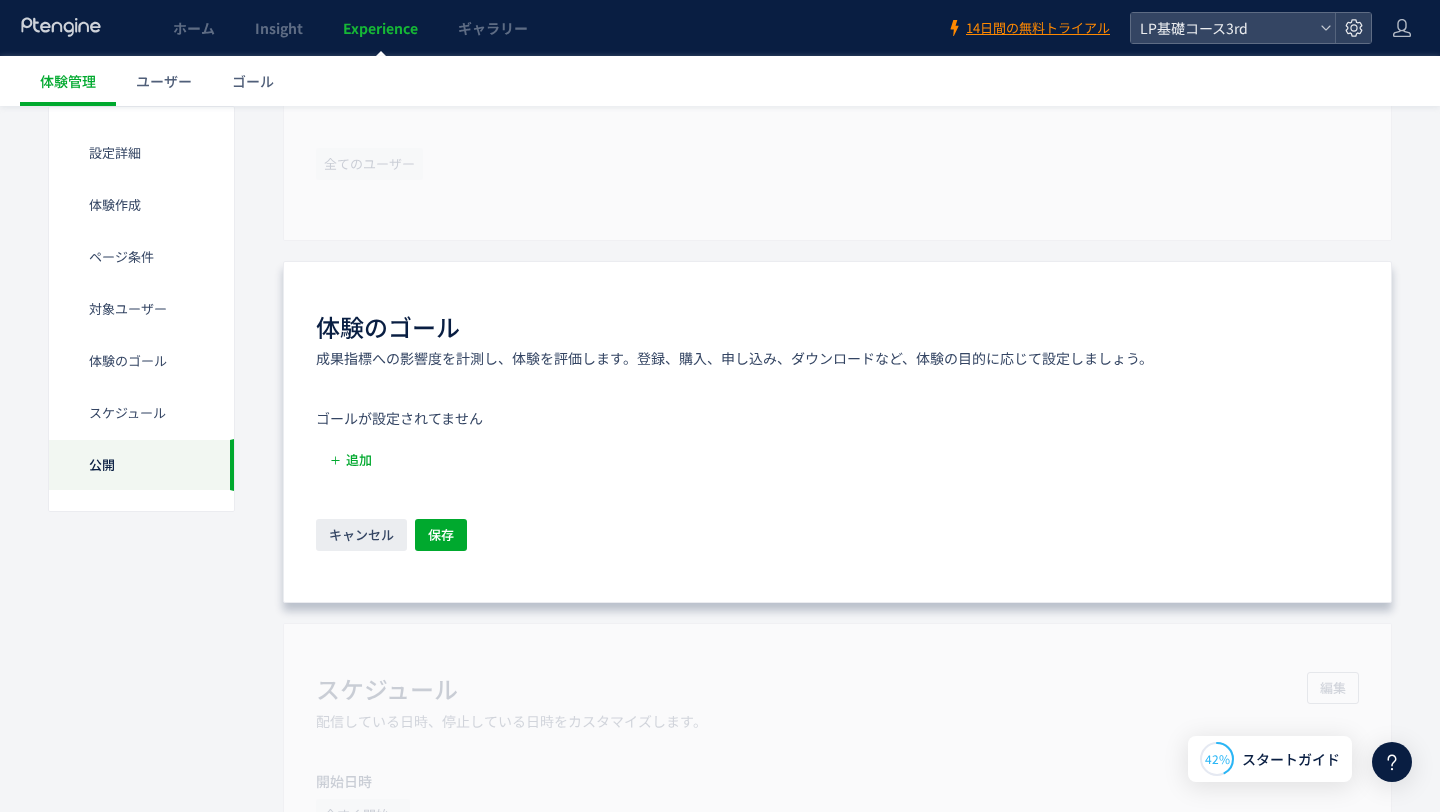 scroll, scrollTop: 1215, scrollLeft: 0, axis: vertical 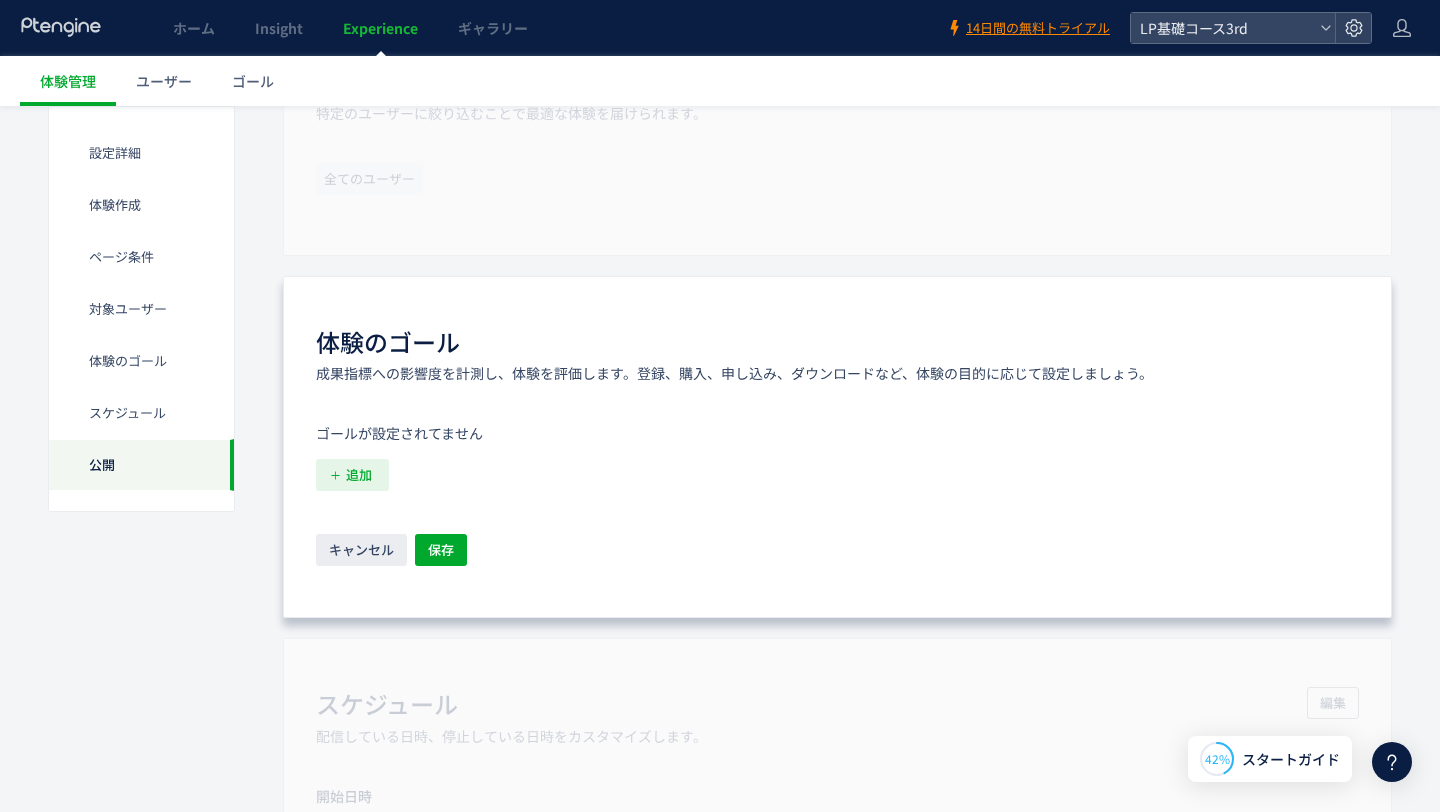 click on "追加" at bounding box center (359, 475) 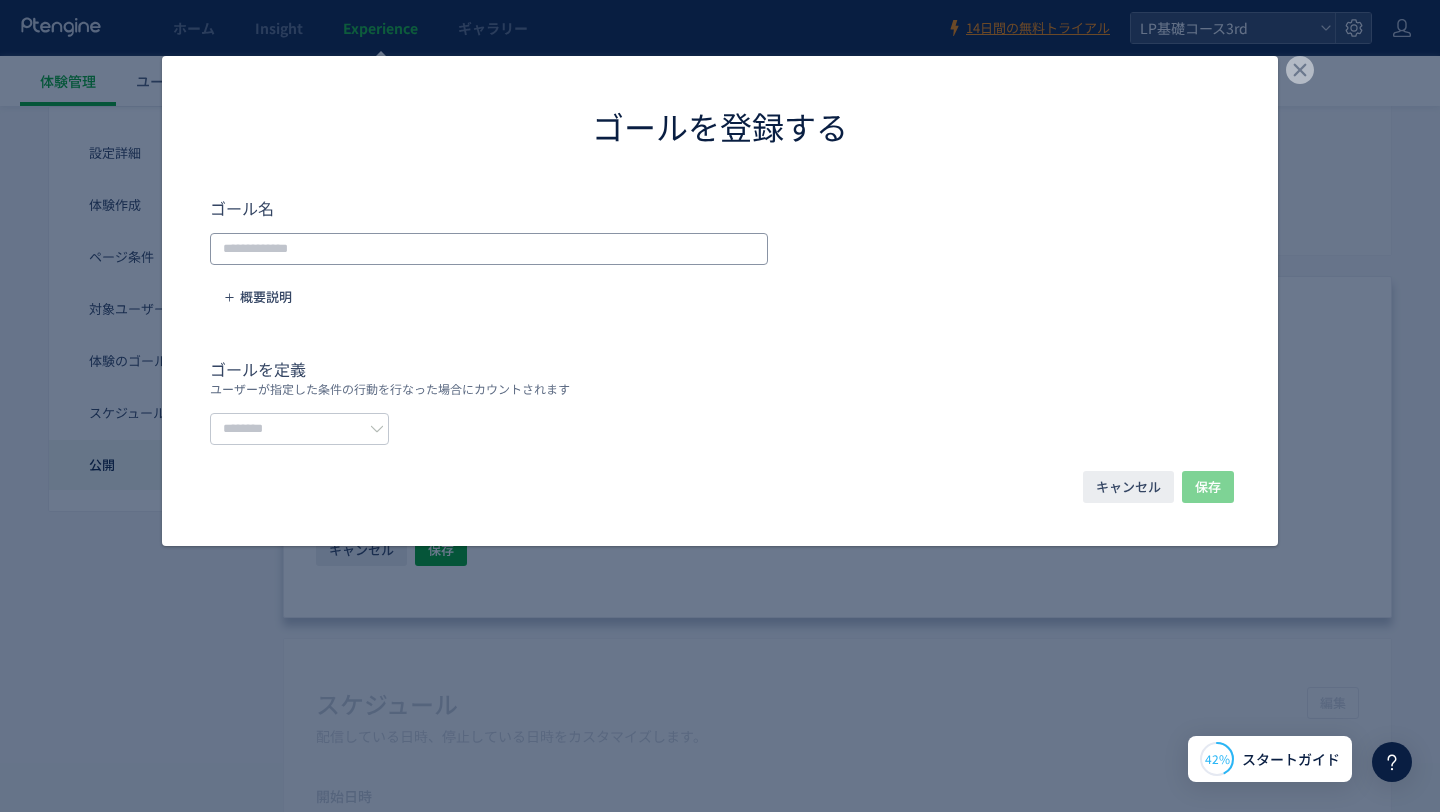 click 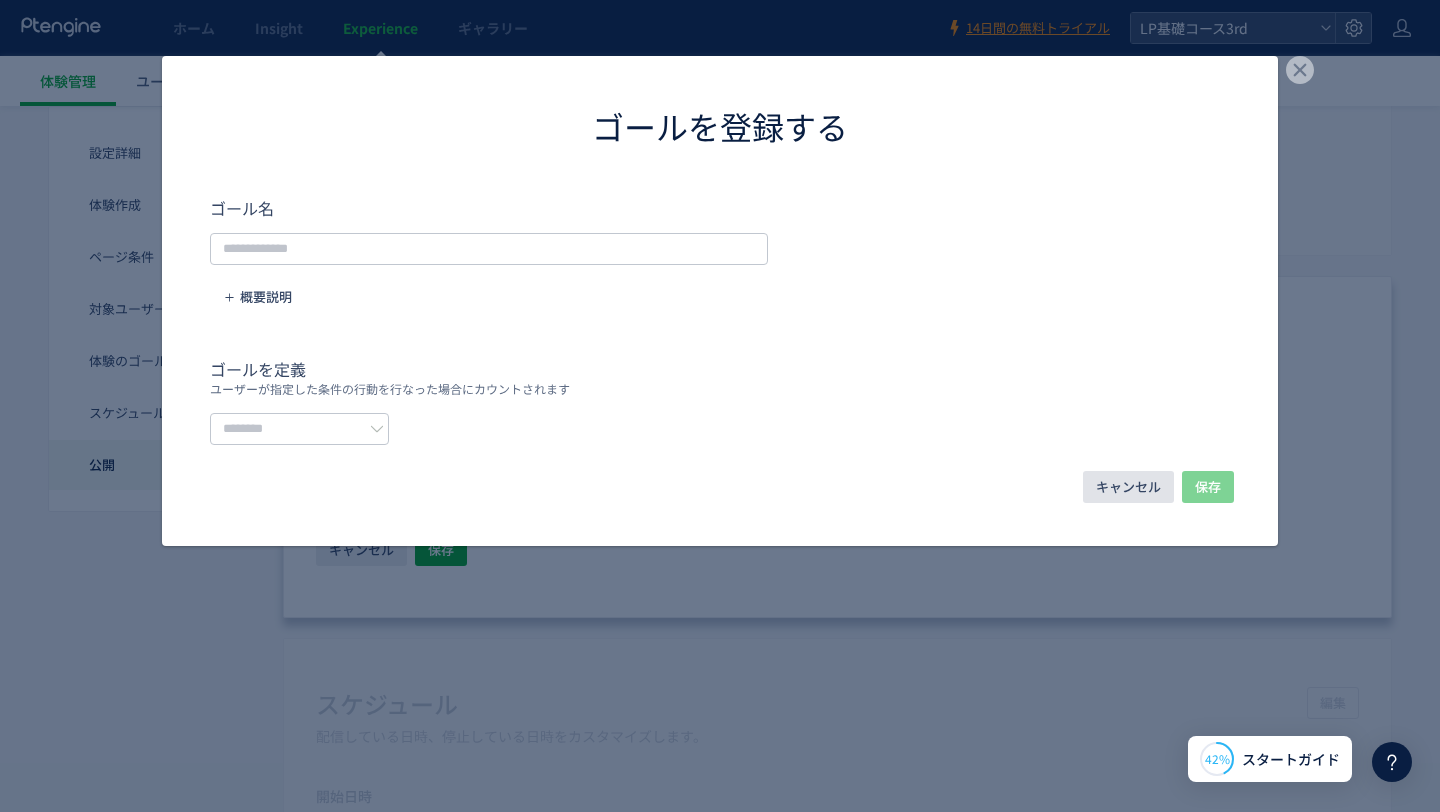 click on "キャンセル" at bounding box center [1128, 487] 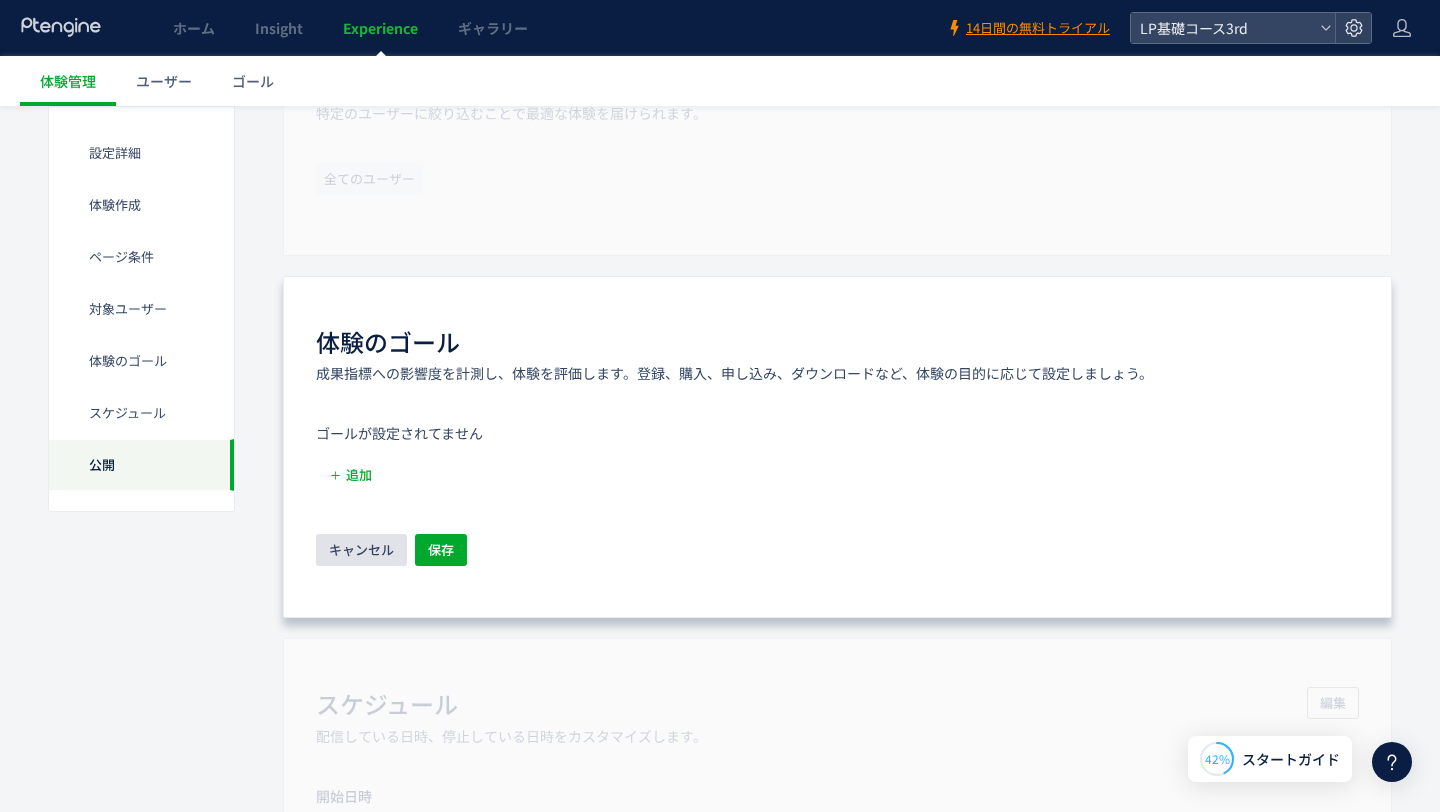 click on "キャンセル" at bounding box center [361, 550] 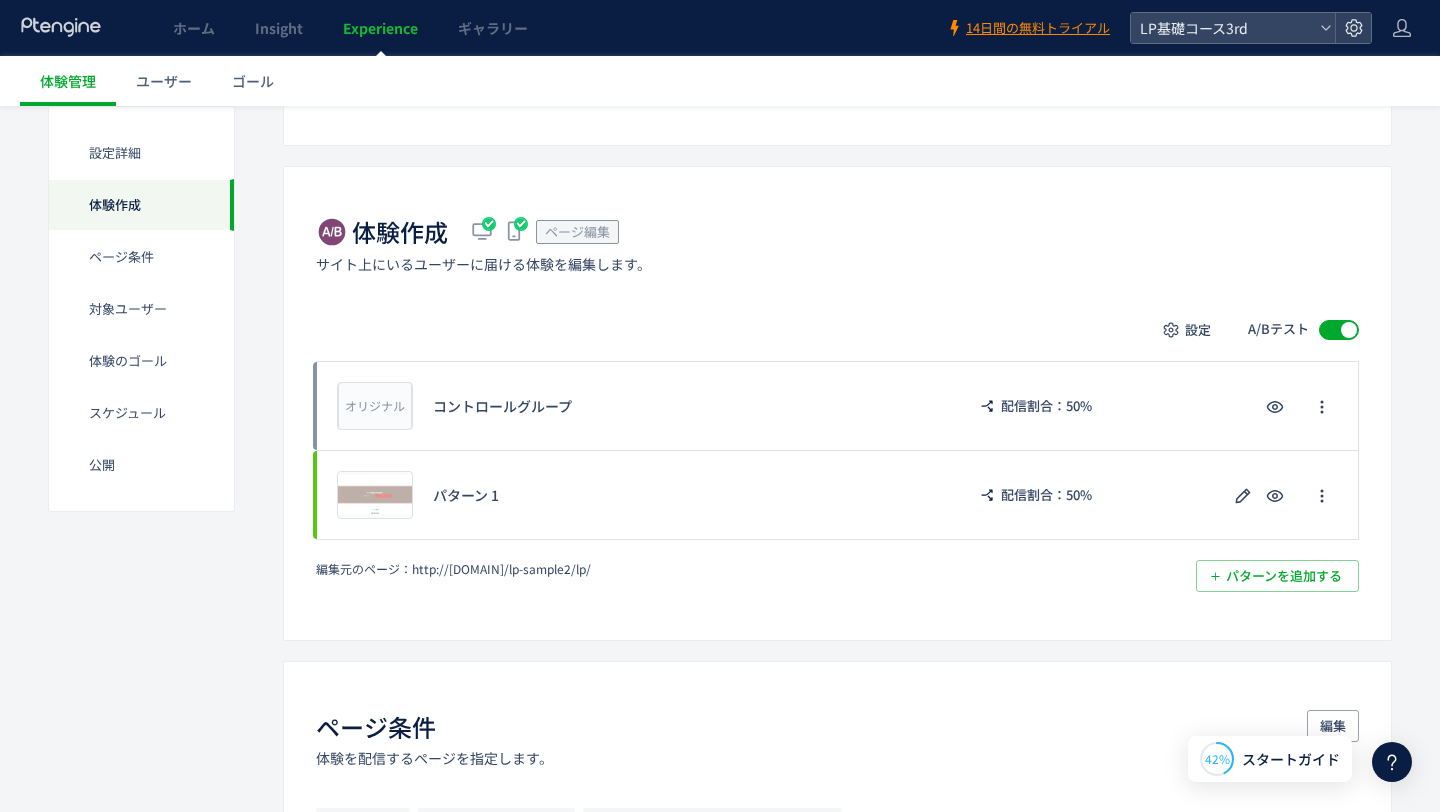 scroll, scrollTop: 0, scrollLeft: 0, axis: both 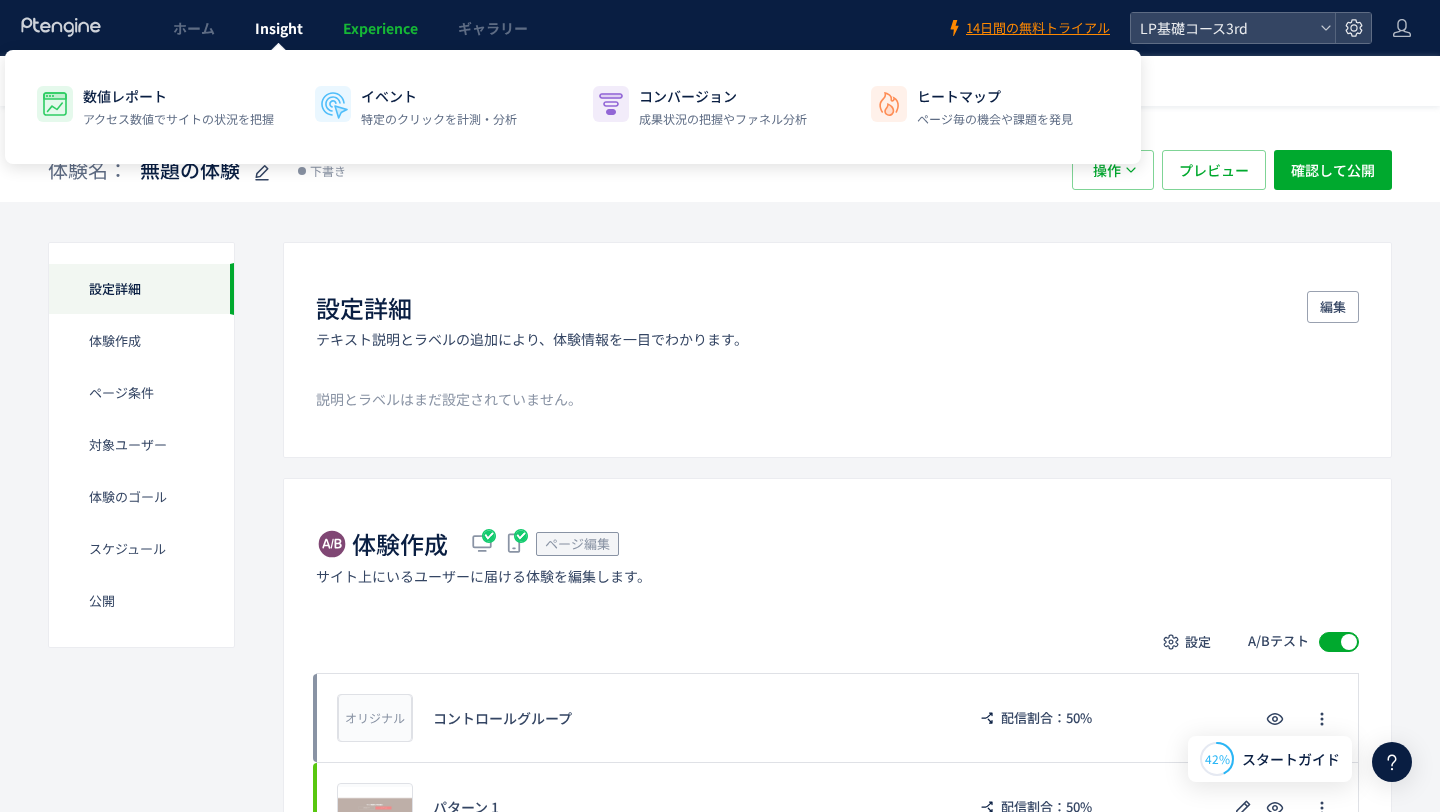 click on "Insight" at bounding box center [279, 28] 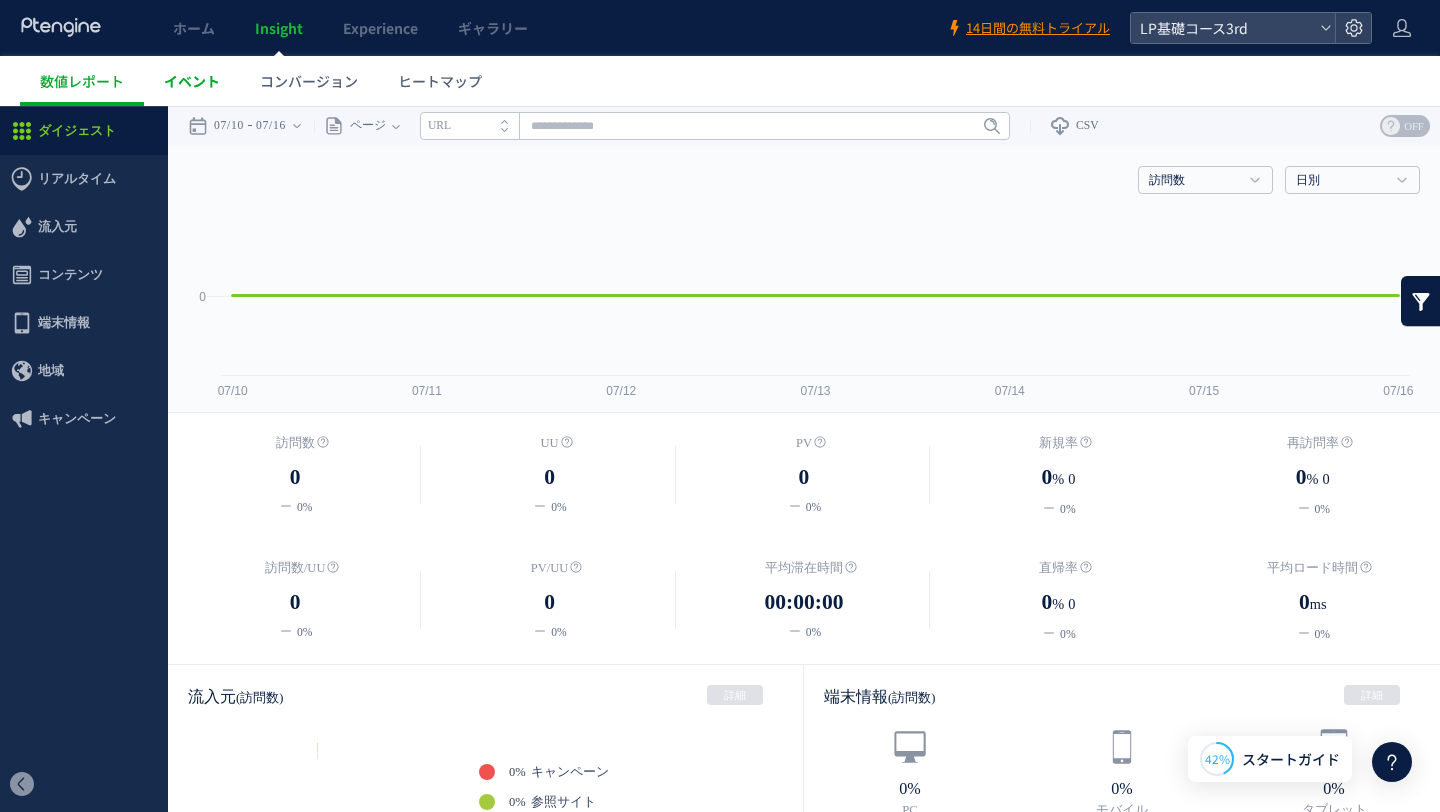 click on "イベント" at bounding box center (192, 81) 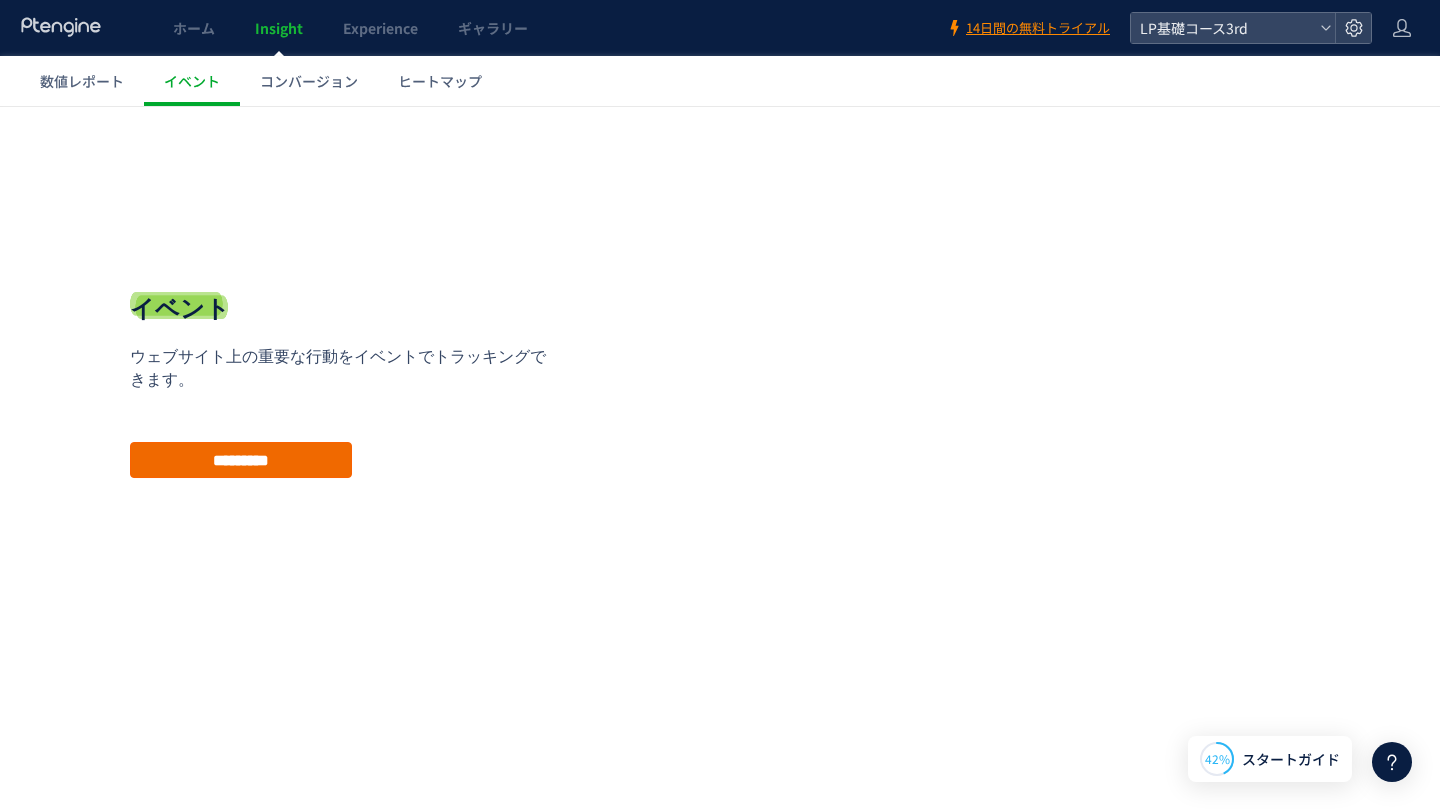 click on "*********" at bounding box center [241, 460] 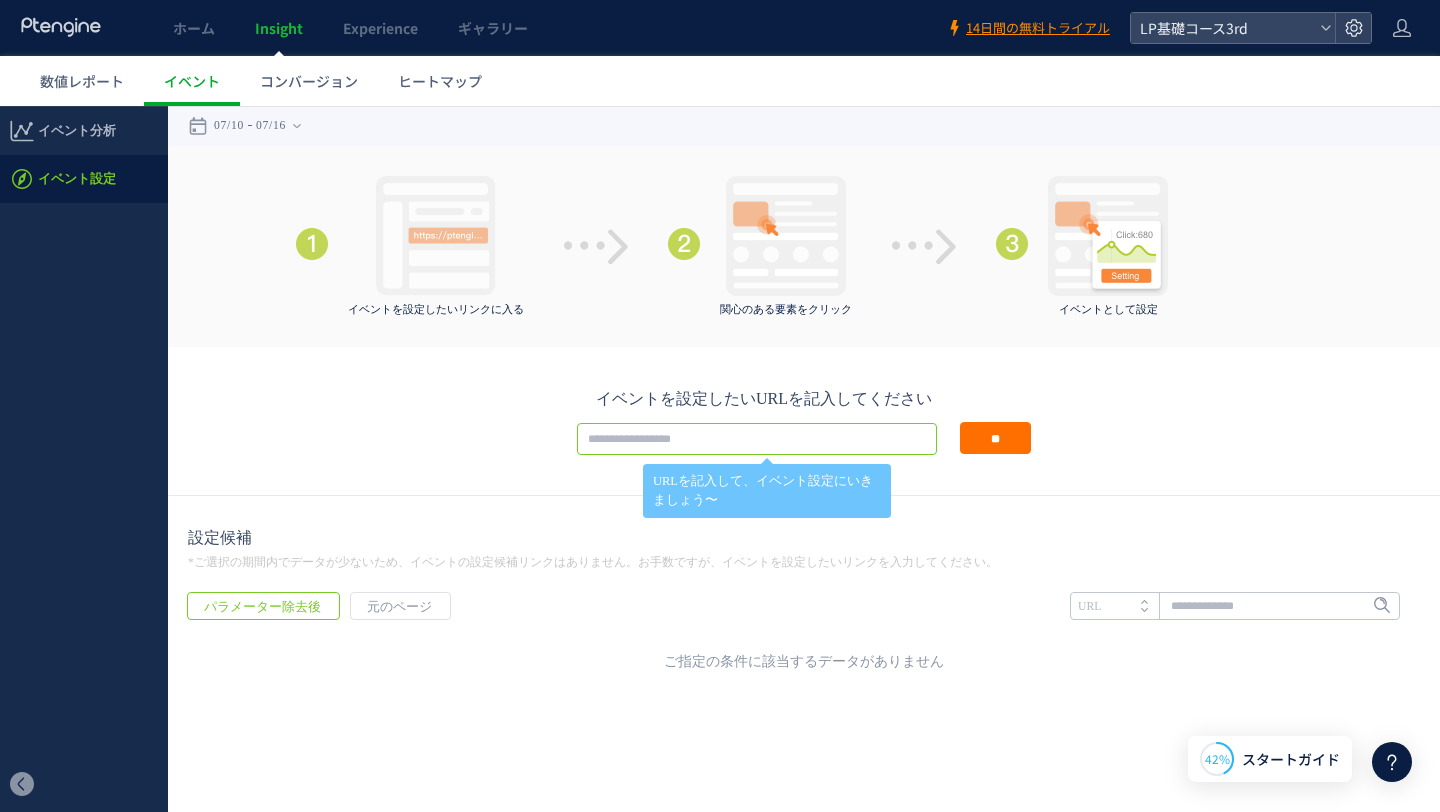 click at bounding box center (757, 439) 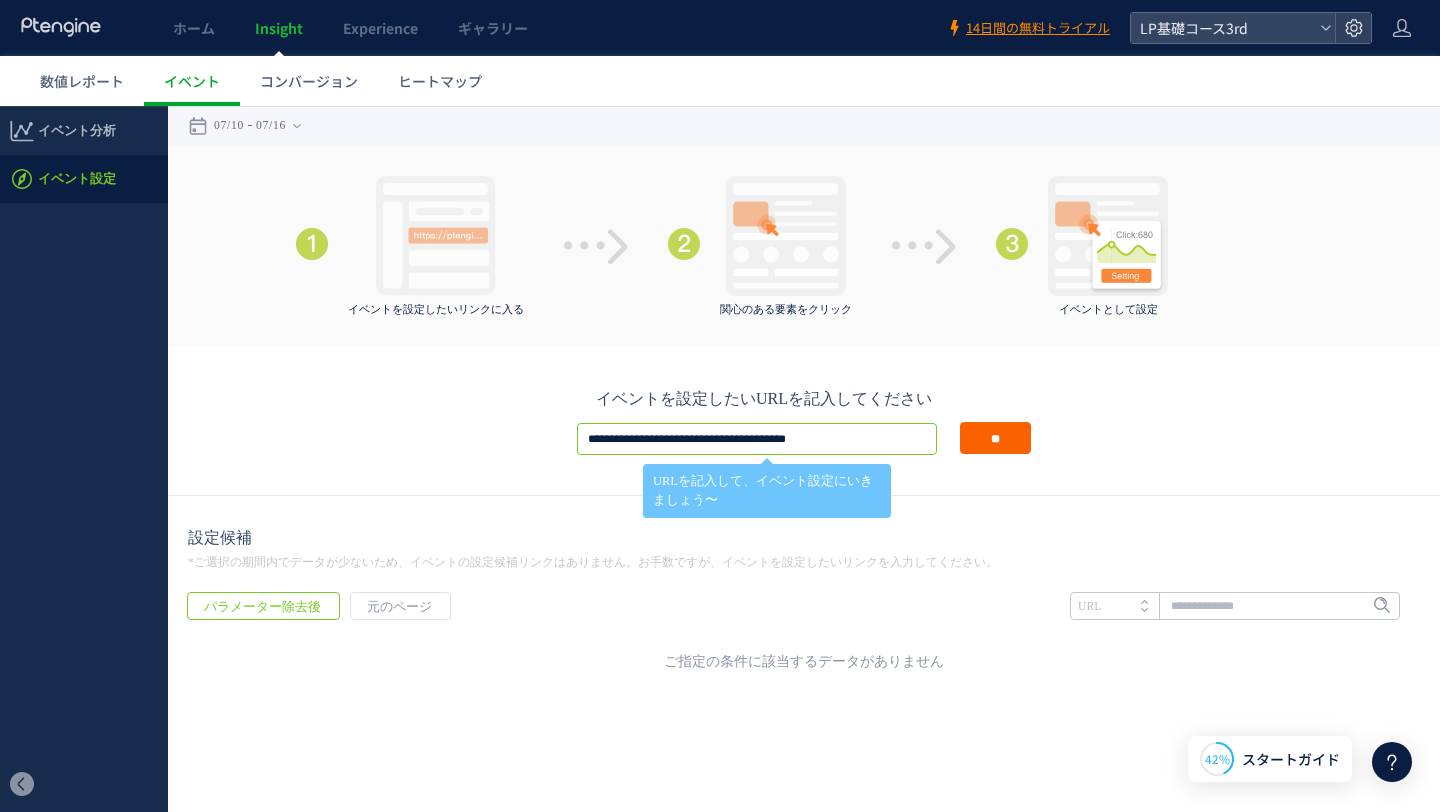 type on "**********" 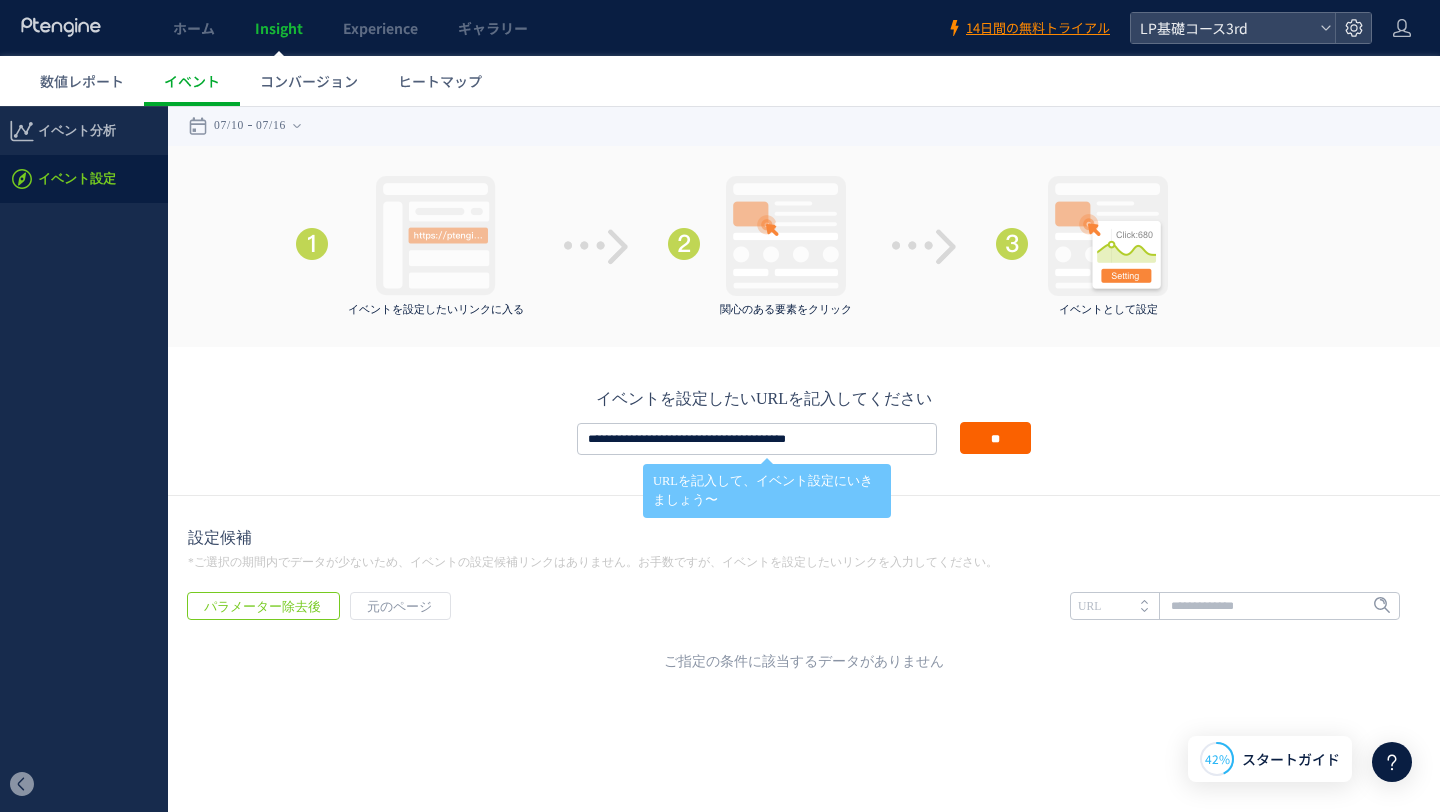 click on "**" at bounding box center (995, 438) 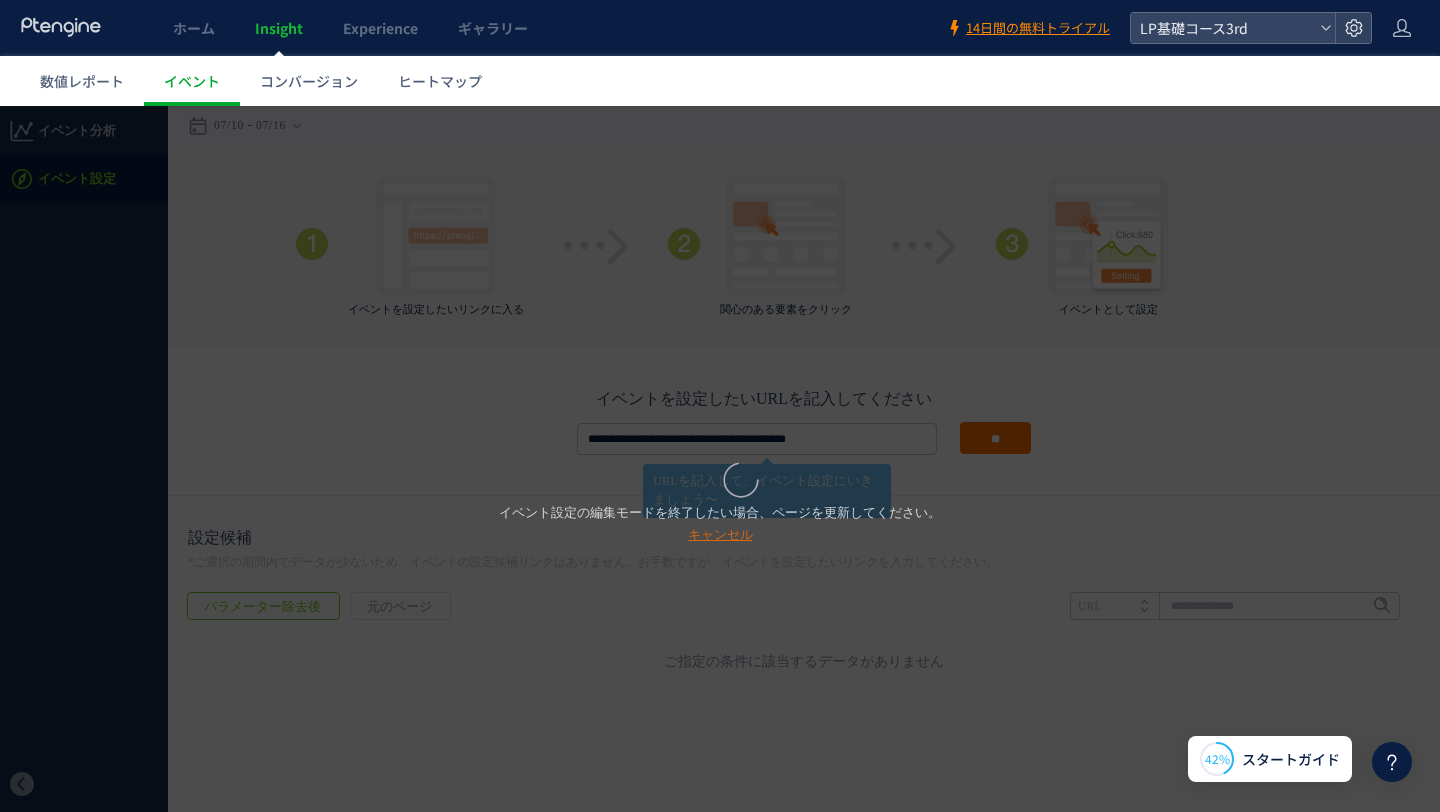 click on "キャンセル" at bounding box center [720, 534] 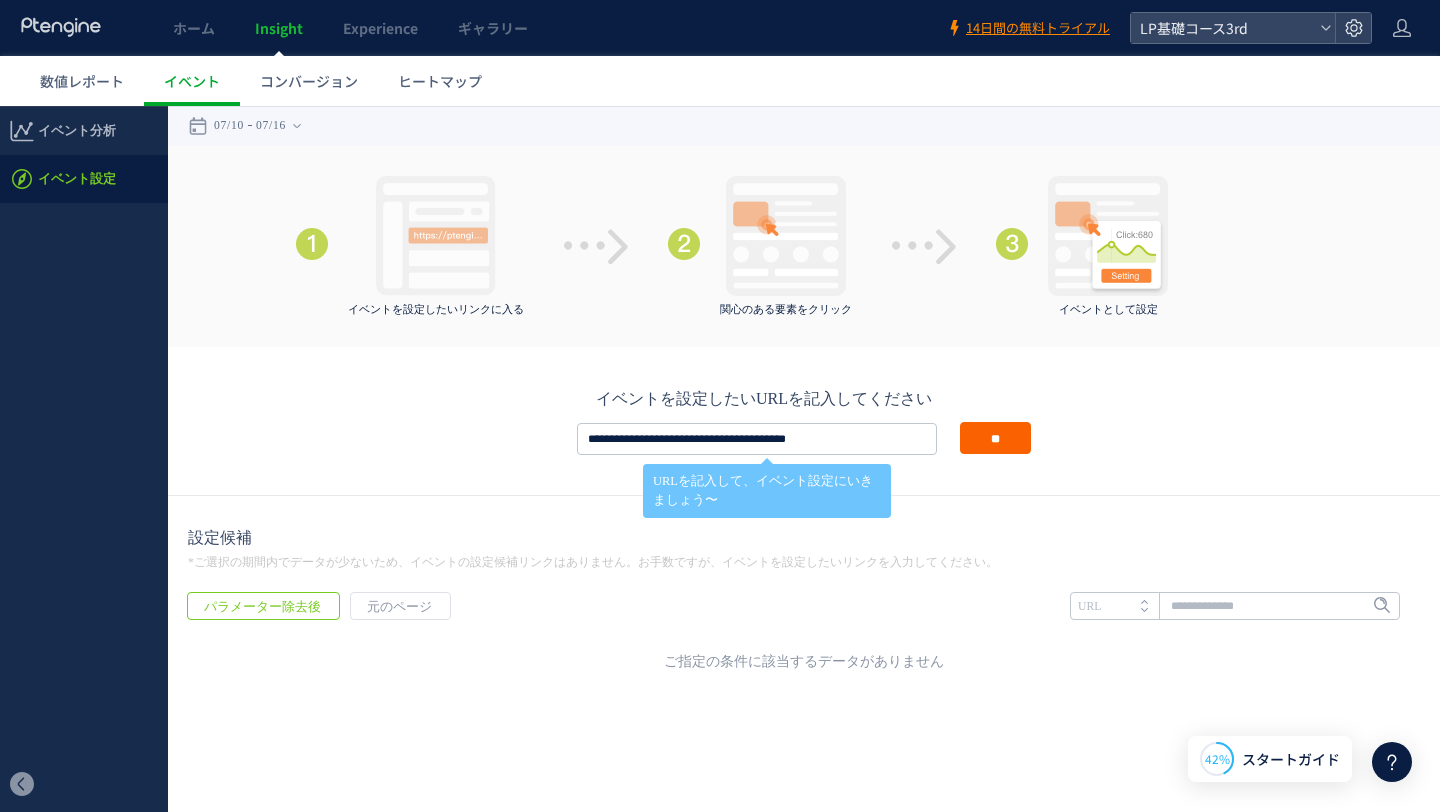click on "**" at bounding box center [995, 438] 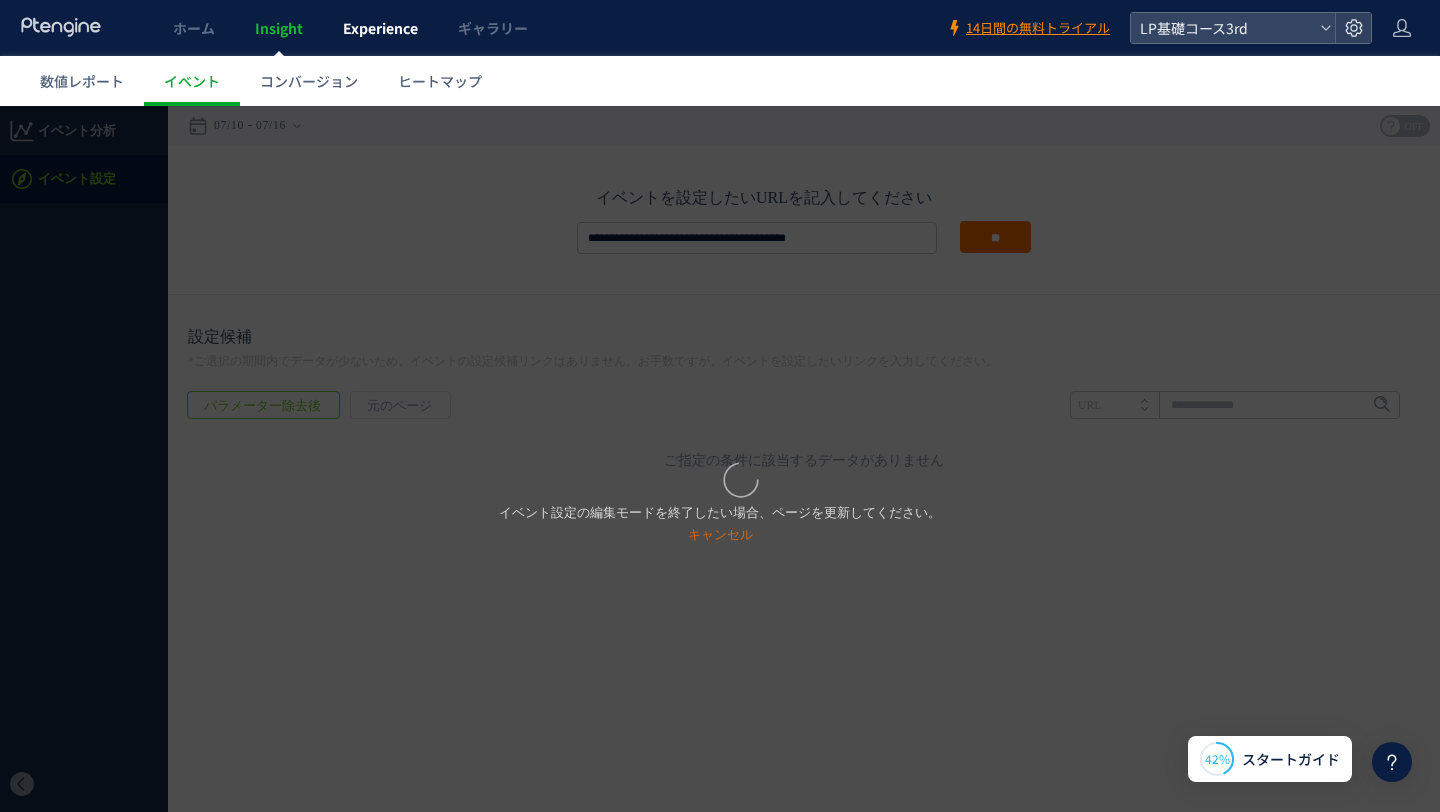 click on "Experience" at bounding box center [380, 28] 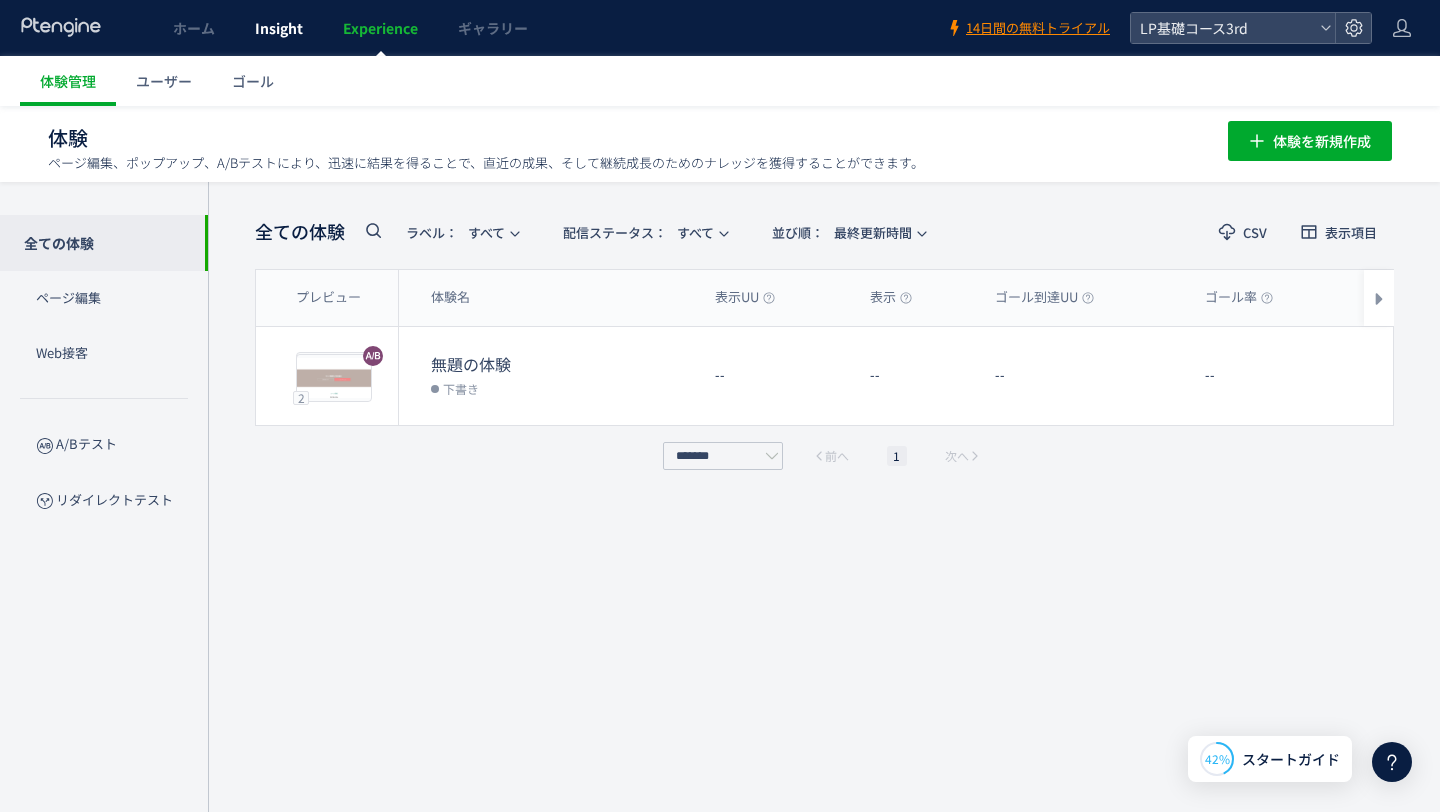 click on "Insight" 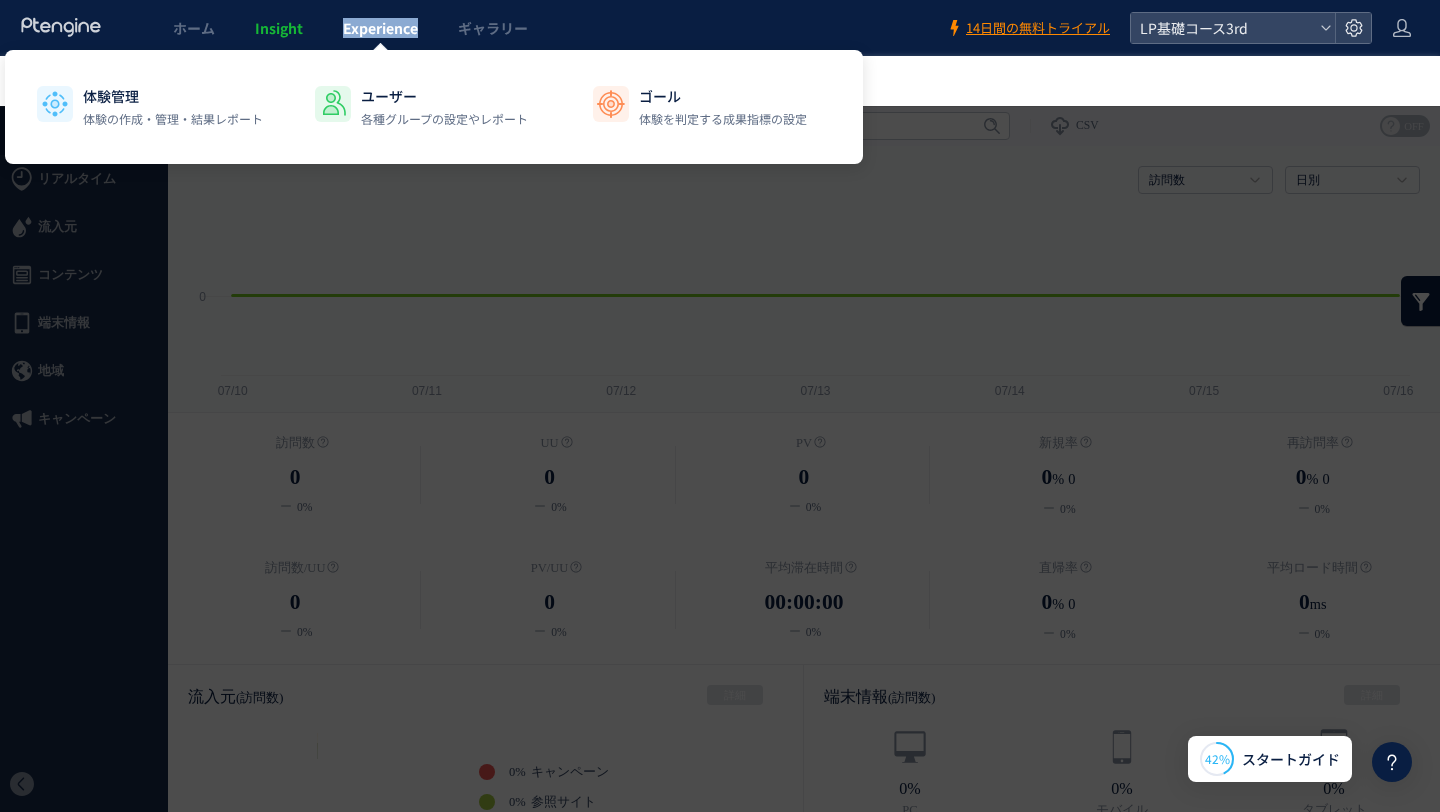 drag, startPoint x: 425, startPoint y: 32, endPoint x: 339, endPoint y: 36, distance: 86.09297 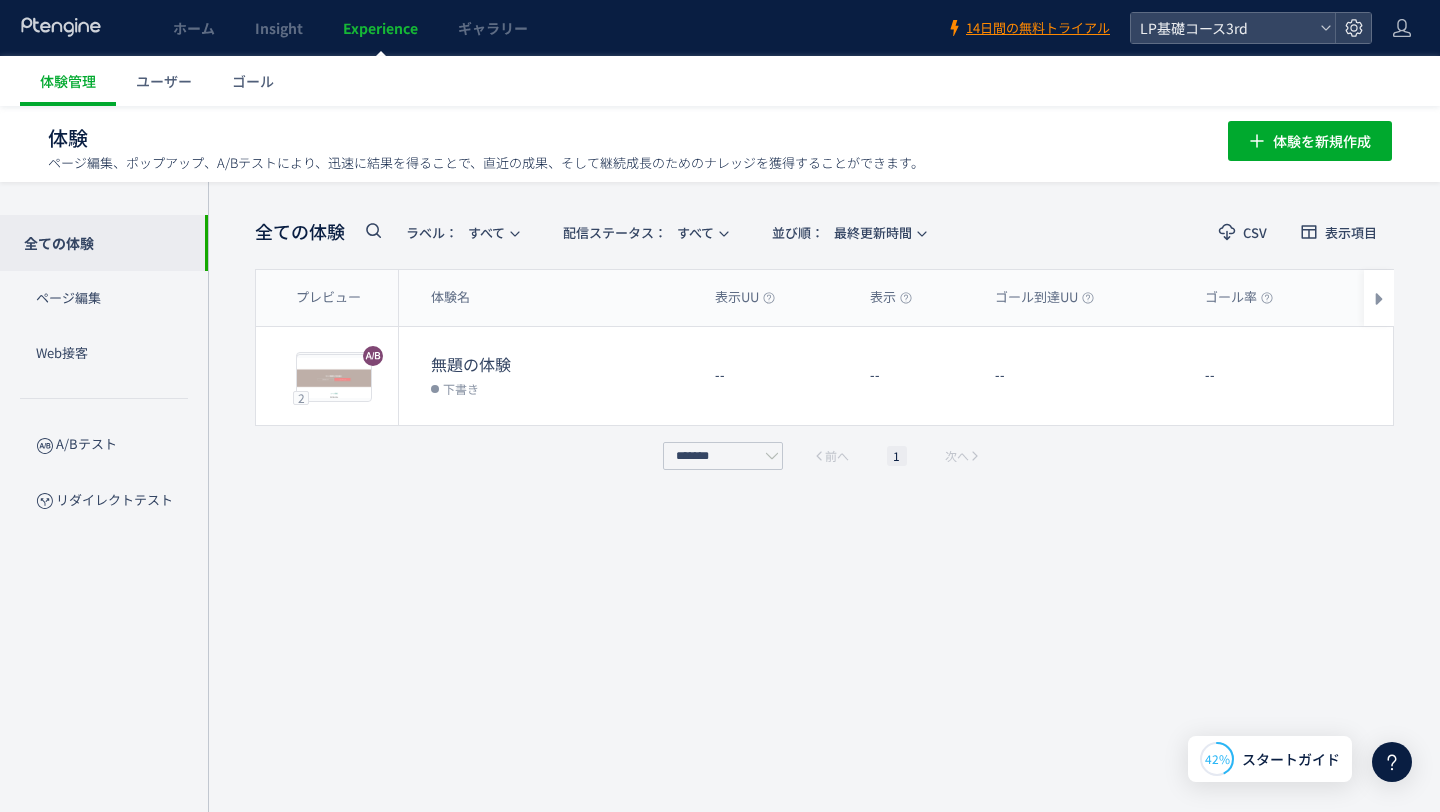 click on "全ての体験 ラベル：  すべて 配信ステータス​：  すべて 並び順：  最終更新時間 CSV 表示項目 プレビュー 体験名 表示UU 表示 ゴール到達UU ゴール率 最終更新時間 ラベル プレビュー 2 プレビュー 無題の体験 下書き -- -- -- -- 2025/07/16 -- 編集 レポート 2 プレビュー 編集 レポート ******* 前へ  1  次へ ヒートマップが表示できません キャンセル 確定 データがありません" at bounding box center (824, 497) 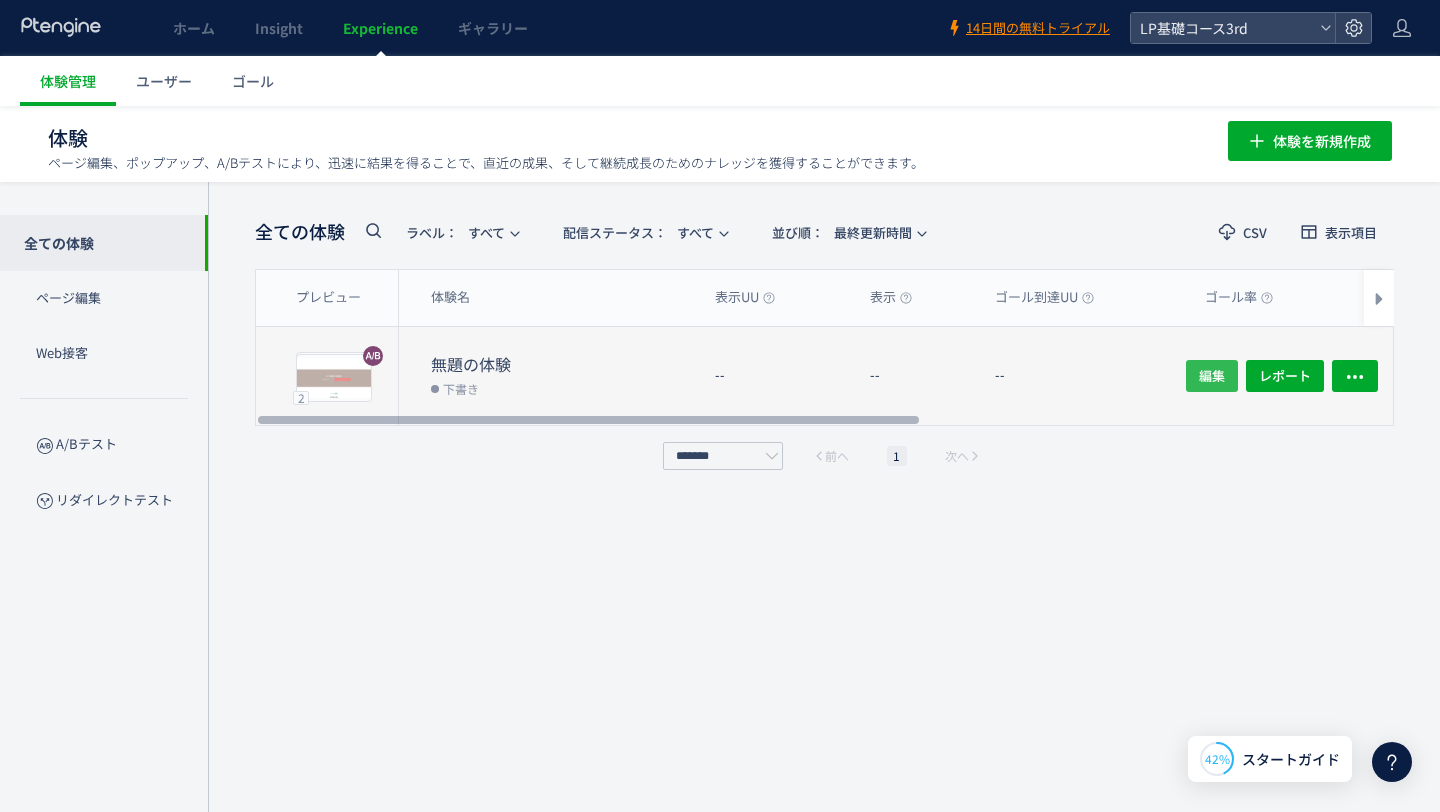 click on "編集" at bounding box center [1212, 376] 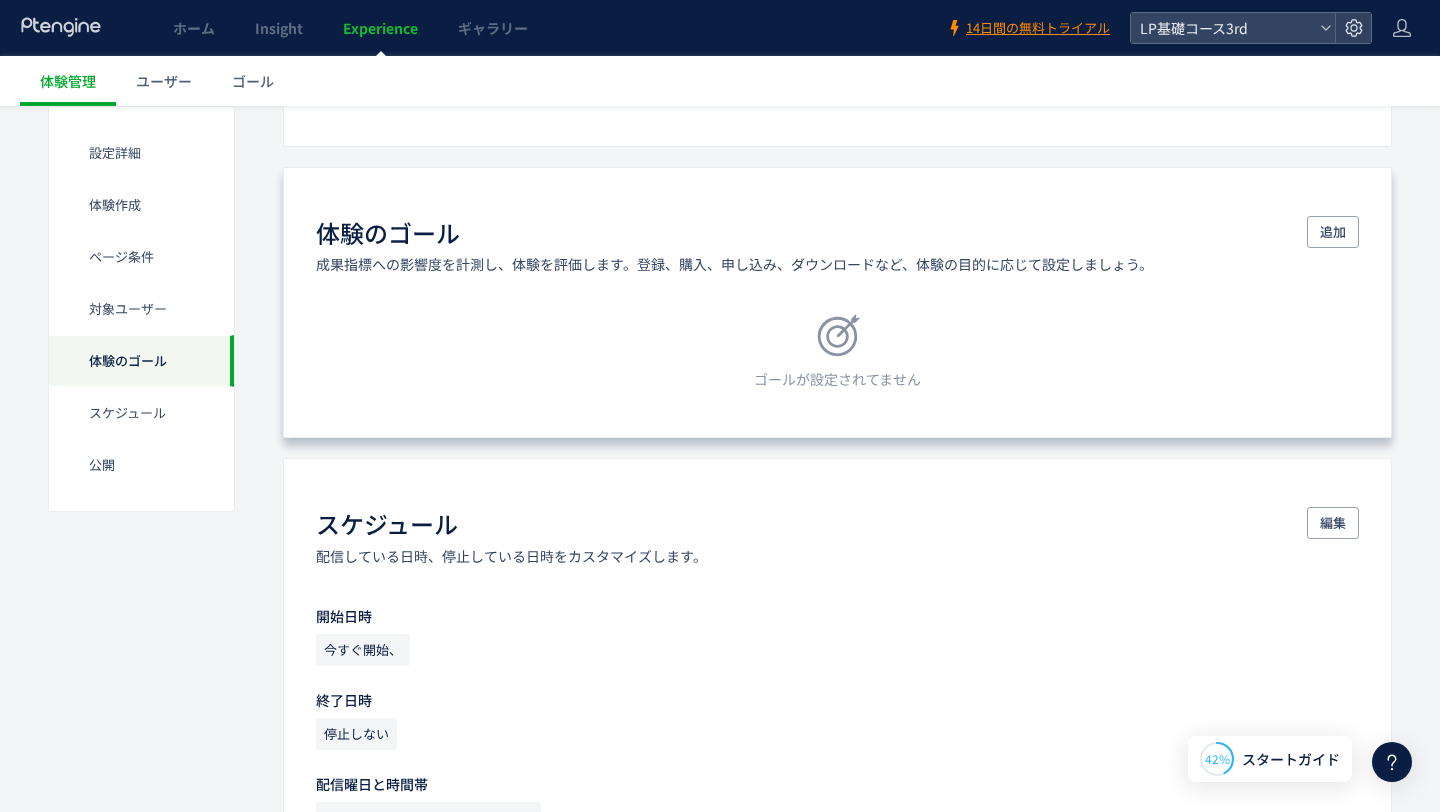 scroll, scrollTop: 1265, scrollLeft: 0, axis: vertical 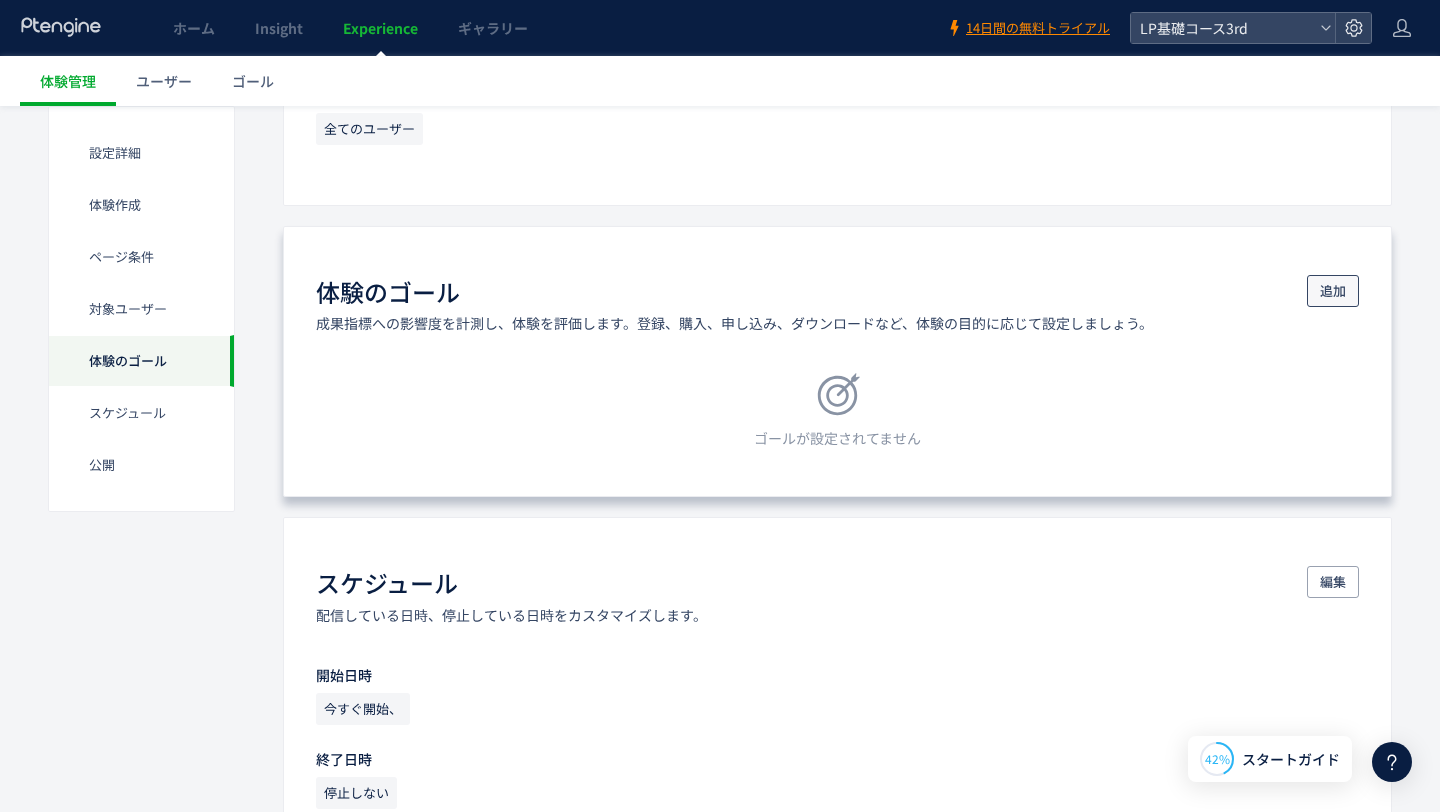click on "追加" at bounding box center [1333, 291] 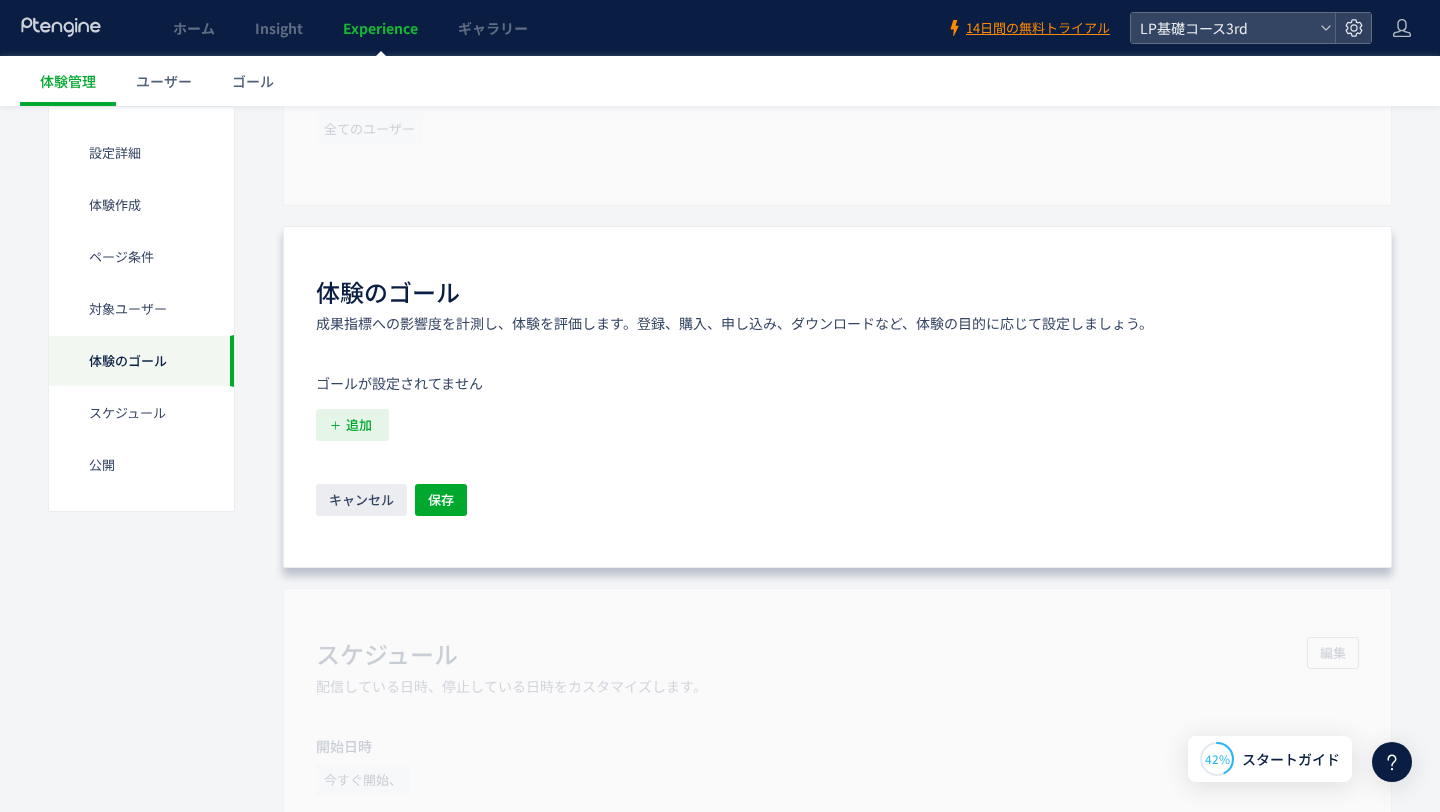 click on "追加" 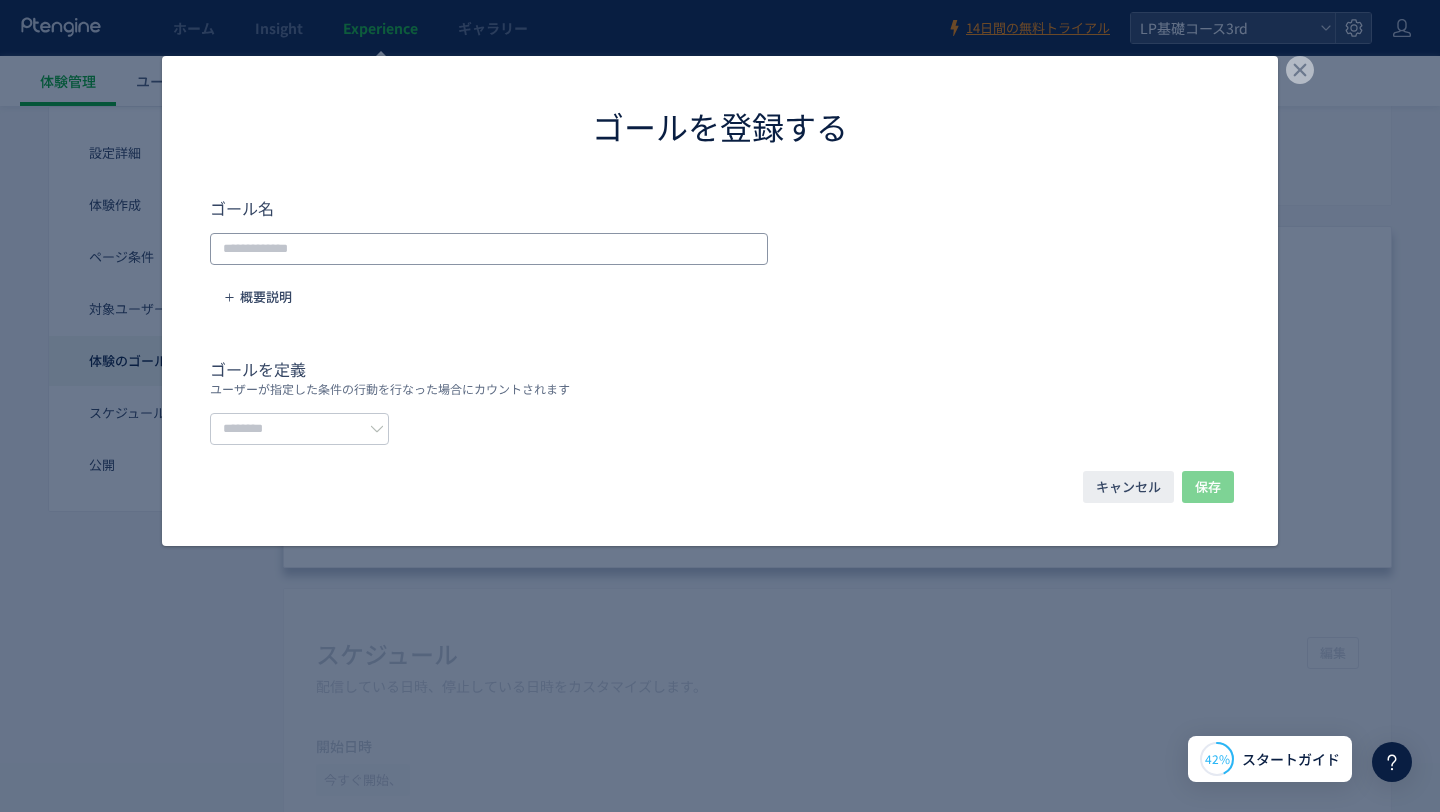 click 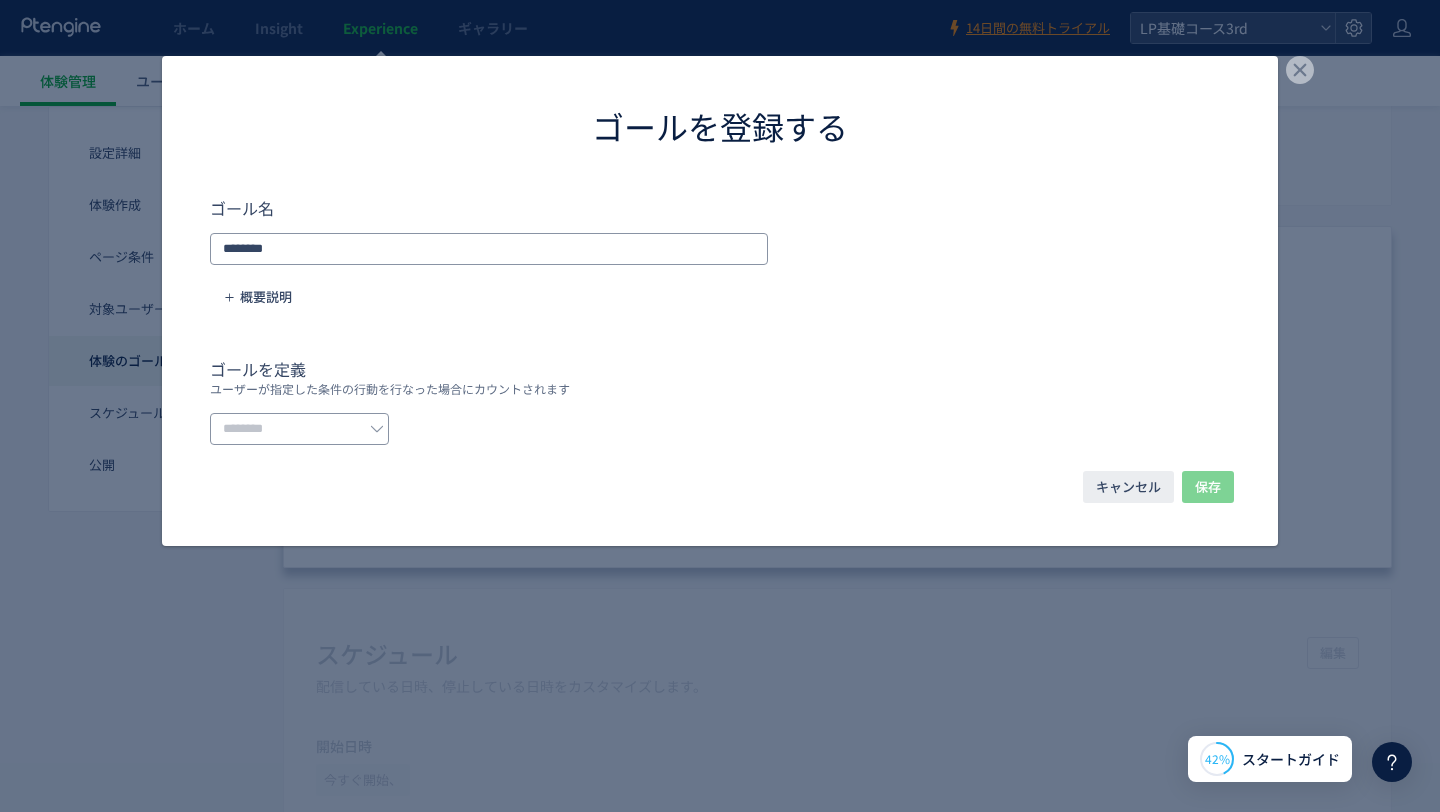 type on "********" 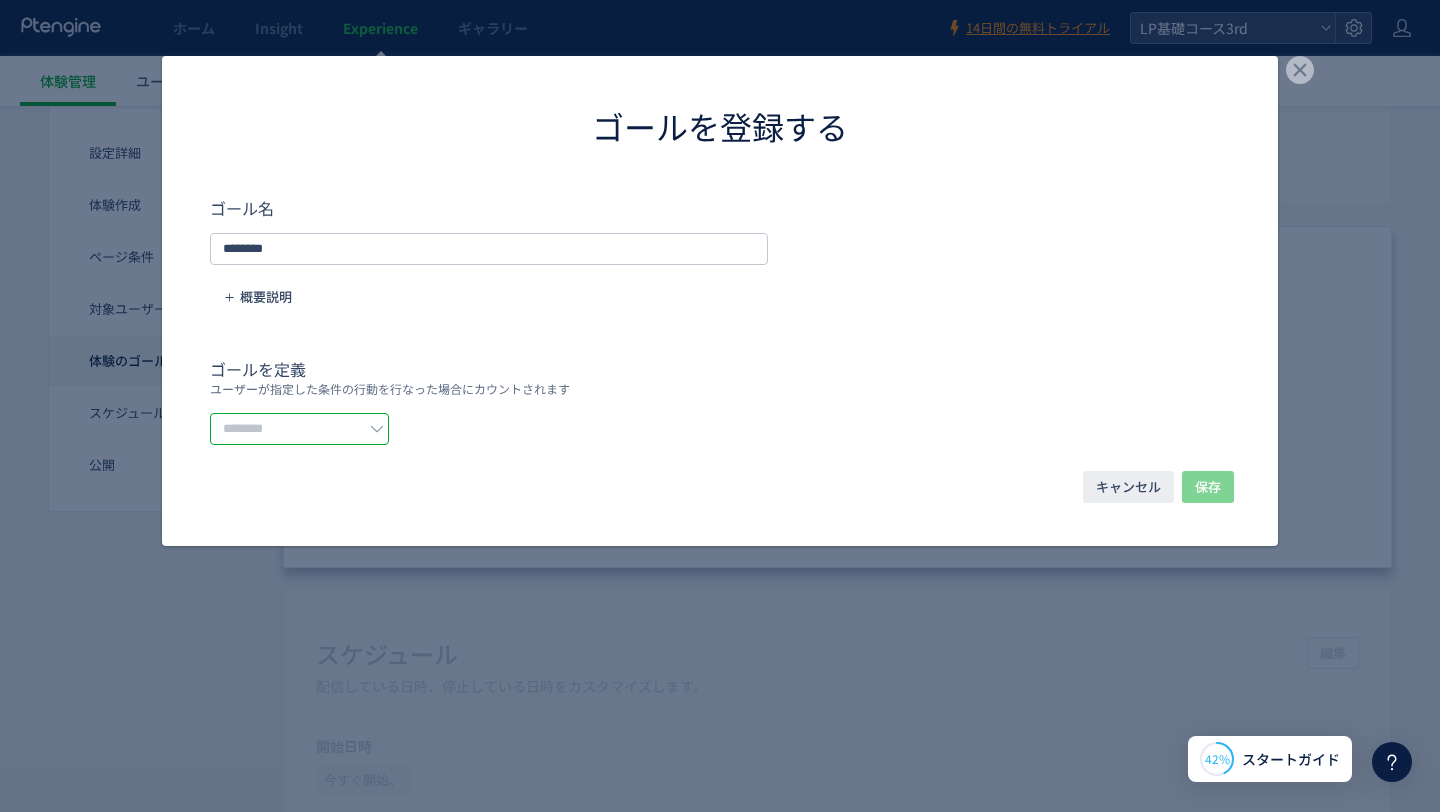 click 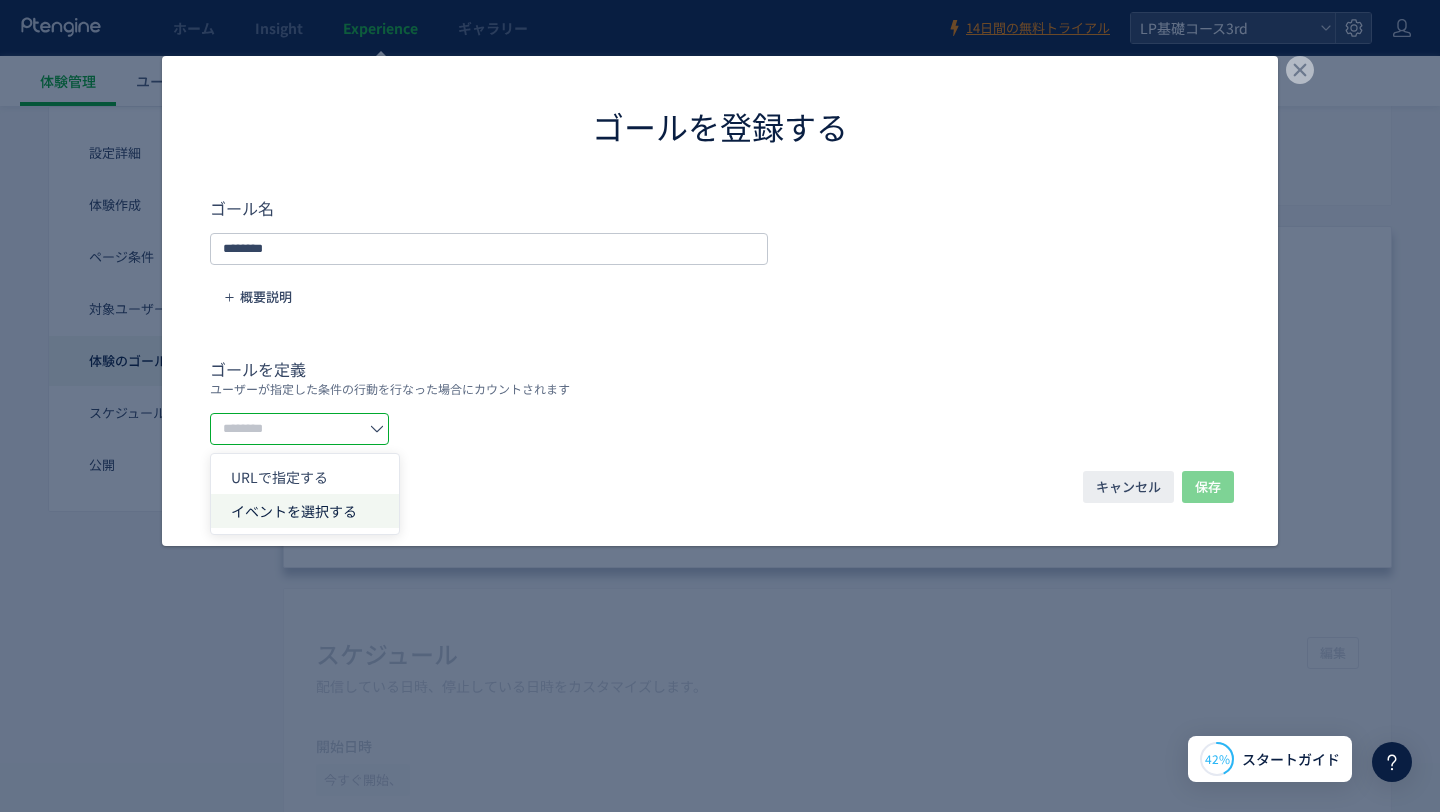 click on "イベントを選択する" 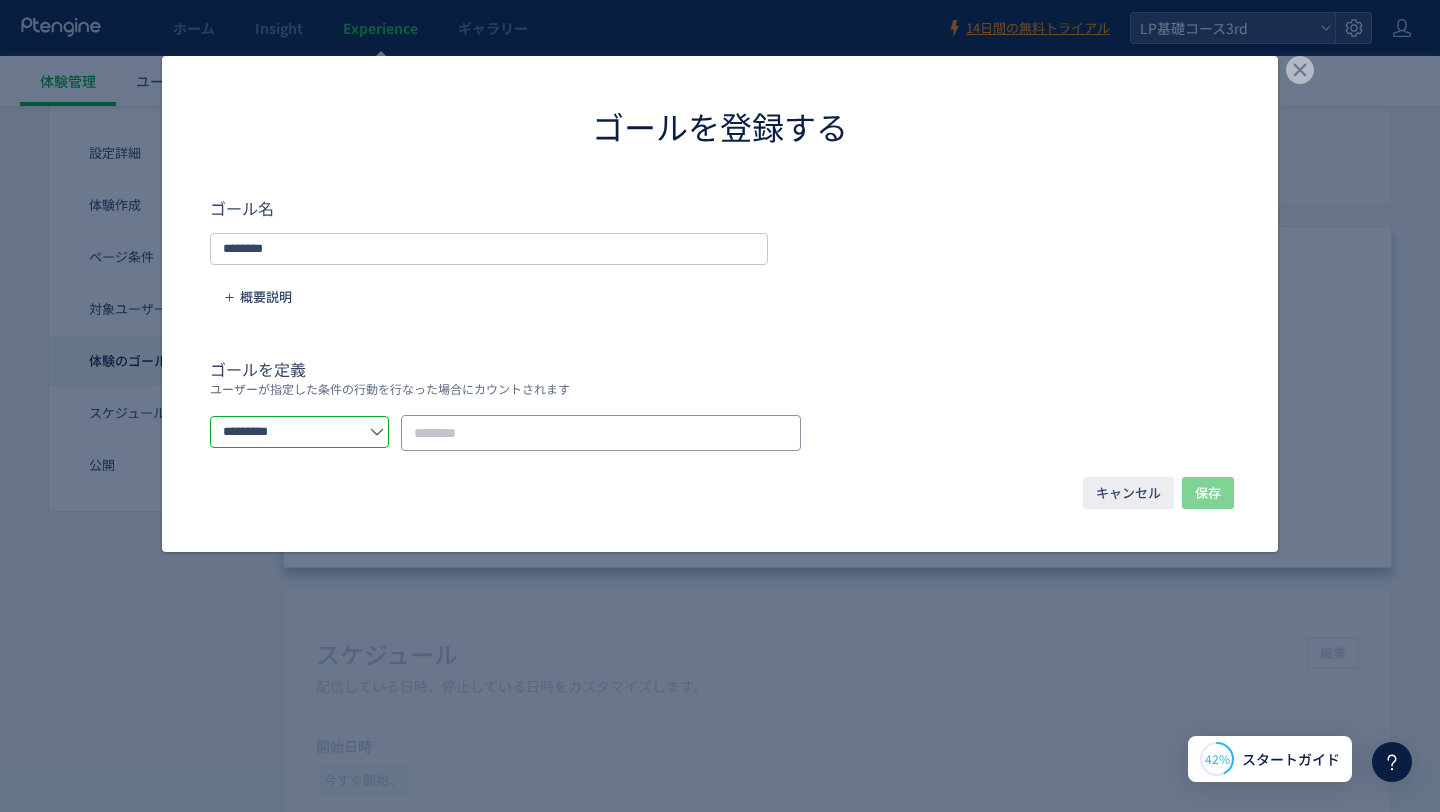 click 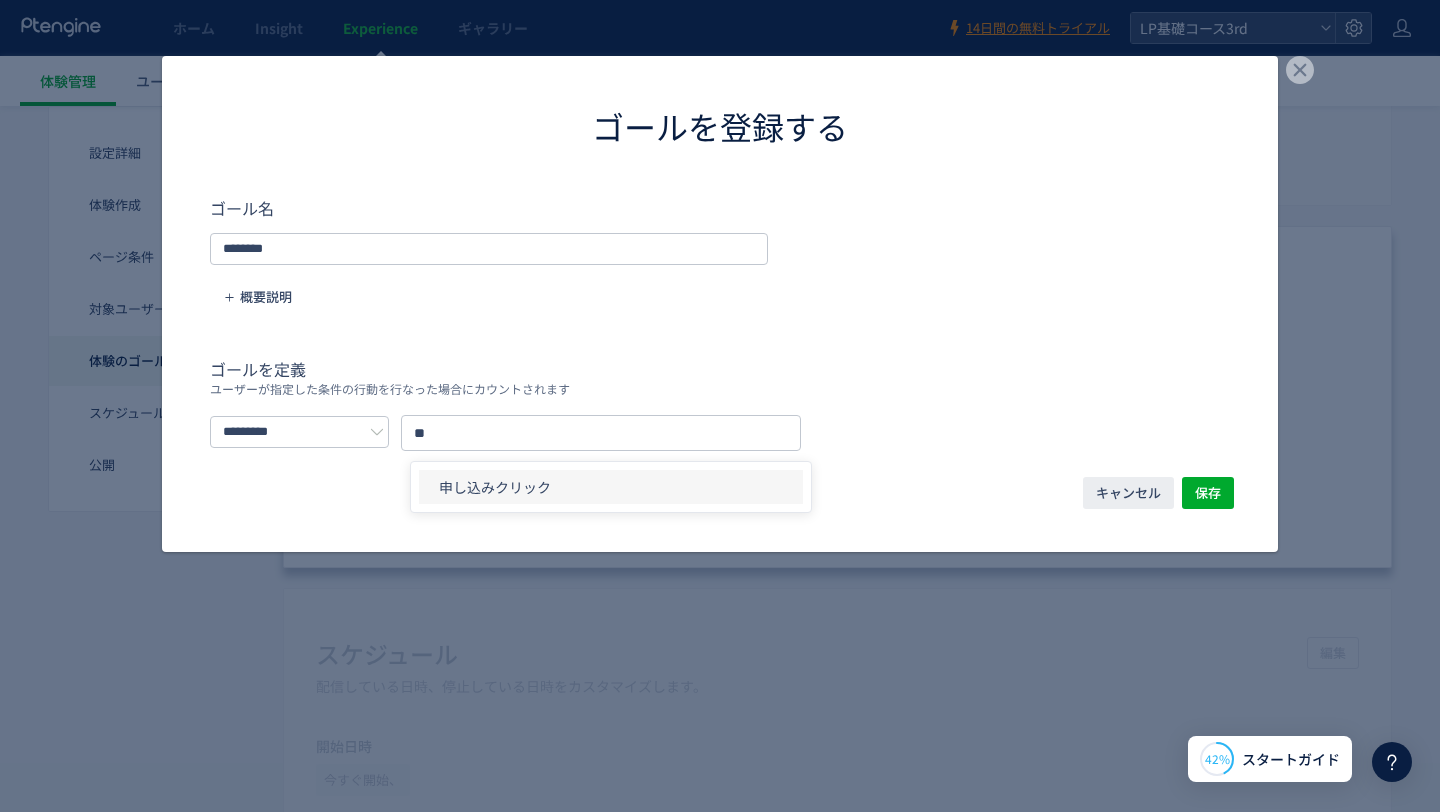 click on "申し込みクリック" 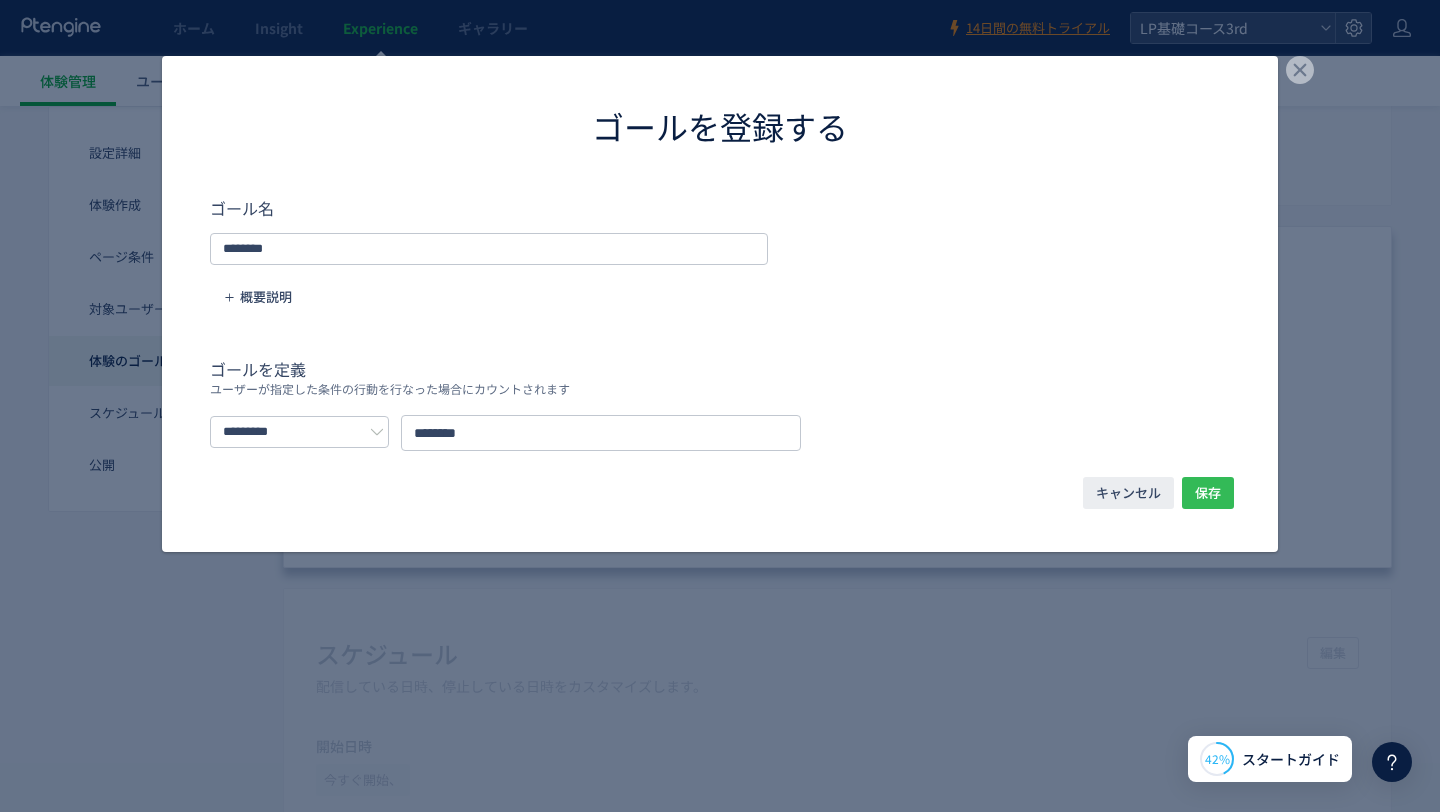 click on "保存" at bounding box center [1208, 493] 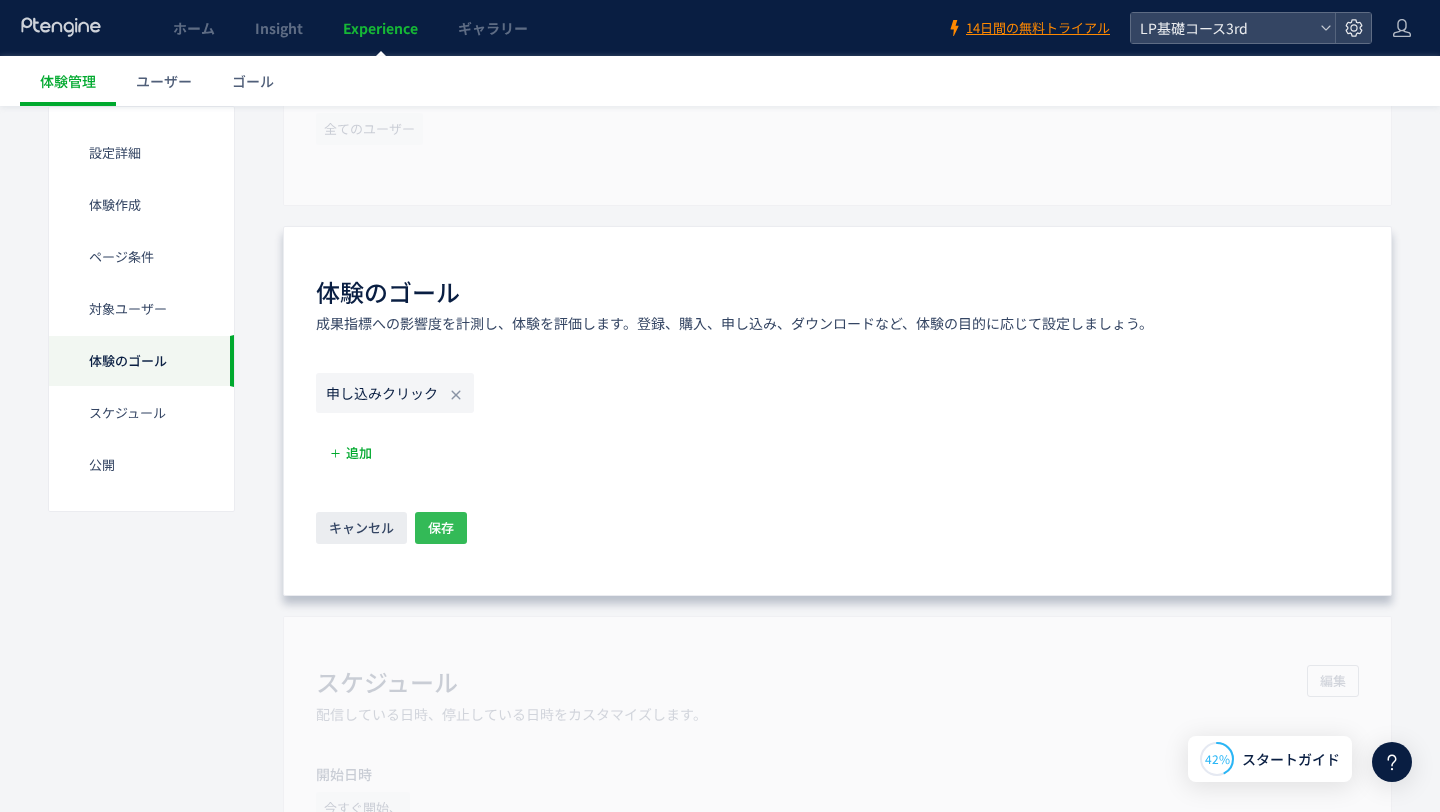 click on "保存" at bounding box center [441, 528] 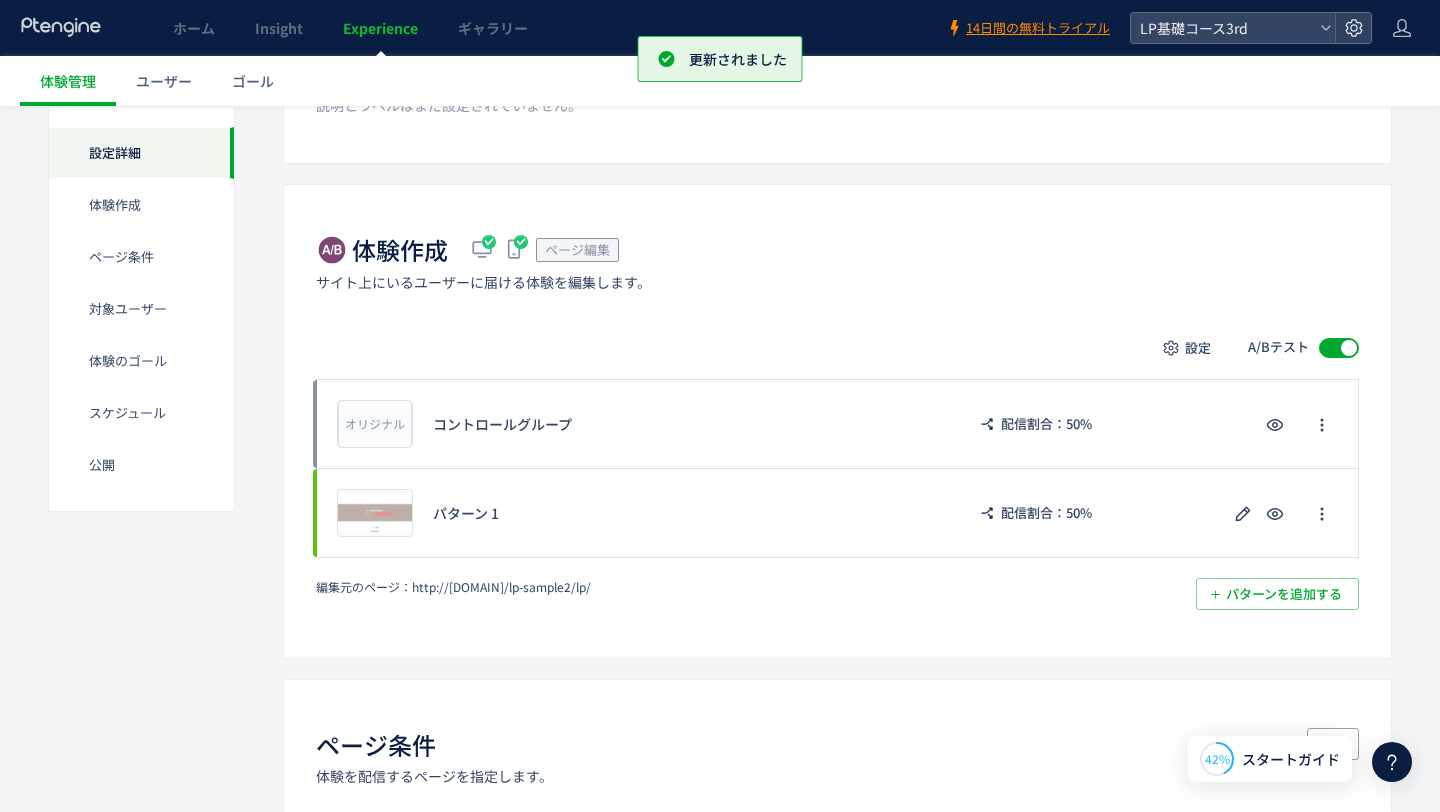 scroll, scrollTop: 0, scrollLeft: 0, axis: both 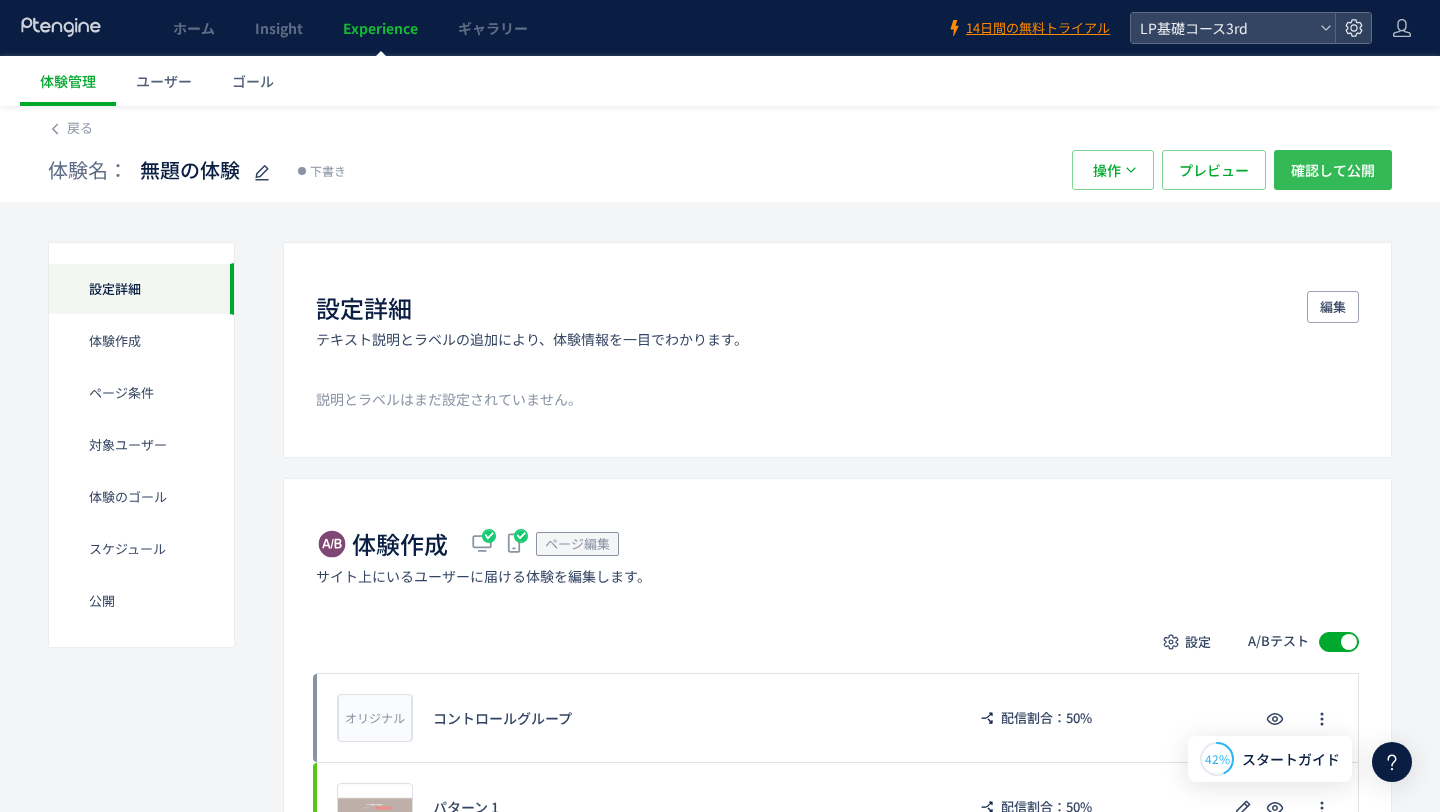 click on "確認して公開" at bounding box center (1333, 170) 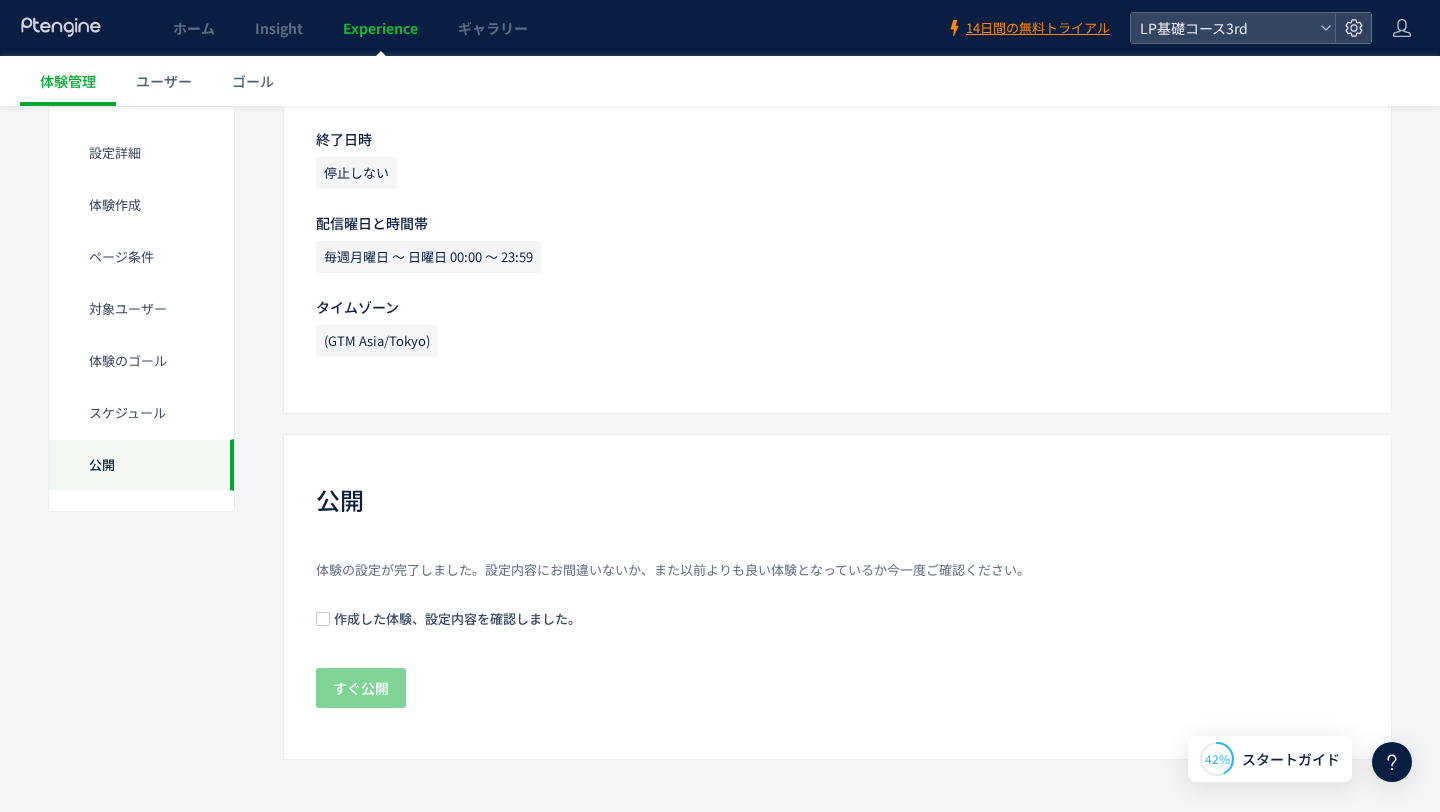 scroll, scrollTop: 1858, scrollLeft: 0, axis: vertical 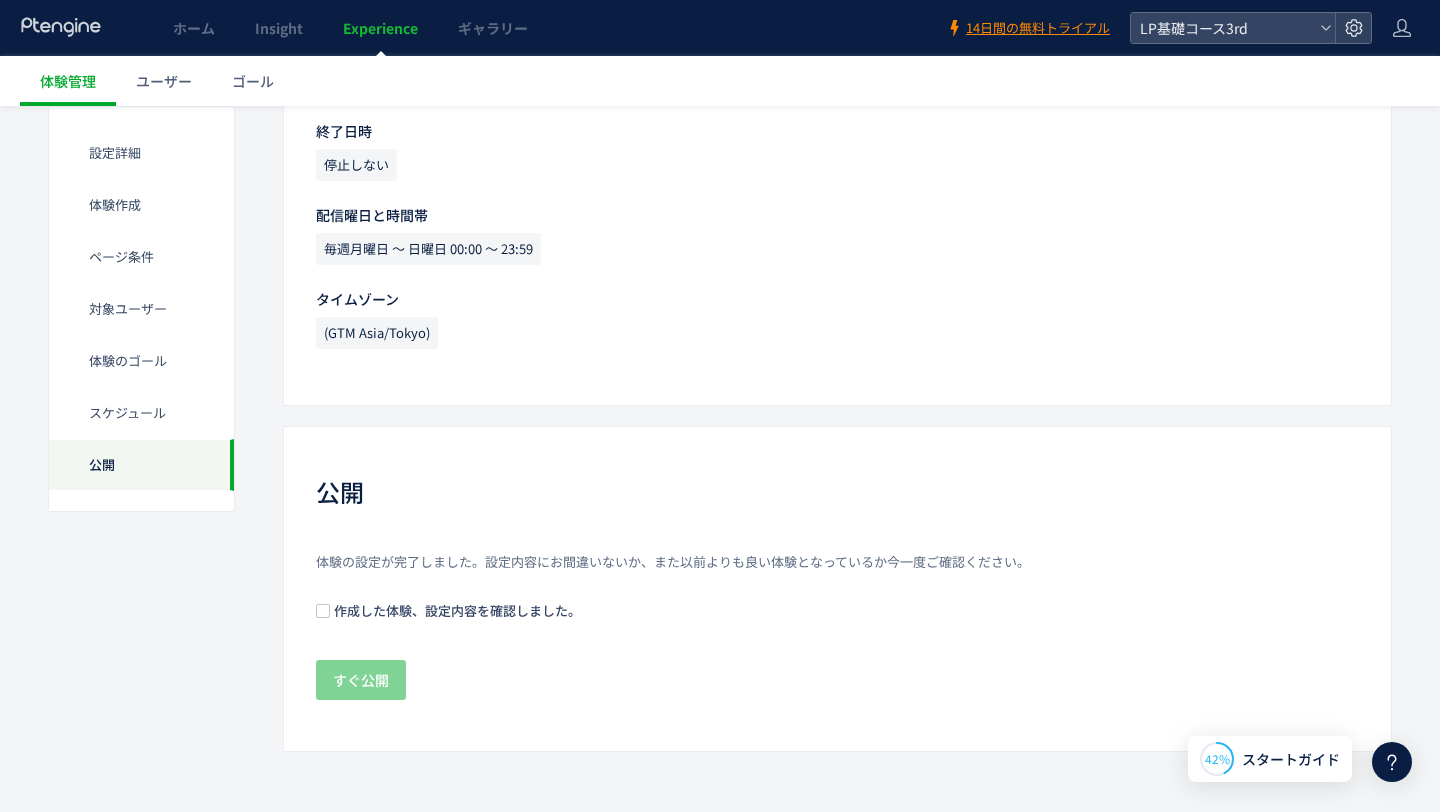 click on "作成した体験、設定内容を確認しました。" at bounding box center [455, 610] 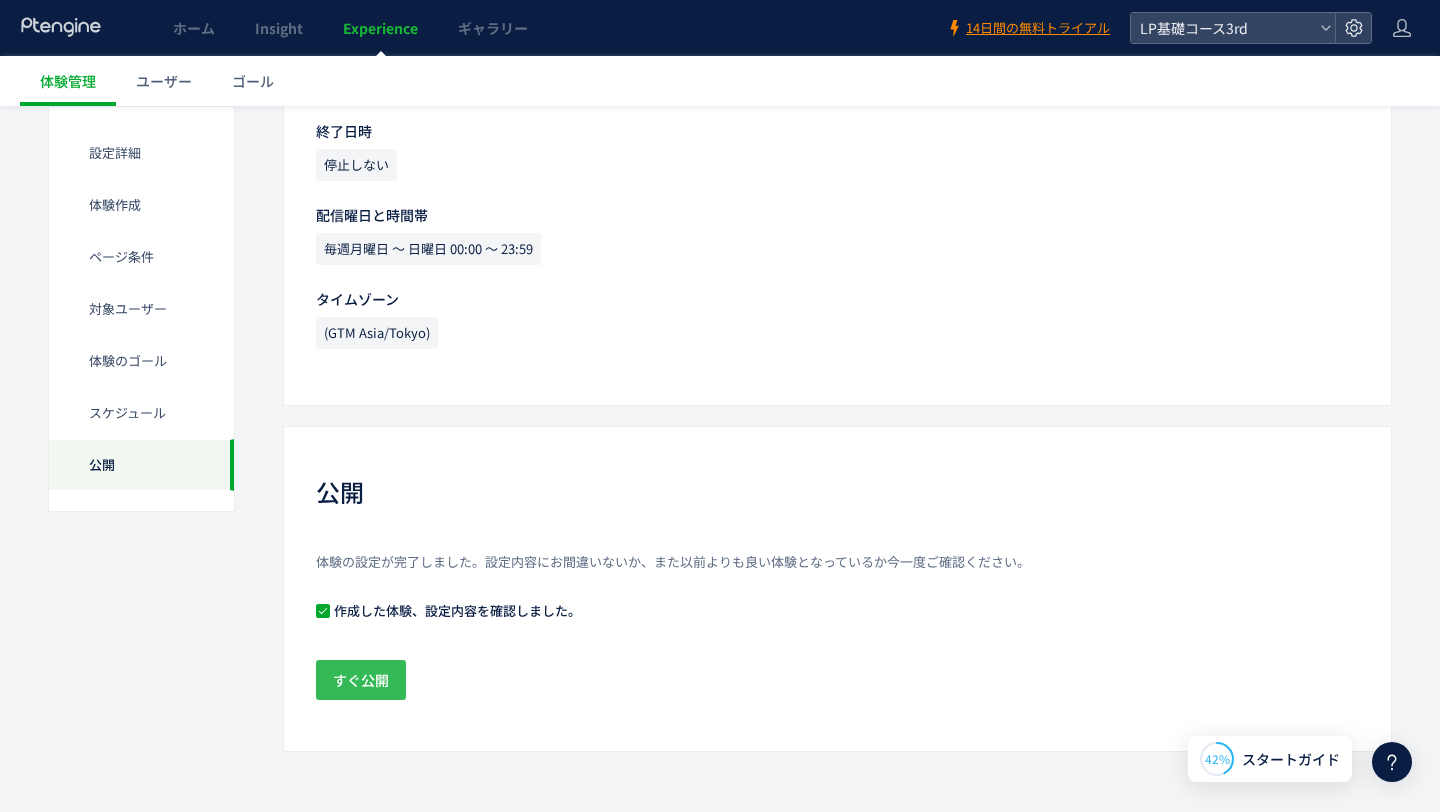 click on "すぐ公開" at bounding box center [361, 680] 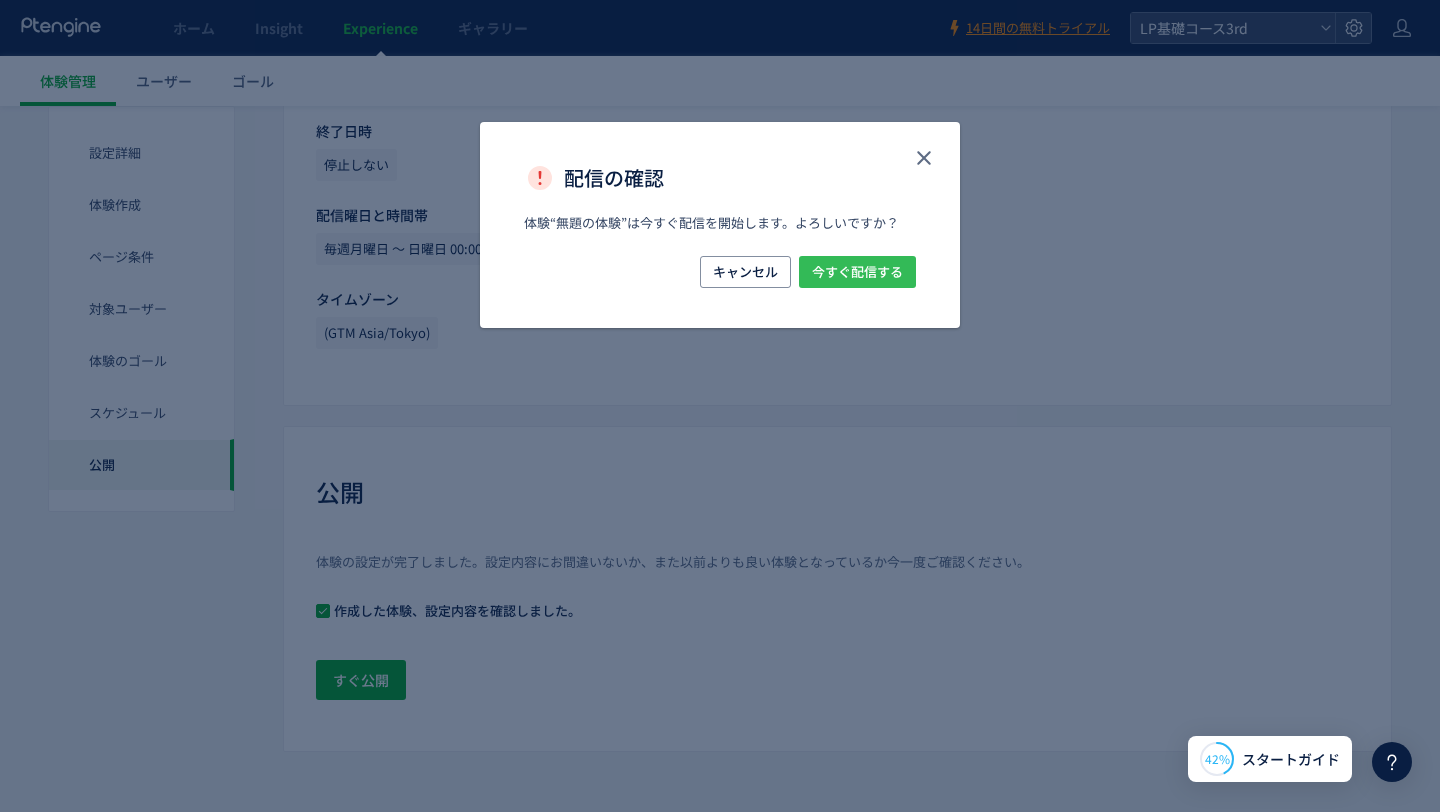 click on "今すぐ配信する" at bounding box center (857, 272) 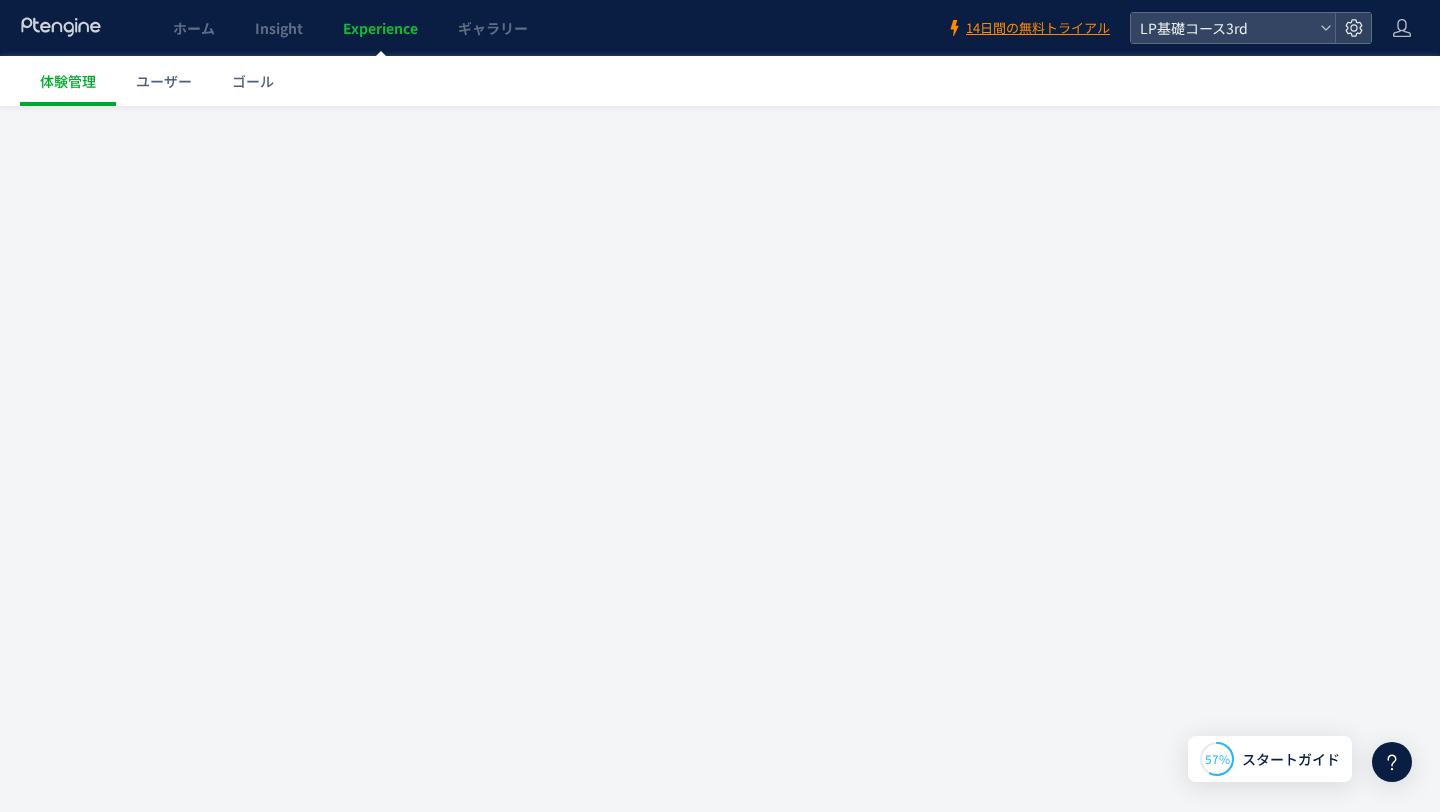 scroll, scrollTop: 0, scrollLeft: 0, axis: both 